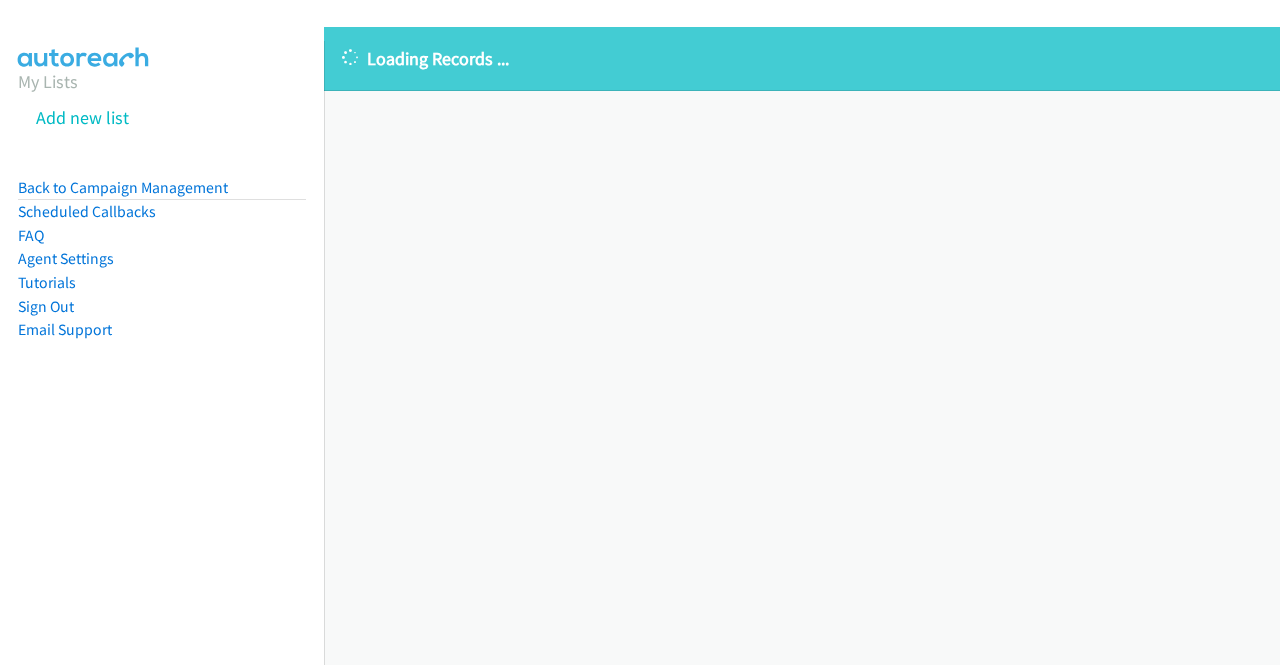 scroll, scrollTop: 0, scrollLeft: 0, axis: both 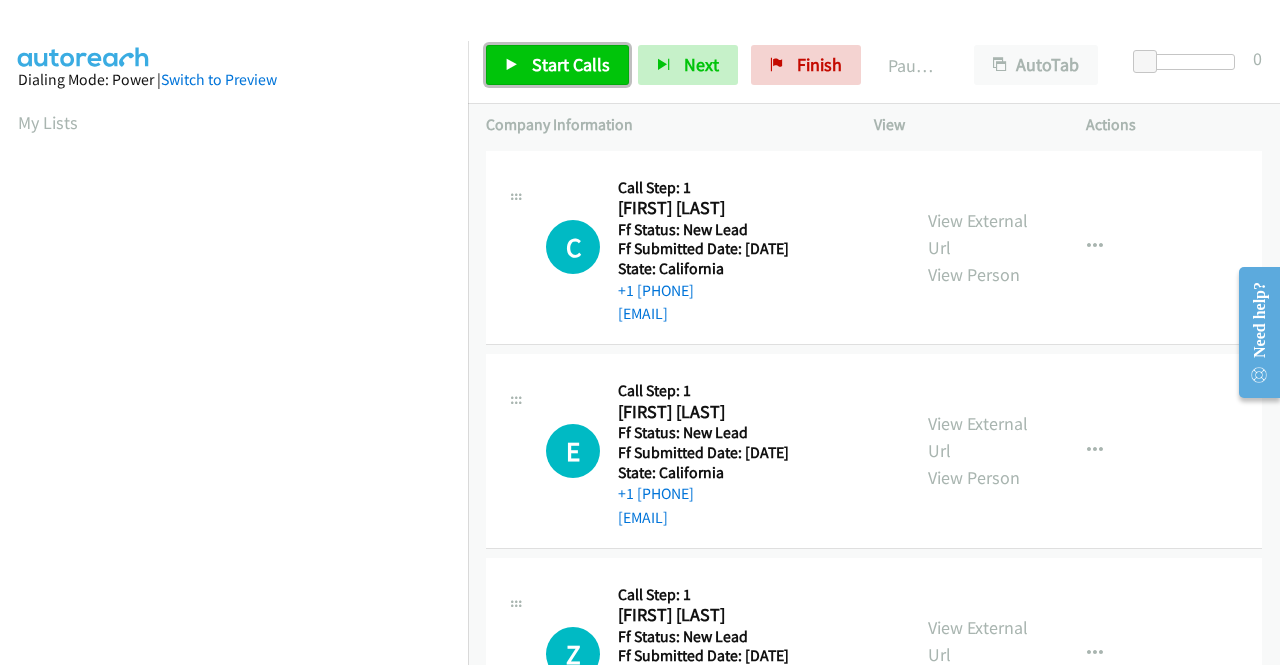 click on "Start Calls" at bounding box center (571, 64) 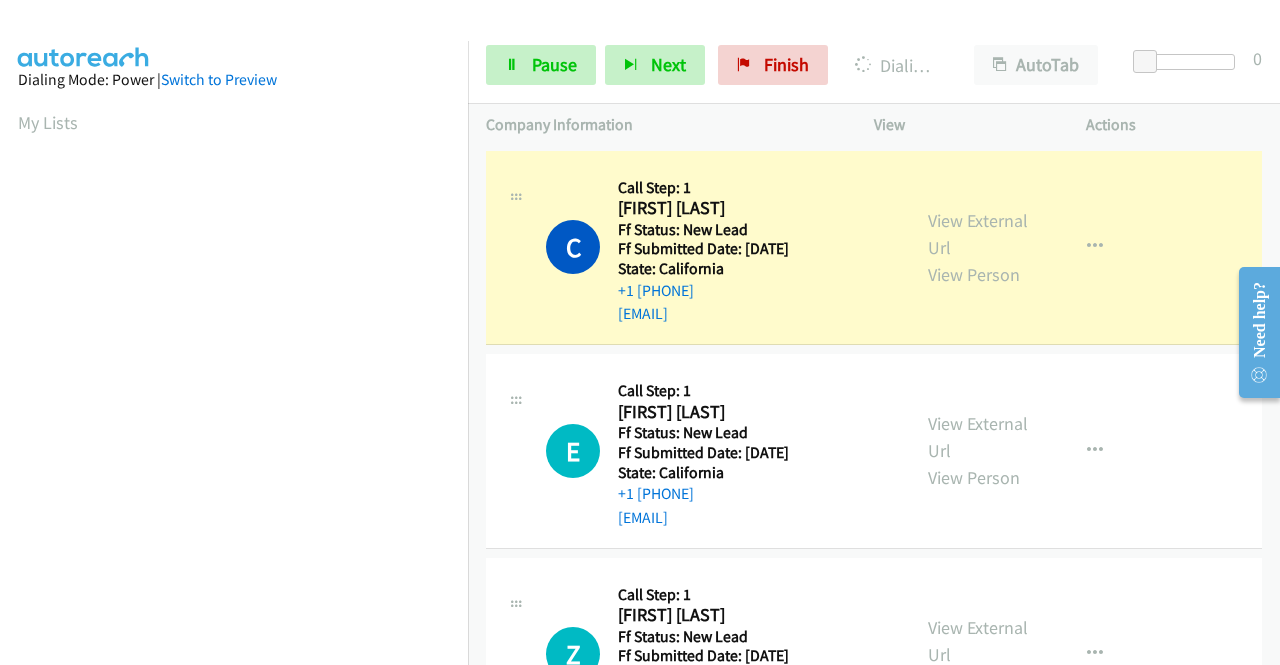 click on "View External Url
View Person" at bounding box center [980, 247] 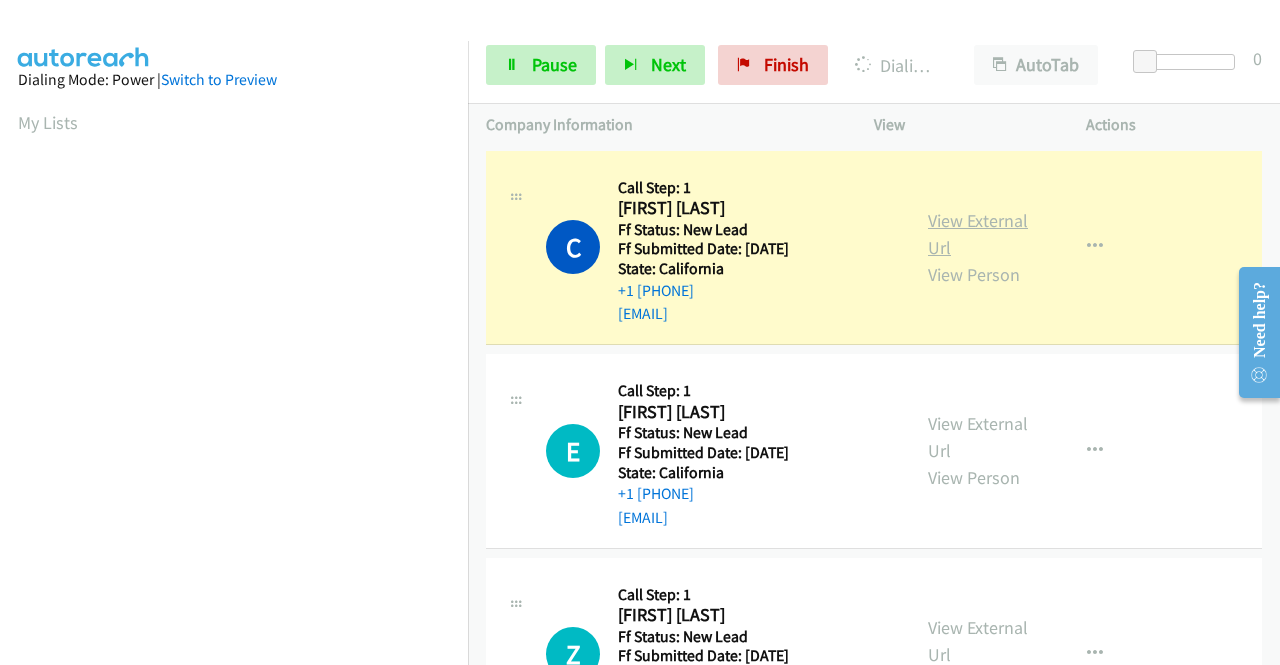 click on "View External Url" at bounding box center [978, 234] 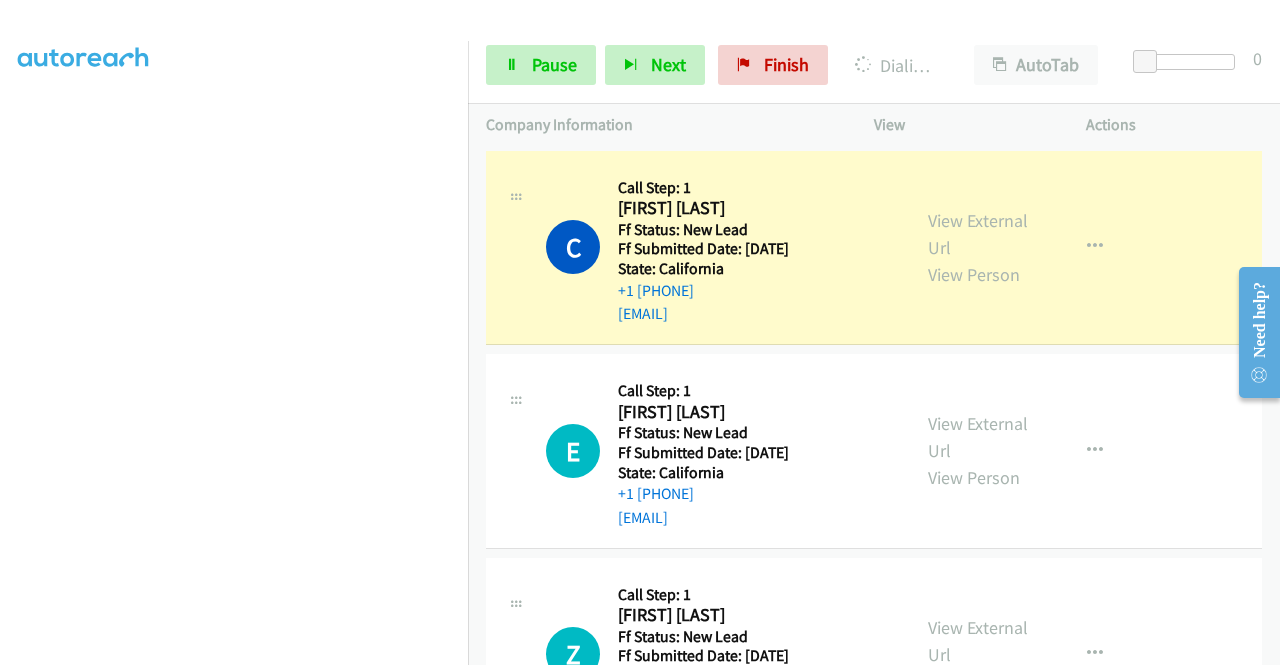 scroll, scrollTop: 456, scrollLeft: 0, axis: vertical 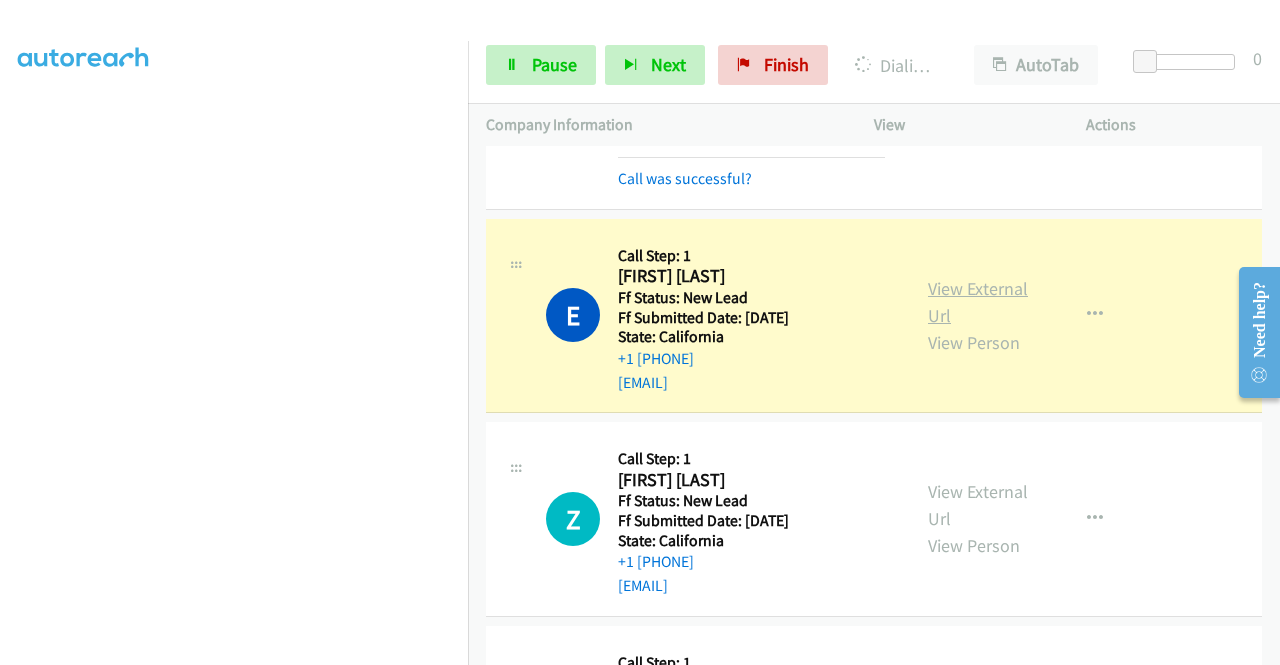 click on "View External Url" at bounding box center [978, 302] 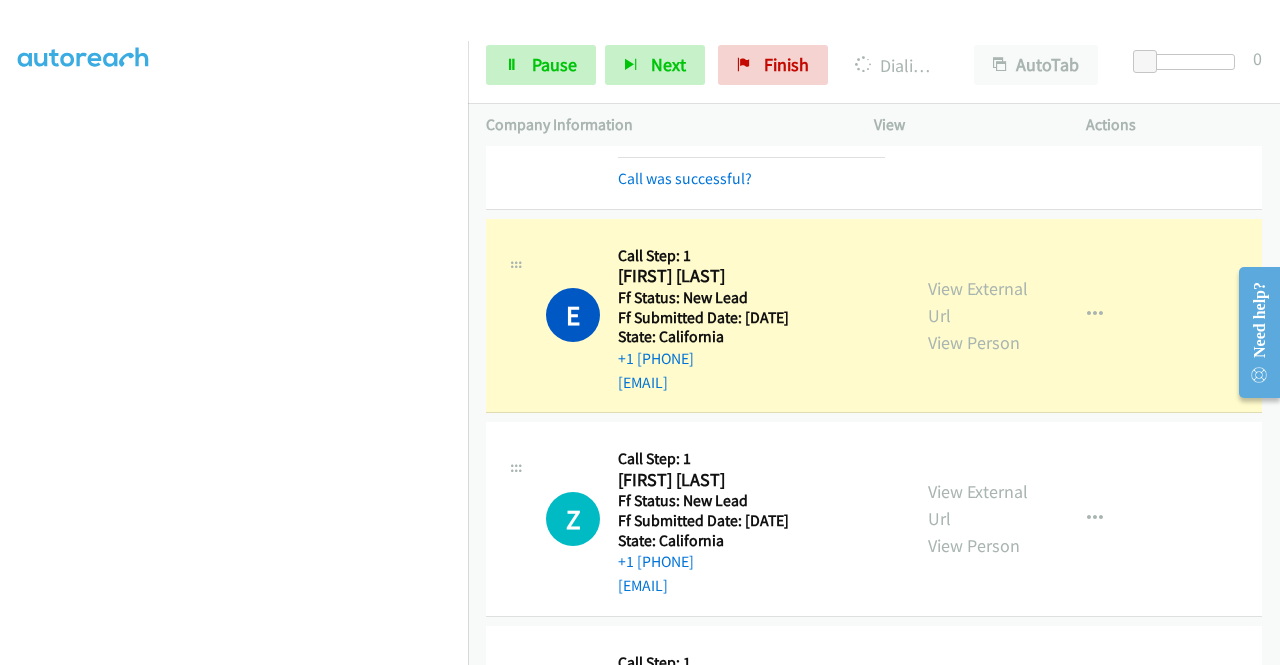 scroll, scrollTop: 0, scrollLeft: 0, axis: both 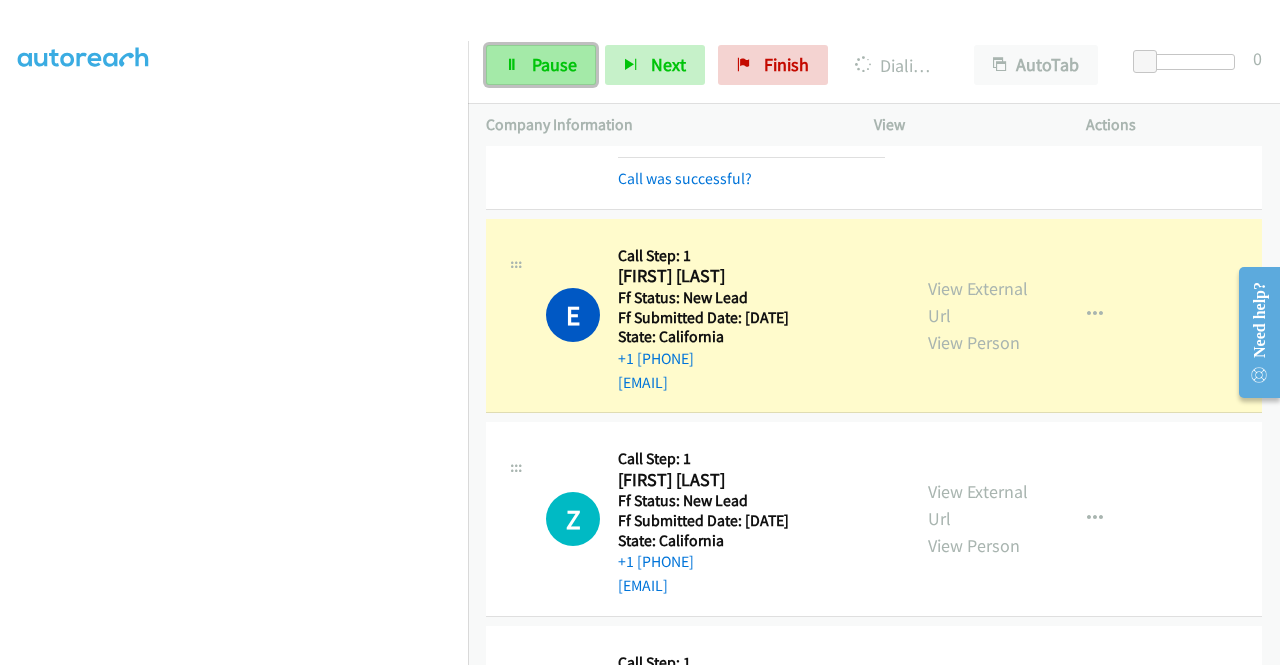 click on "Pause" at bounding box center (541, 65) 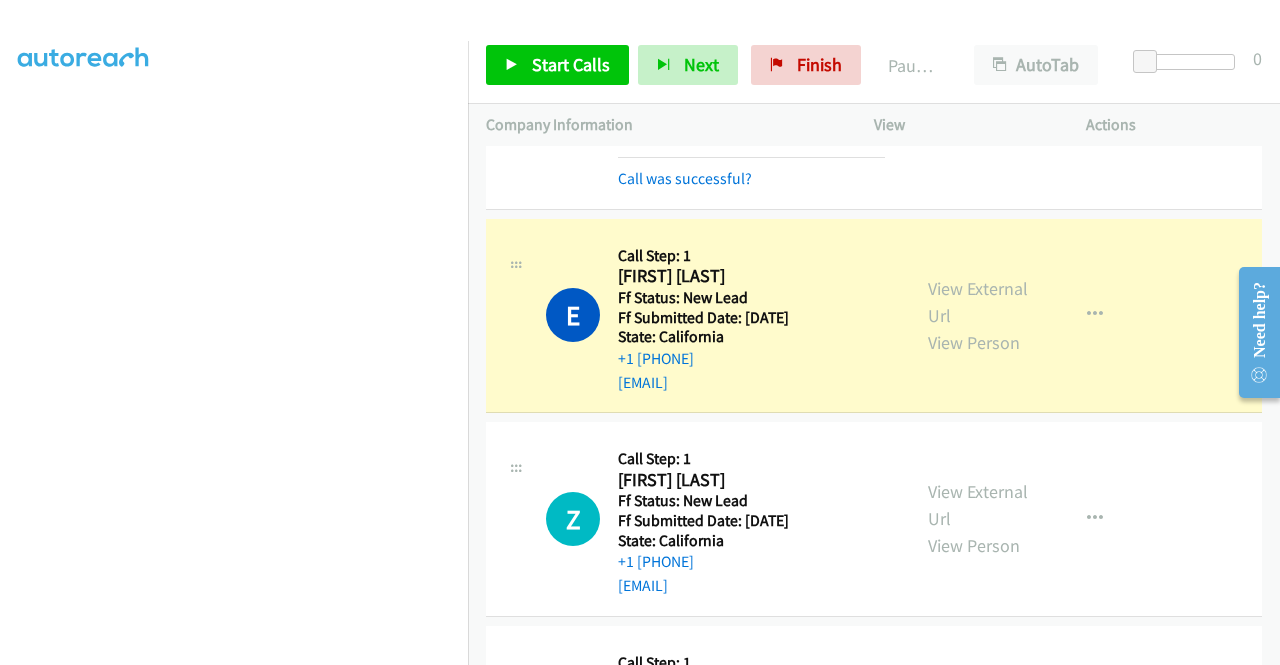 scroll, scrollTop: 0, scrollLeft: 0, axis: both 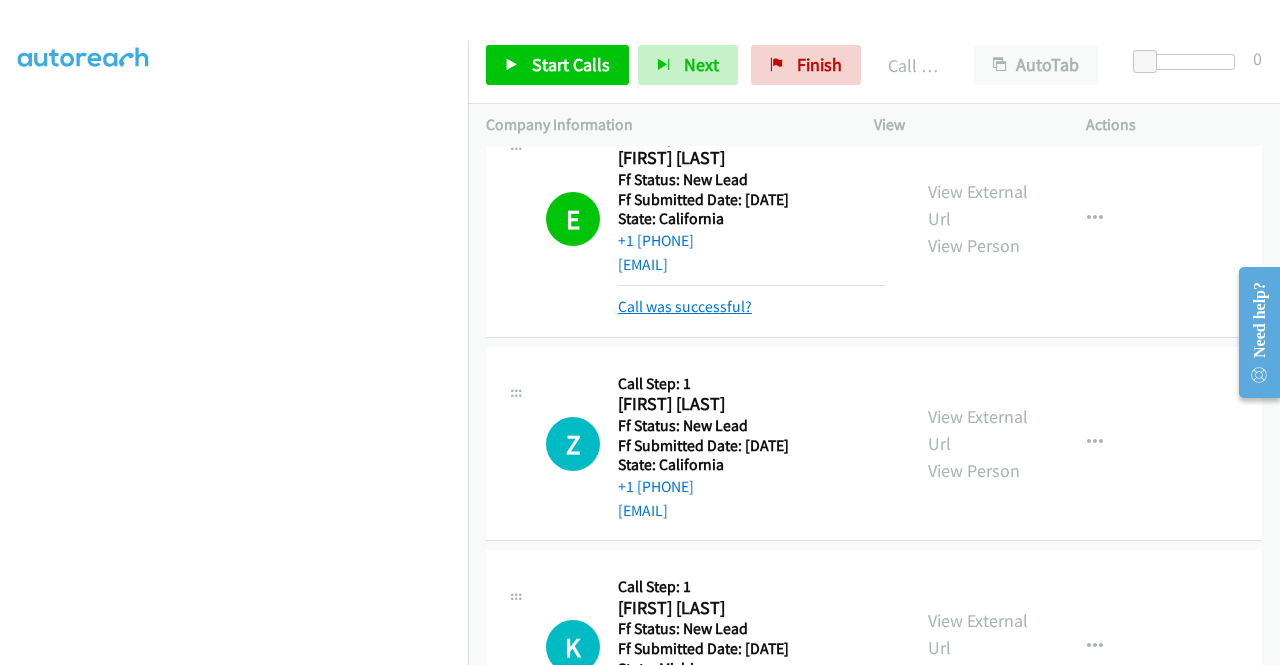 click on "Call was successful?" at bounding box center [685, 306] 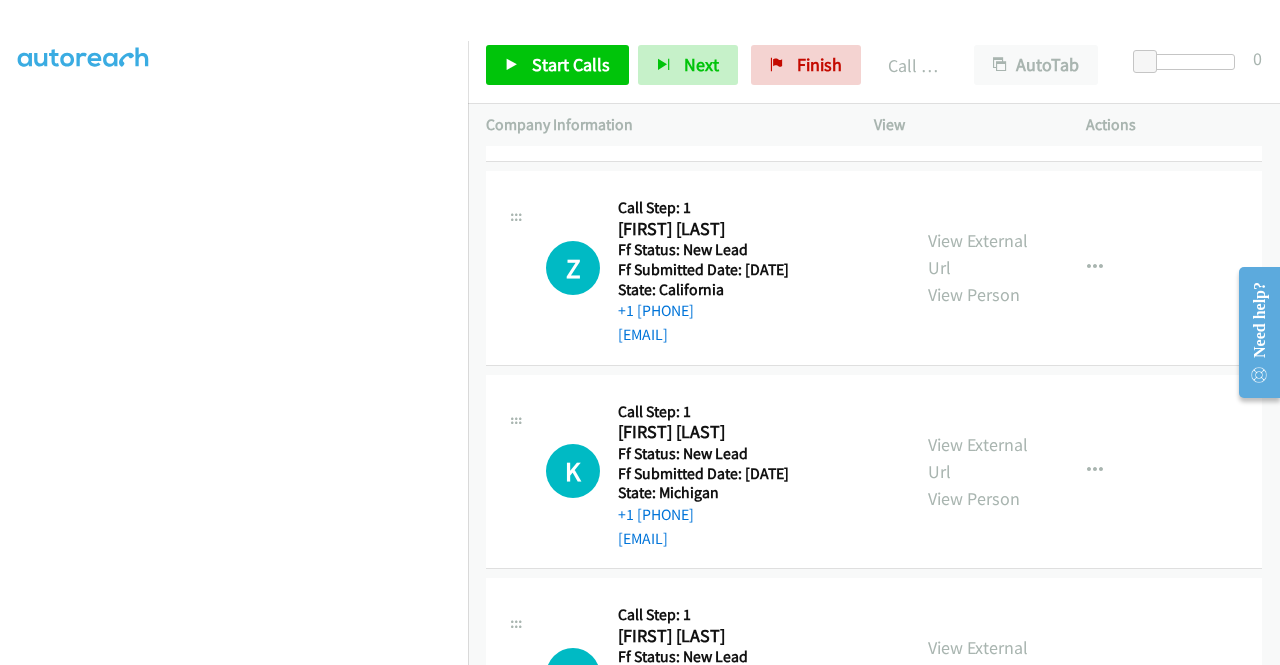 scroll, scrollTop: 446, scrollLeft: 0, axis: vertical 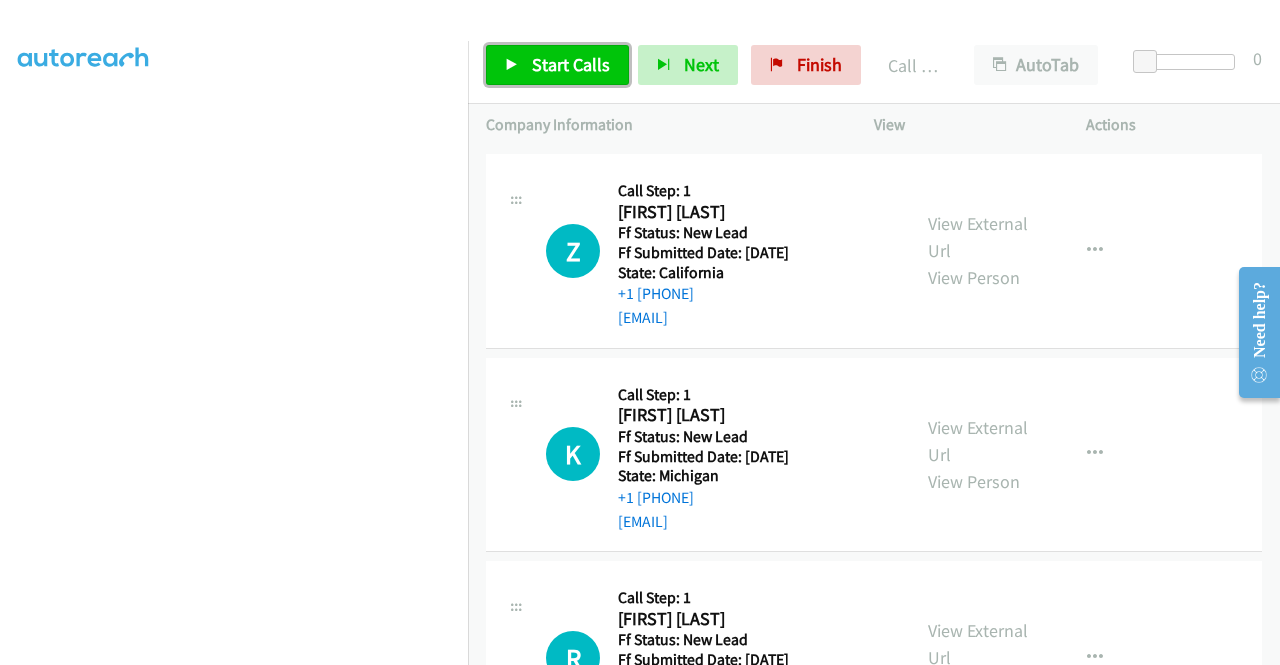 click on "Start Calls" at bounding box center [557, 65] 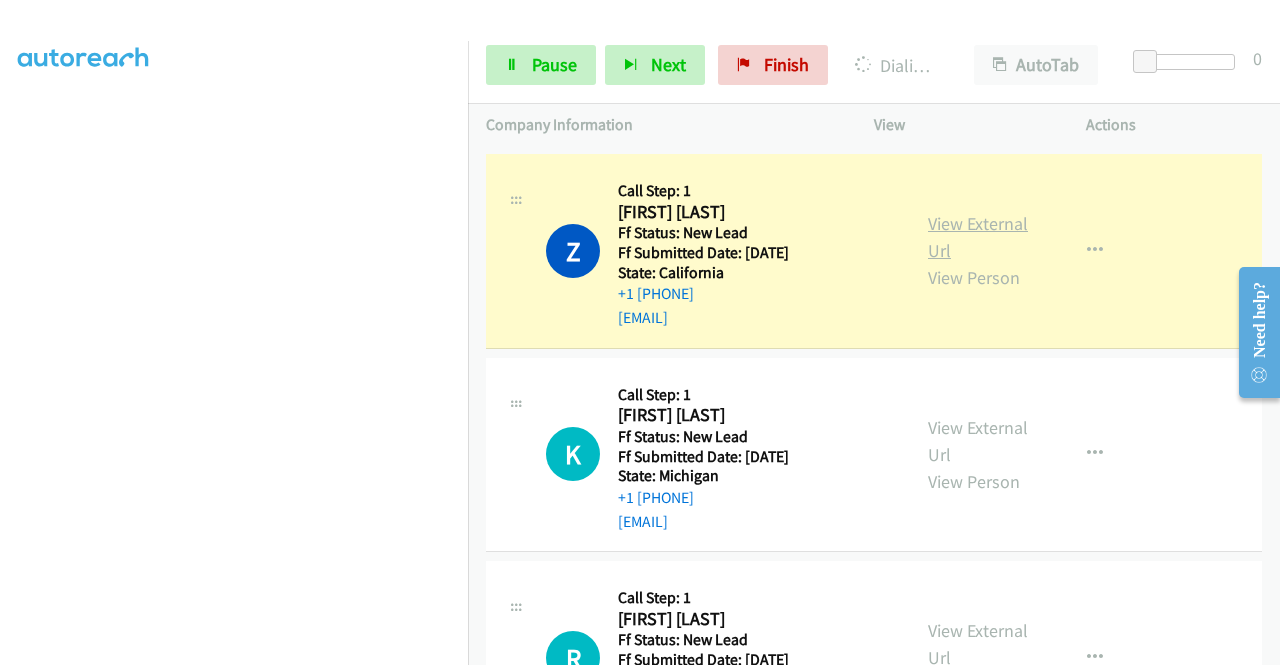 click on "View External Url" at bounding box center [978, 237] 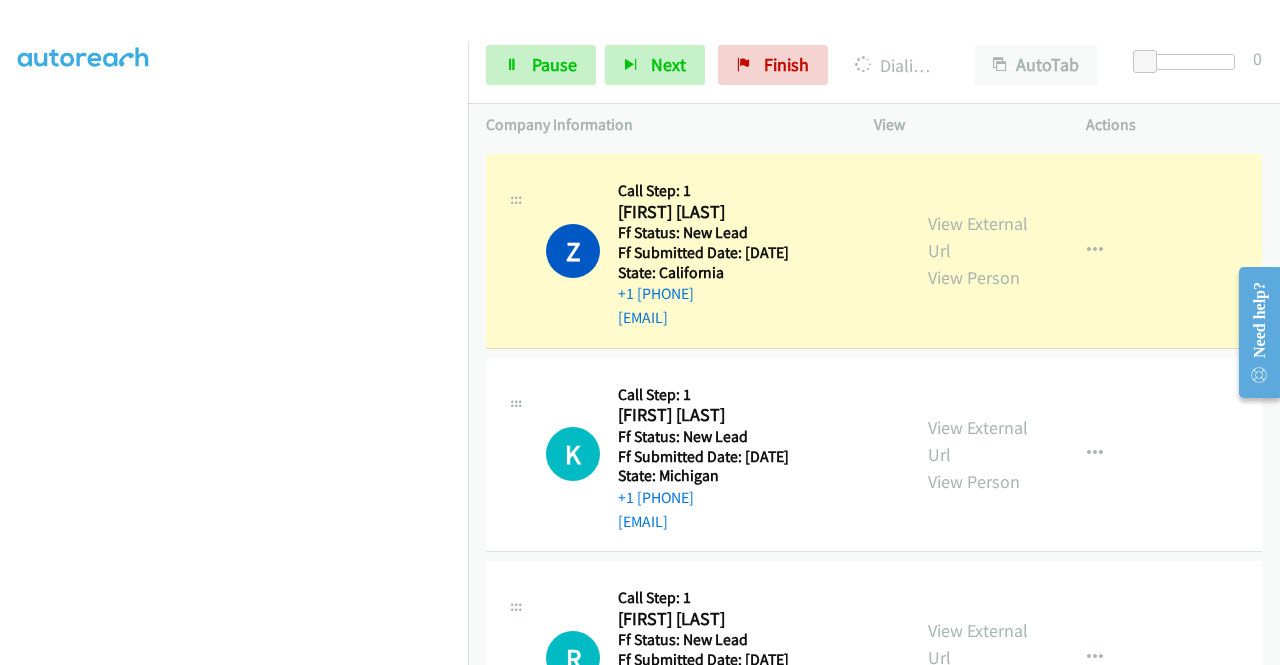 scroll, scrollTop: 456, scrollLeft: 0, axis: vertical 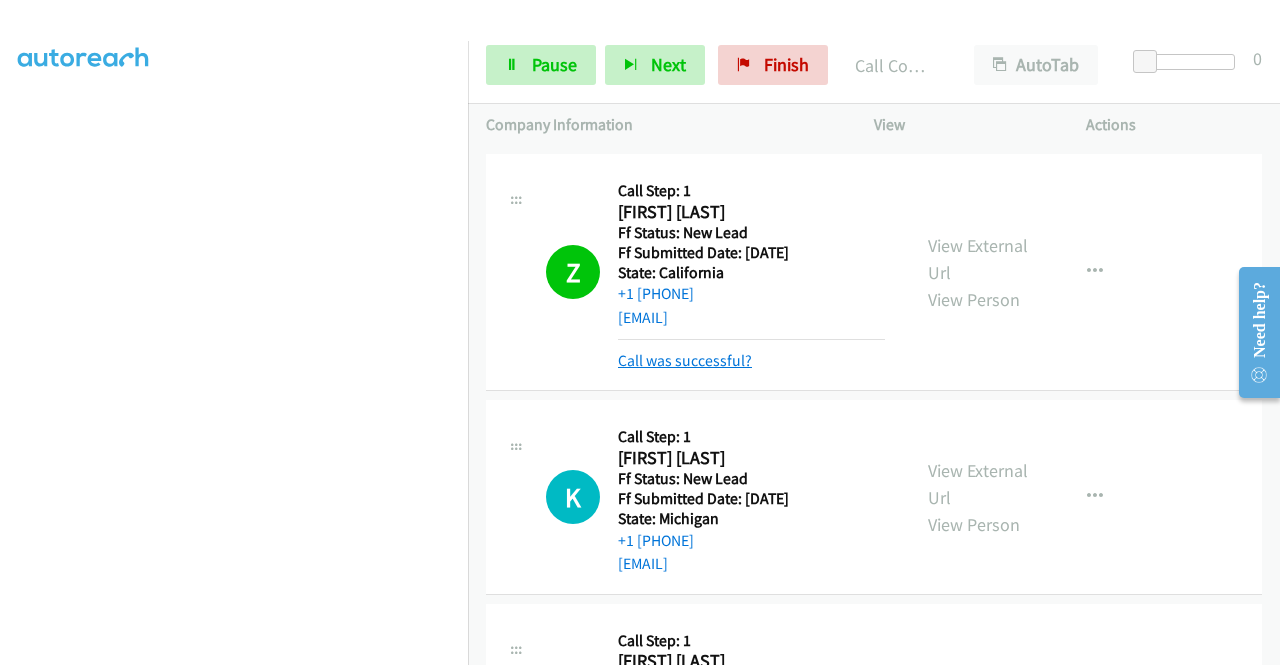 click on "Call was successful?" at bounding box center (685, 360) 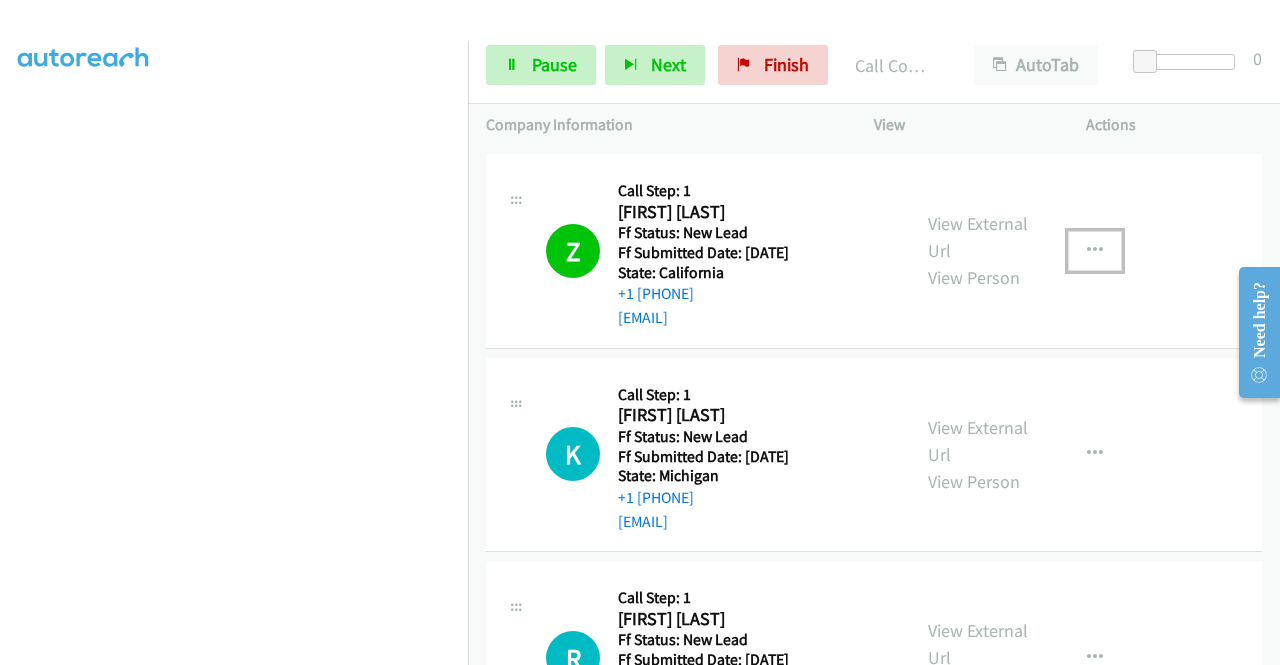 click at bounding box center [1095, 251] 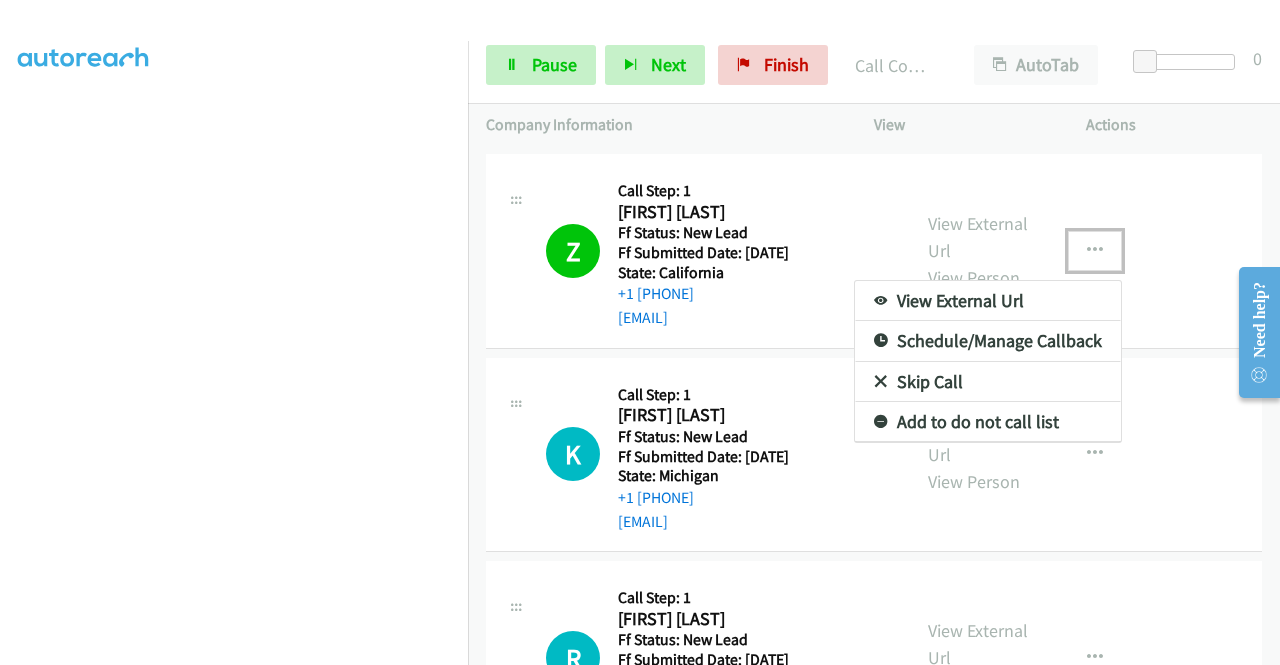click on "Add to do not call list" at bounding box center (988, 422) 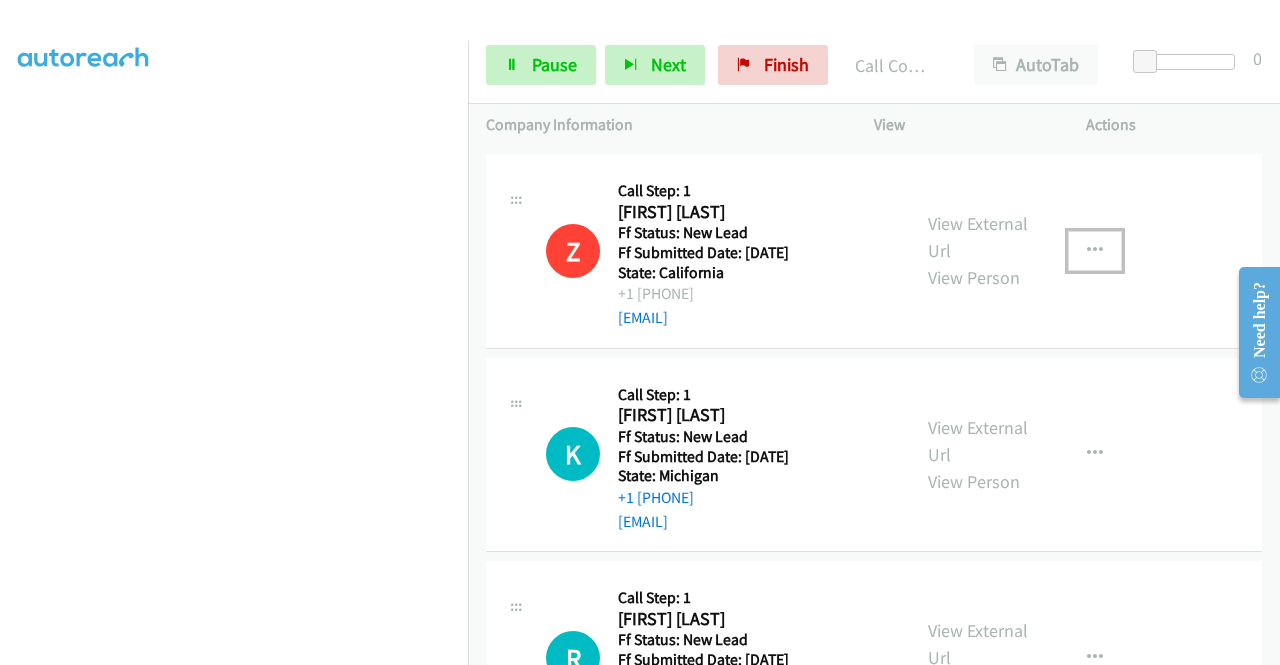 type 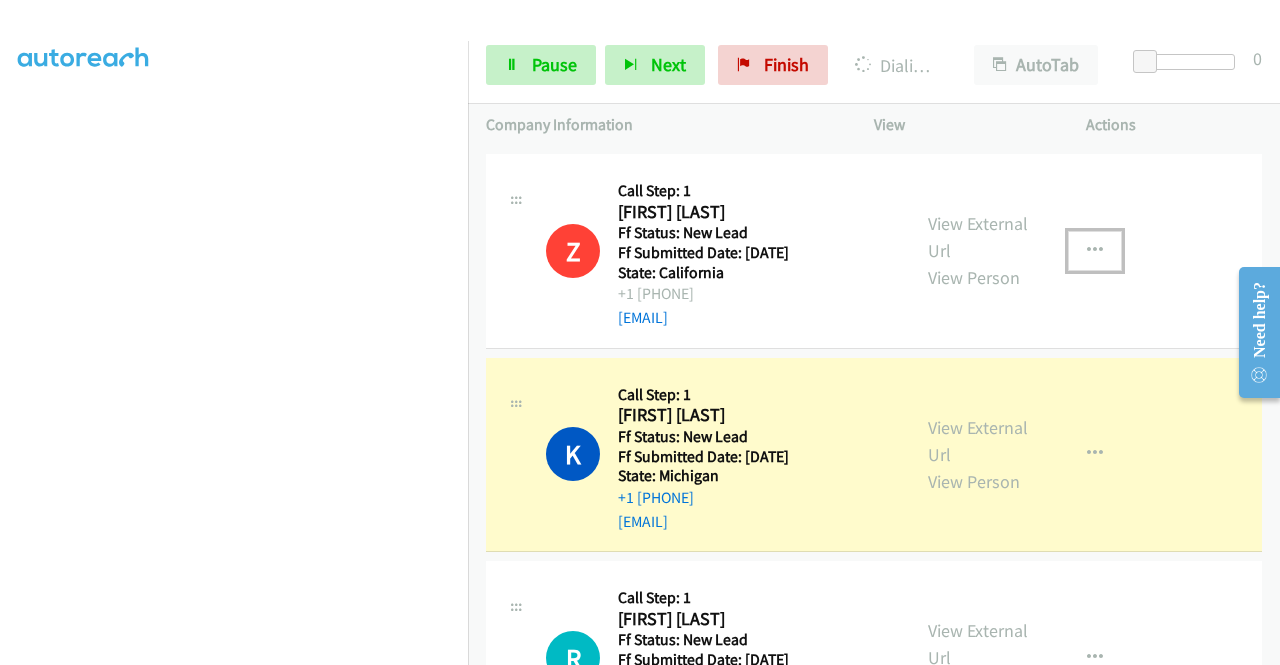 click on "View External Url
View Person
View External Url
Email
Schedule/Manage Callback
Skip Call
Add to do not call list" at bounding box center [1025, 455] 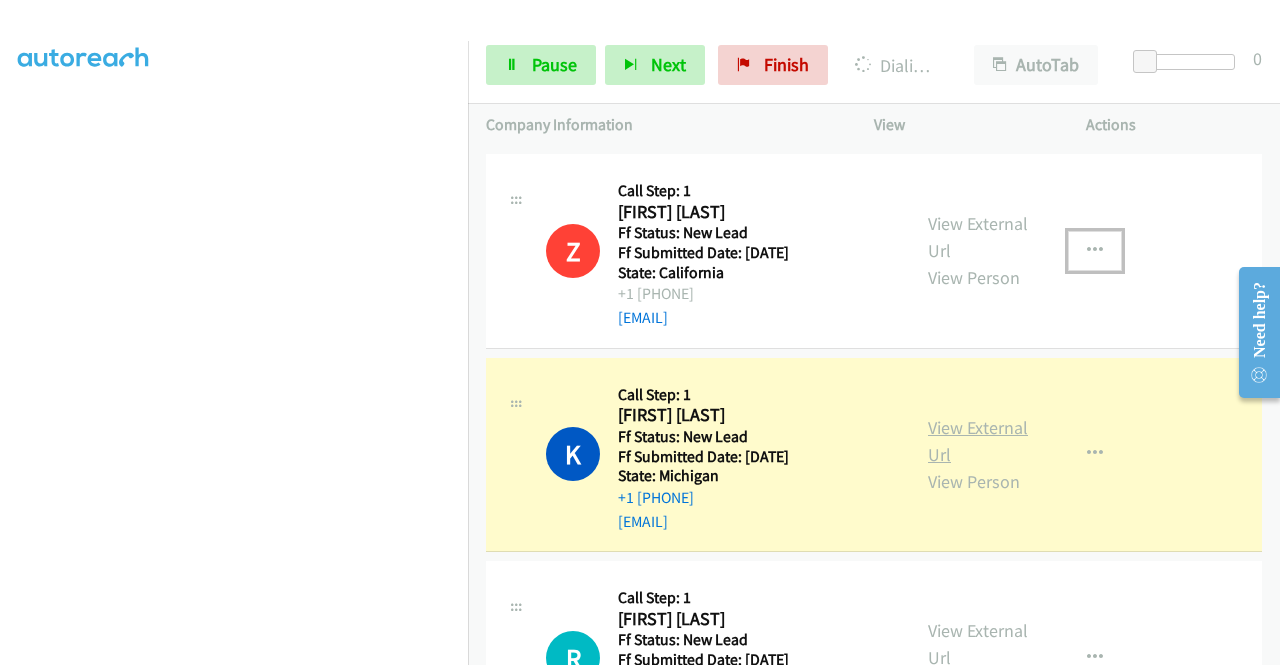 click on "View External Url" at bounding box center [978, 441] 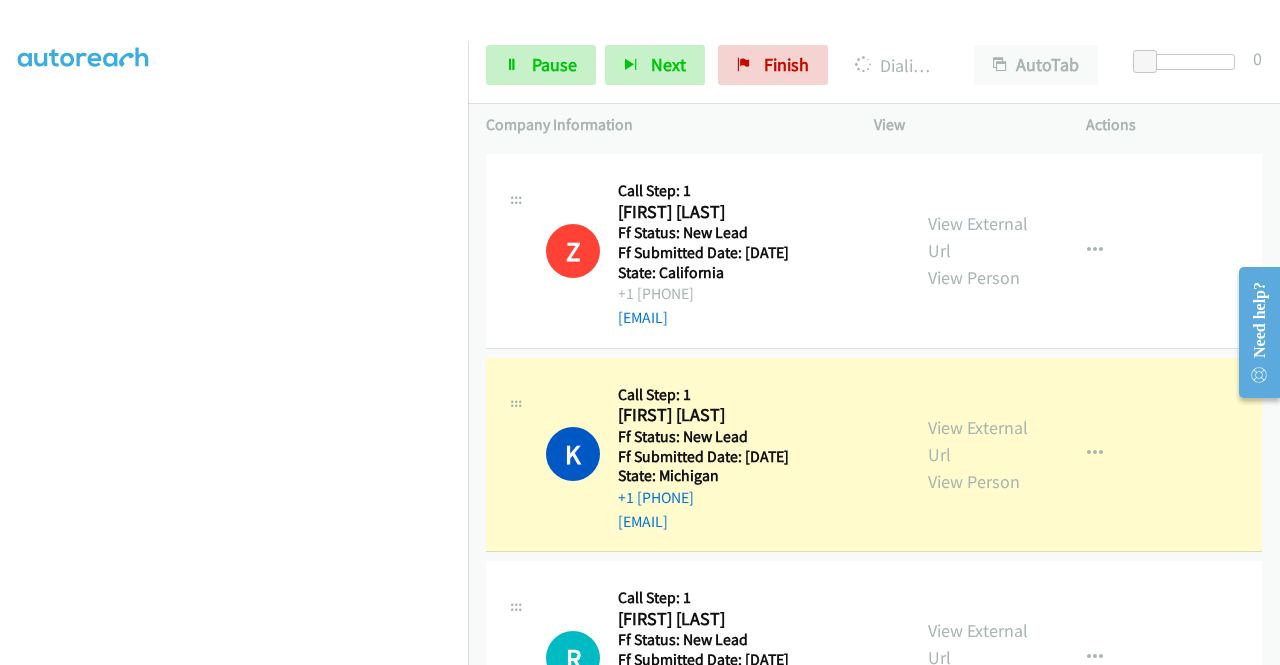 scroll, scrollTop: 0, scrollLeft: 0, axis: both 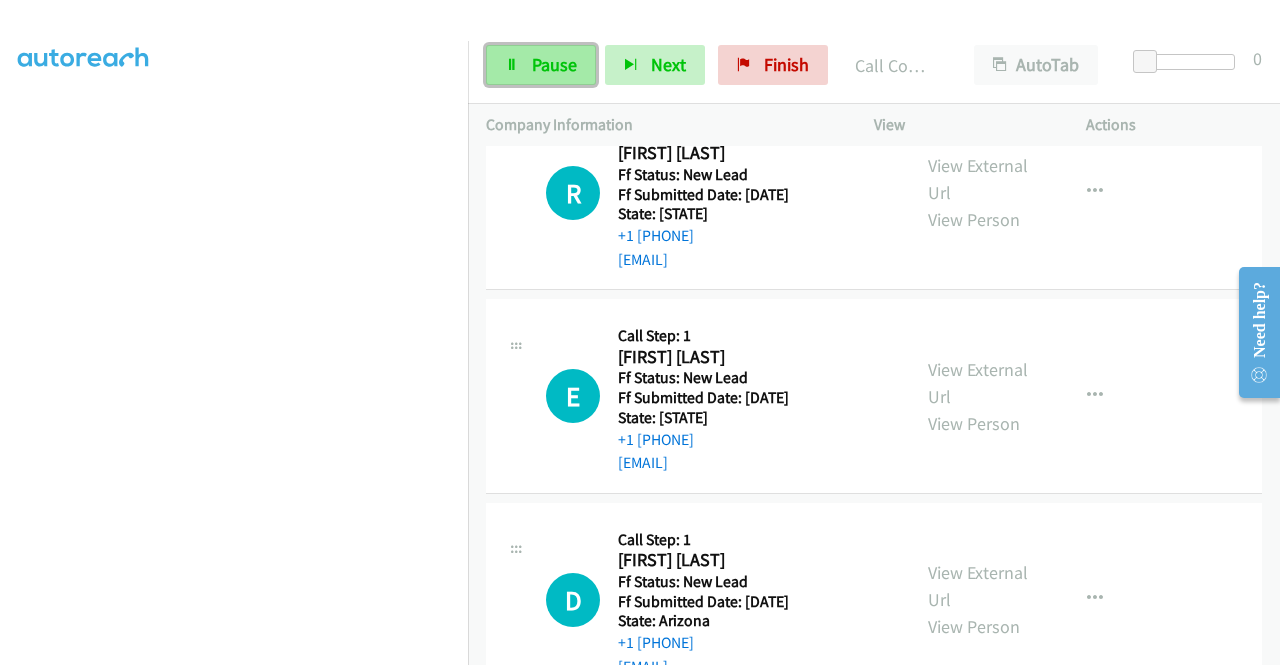 click on "Pause" at bounding box center [554, 64] 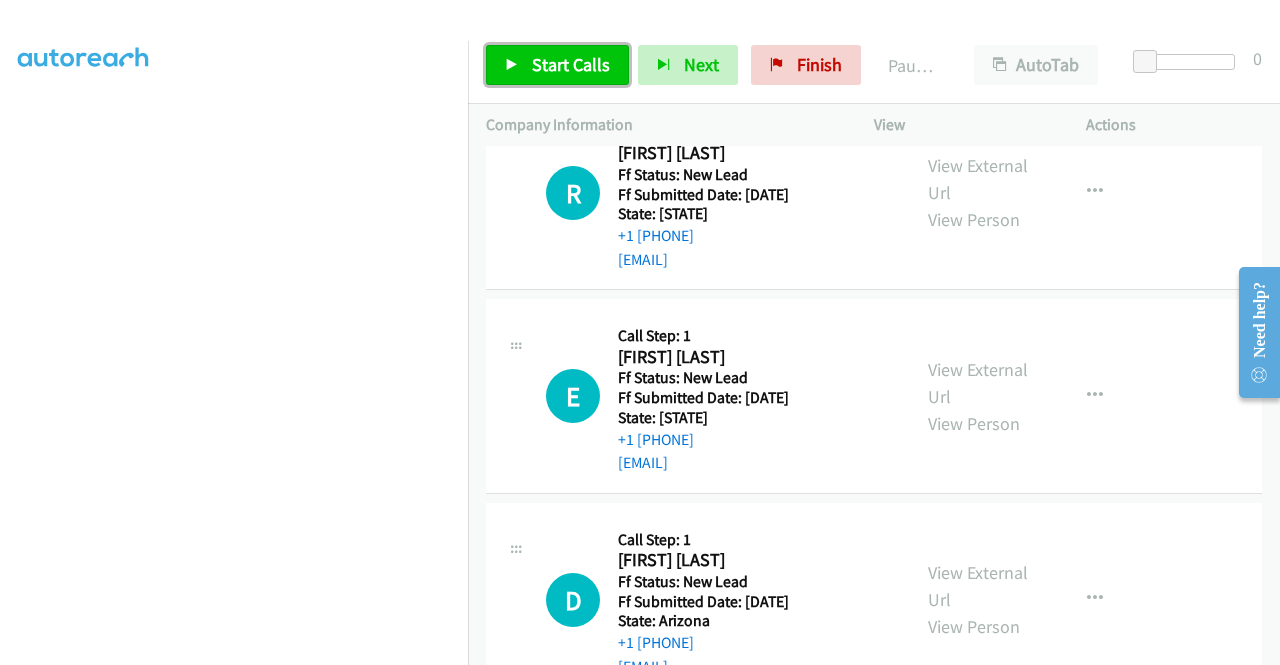 click on "Start Calls" at bounding box center [571, 64] 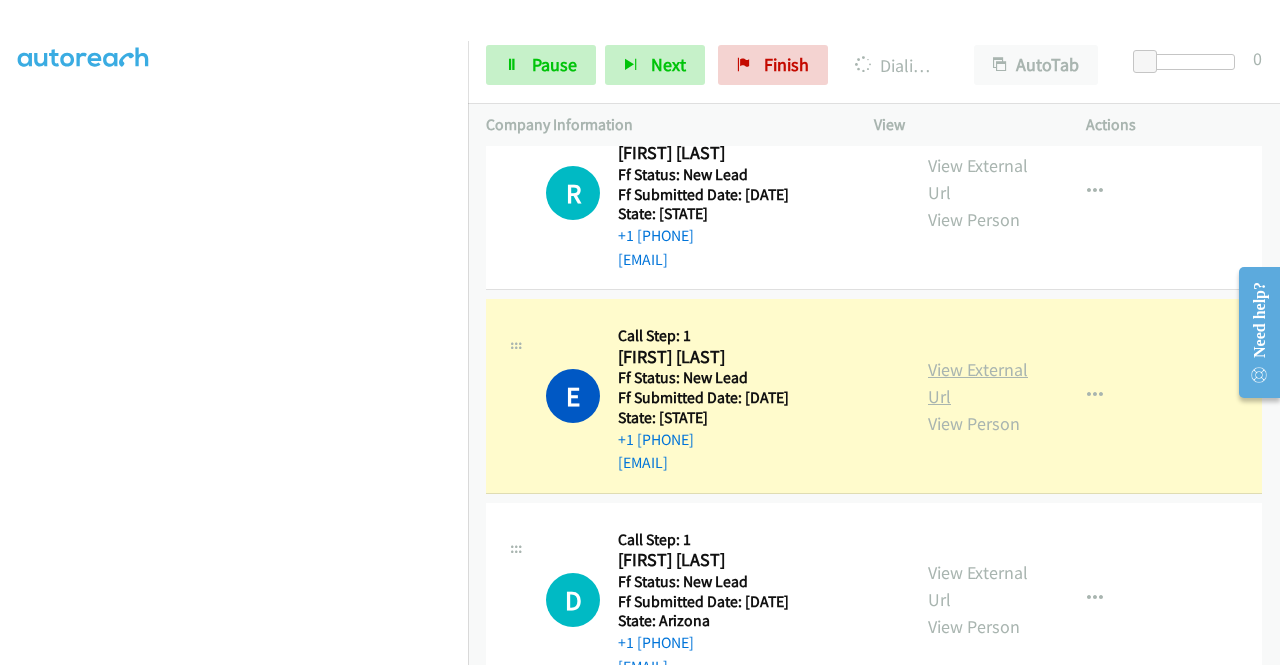 click on "View External Url" at bounding box center [978, 383] 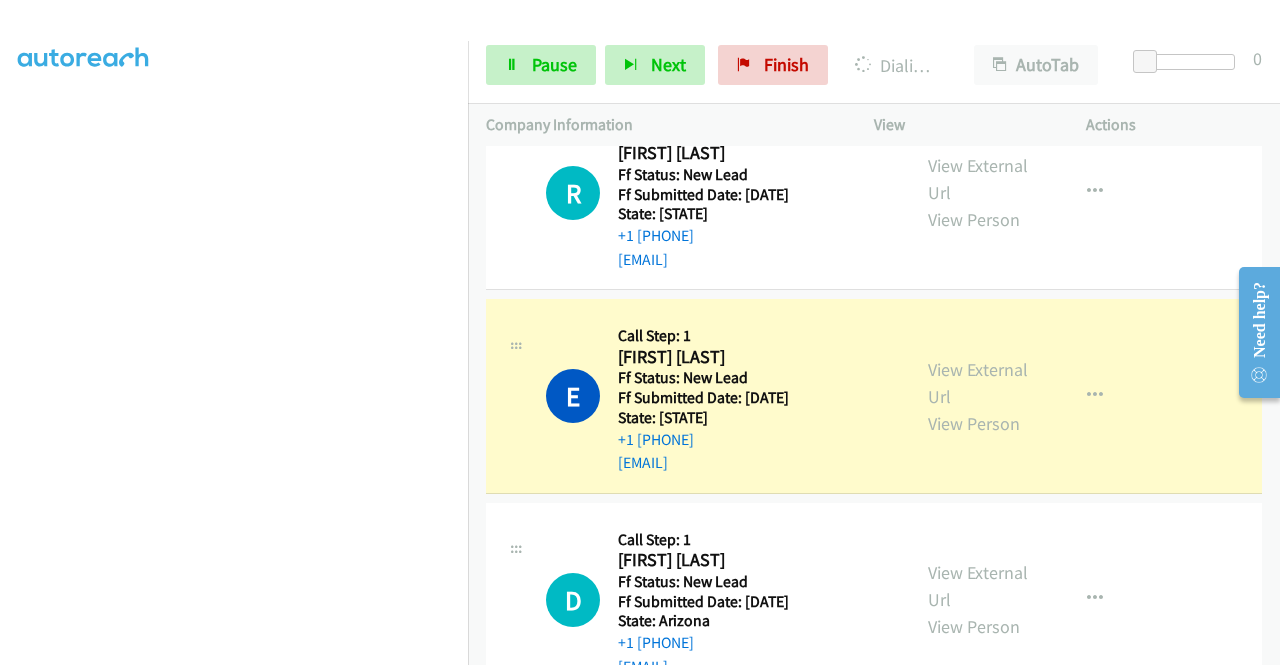 scroll, scrollTop: 456, scrollLeft: 0, axis: vertical 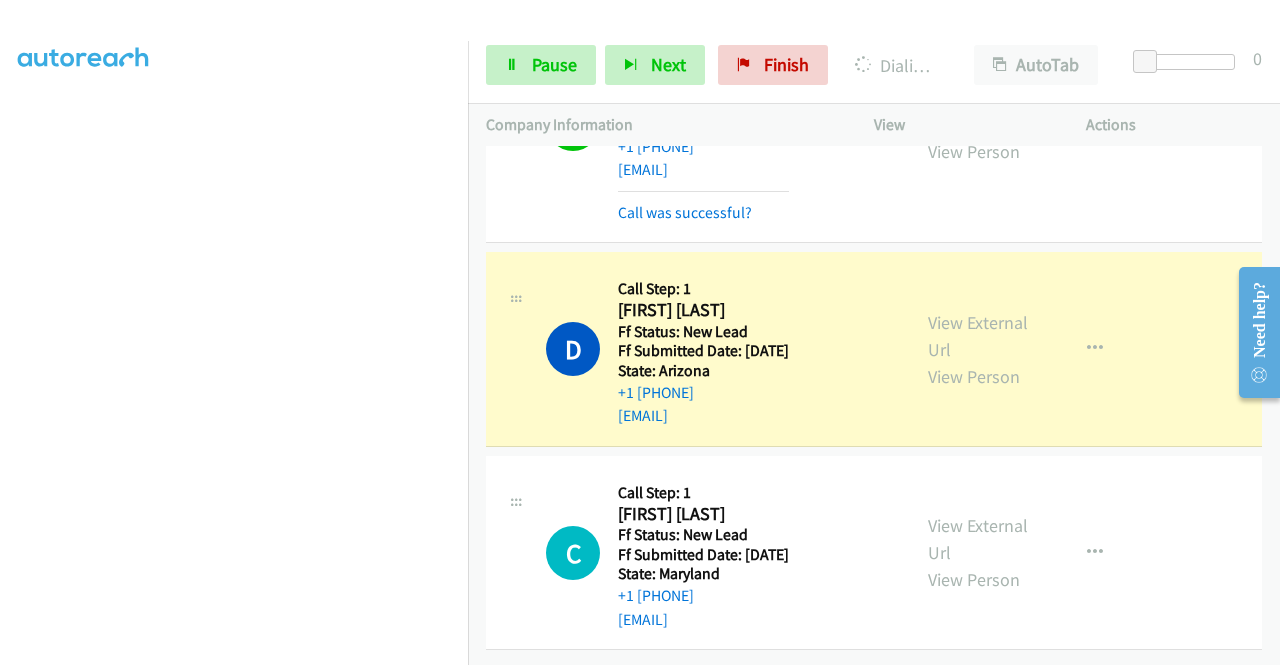 click on "View External Url
View Person" at bounding box center [980, 349] 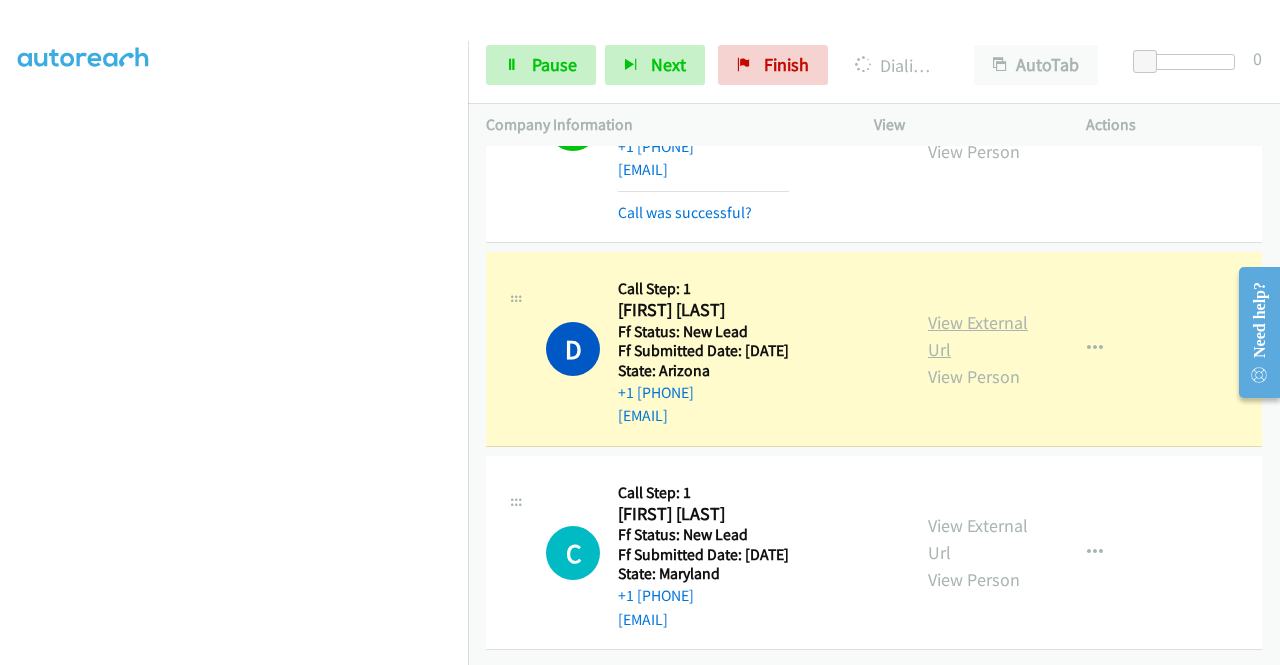 click on "View External Url" at bounding box center (978, 336) 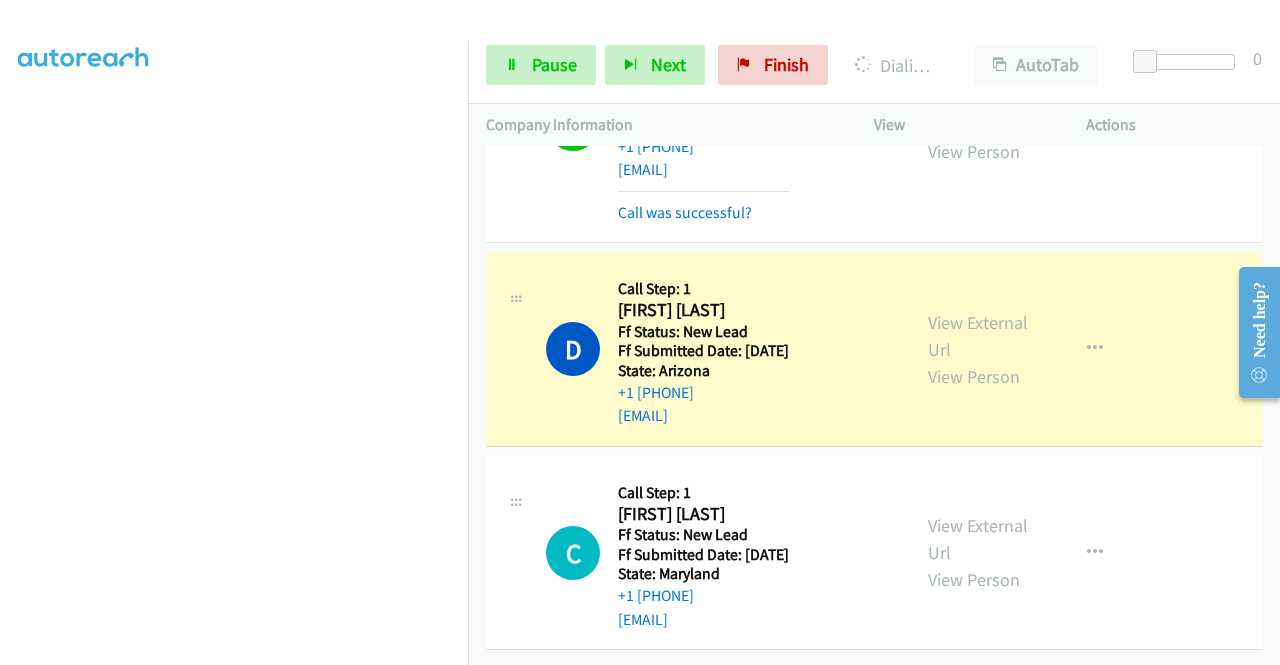 scroll, scrollTop: 1416, scrollLeft: 0, axis: vertical 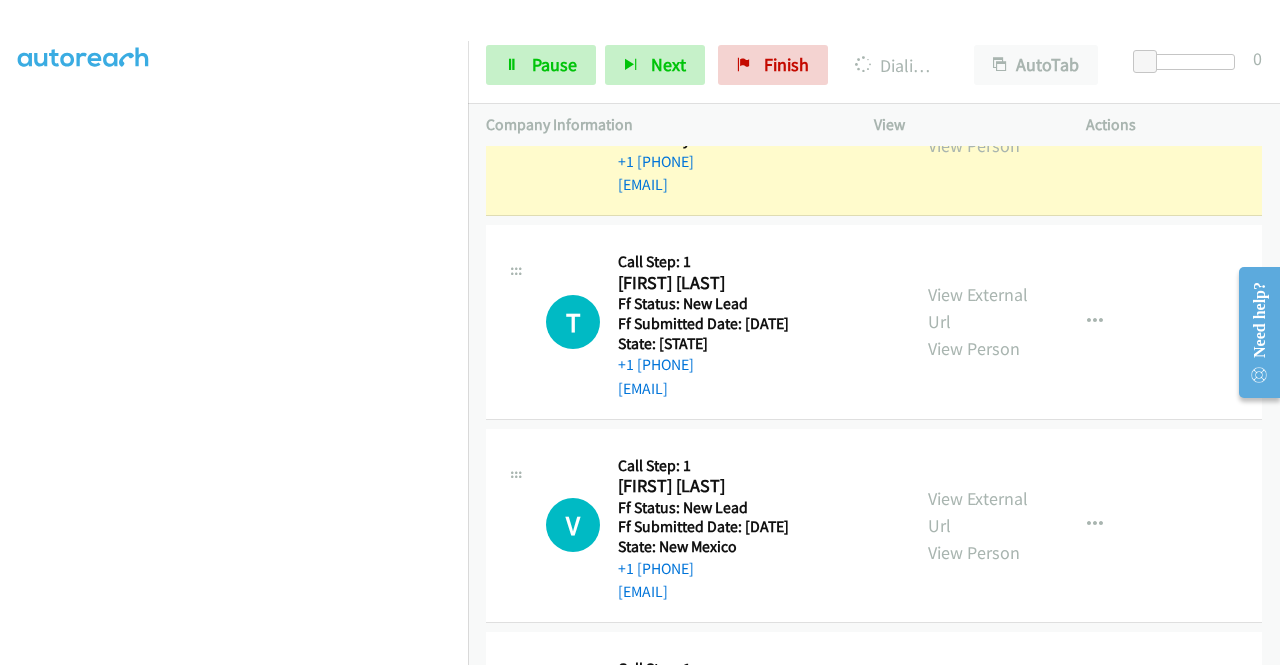 click on "View External Url" at bounding box center [978, 105] 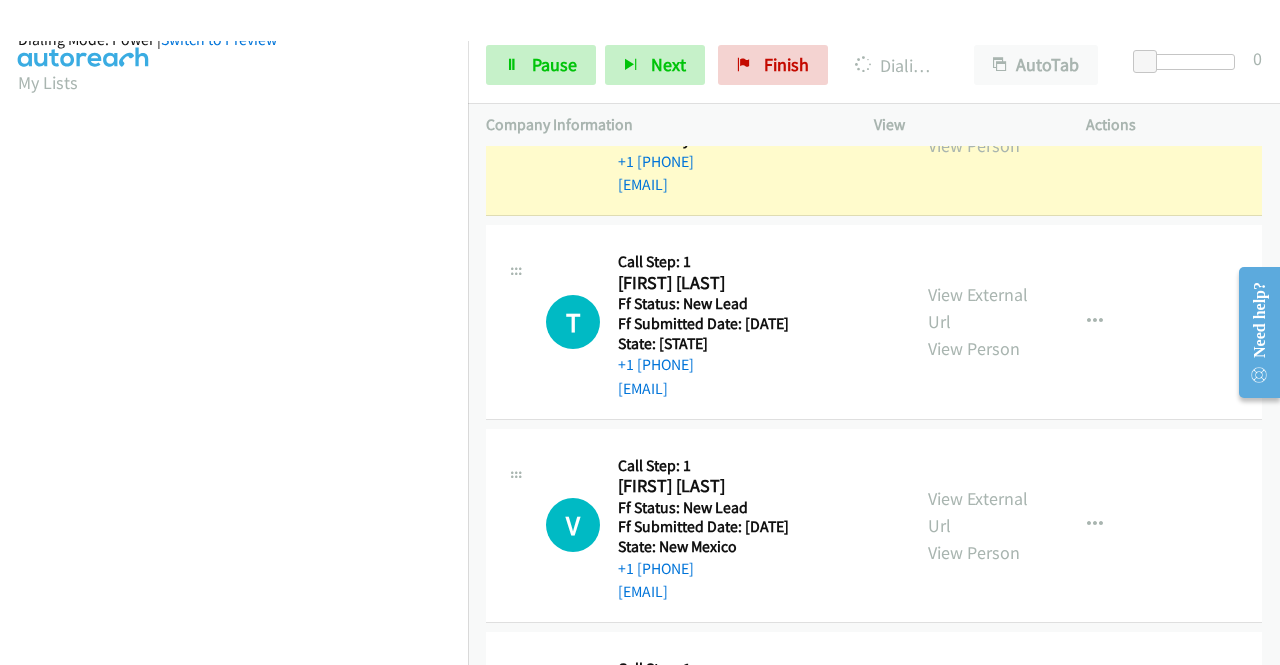 scroll, scrollTop: 456, scrollLeft: 0, axis: vertical 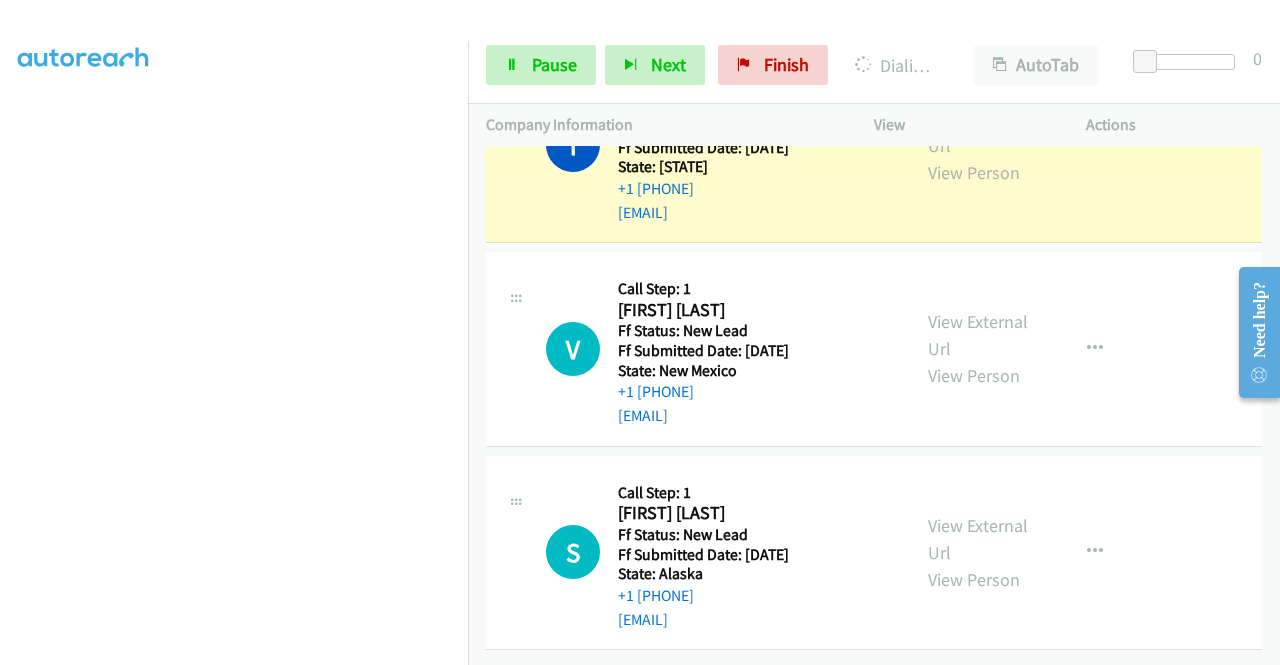 click on "View External Url
View Person
View External Url
Email
Schedule/Manage Callback
Skip Call
Add to do not call list" at bounding box center [1025, 146] 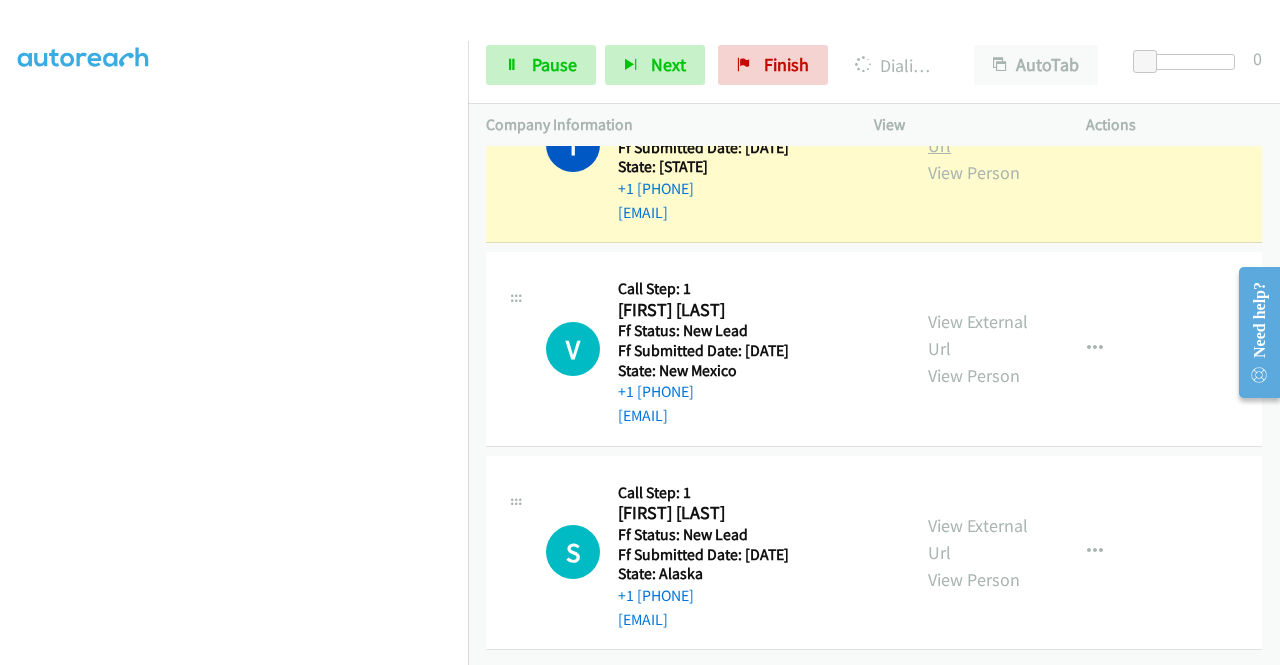click on "View External Url" at bounding box center [978, 132] 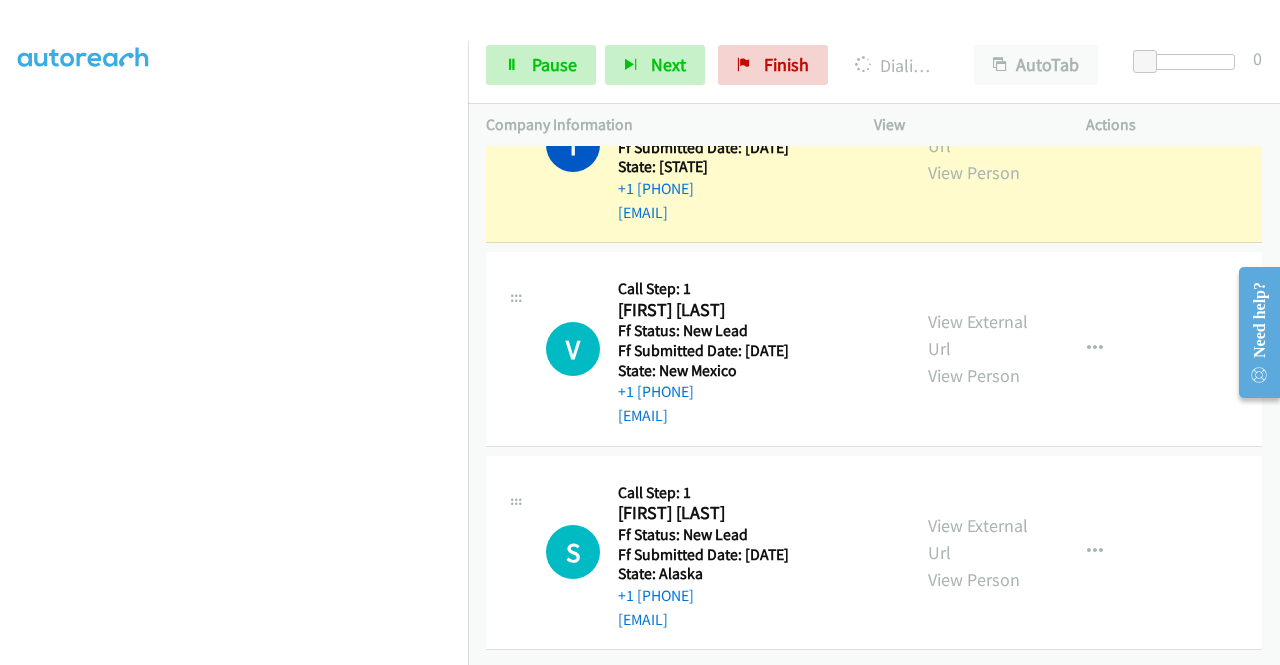 scroll, scrollTop: 0, scrollLeft: 0, axis: both 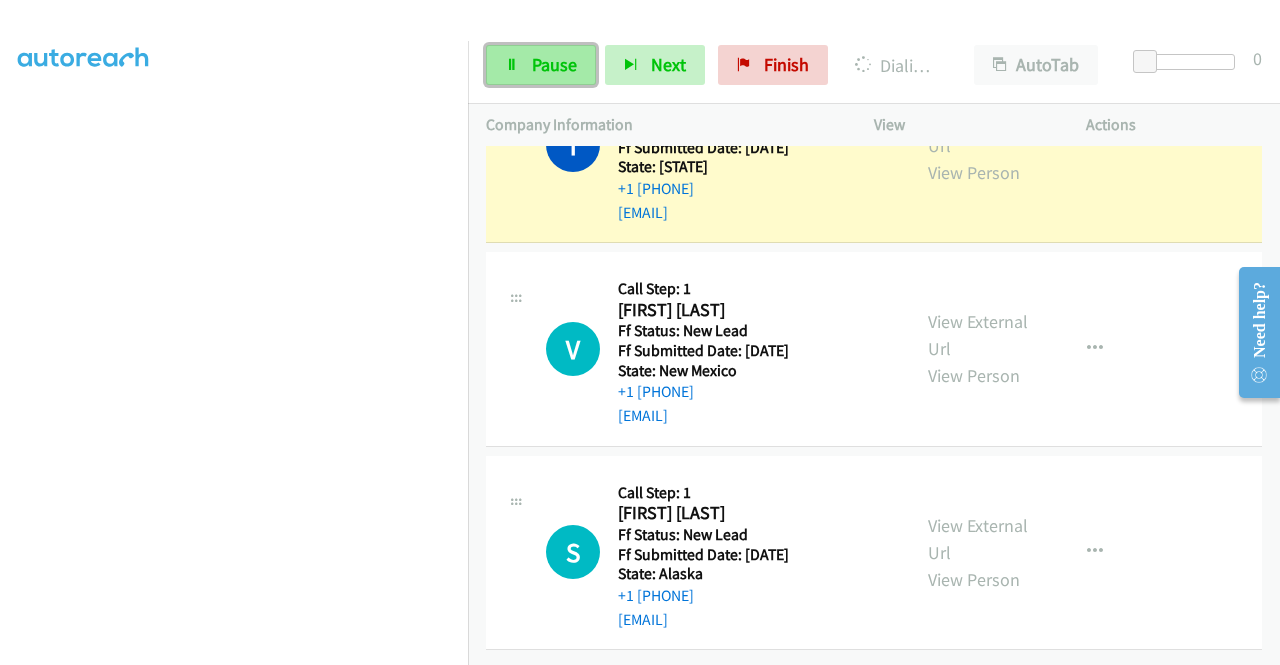 click on "Pause" at bounding box center [554, 64] 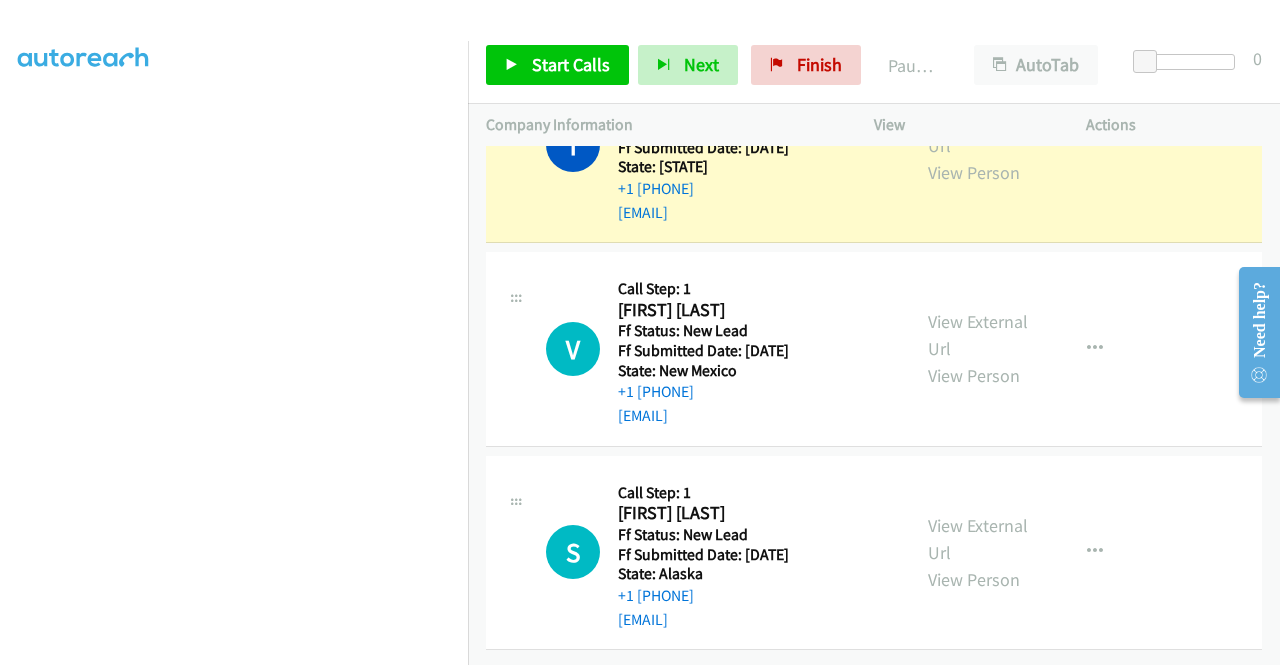 scroll, scrollTop: 0, scrollLeft: 0, axis: both 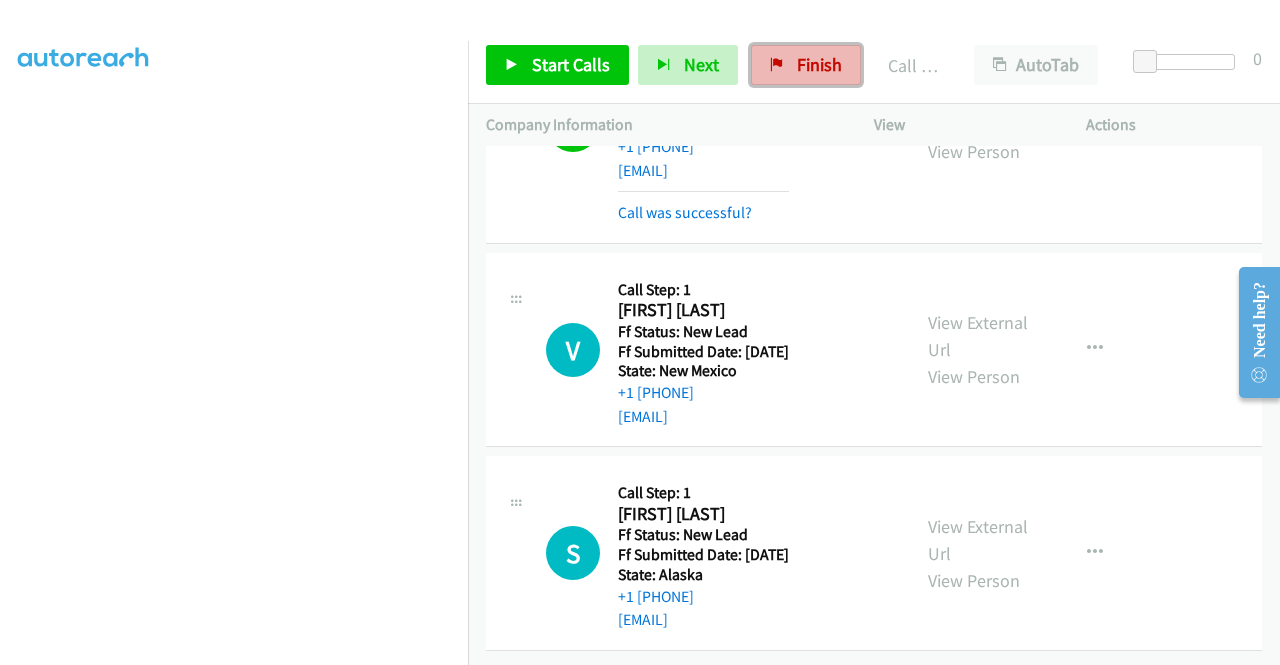 click on "Finish" at bounding box center (806, 65) 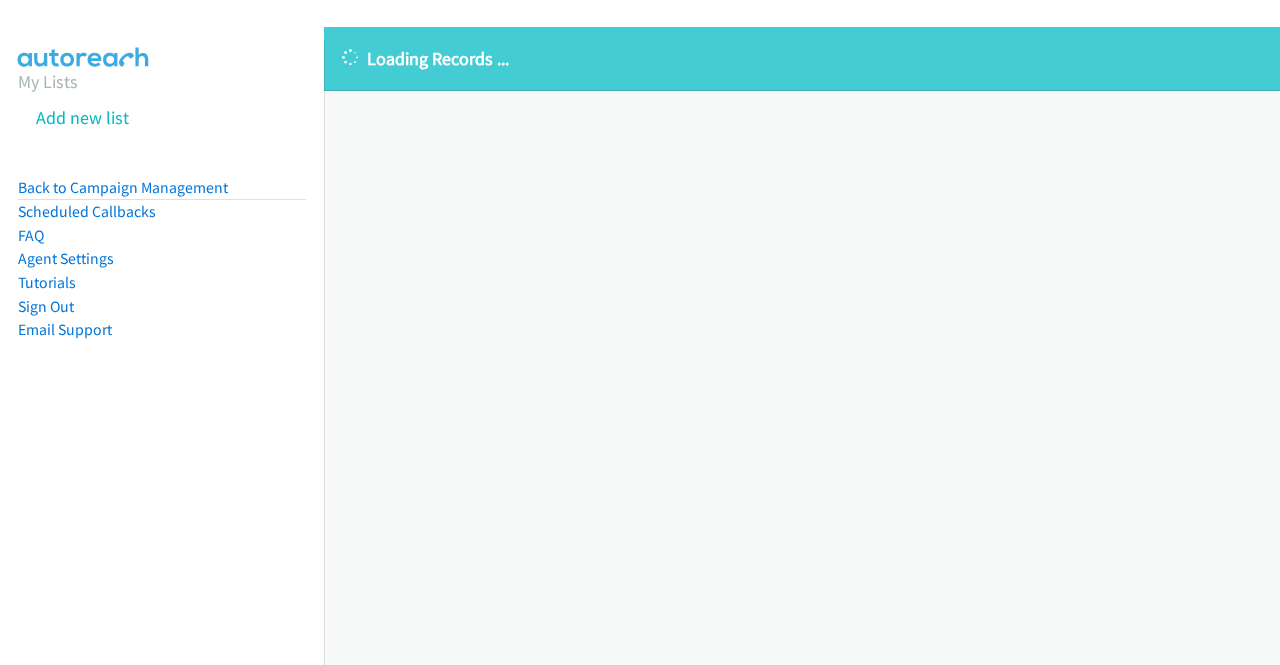 scroll, scrollTop: 0, scrollLeft: 0, axis: both 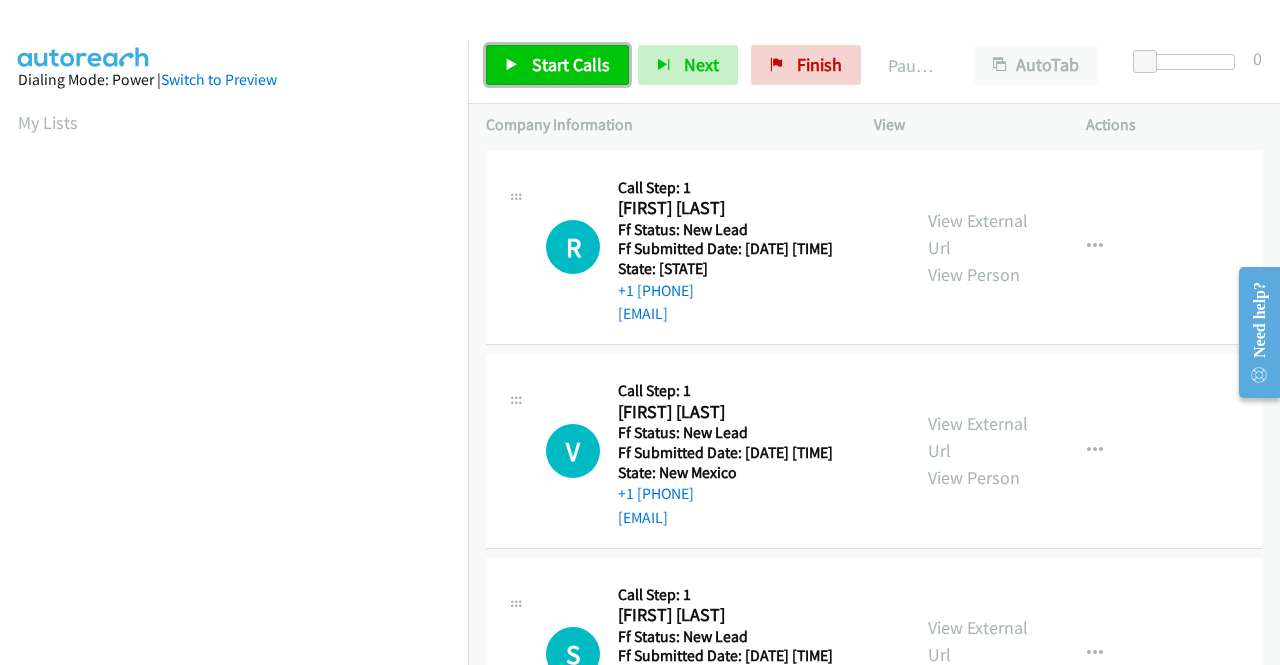 click on "Start Calls" at bounding box center (571, 64) 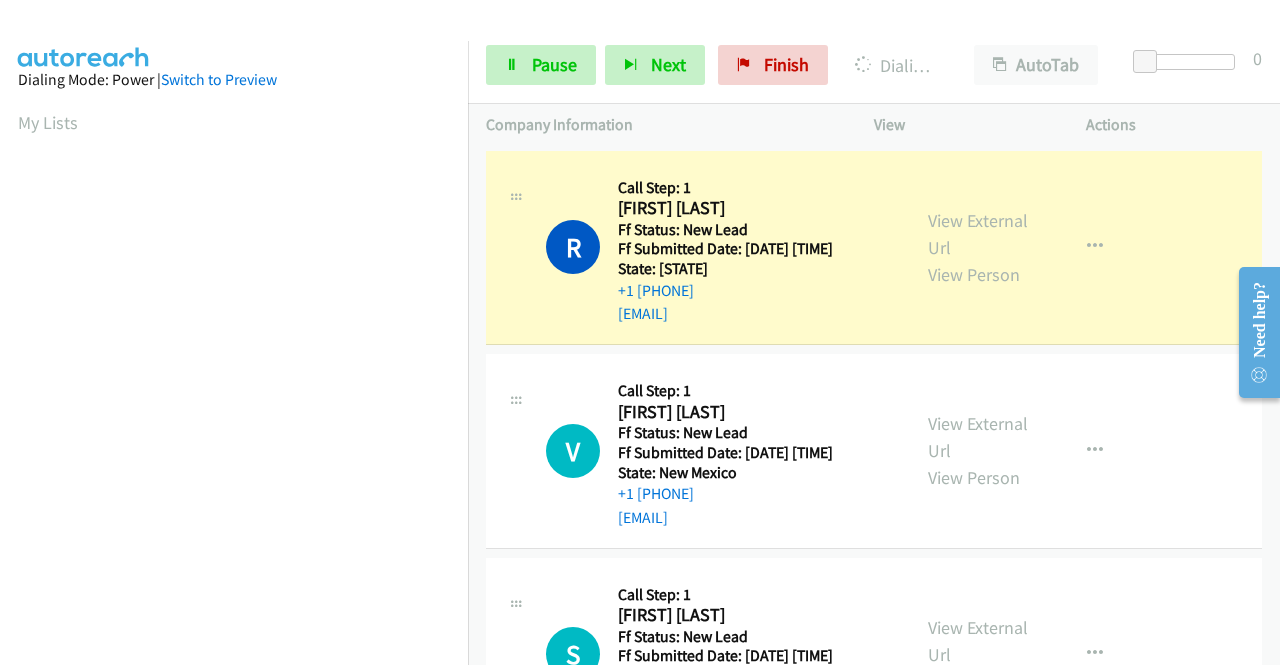 click on "Dialing Mode: Power
|
Switch to Preview
My Lists" at bounding box center [234, 594] 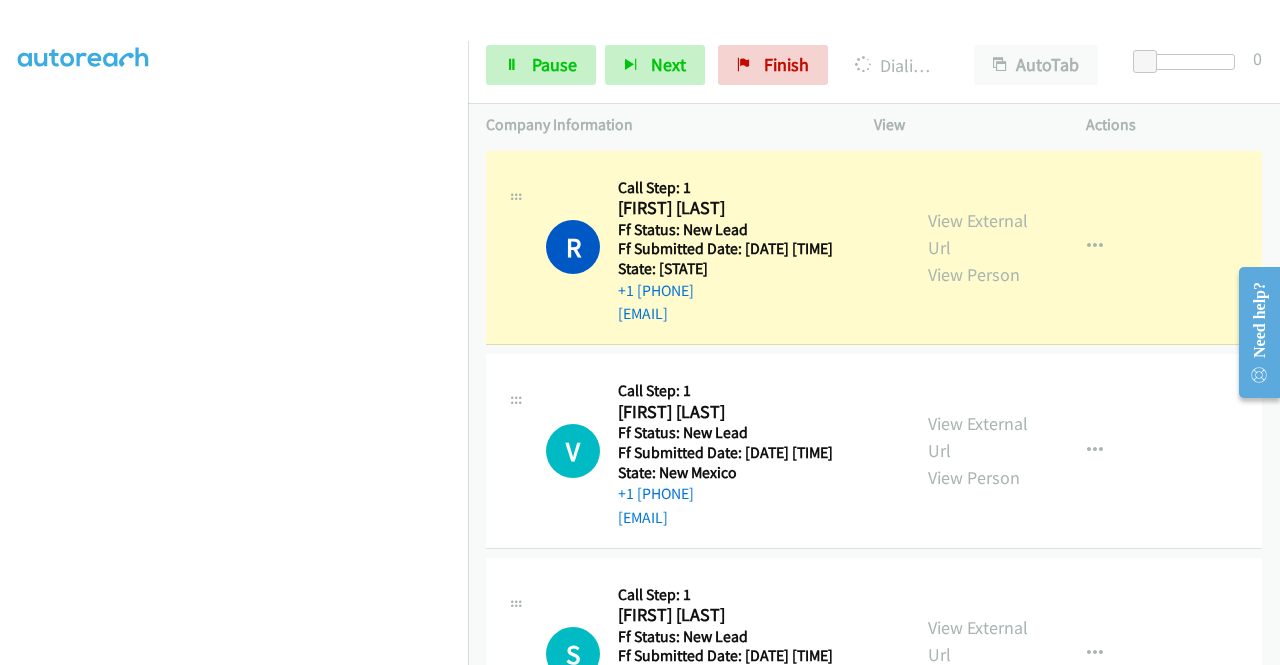 scroll, scrollTop: 0, scrollLeft: 0, axis: both 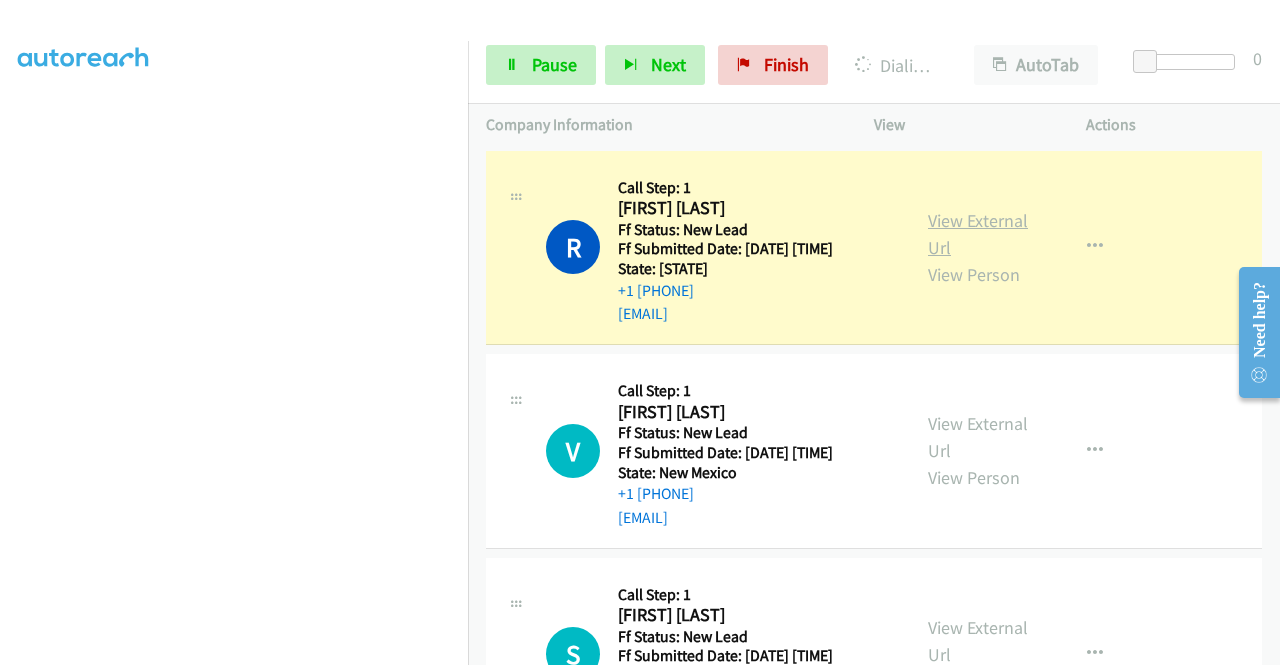 click on "View External Url" at bounding box center [978, 234] 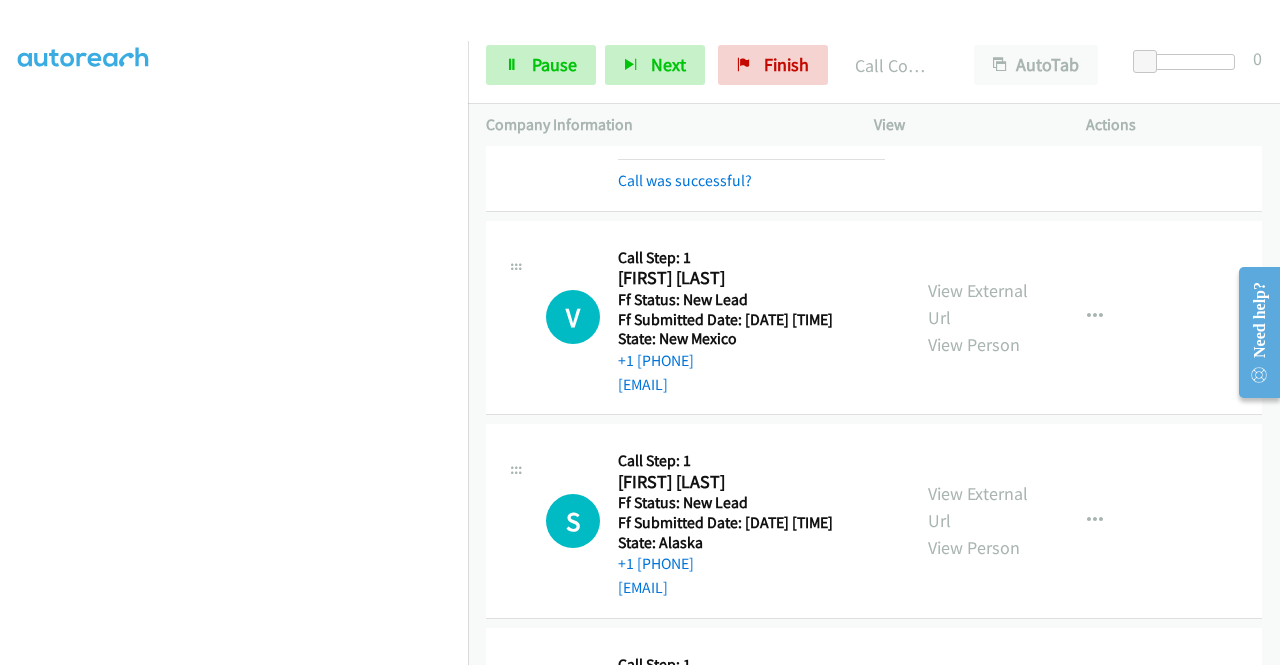 scroll, scrollTop: 215, scrollLeft: 0, axis: vertical 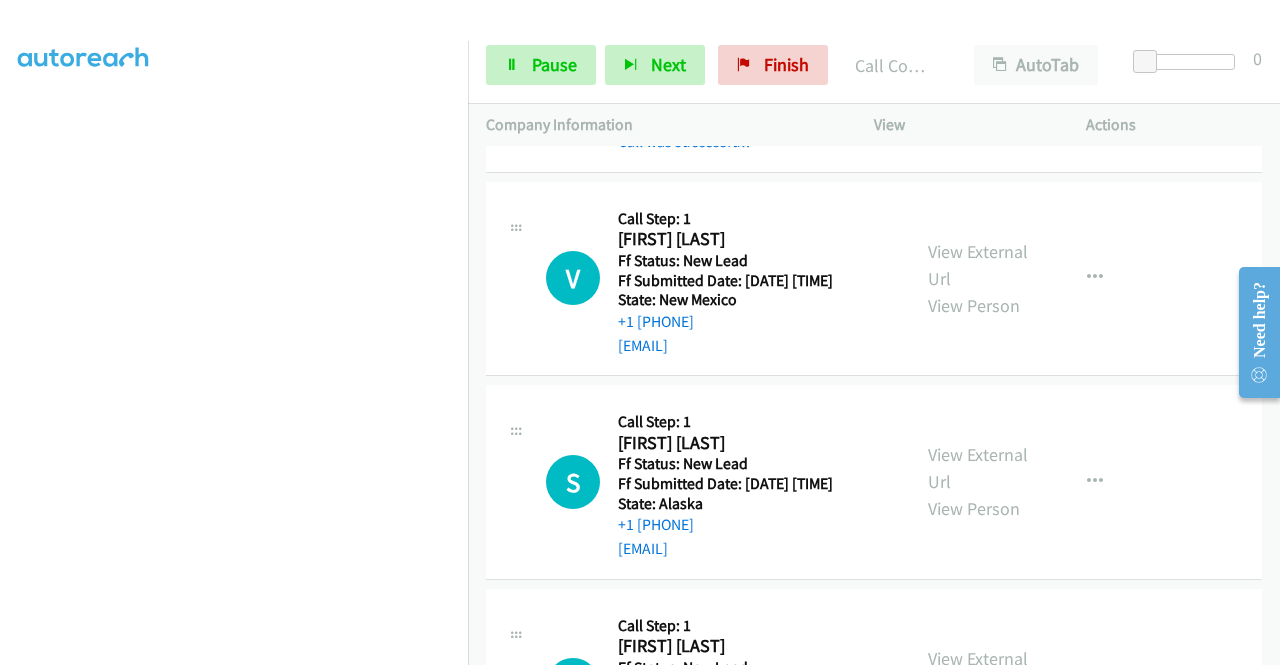 drag, startPoint x: 1279, startPoint y: 215, endPoint x: 56, endPoint y: 50, distance: 1234.0802 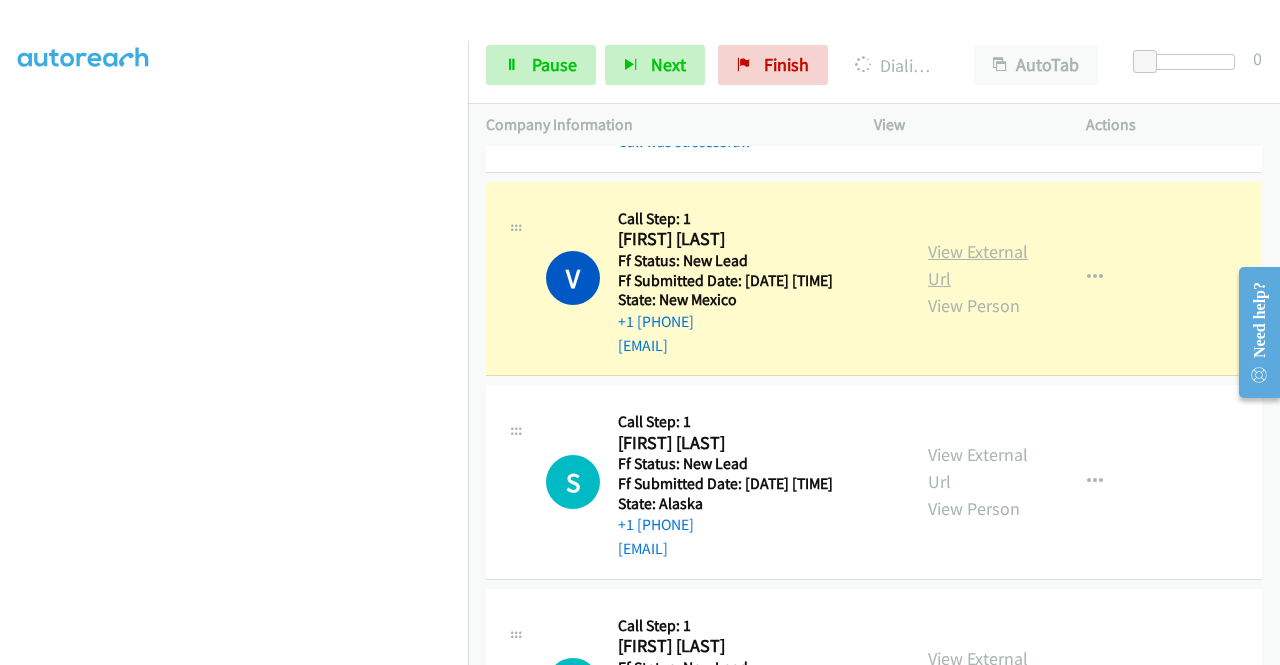 click on "View External Url" at bounding box center [978, 265] 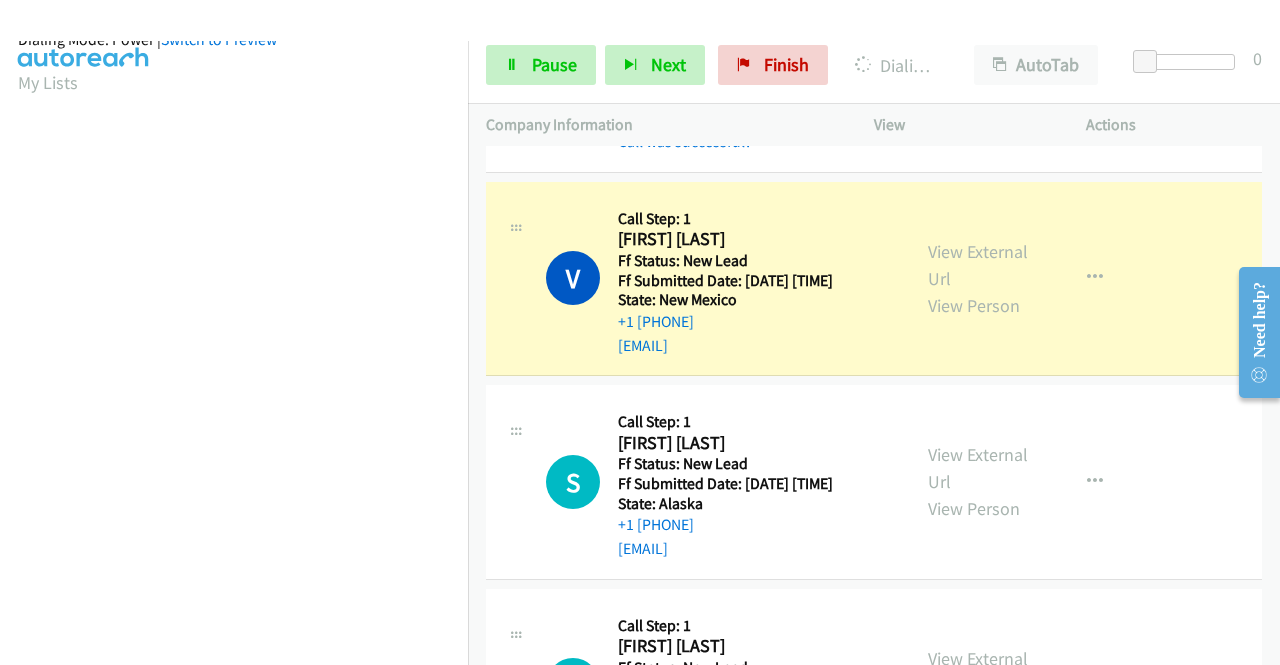 scroll, scrollTop: 456, scrollLeft: 0, axis: vertical 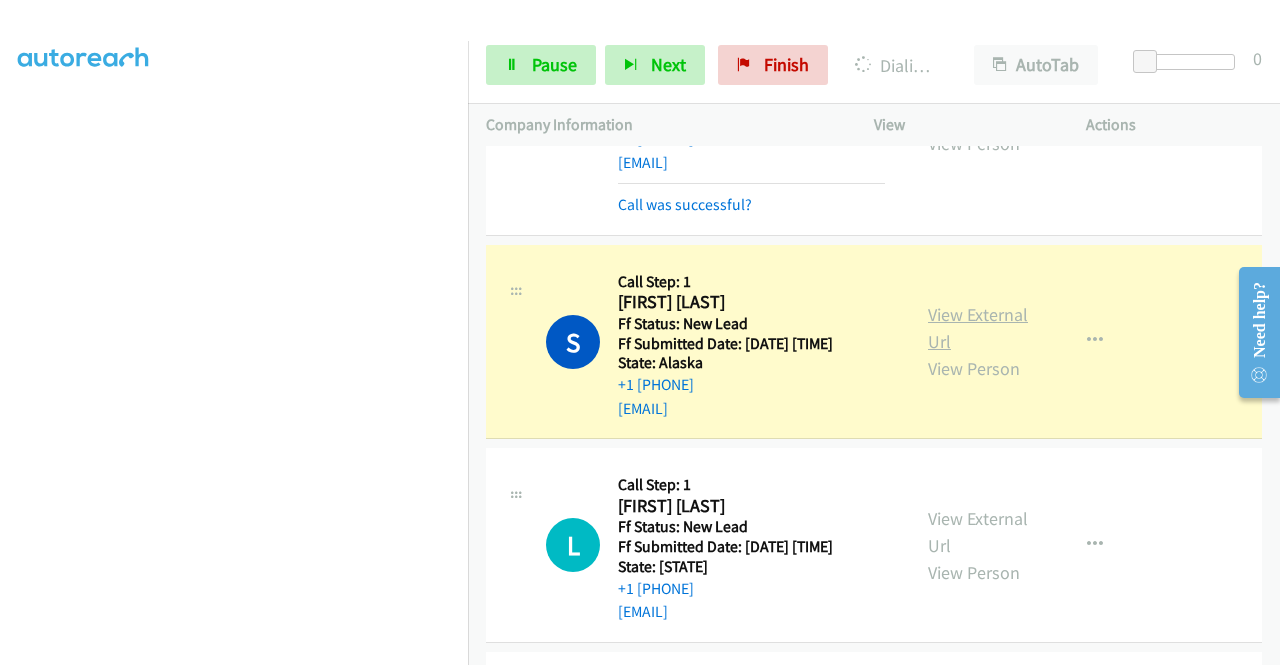 click on "View External Url" at bounding box center [978, 328] 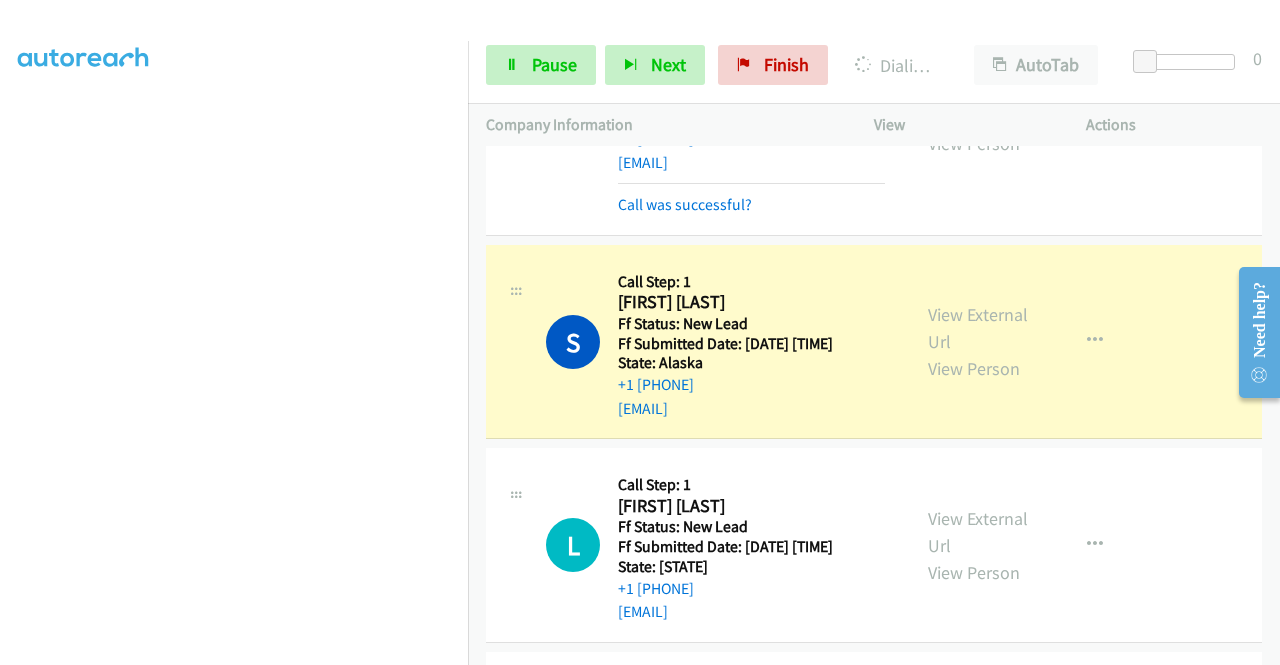 scroll, scrollTop: 0, scrollLeft: 0, axis: both 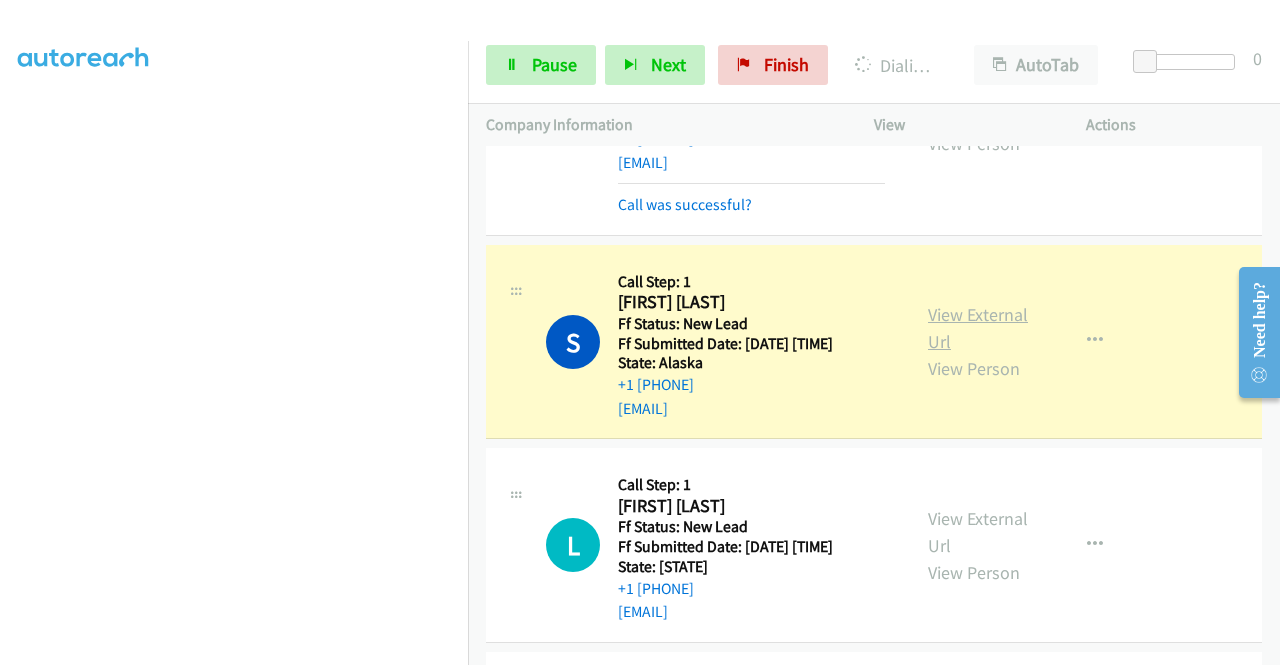 click on "View External Url" at bounding box center [978, 328] 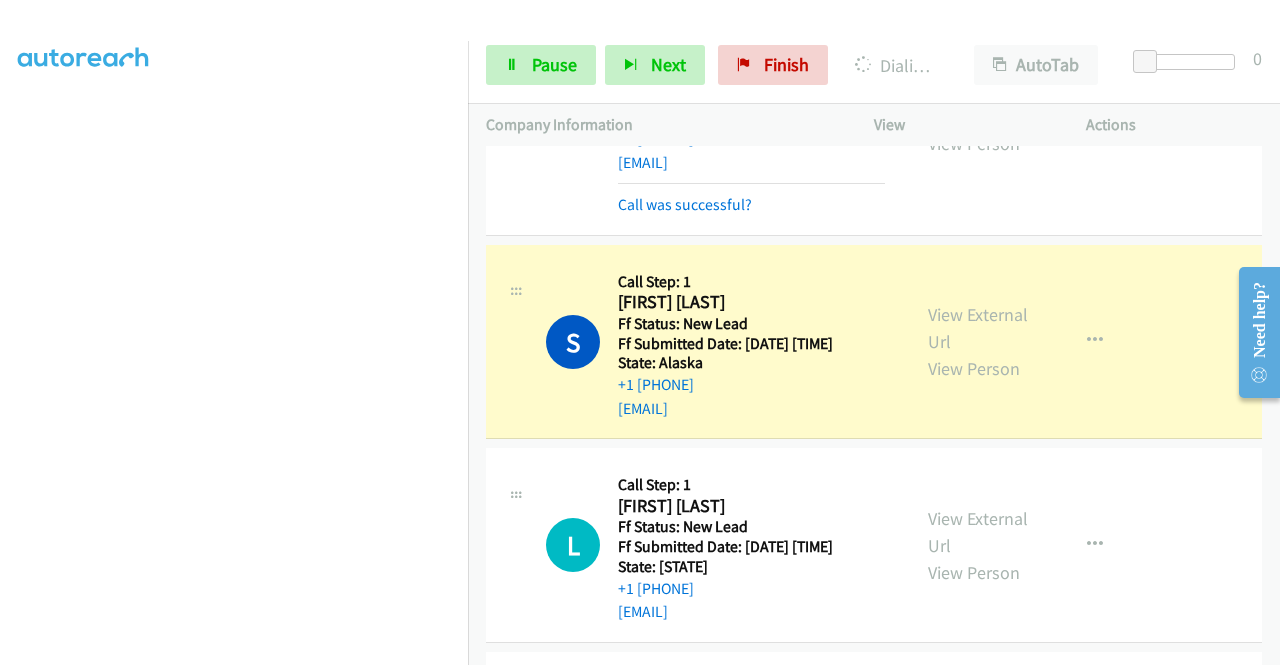 scroll, scrollTop: 0, scrollLeft: 0, axis: both 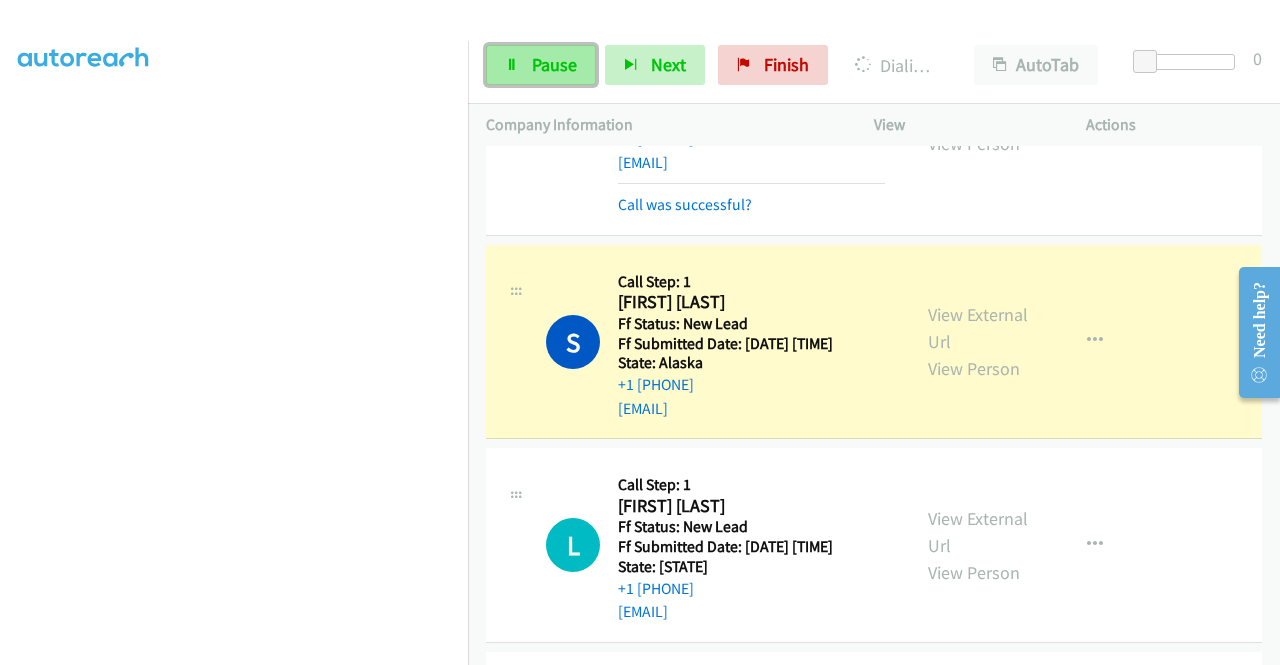 click on "Pause" at bounding box center [541, 65] 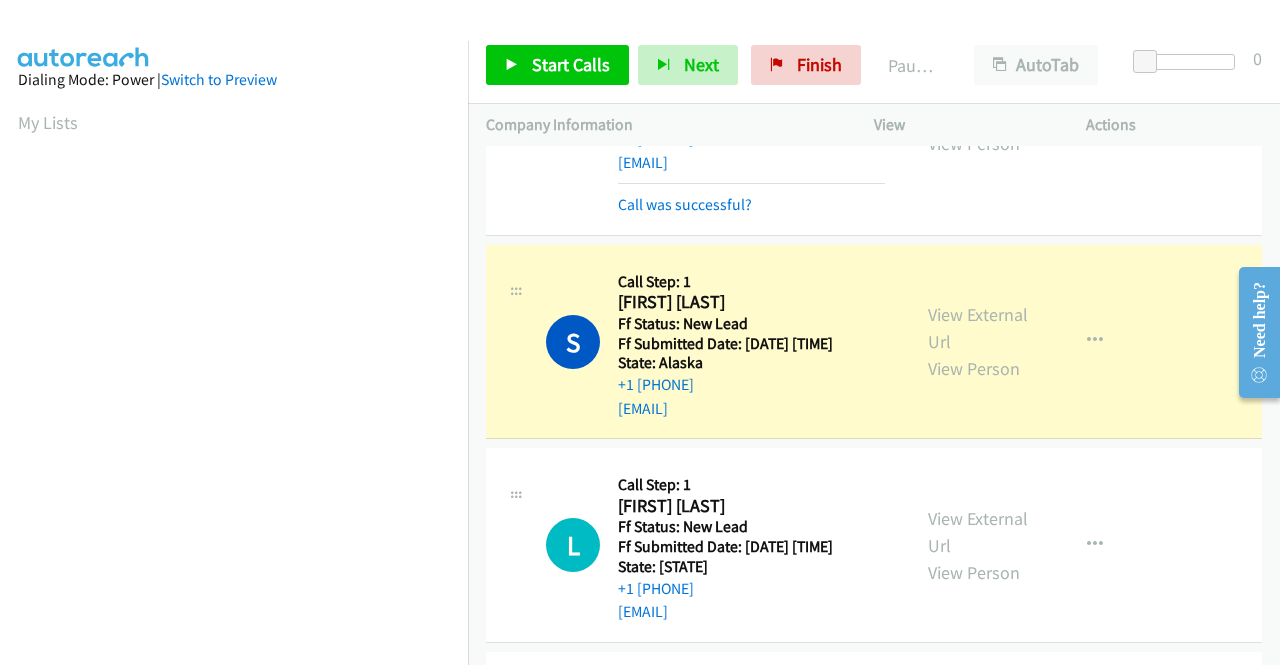 scroll, scrollTop: 456, scrollLeft: 0, axis: vertical 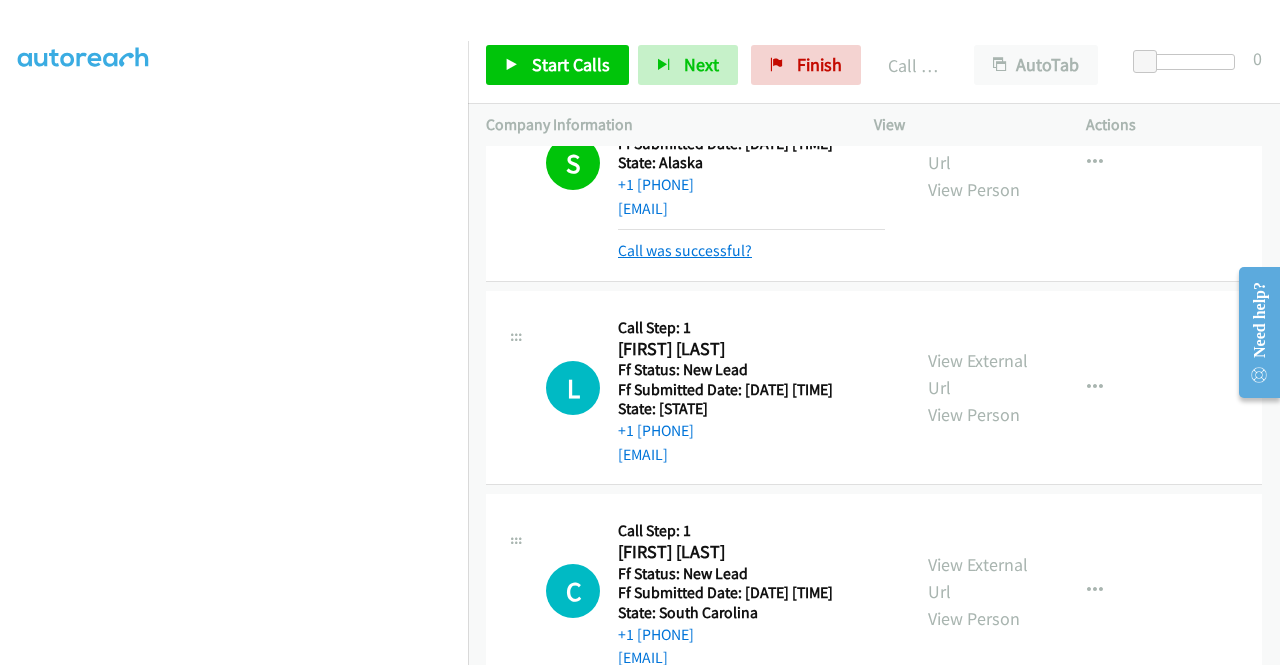 click on "Call was successful?" at bounding box center [685, 250] 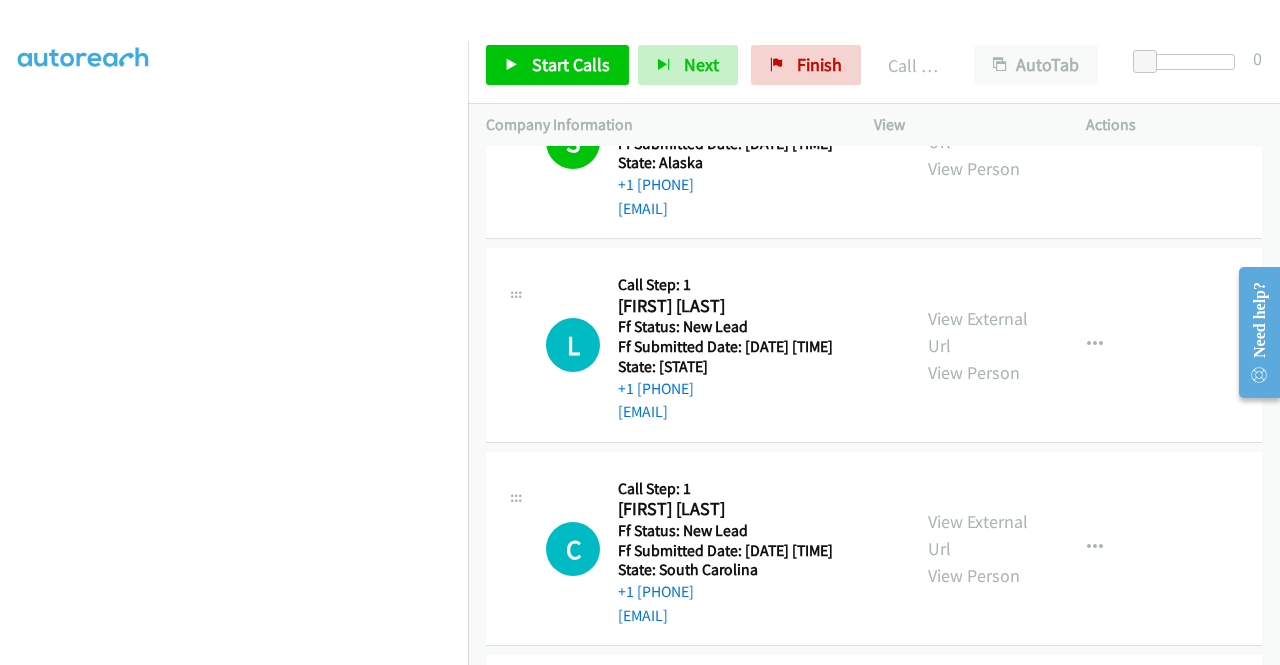 click on "L
Callback Scheduled
Call Step: 1
Lauren Olin
America/Chicago
Ff Status: New Lead
Ff Submitted Date: 2025-08-06 15:43:29 +0000
State: Missouri
+1 314-546-7324
laurenolin@gmail.com
Call was successful?
View External Url
View Person
View External Url
Email
Schedule/Manage Callback
Skip Call
Add to do not call list" at bounding box center [874, 345] 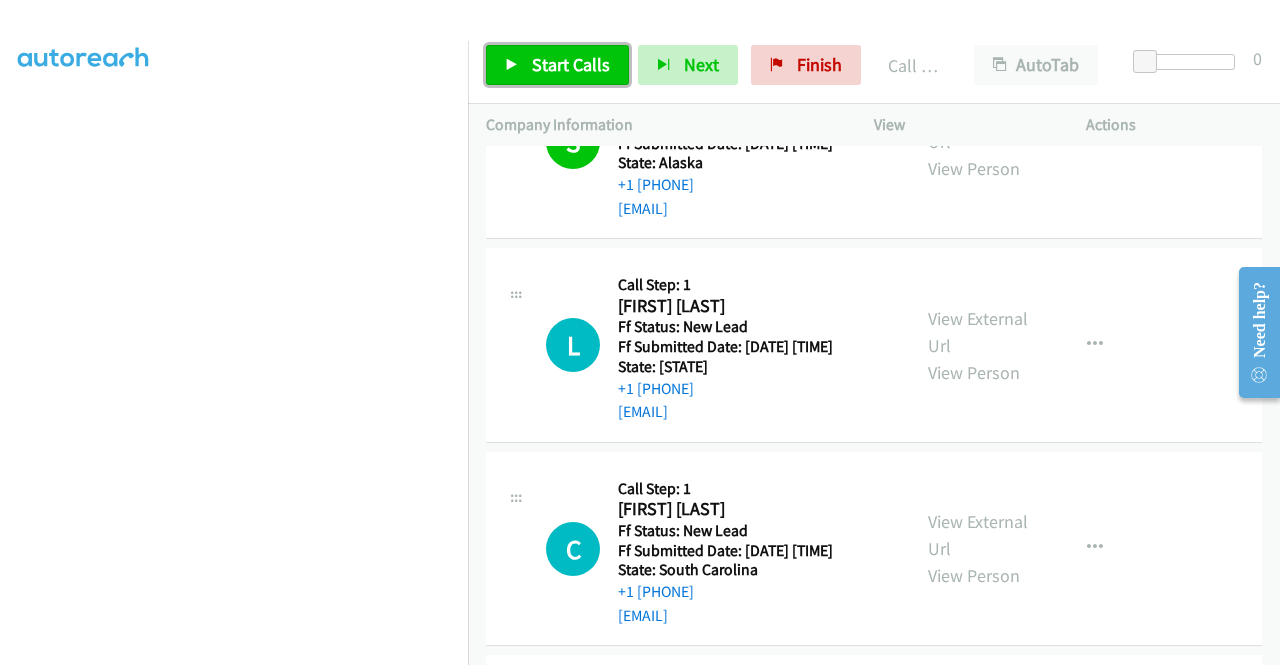 click on "Start Calls" at bounding box center (571, 64) 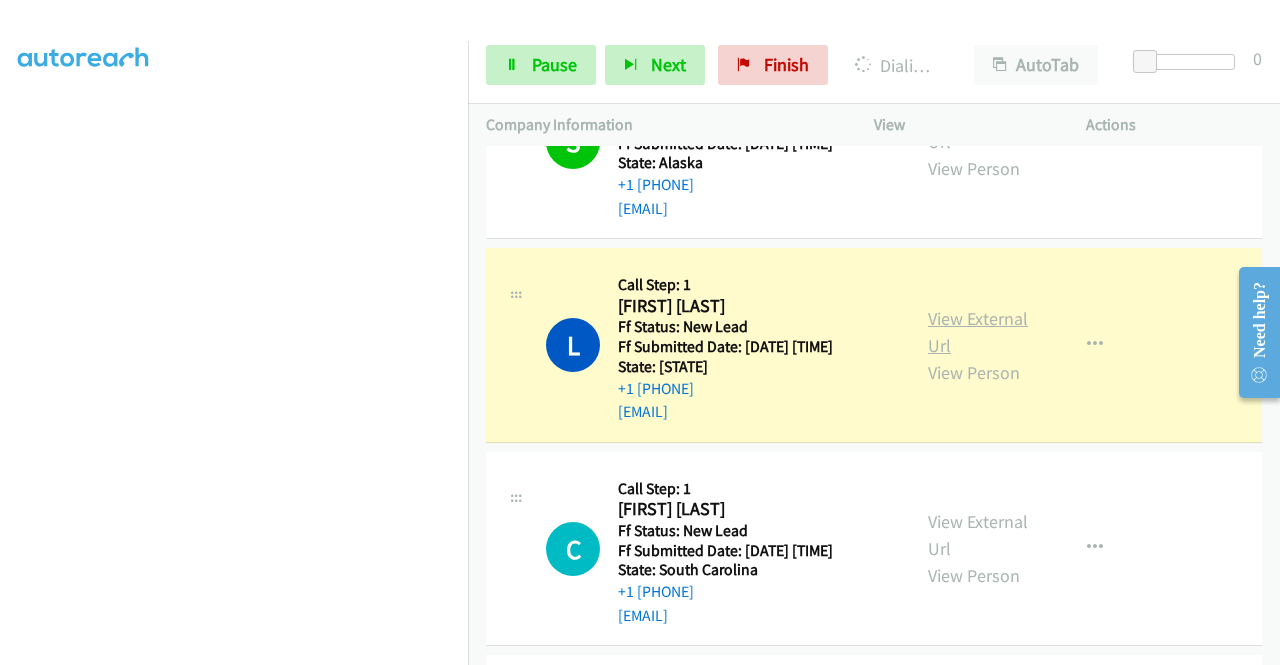 click on "View External Url" at bounding box center (978, 332) 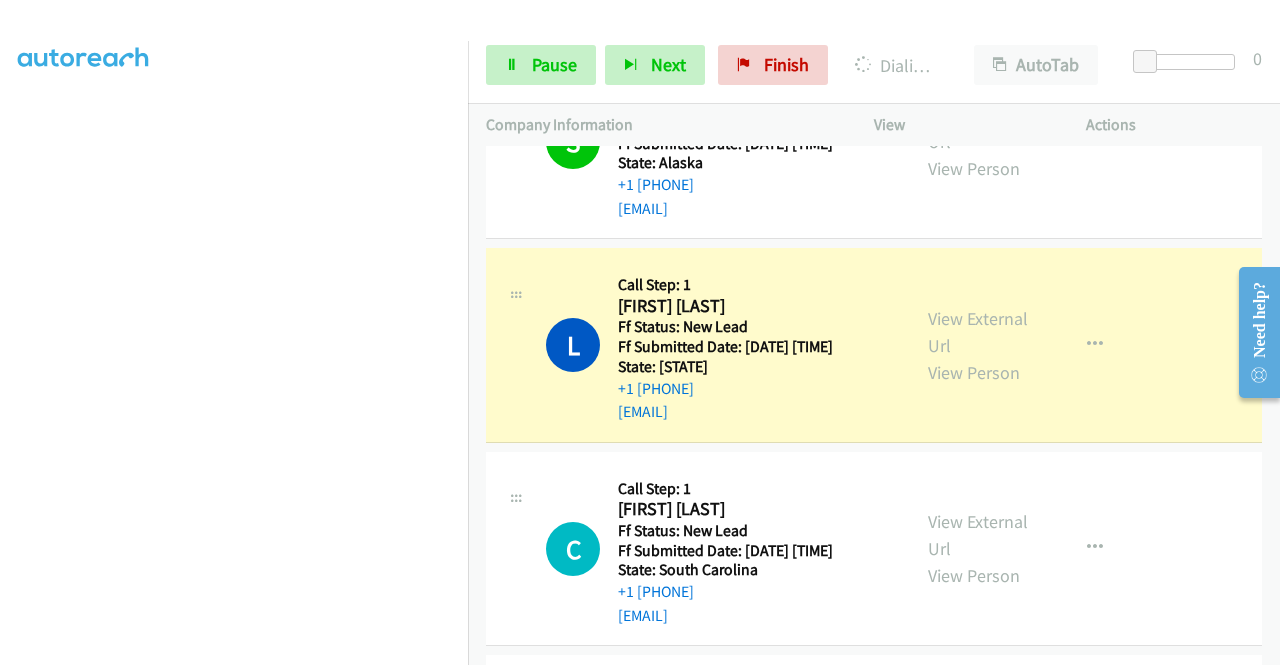 scroll, scrollTop: 0, scrollLeft: 0, axis: both 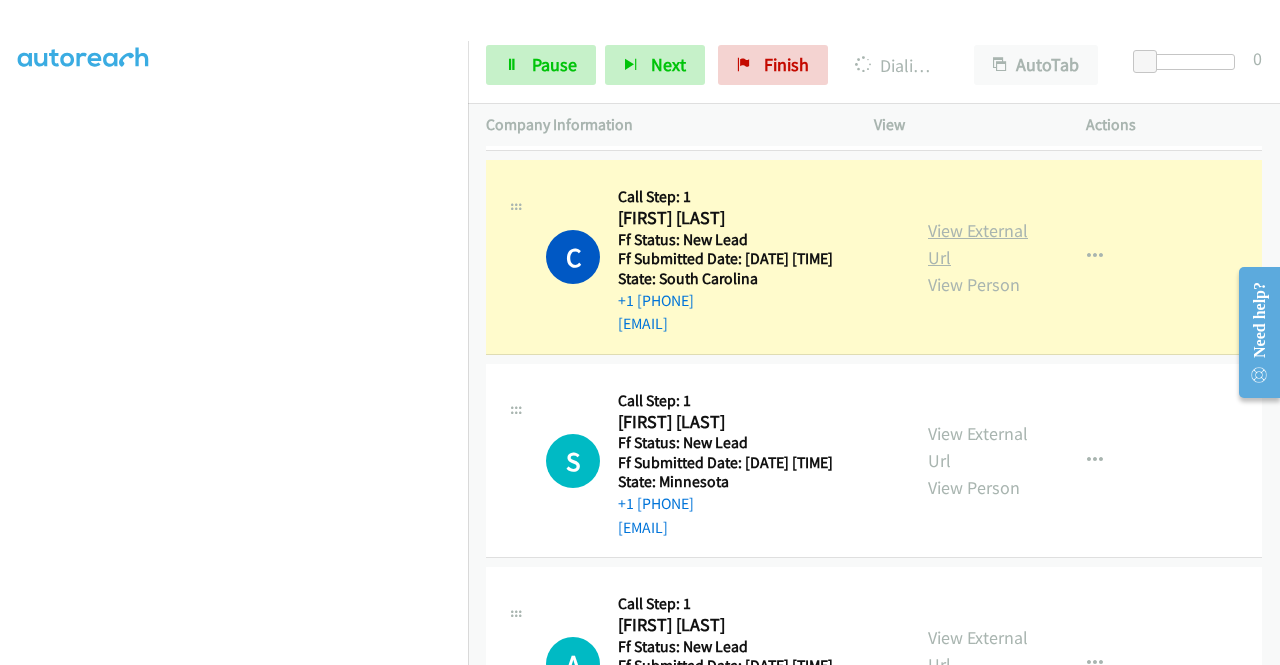 click on "View External Url" at bounding box center [978, 244] 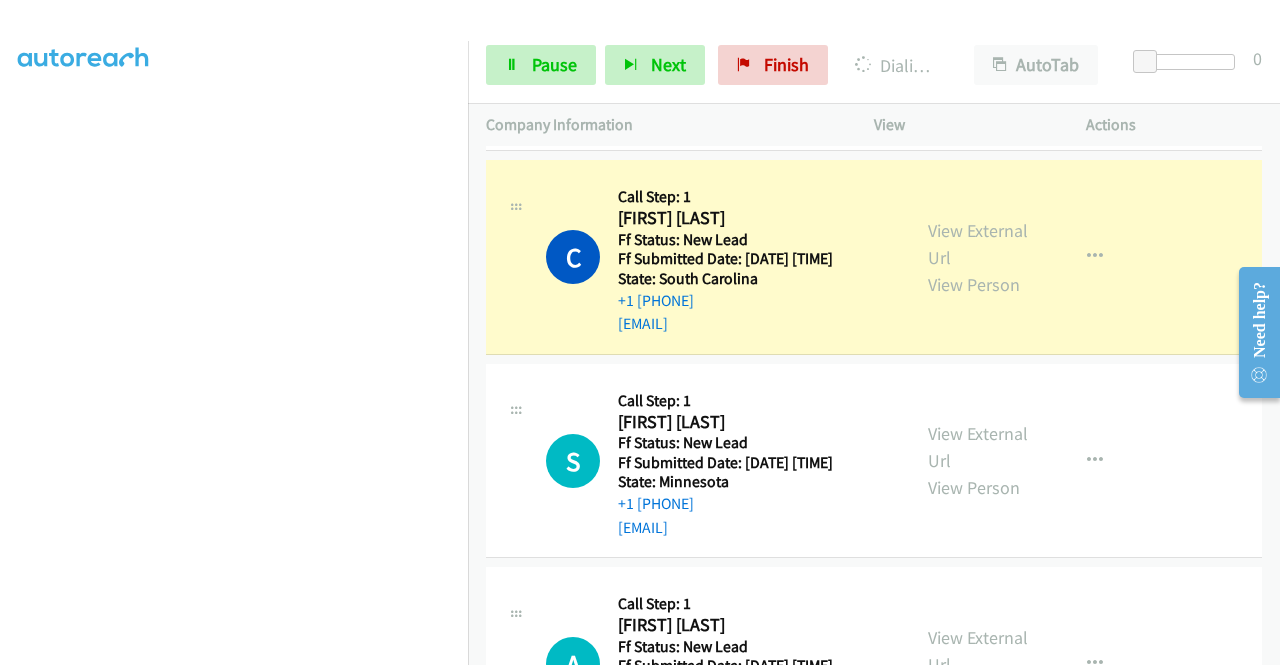 scroll, scrollTop: 0, scrollLeft: 0, axis: both 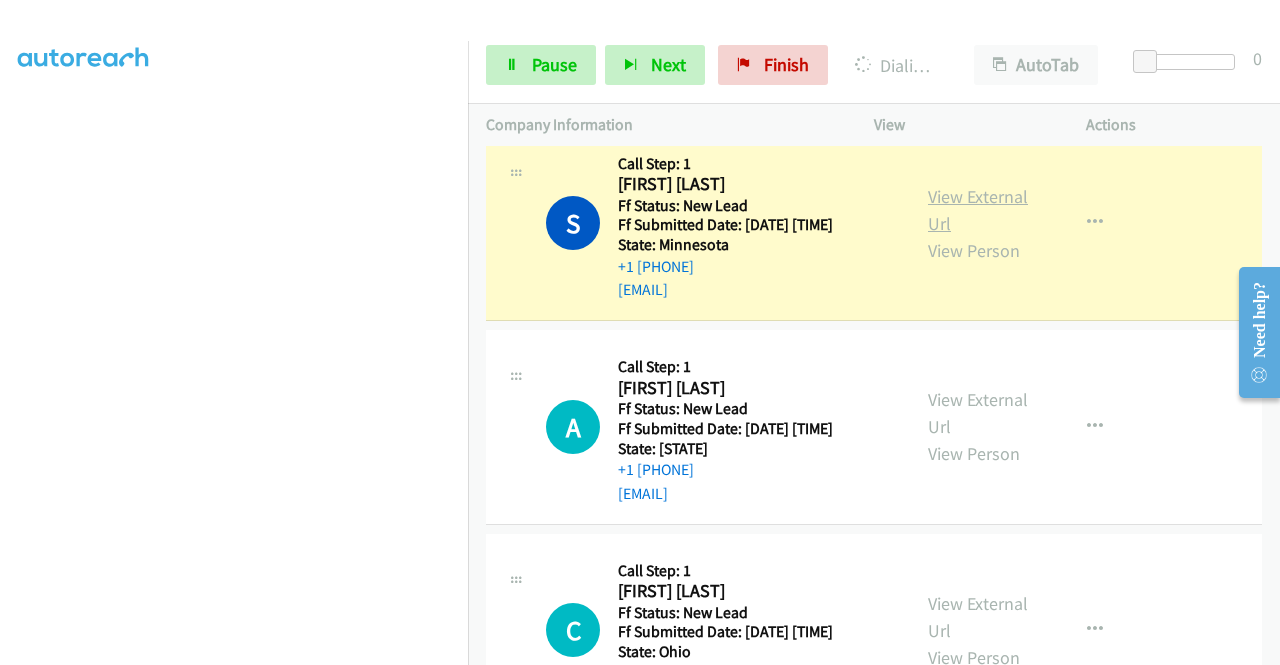 click on "View External Url" at bounding box center (978, 210) 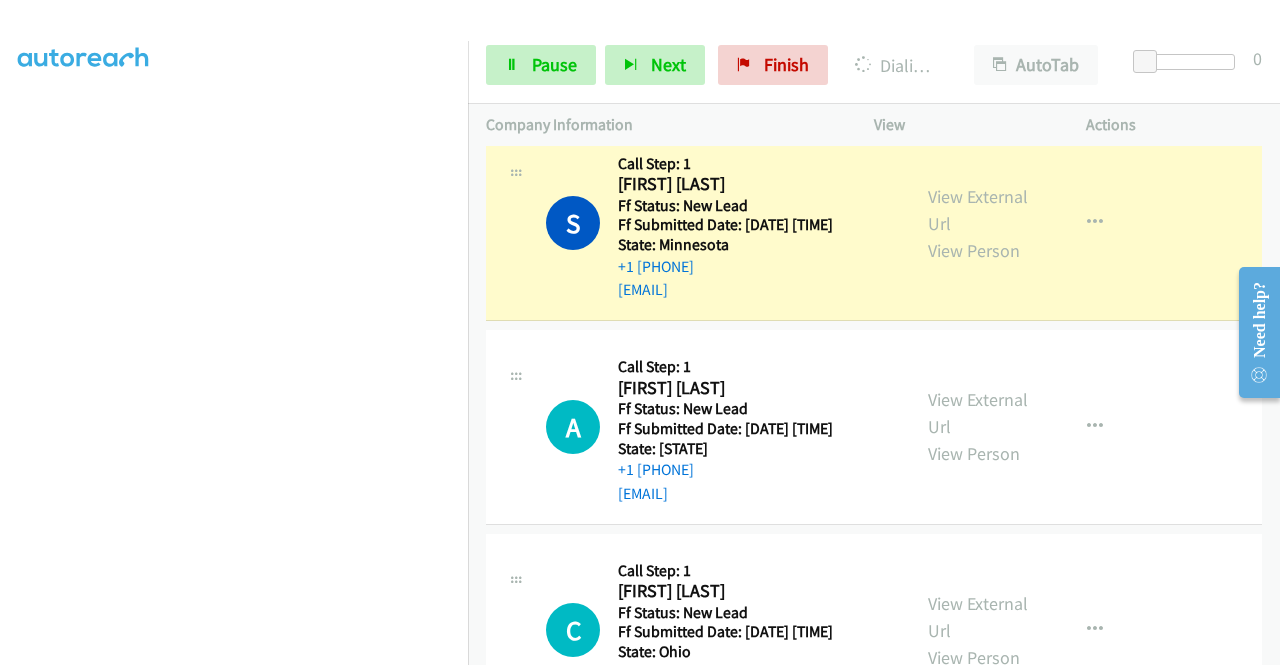 scroll, scrollTop: 456, scrollLeft: 0, axis: vertical 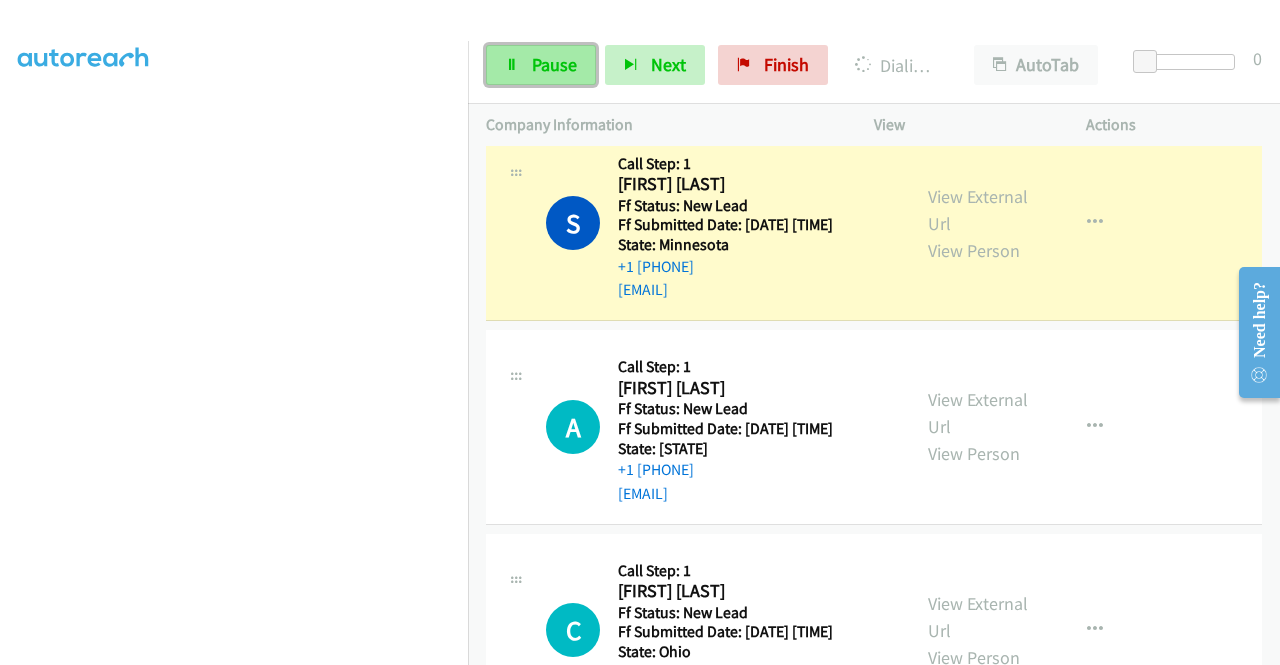 click on "Pause" at bounding box center (541, 65) 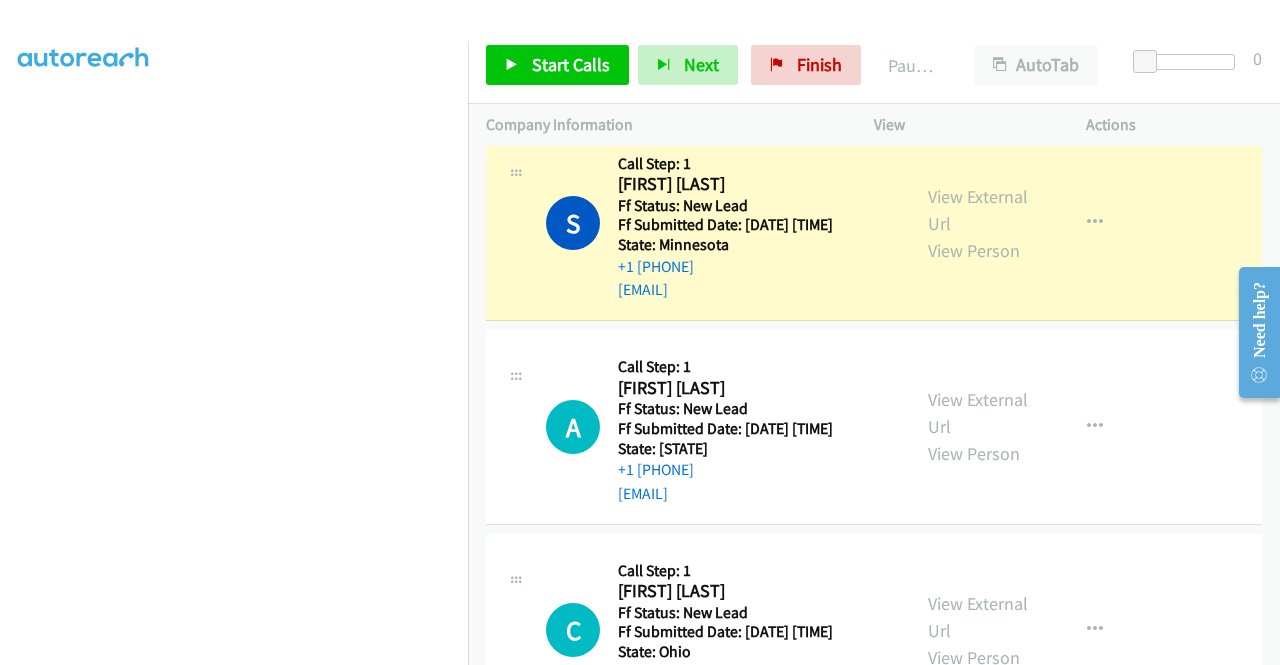 scroll, scrollTop: 0, scrollLeft: 0, axis: both 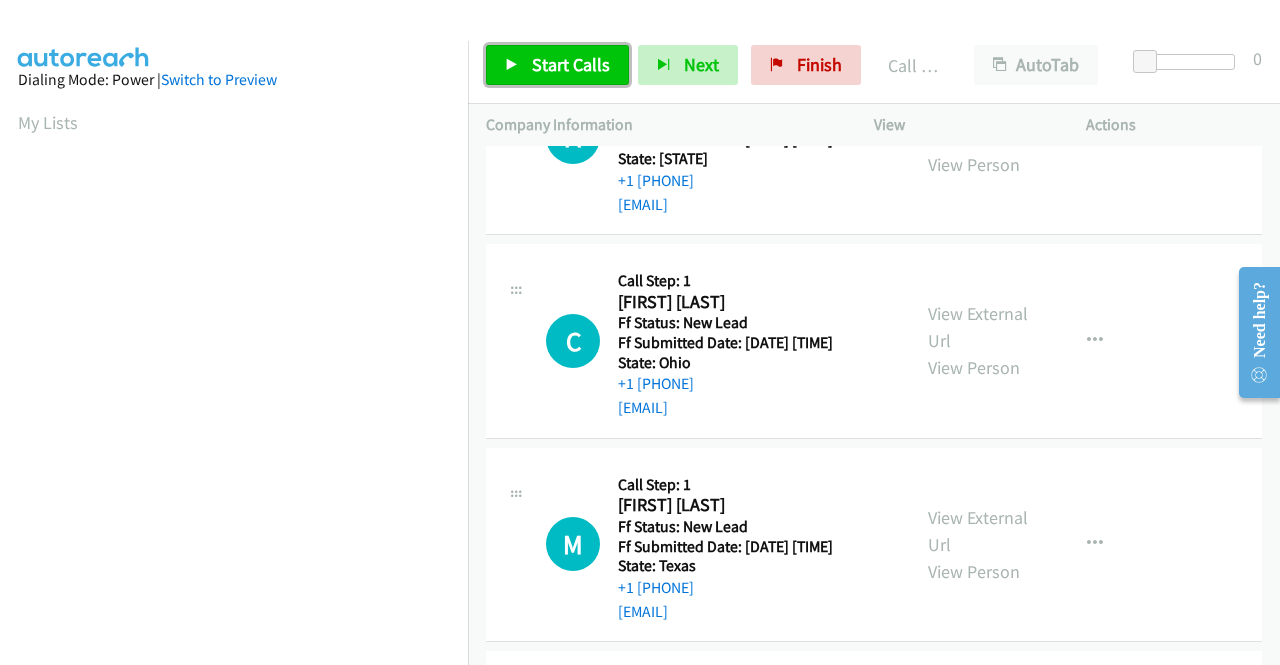 click on "Start Calls" at bounding box center [571, 64] 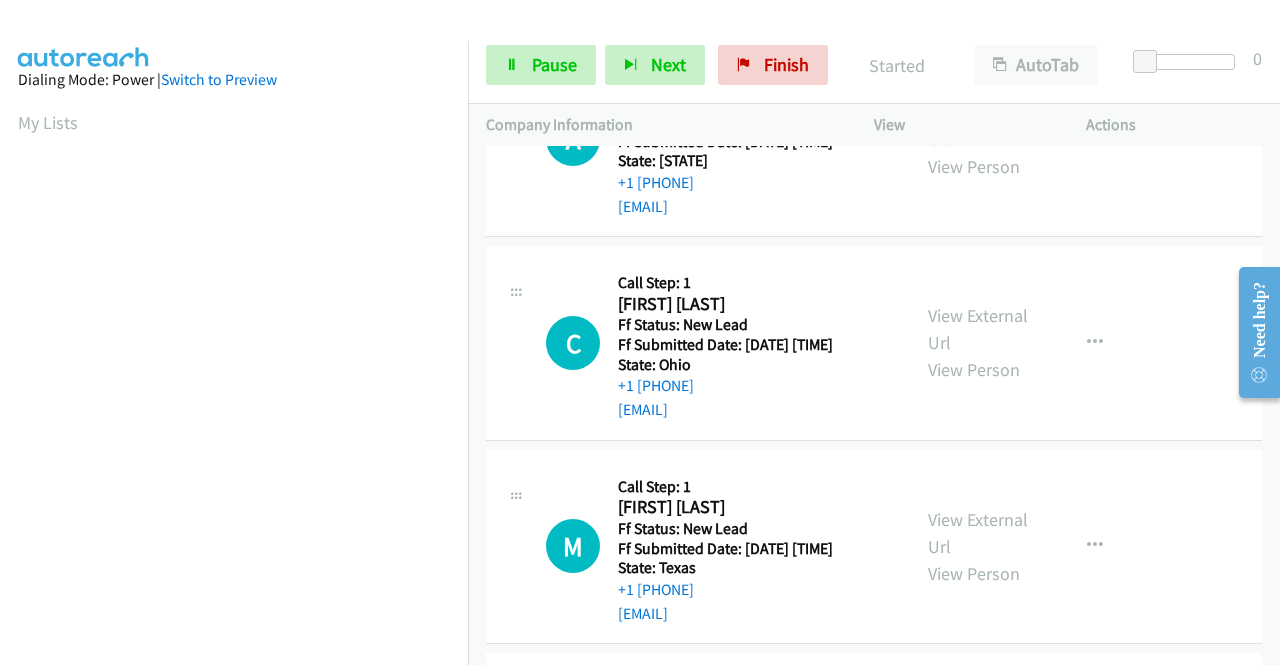 scroll, scrollTop: 1516, scrollLeft: 0, axis: vertical 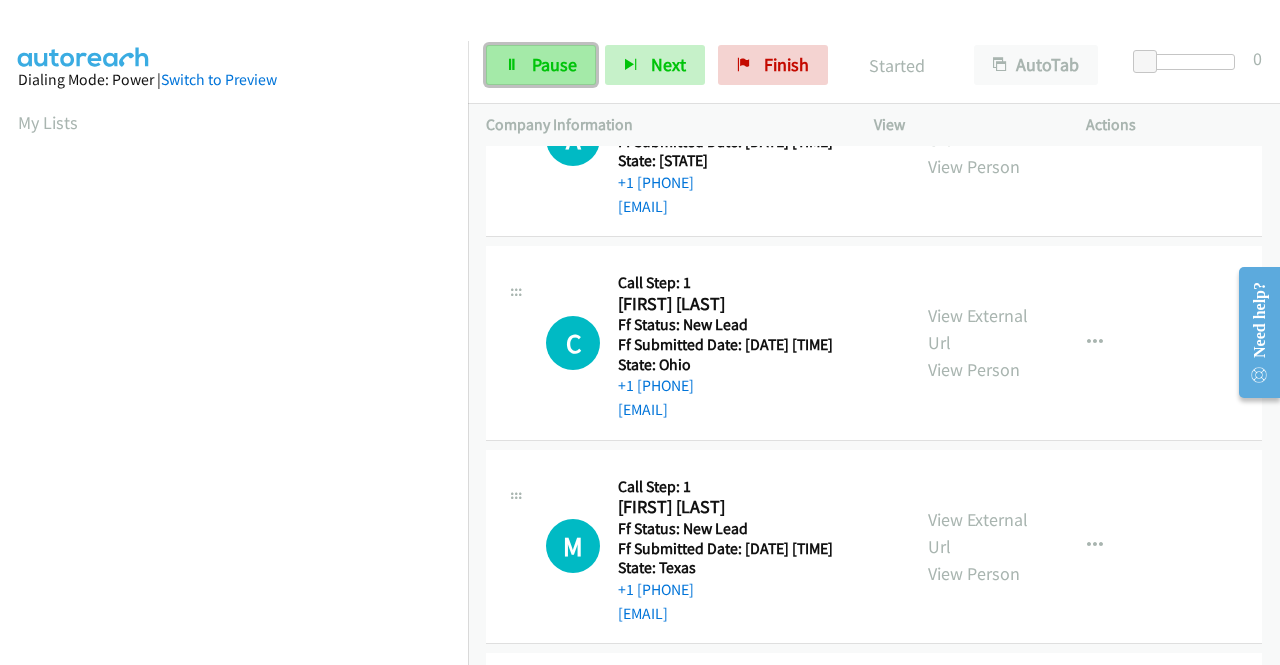 click on "Pause" at bounding box center [541, 65] 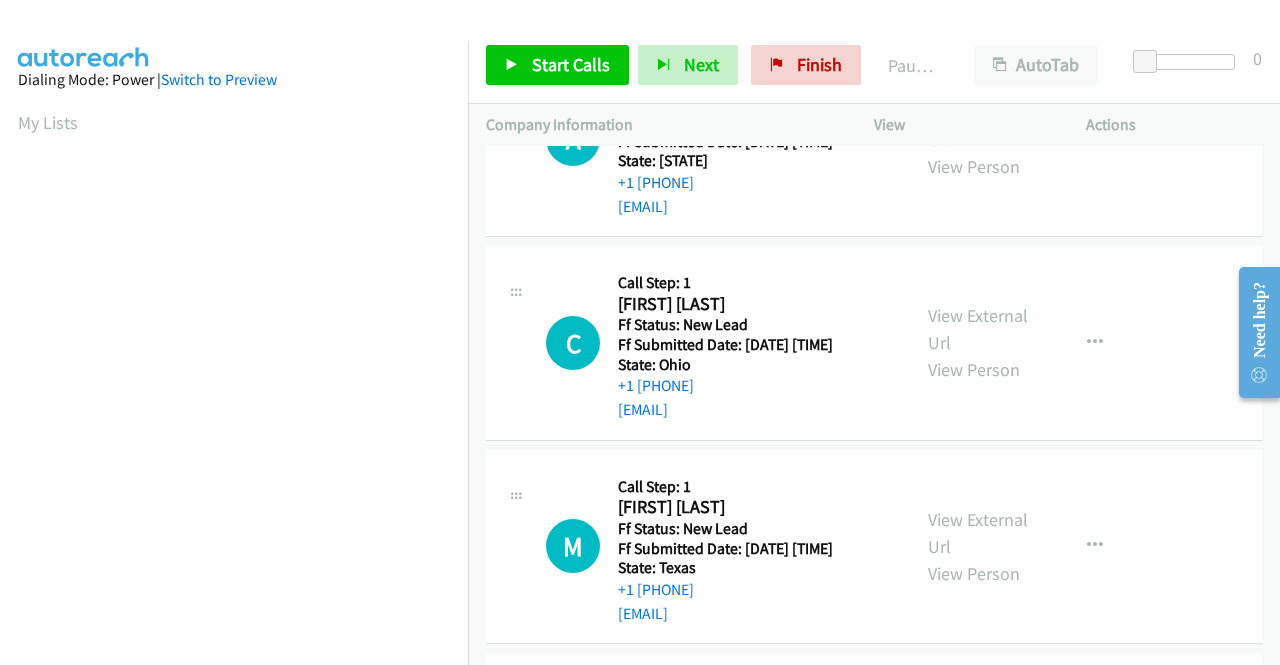 scroll, scrollTop: 456, scrollLeft: 0, axis: vertical 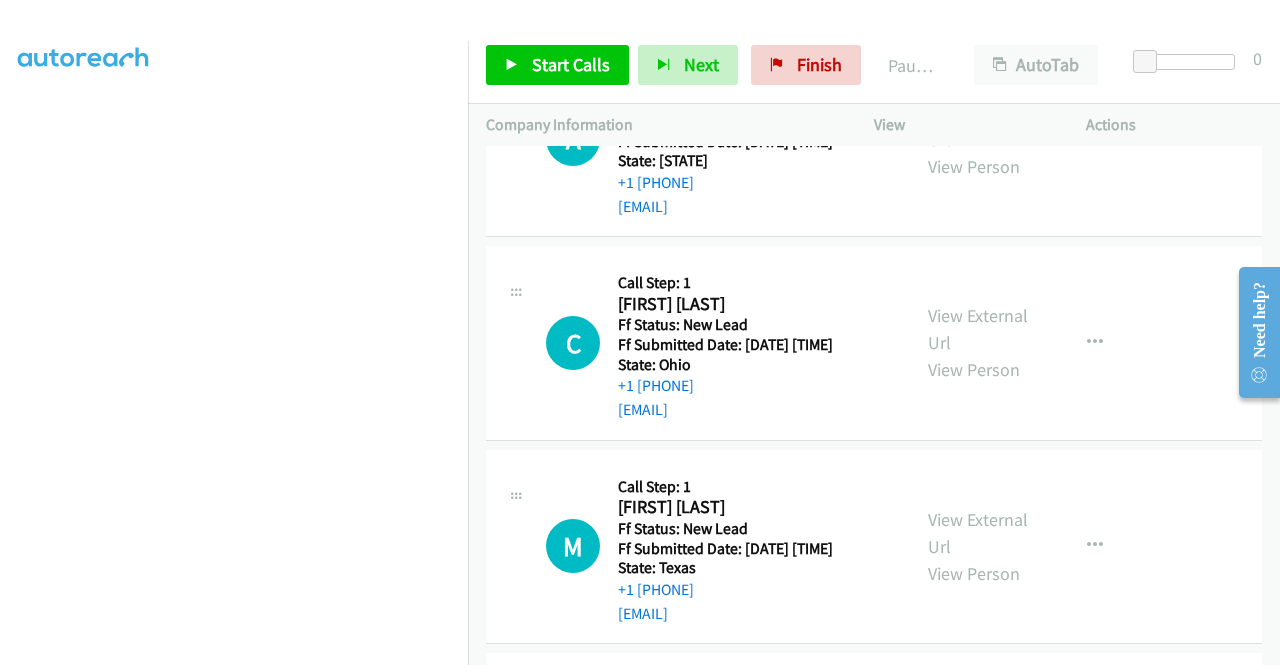 click on "Start Calls
Pause
Next
Finish
Paused
AutoTab
AutoTab
0" at bounding box center [874, 65] 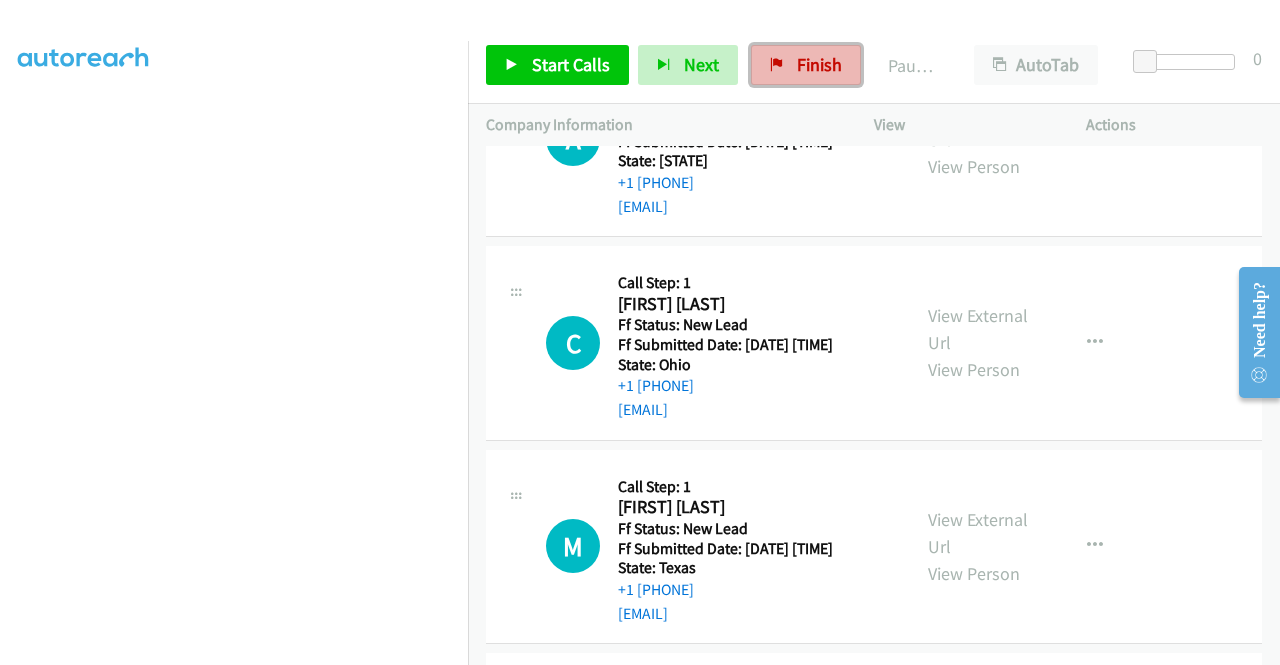 click on "Finish" at bounding box center [819, 64] 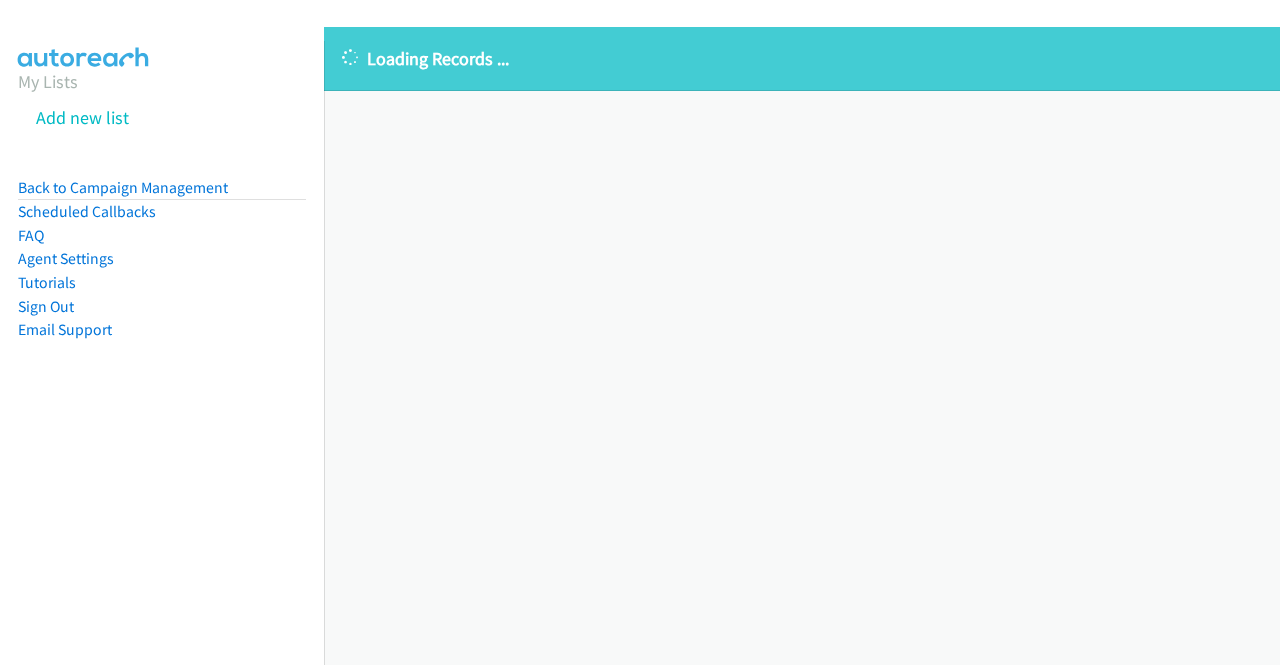 scroll, scrollTop: 0, scrollLeft: 0, axis: both 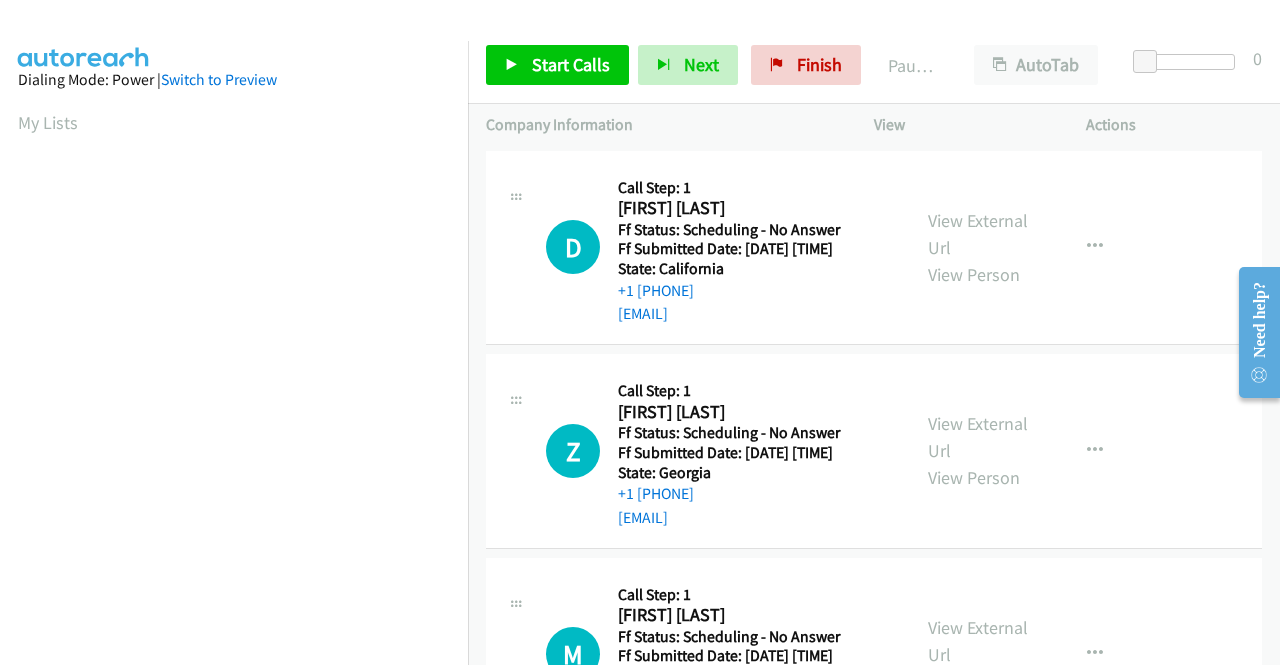 click on "+1 [PHONE]" at bounding box center (751, 291) 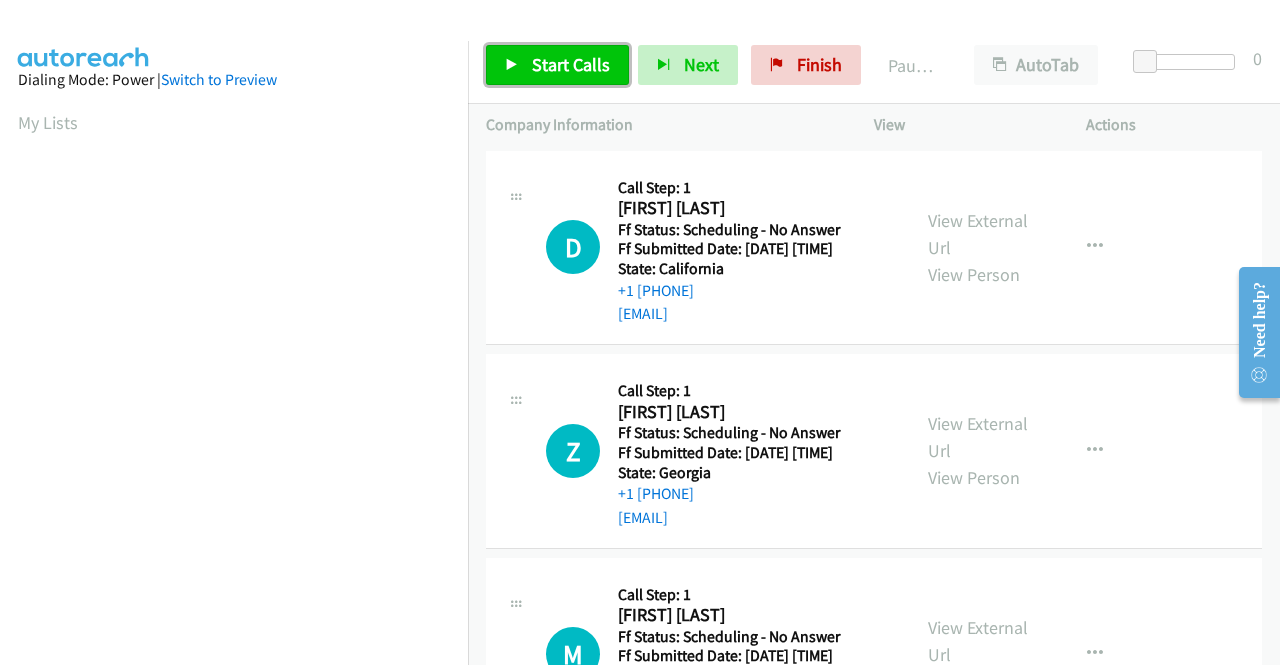 click on "Start Calls" at bounding box center (557, 65) 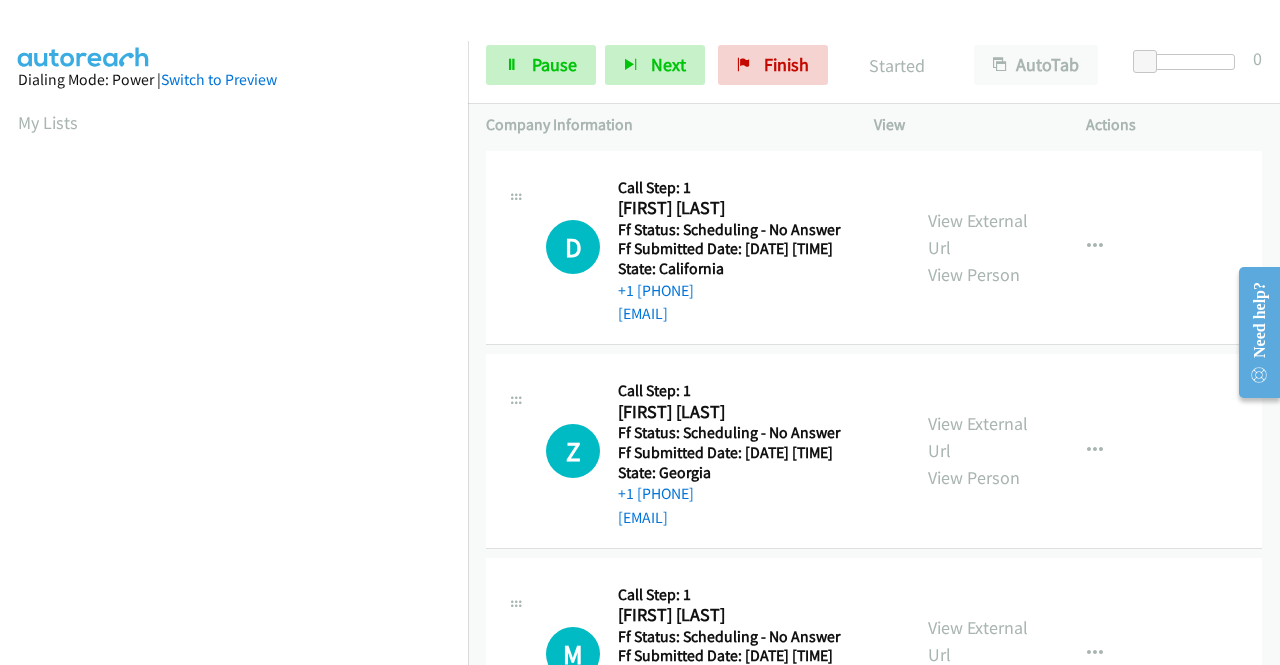 click on "Call Step: 1" at bounding box center (751, 188) 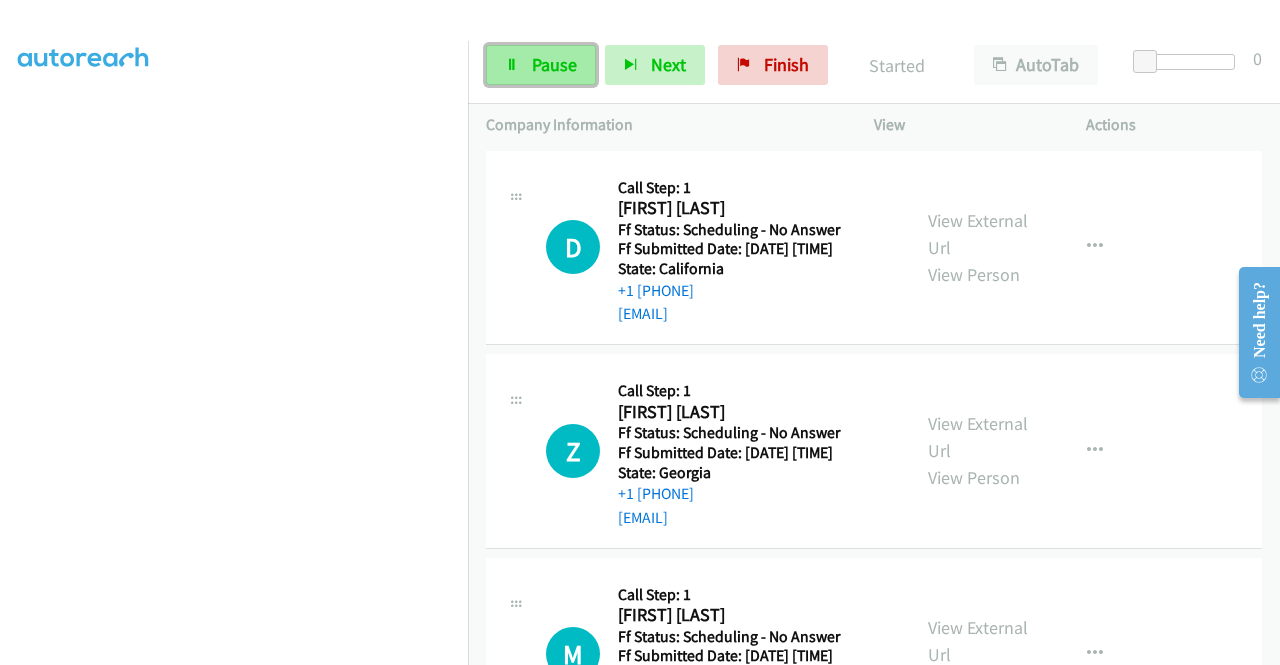 click at bounding box center (512, 66) 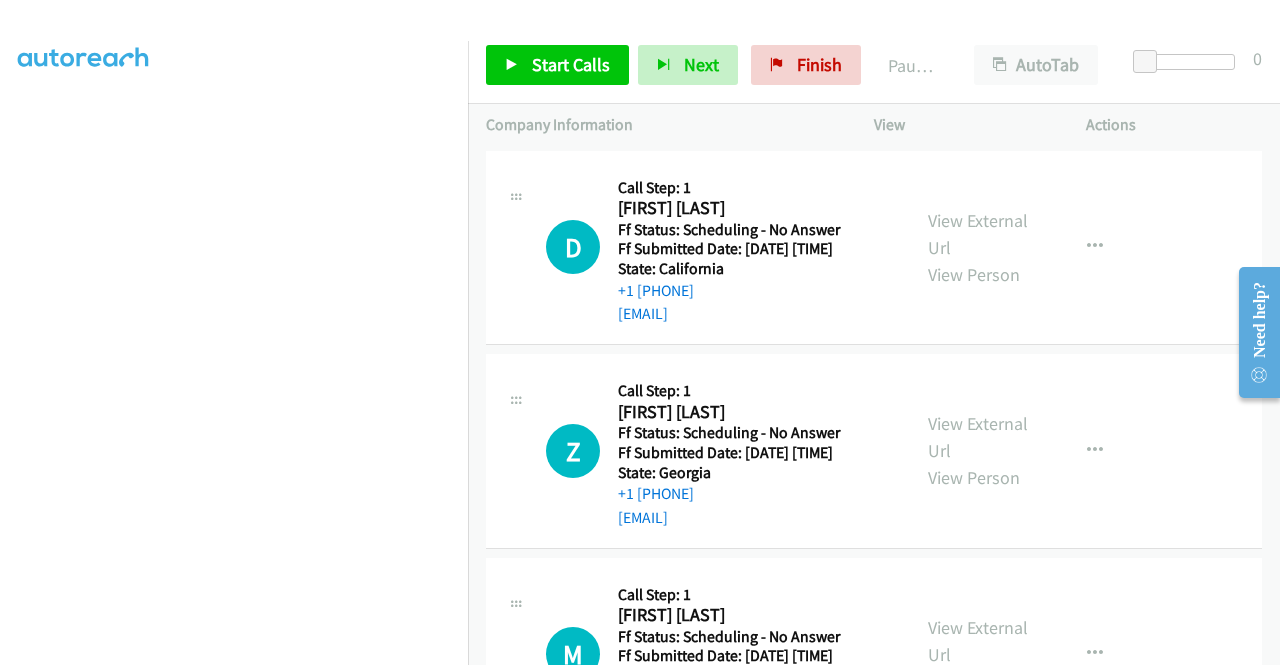scroll, scrollTop: 456, scrollLeft: 0, axis: vertical 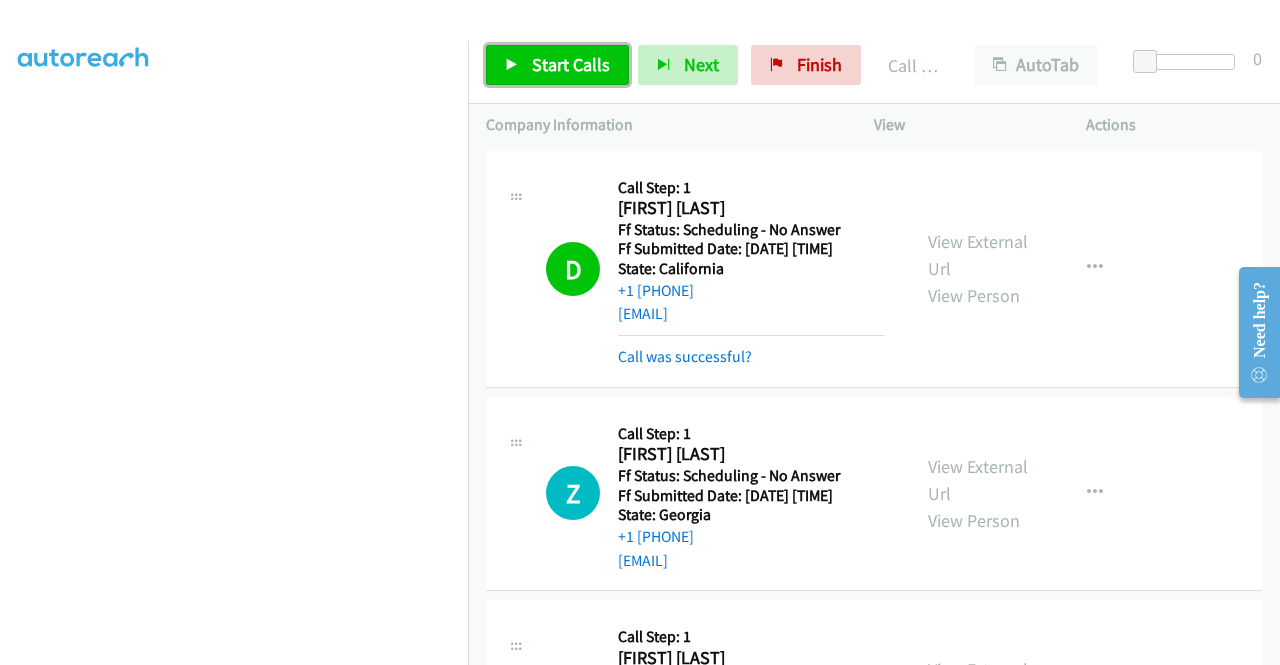 click on "Start Calls" at bounding box center [571, 64] 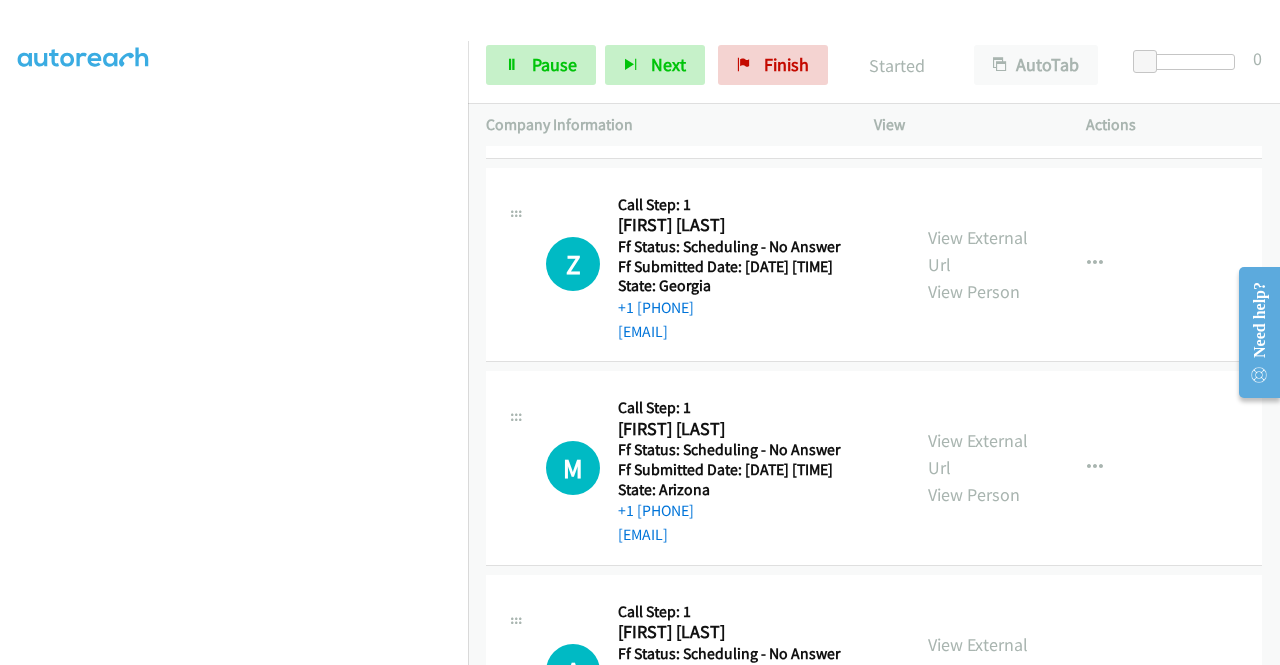 scroll, scrollTop: 234, scrollLeft: 0, axis: vertical 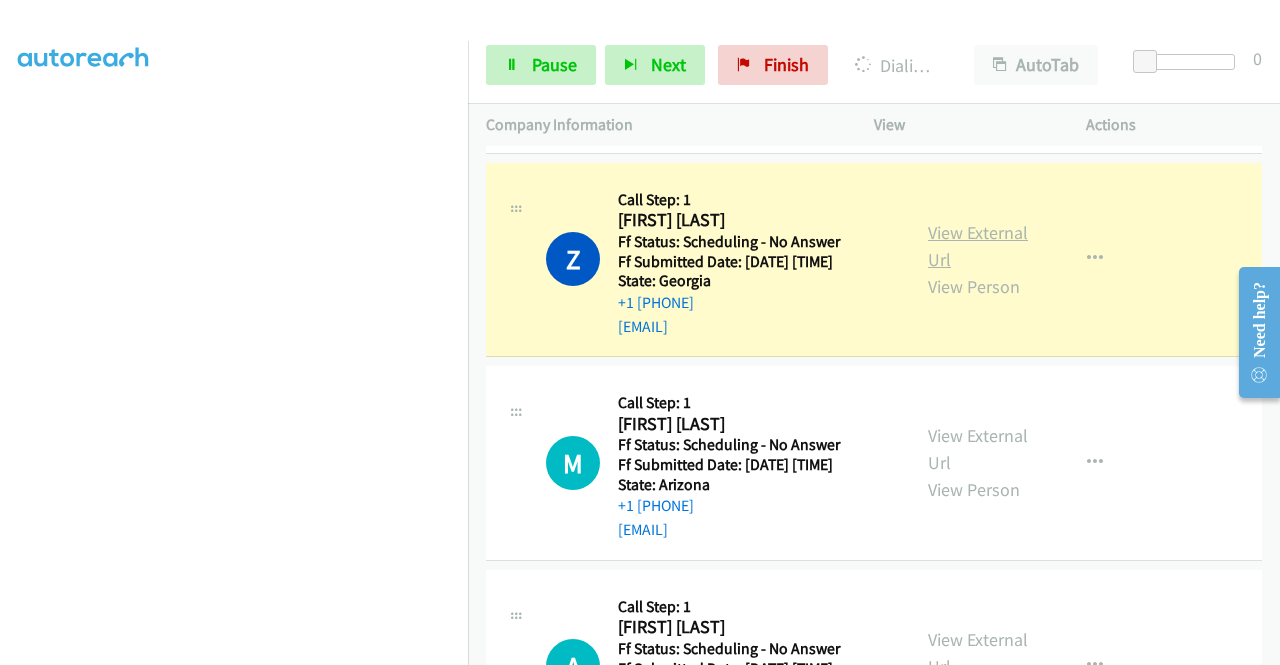 click on "View External Url" at bounding box center [978, 246] 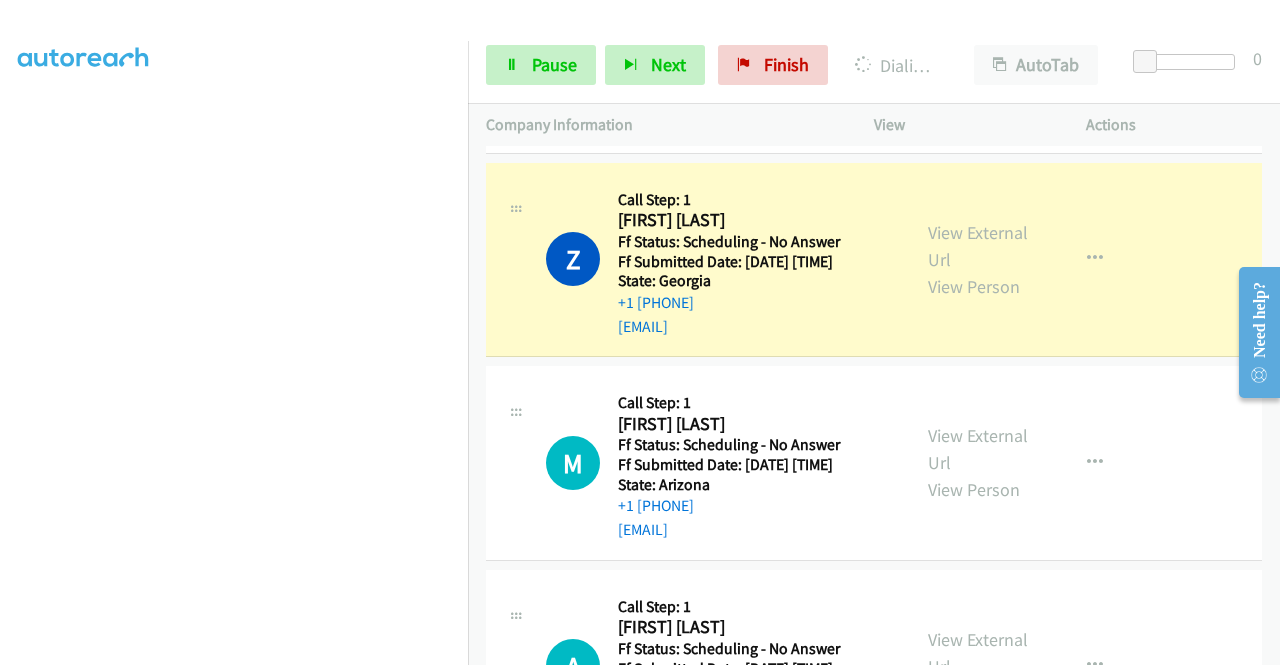 scroll, scrollTop: 456, scrollLeft: 0, axis: vertical 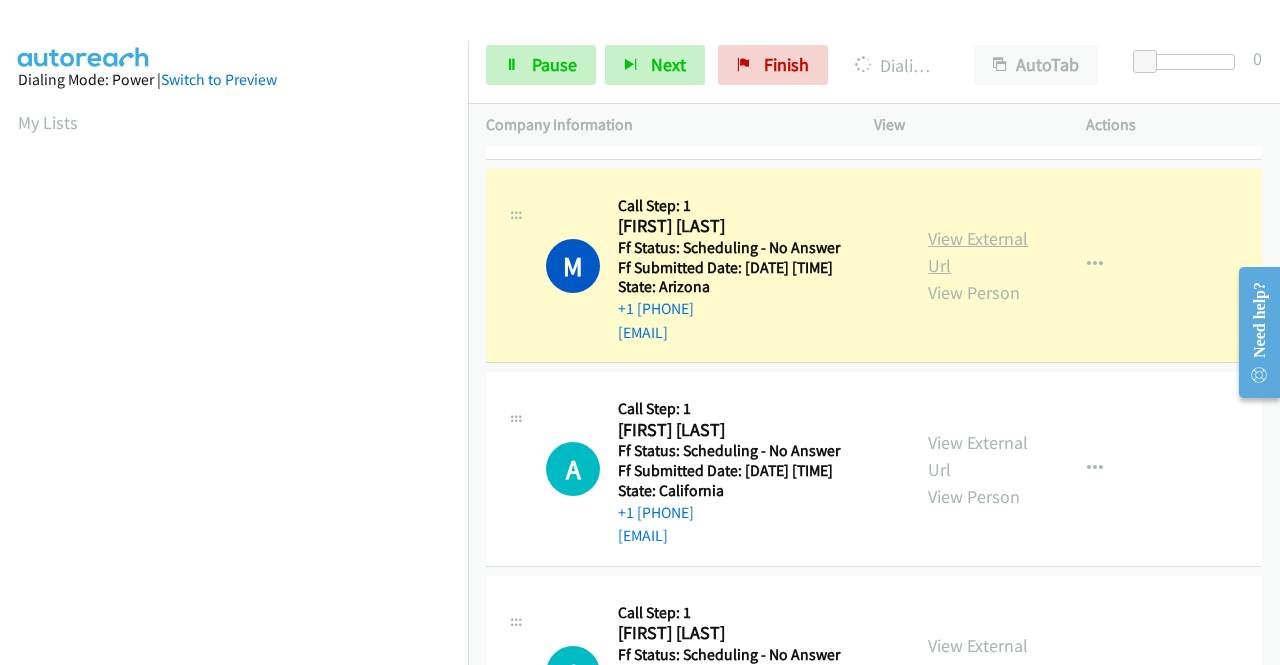 click on "View External Url" at bounding box center [978, 252] 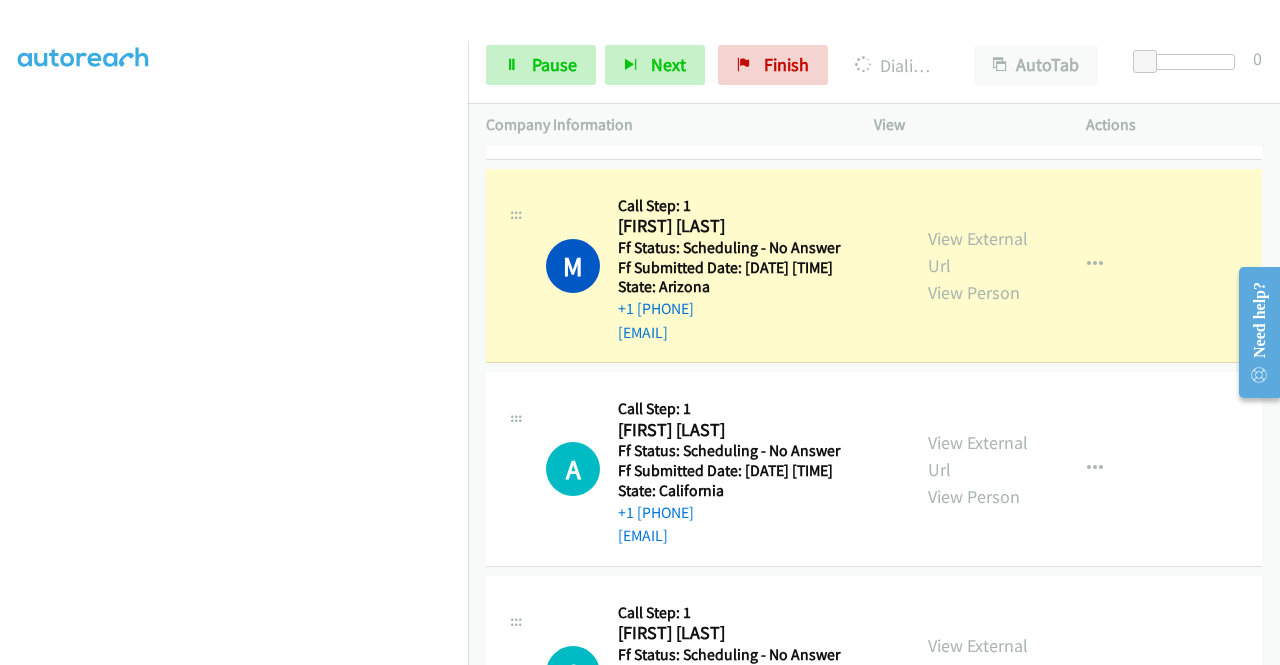 scroll, scrollTop: 456, scrollLeft: 0, axis: vertical 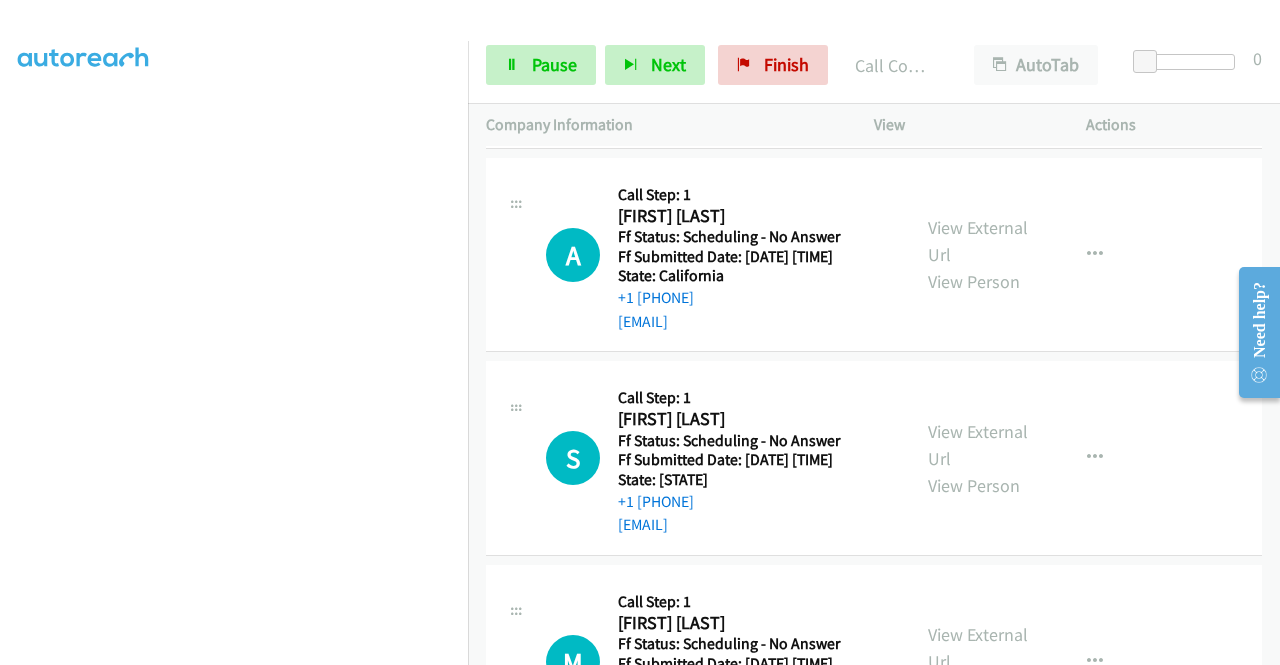 drag, startPoint x: 1270, startPoint y: 209, endPoint x: 53, endPoint y: 55, distance: 1226.705 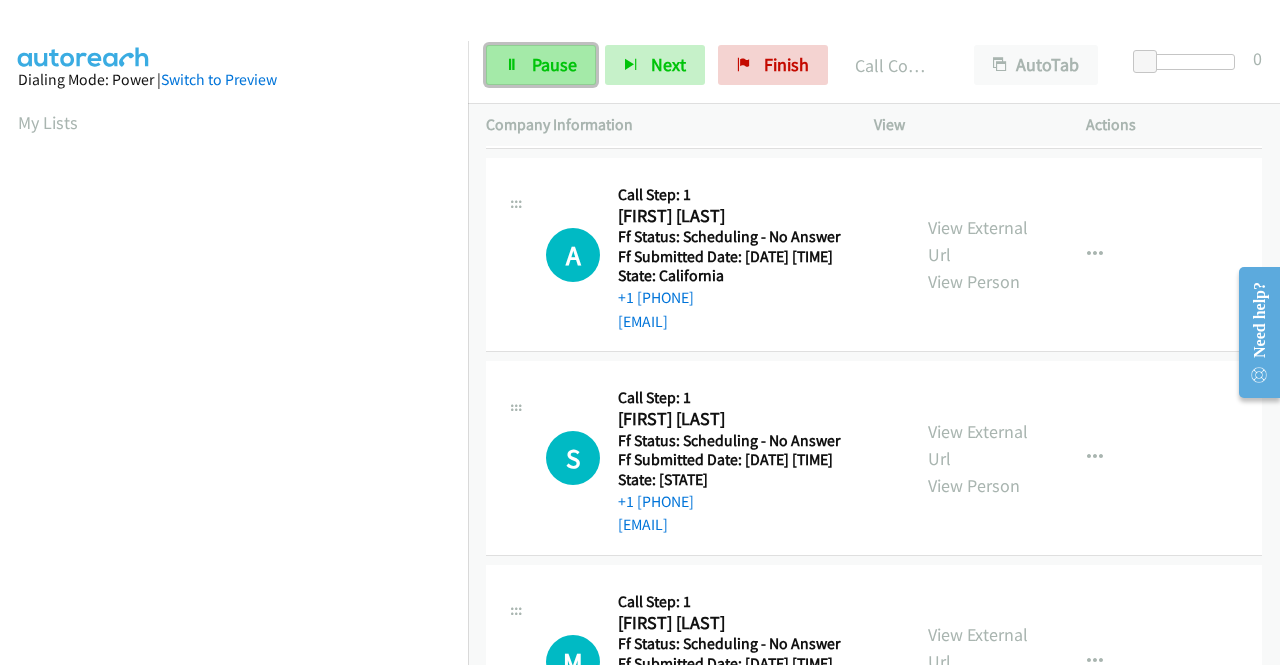 click on "Pause" at bounding box center (554, 64) 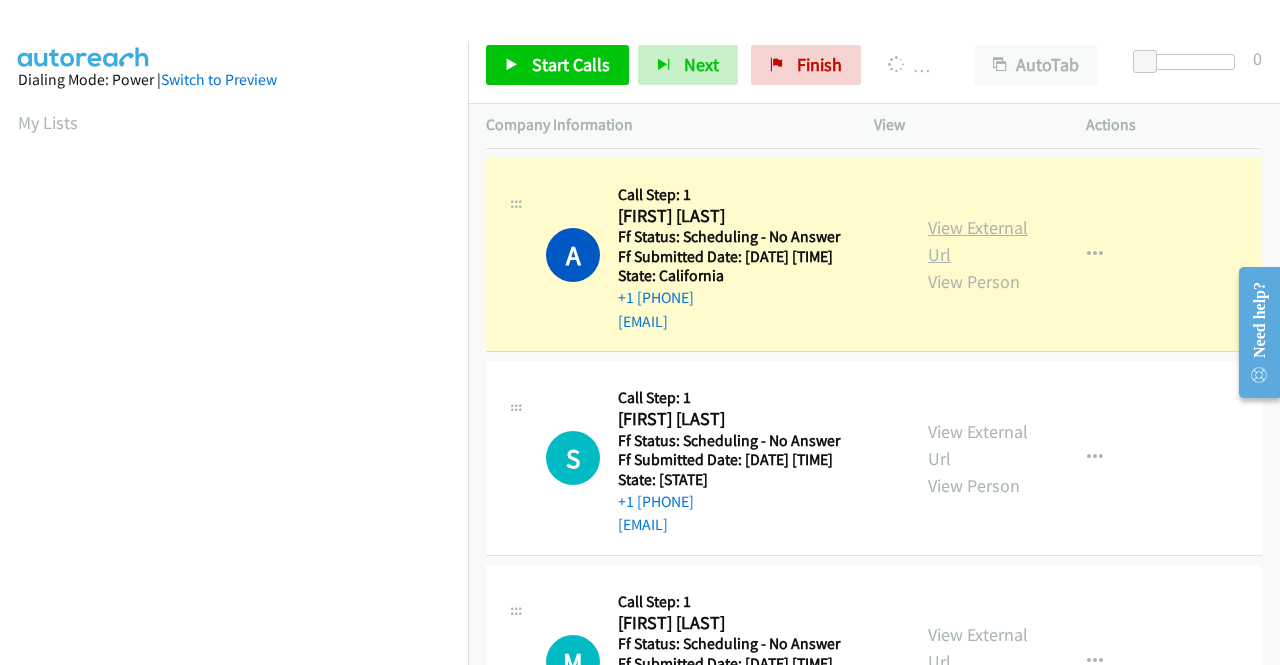 click on "View External Url" at bounding box center (978, 241) 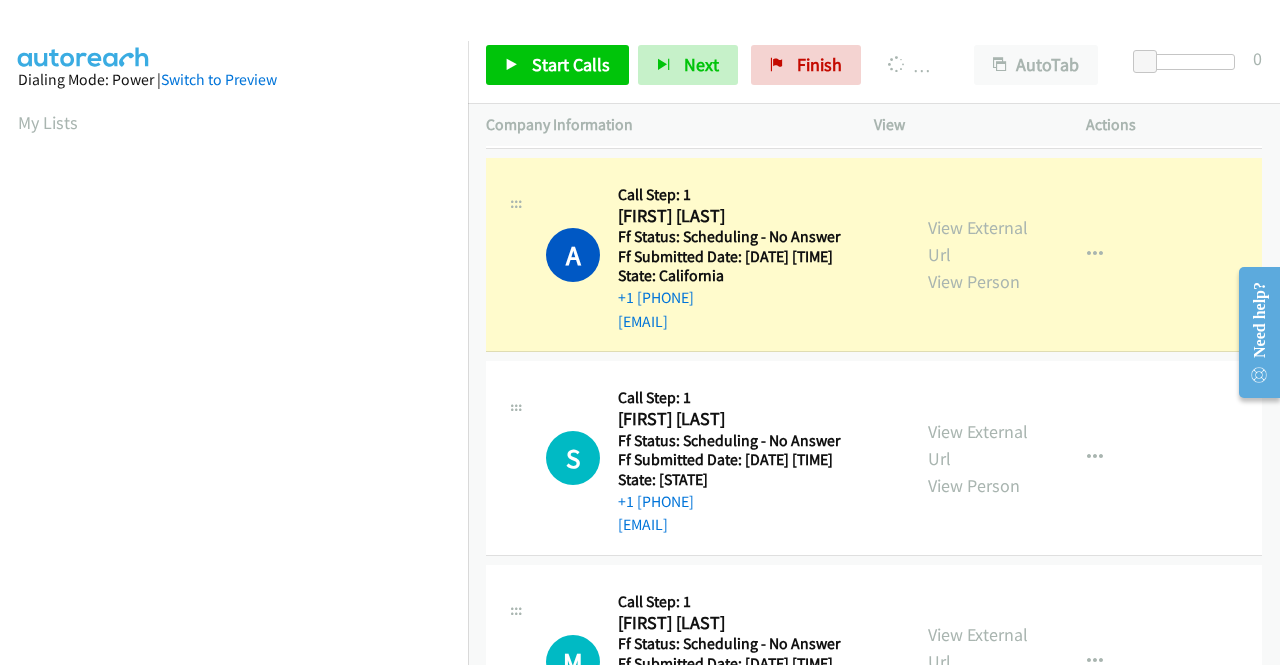 scroll, scrollTop: 456, scrollLeft: 0, axis: vertical 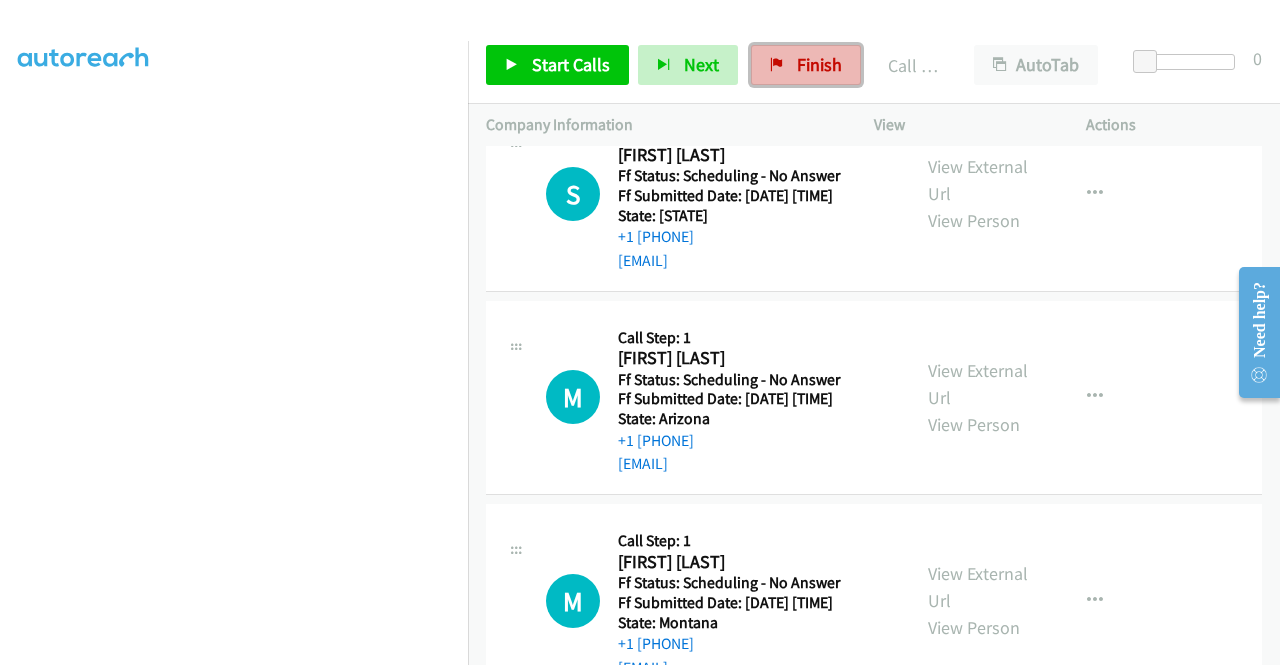click on "Finish" at bounding box center [819, 64] 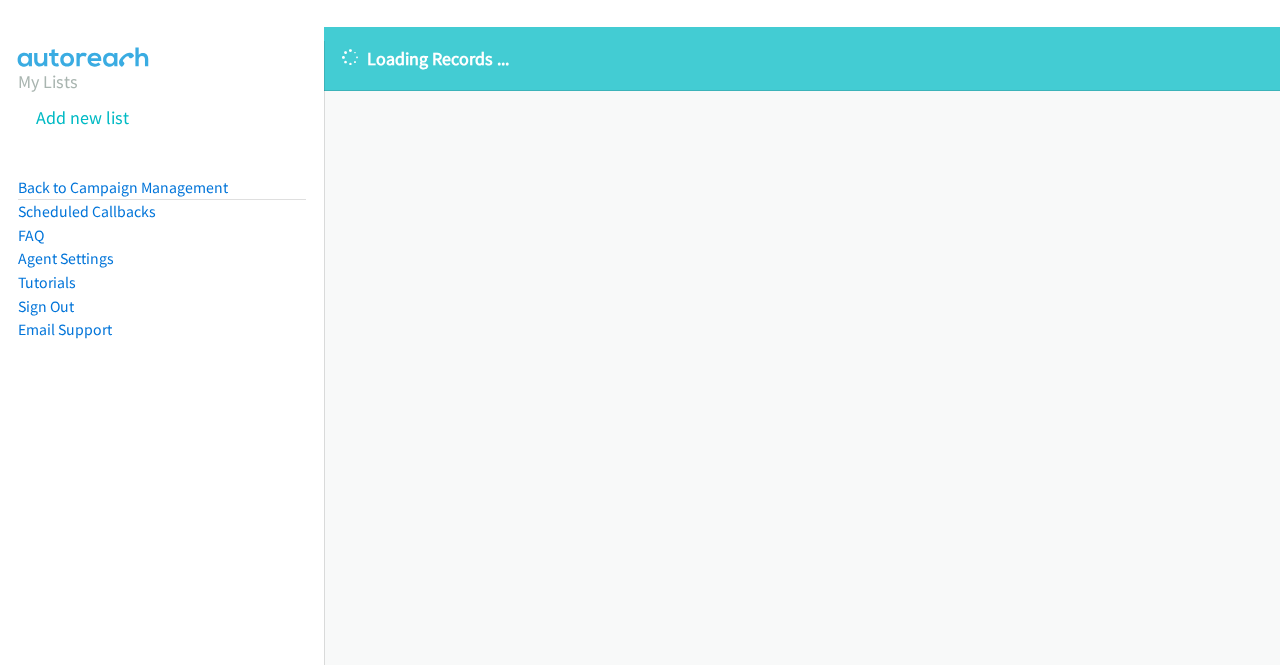 scroll, scrollTop: 0, scrollLeft: 0, axis: both 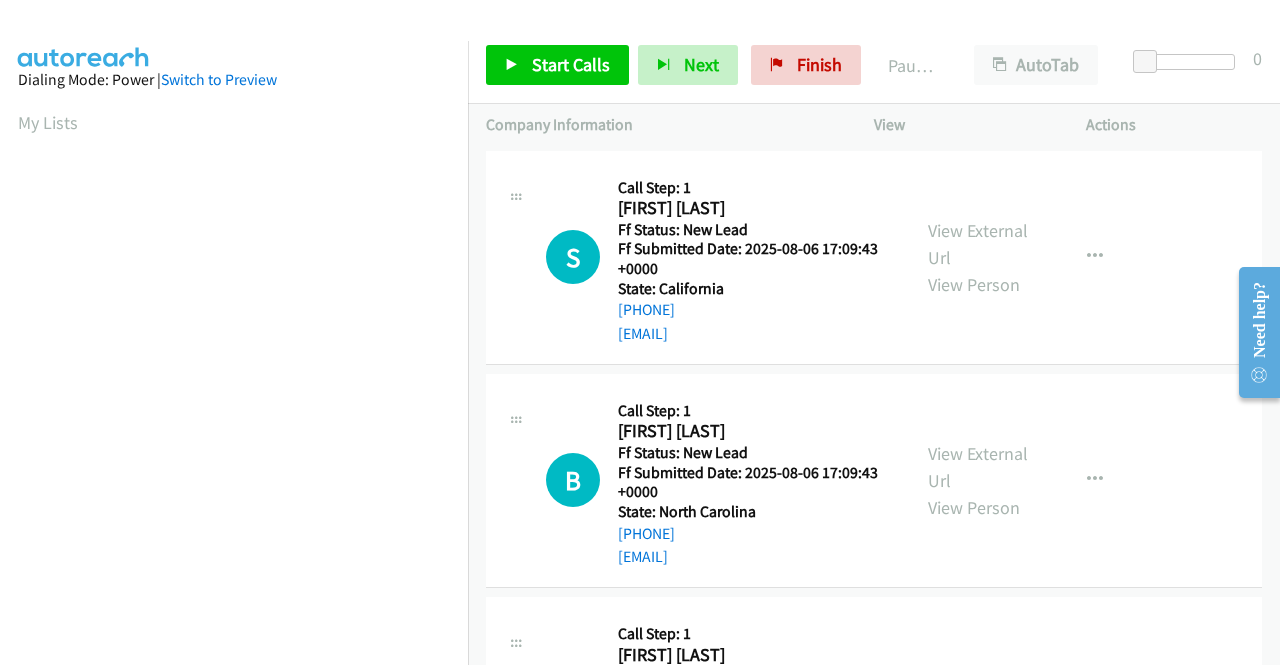 click on "View External Url
View Person
View External Url
Email
Schedule/Manage Callback
Skip Call
Add to do not call list" at bounding box center (1025, 257) 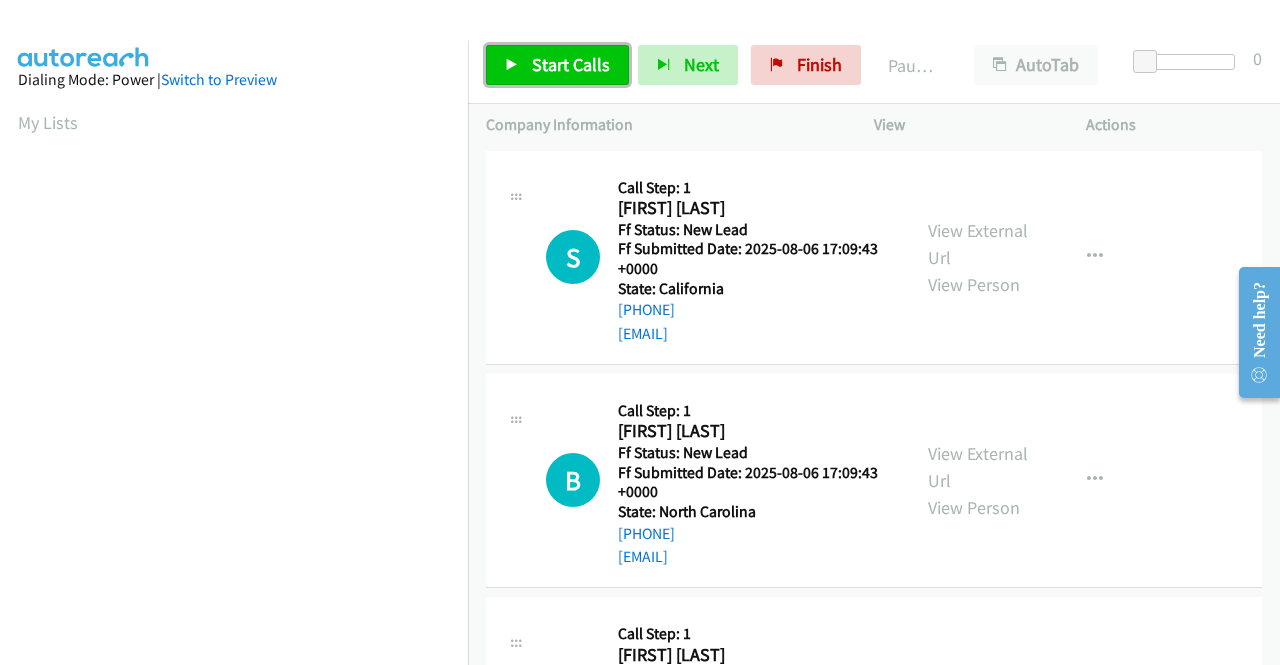 click on "Start Calls" at bounding box center [571, 64] 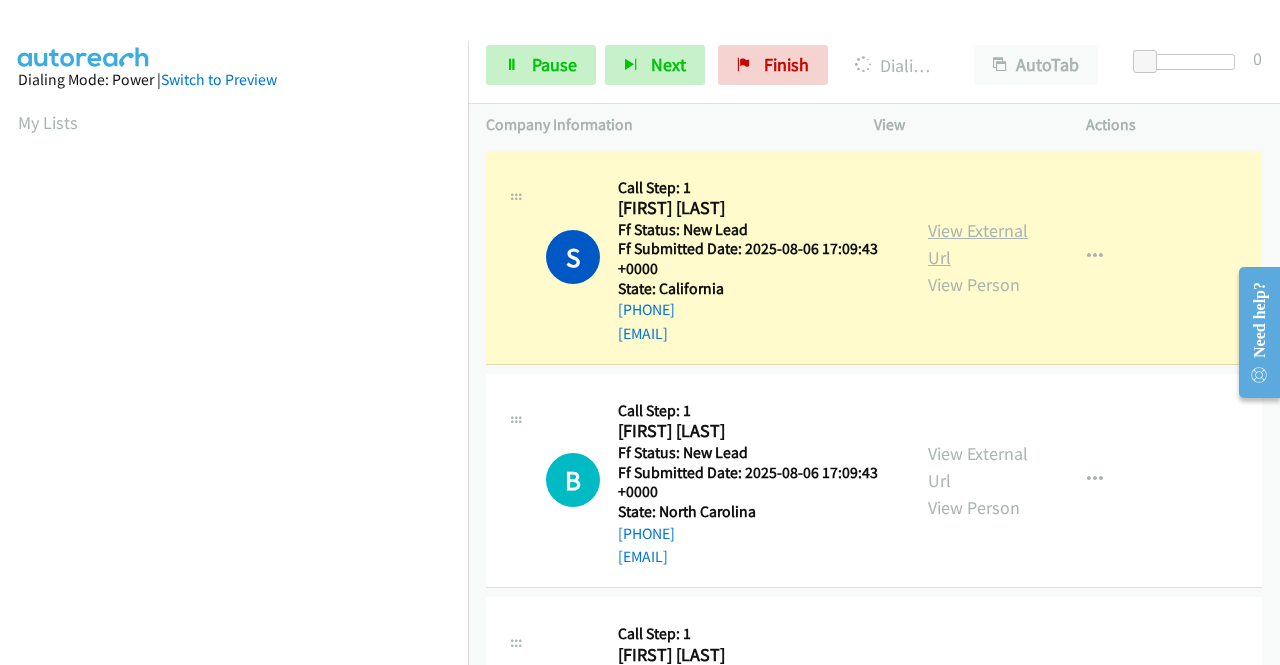 click on "View External Url" at bounding box center (978, 244) 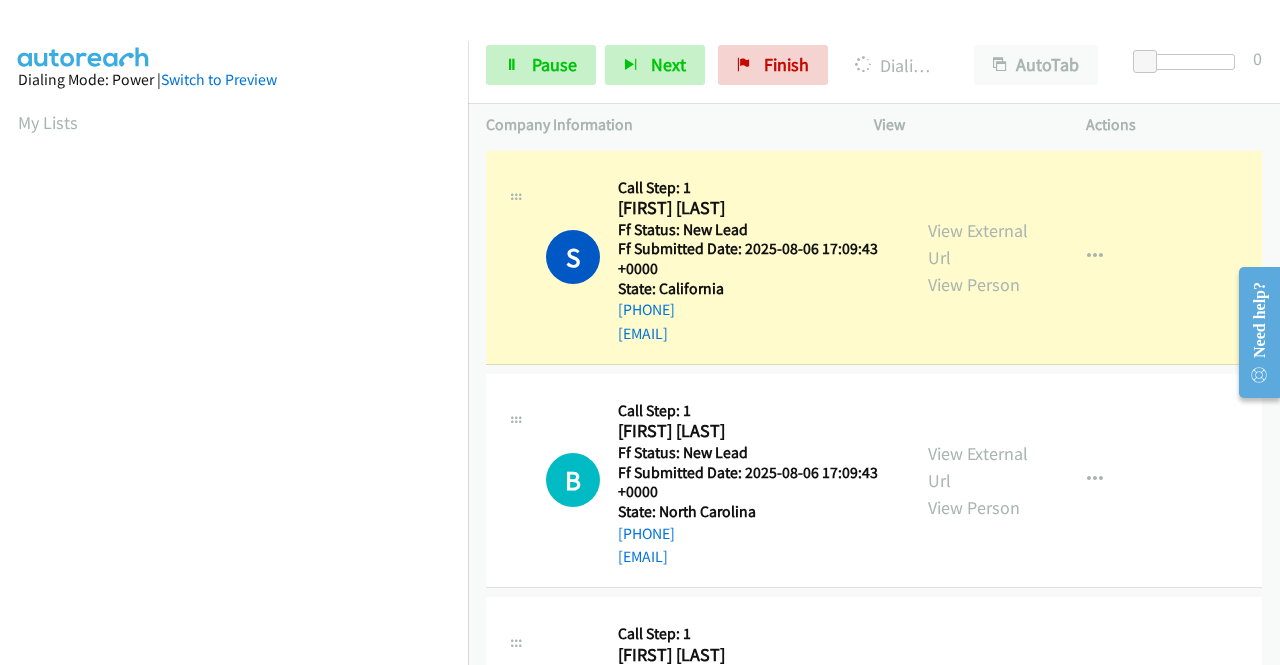 scroll, scrollTop: 456, scrollLeft: 0, axis: vertical 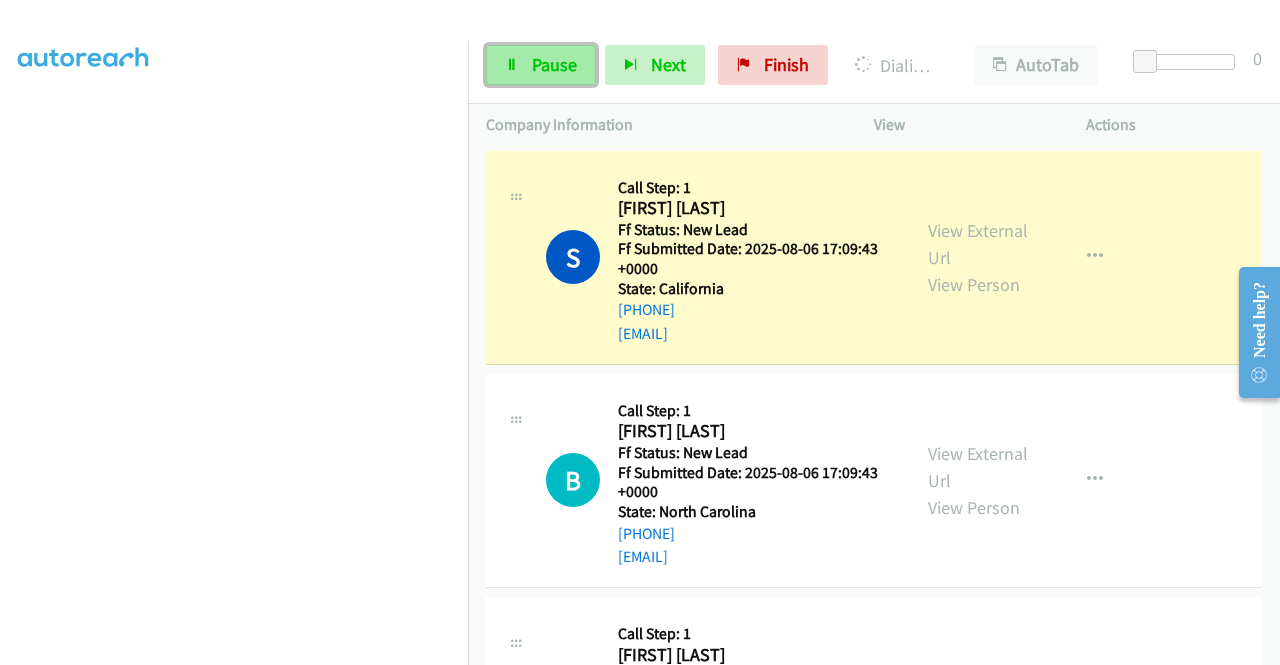 click on "Pause" at bounding box center (541, 65) 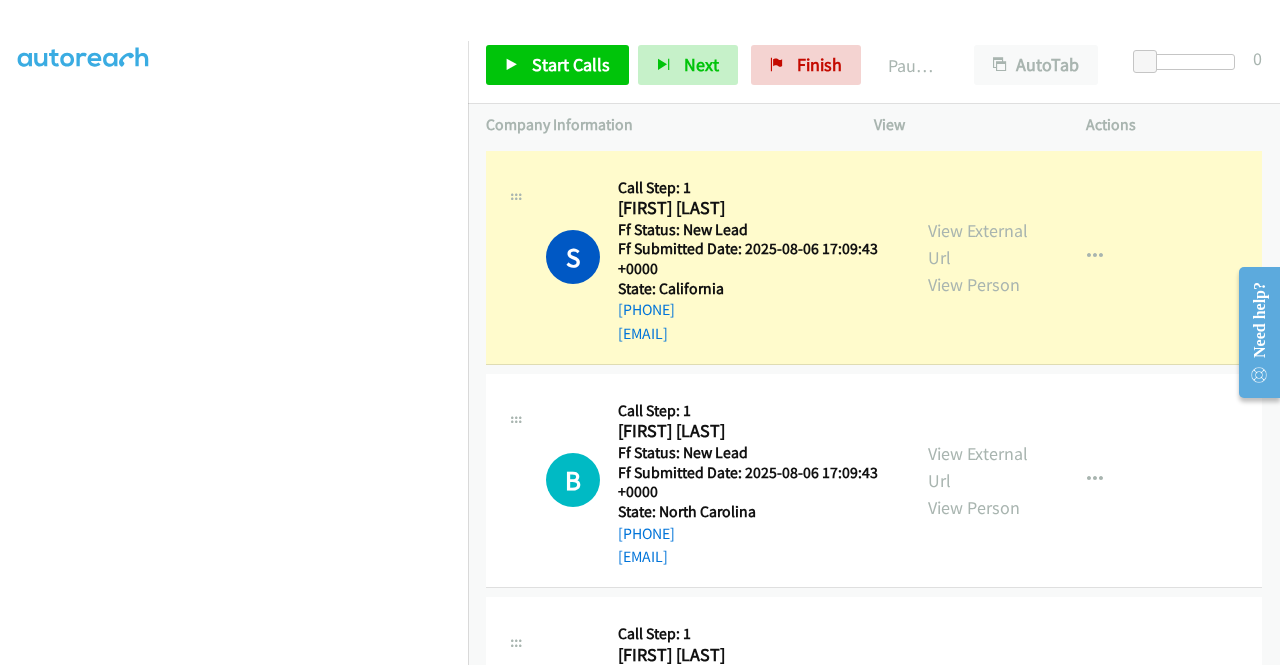 click on "S
Callback Scheduled
Call Step: 1
[FIRST] [LAST]
America/Los_Angeles
Ff Status: New Lead
Ff Submitted Date: 2025-08-06 17:09:43 +0000
State: [STATE]
[PHONE]
[EMAIL]
Call was successful?
View External Url
View Person
View External Url
Email
Schedule/Manage Callback
Skip Call
Add to do not call list" at bounding box center (874, 257) 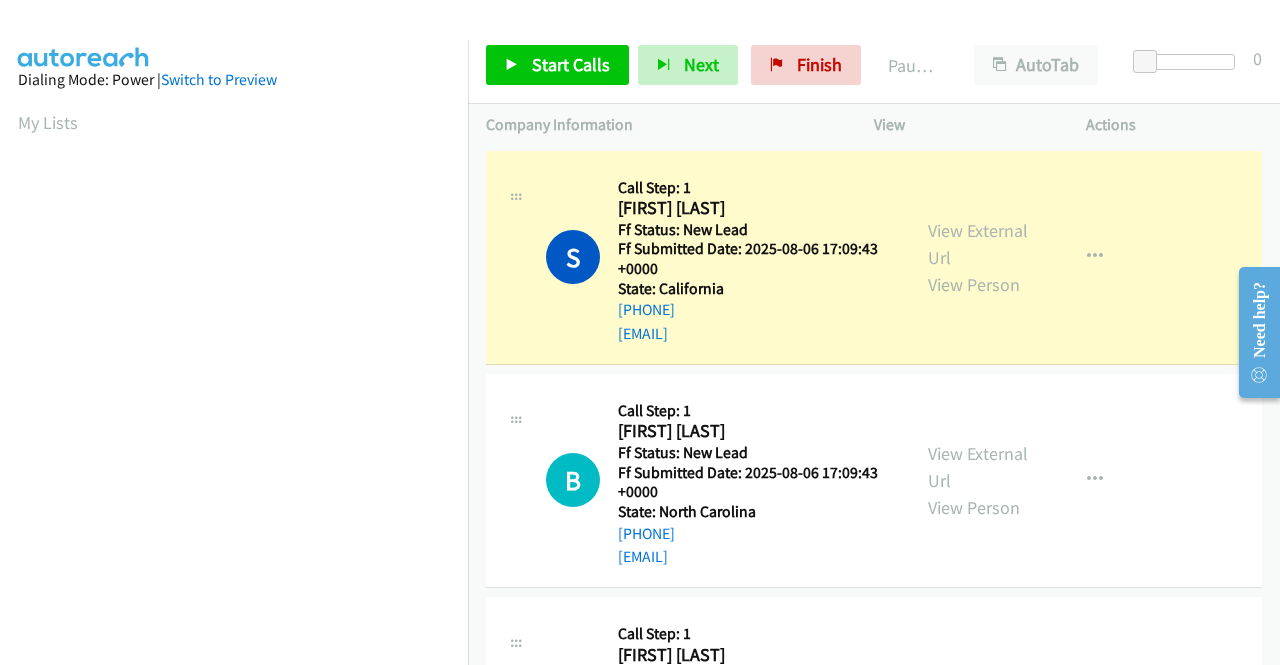 scroll, scrollTop: 456, scrollLeft: 0, axis: vertical 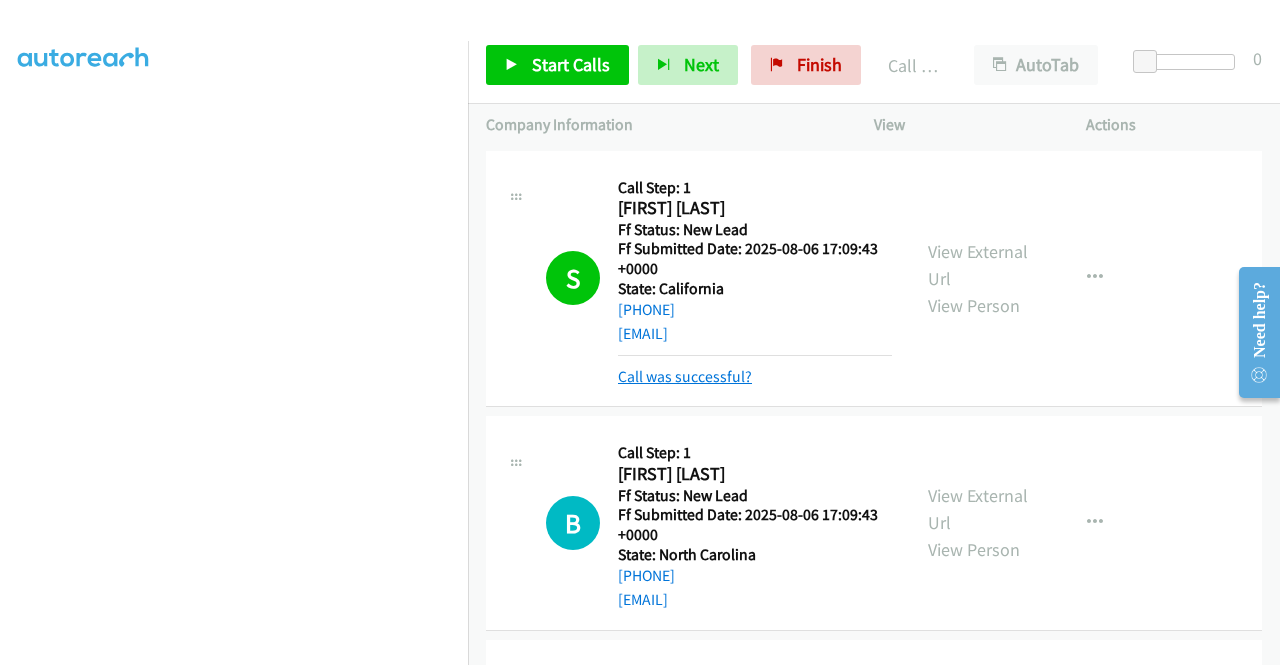 click on "Call was successful?" at bounding box center (685, 376) 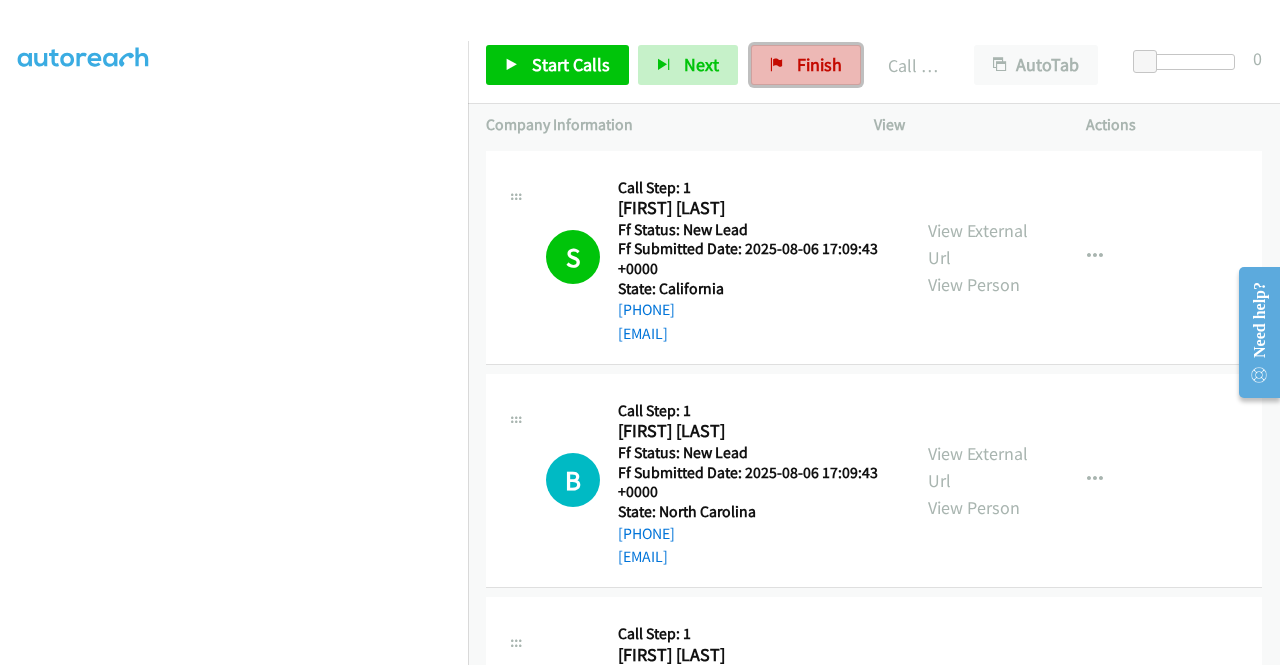 click at bounding box center (777, 66) 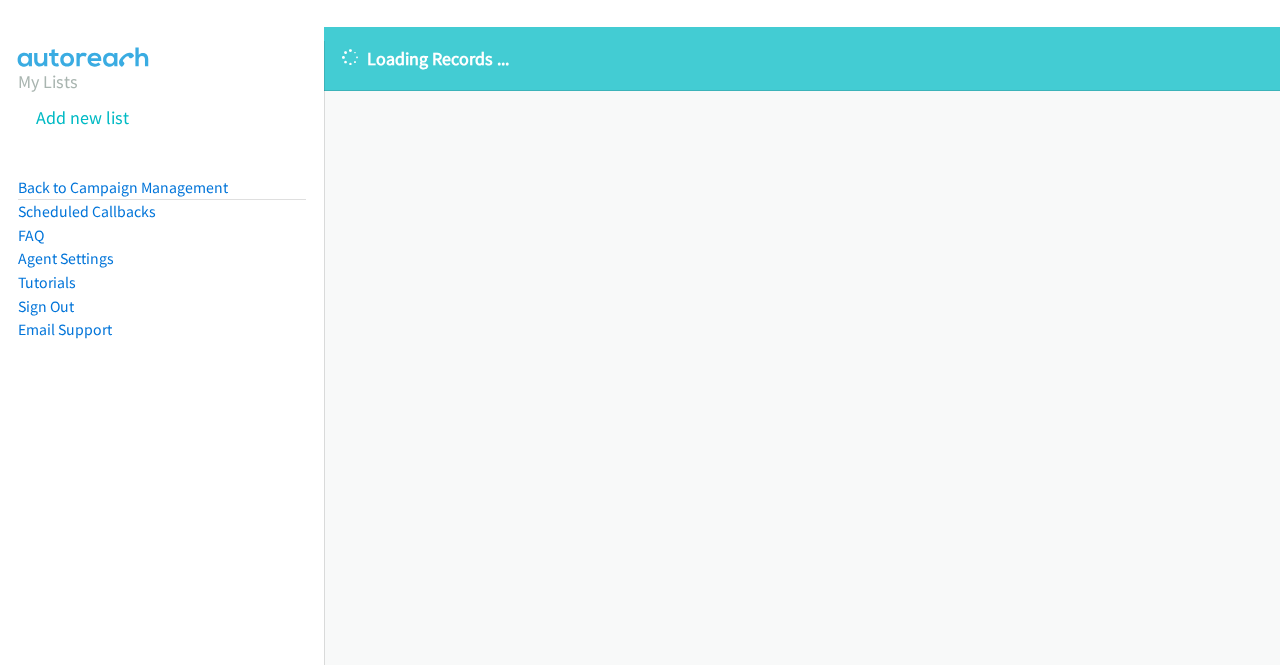 scroll, scrollTop: 0, scrollLeft: 0, axis: both 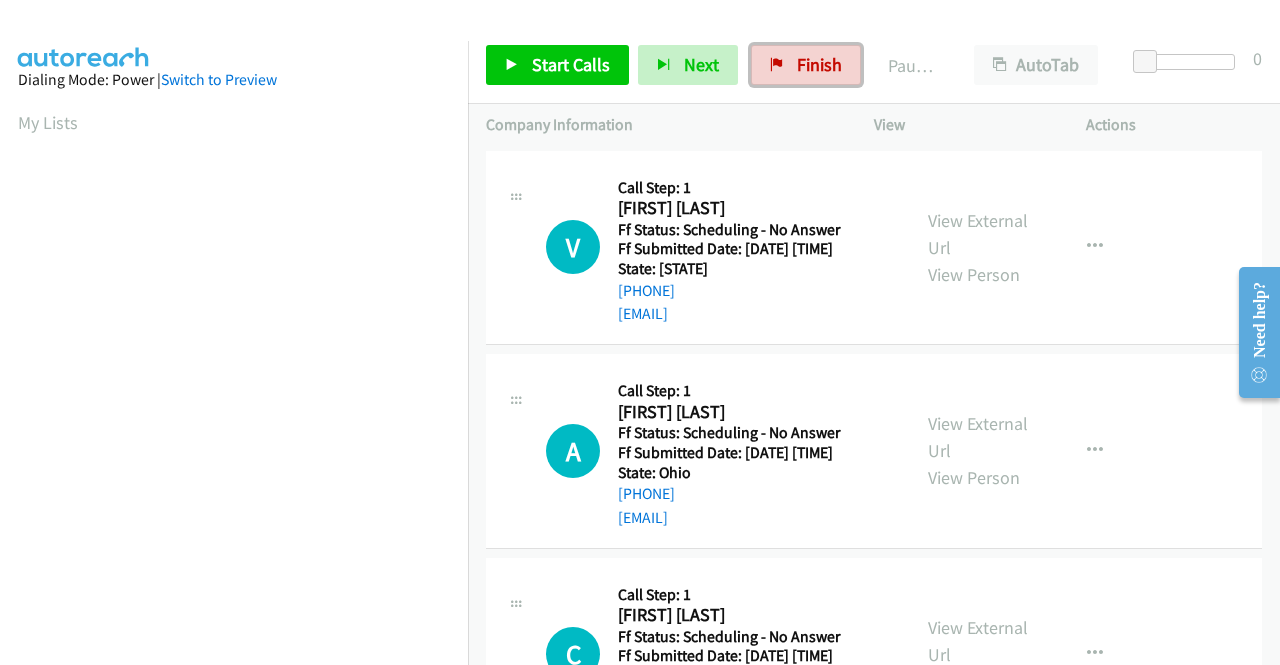 click on "Finish" at bounding box center [819, 64] 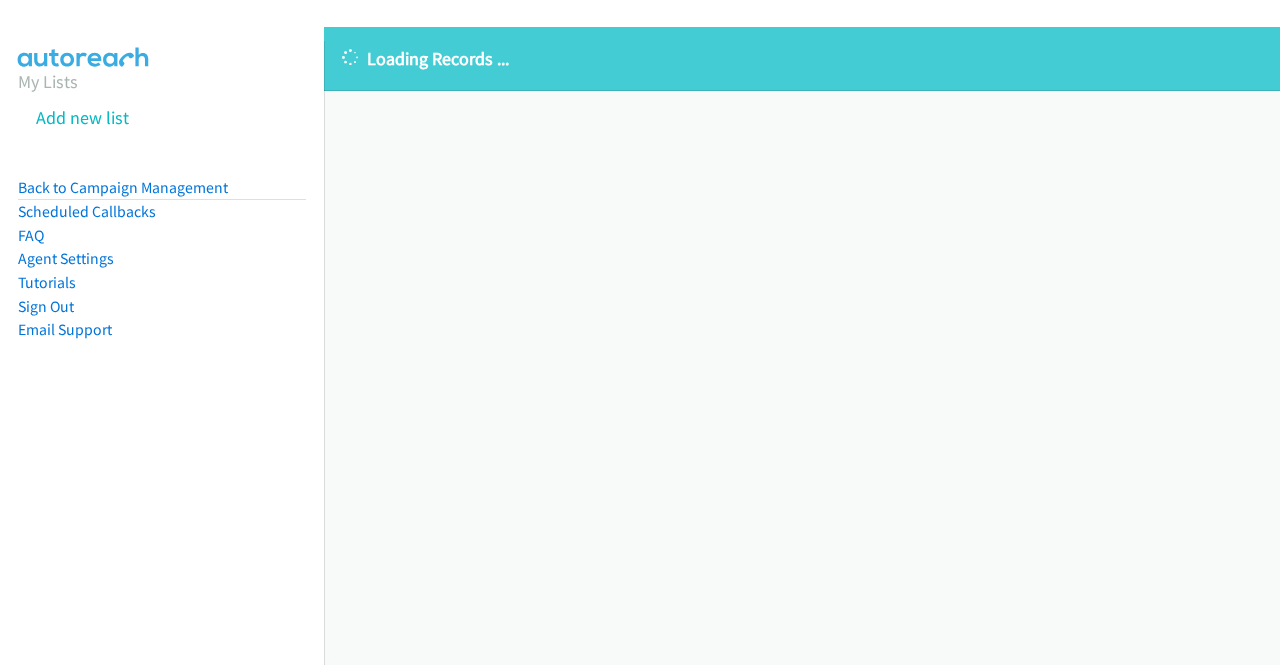 scroll, scrollTop: 0, scrollLeft: 0, axis: both 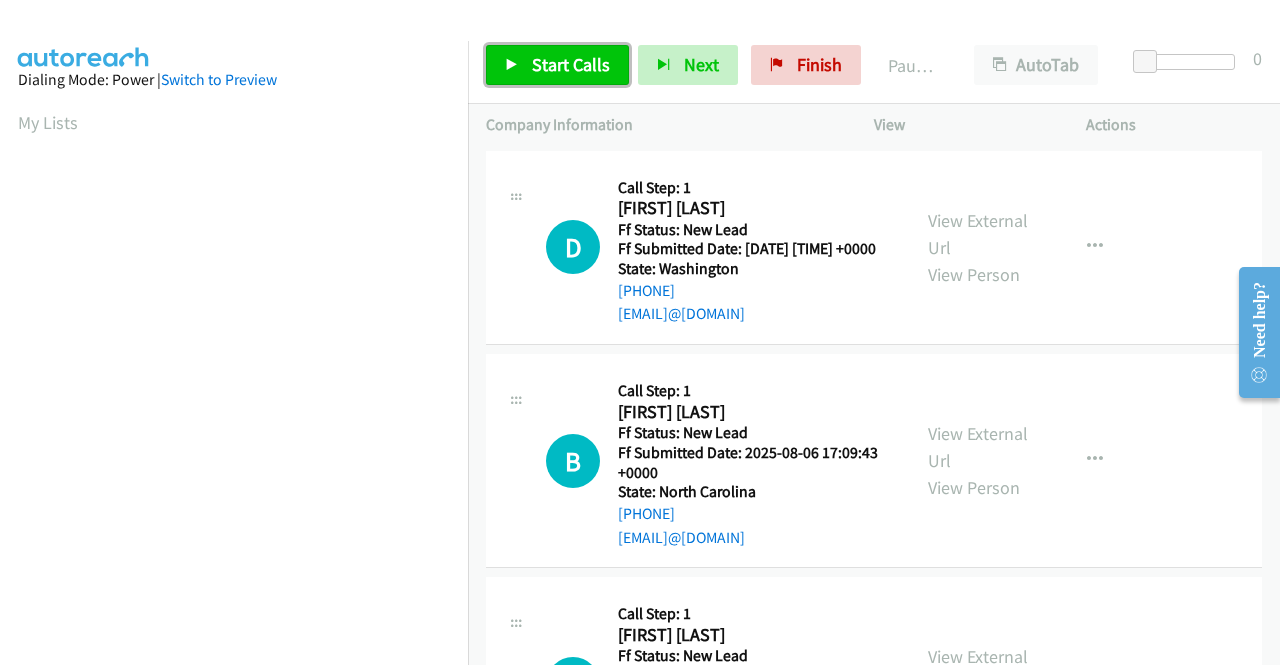 click on "Start Calls" at bounding box center [571, 64] 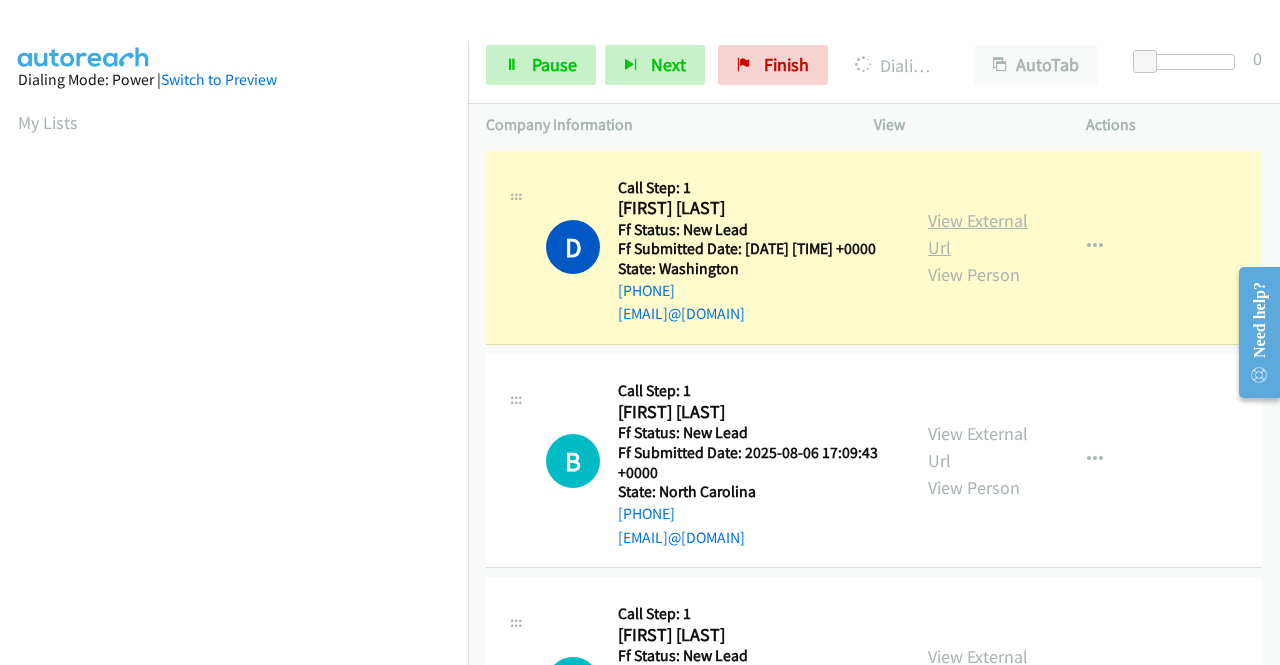 click on "View External Url" at bounding box center [978, 234] 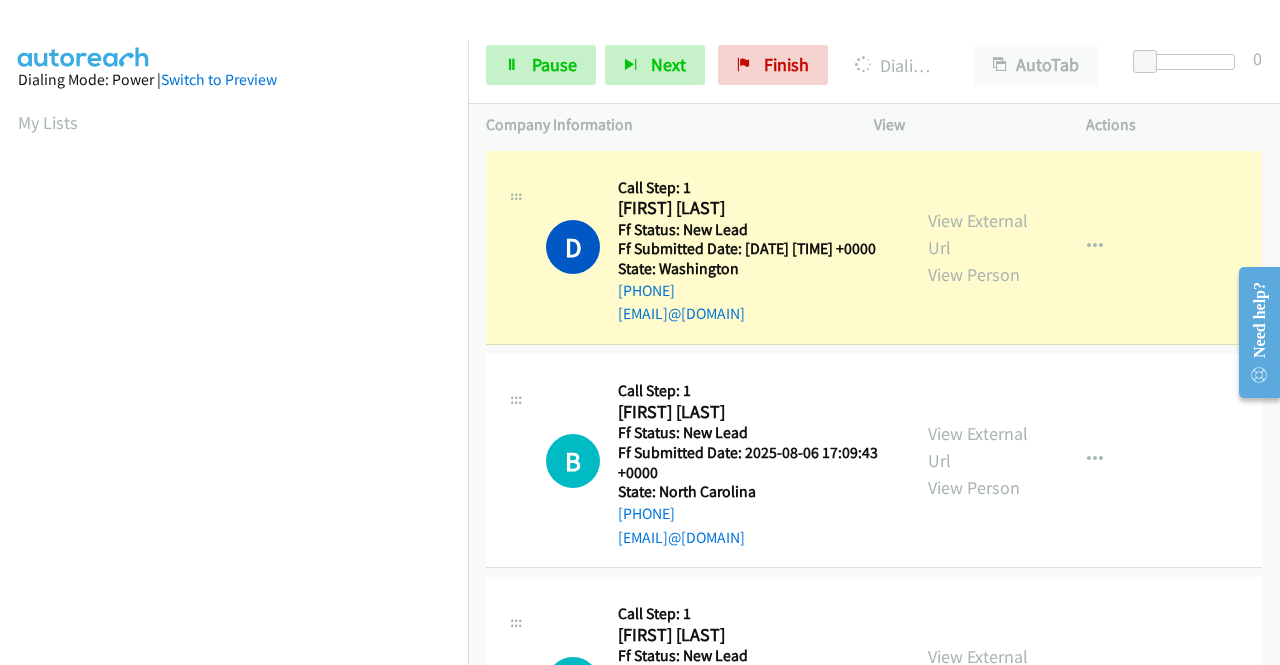 scroll, scrollTop: 456, scrollLeft: 0, axis: vertical 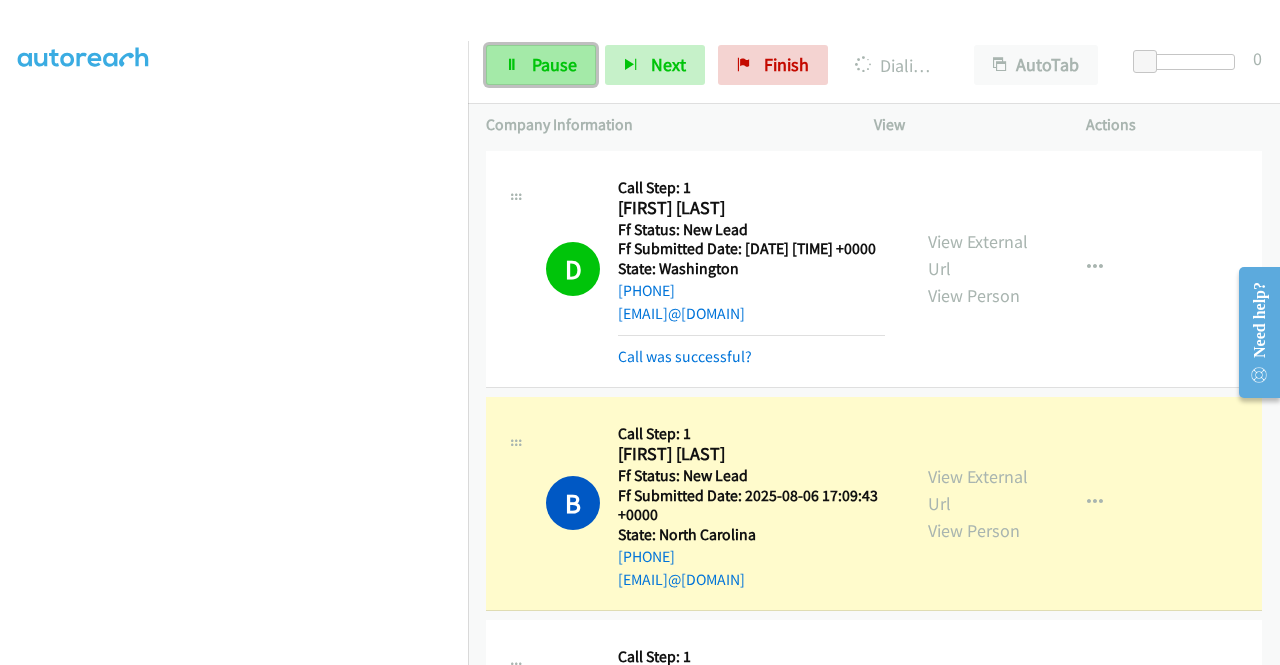 click at bounding box center [512, 66] 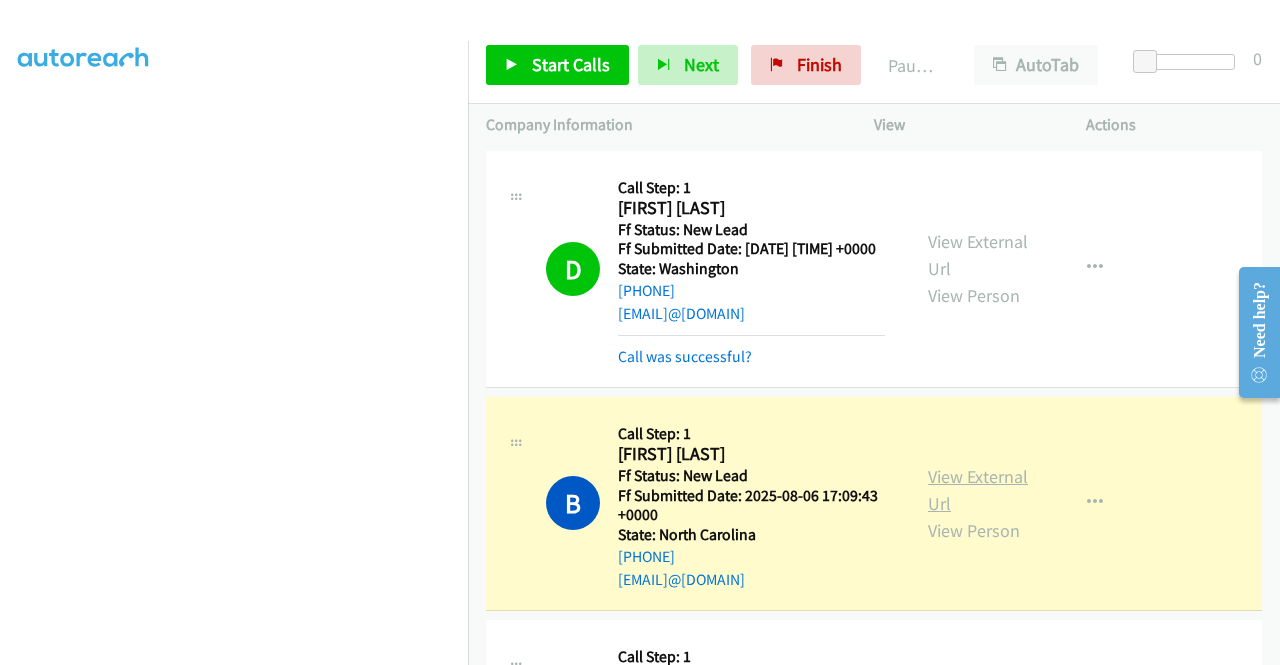 click on "View External Url" at bounding box center (978, 490) 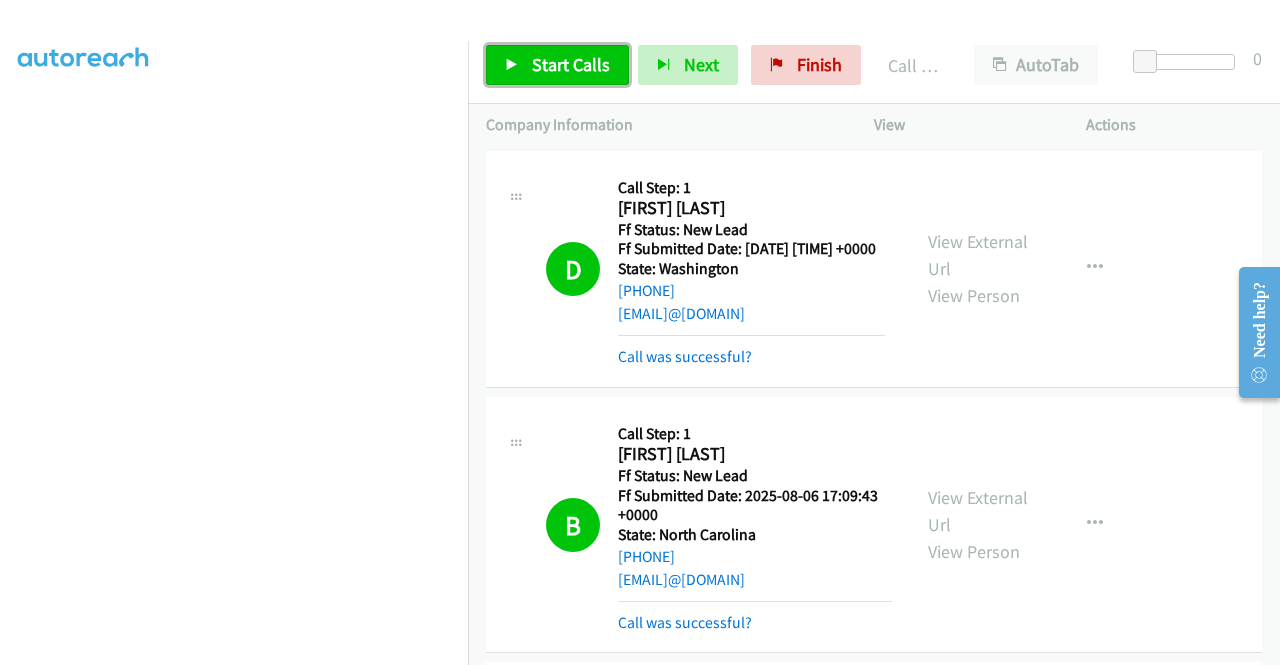 click on "Start Calls" at bounding box center (557, 65) 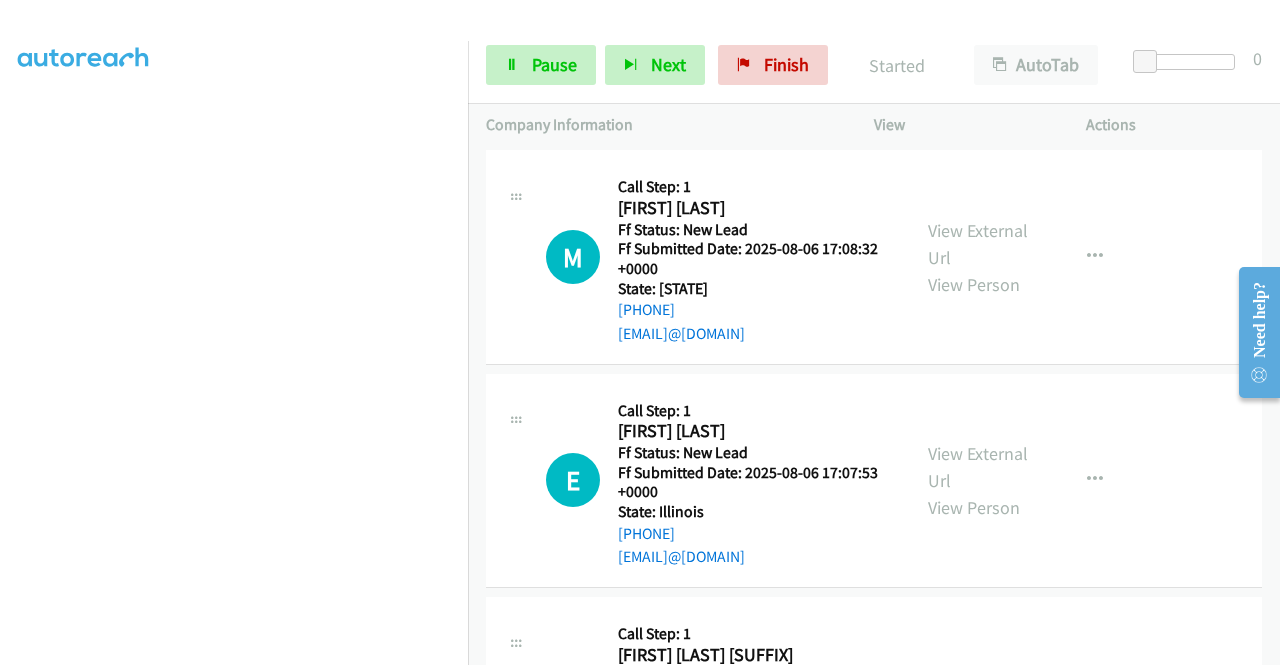 scroll, scrollTop: 514, scrollLeft: 0, axis: vertical 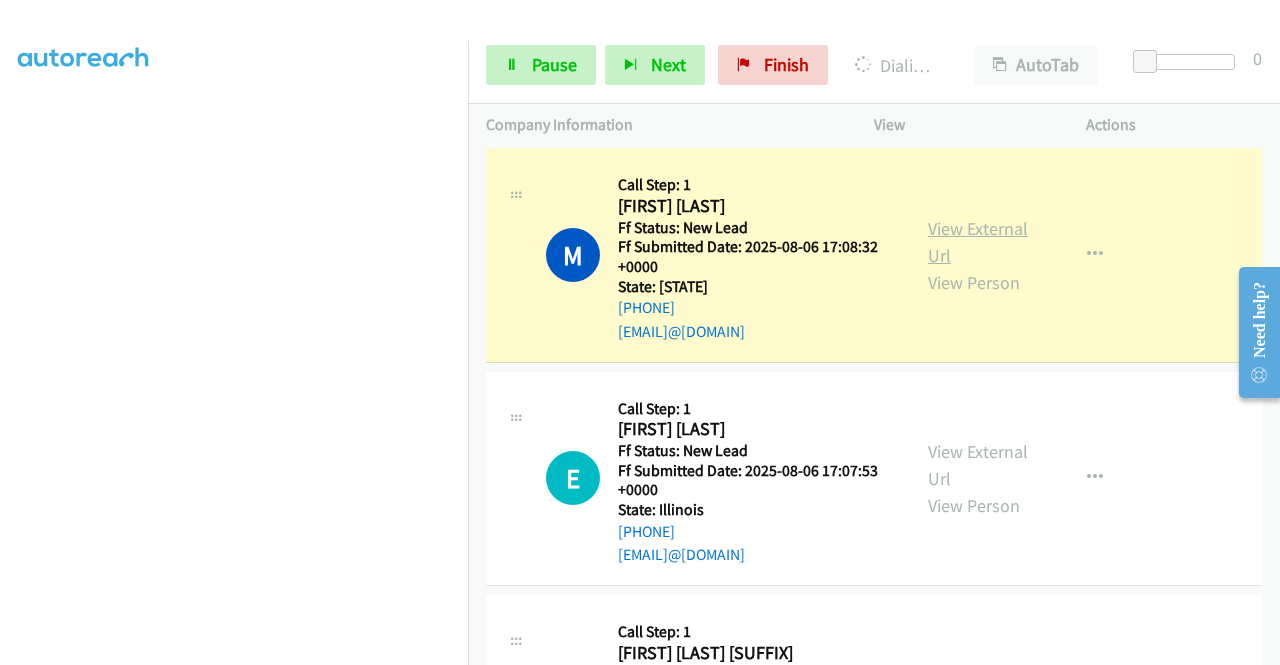 click on "View External Url" at bounding box center [978, 242] 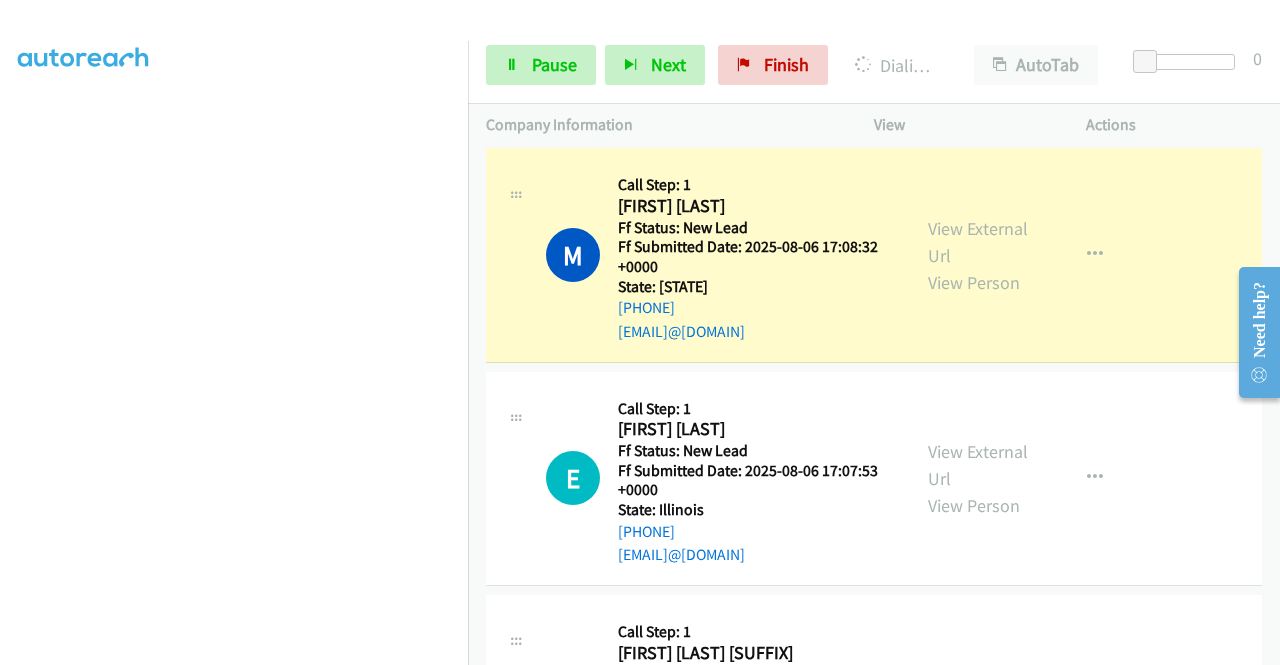 click on "Dialing Mode: Power
|
Switch to Preview
My Lists" at bounding box center (234, 152) 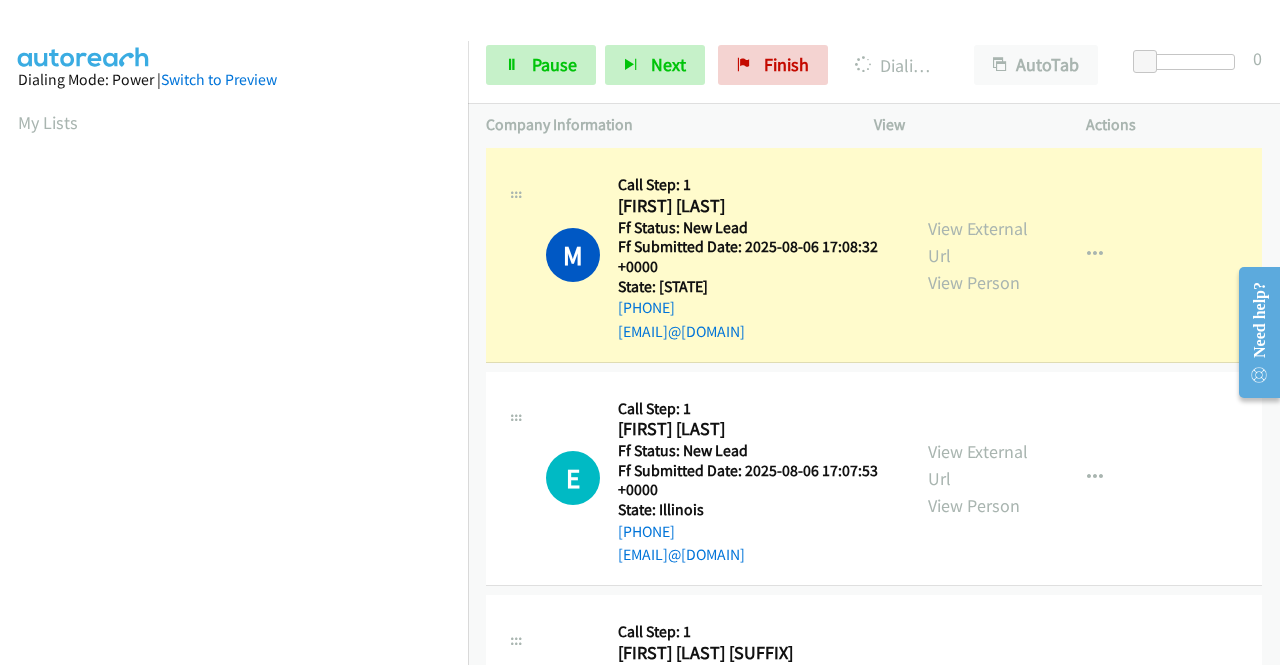 scroll, scrollTop: 351, scrollLeft: 0, axis: vertical 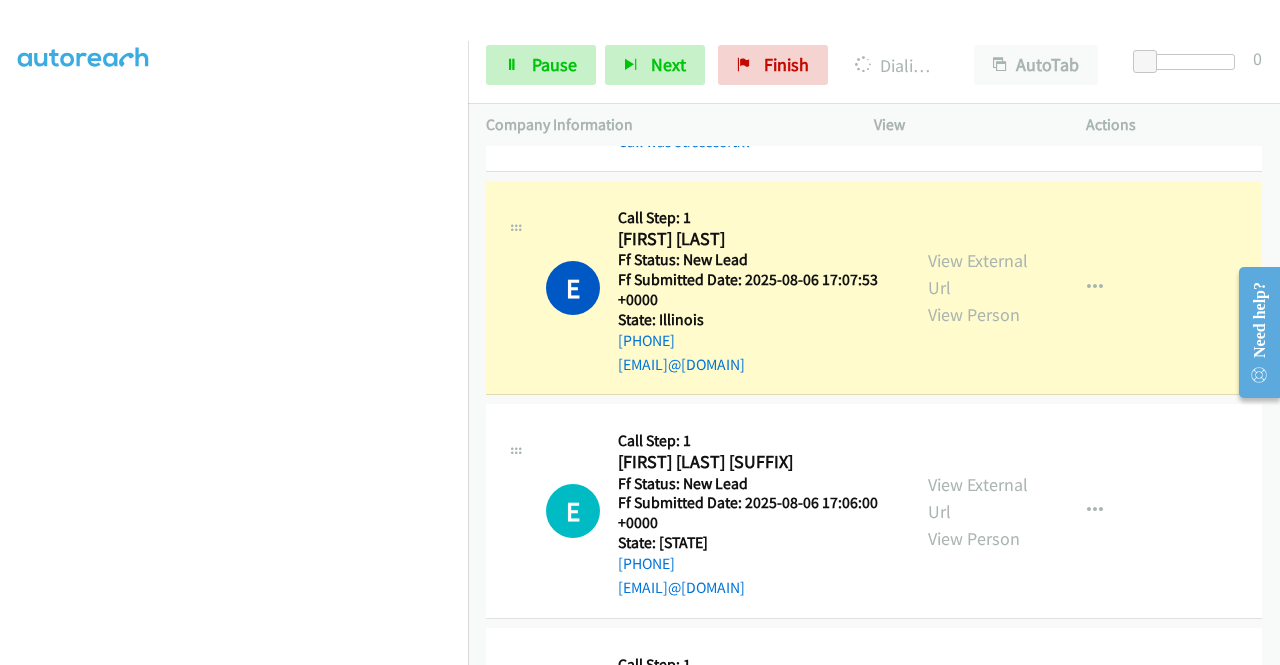 click on "View External Url
View Person" at bounding box center (980, 287) 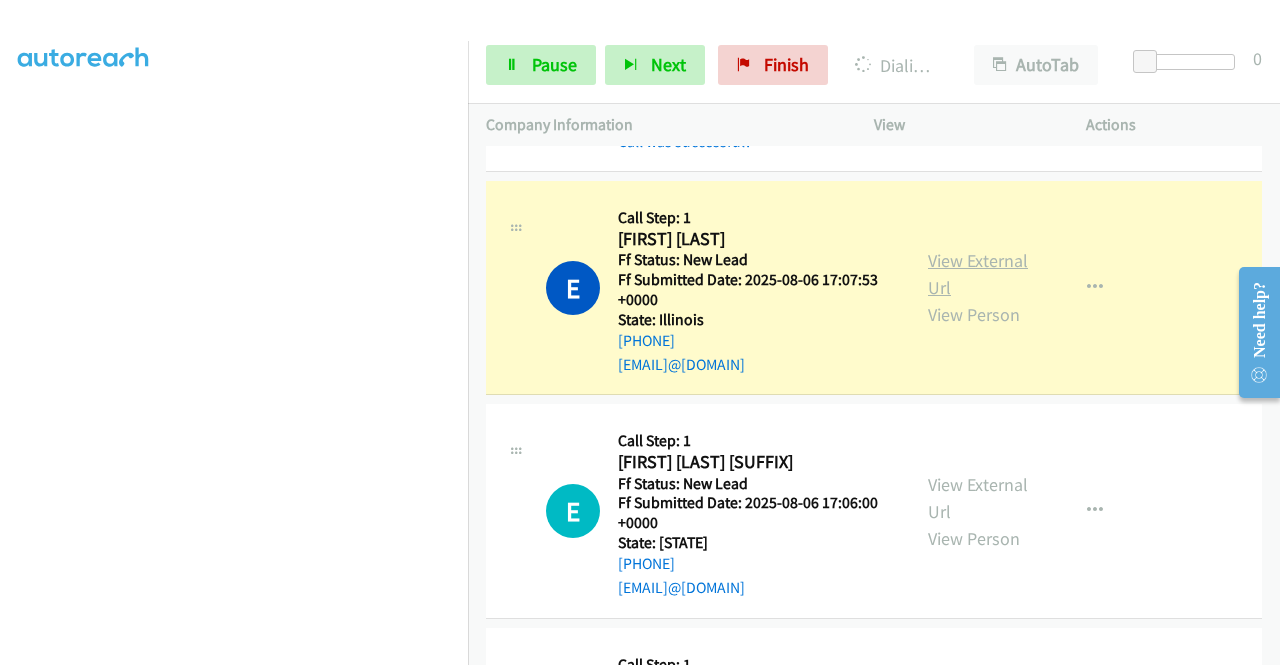 click on "View External Url" at bounding box center (978, 274) 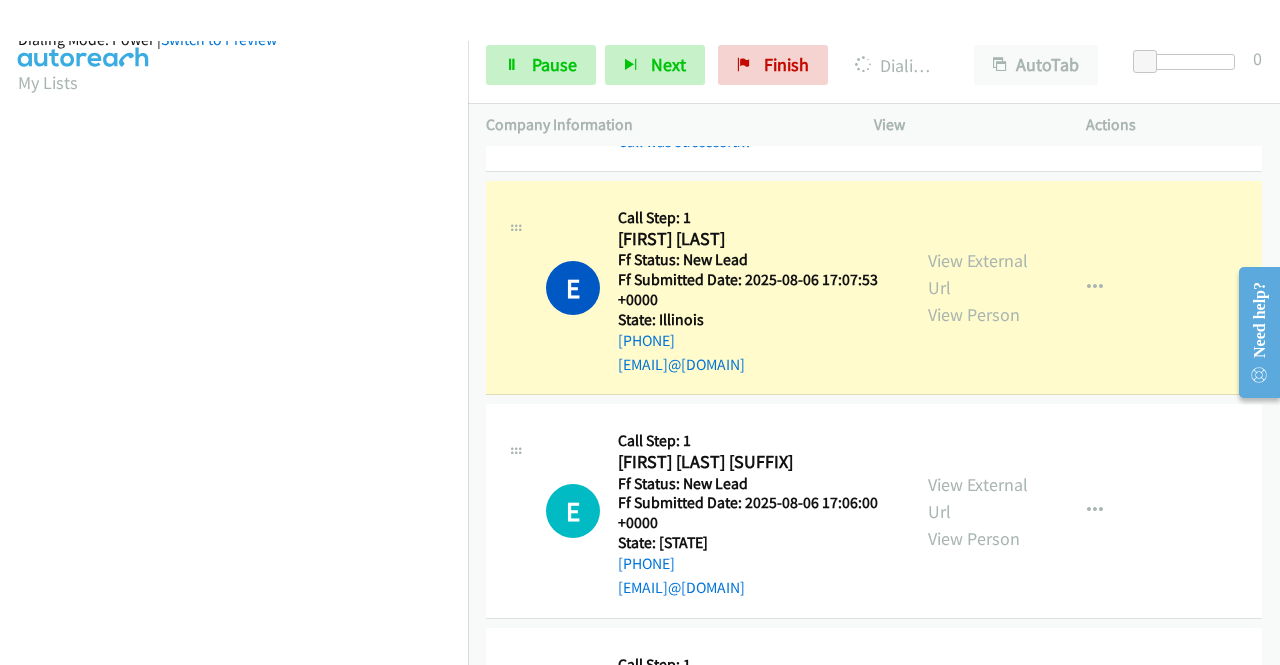 scroll, scrollTop: 456, scrollLeft: 0, axis: vertical 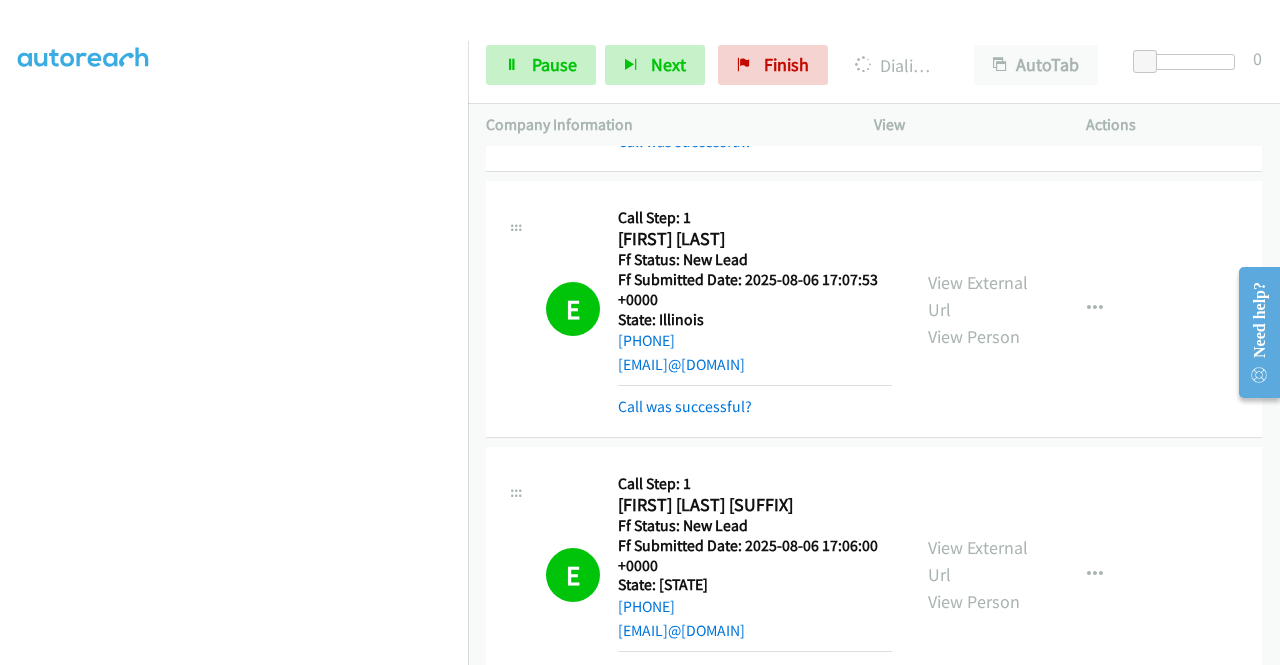 click on "View External Url
View Person" at bounding box center (980, 574) 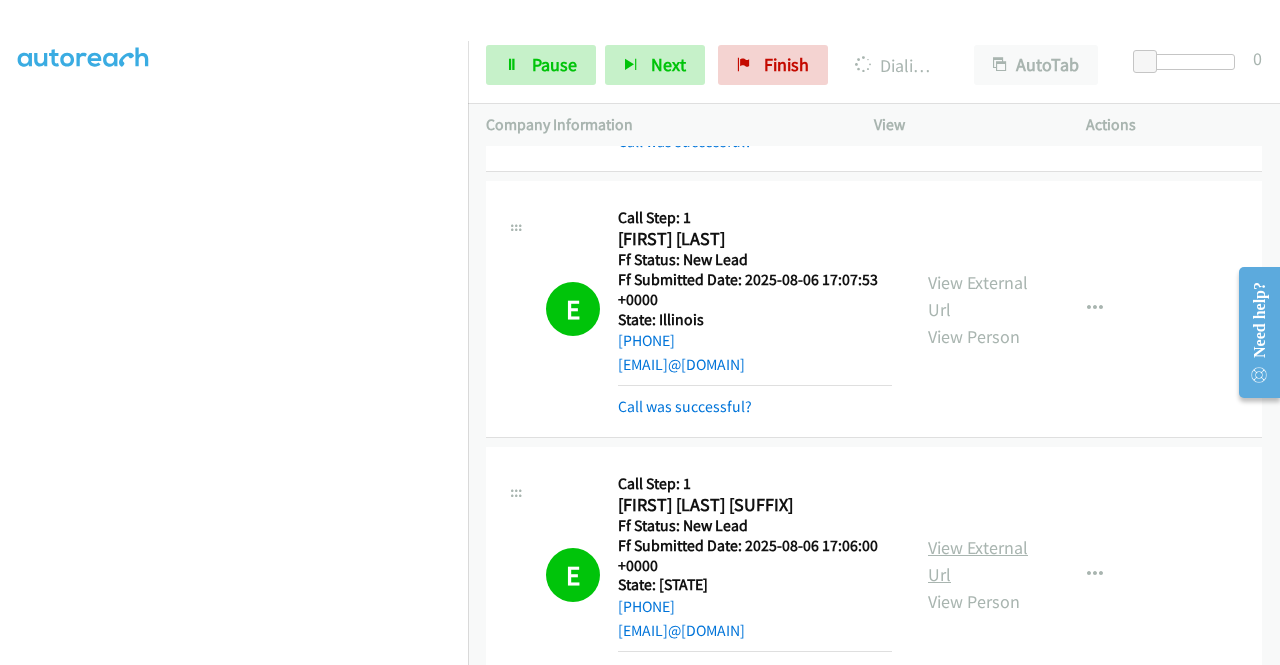 click on "View External Url" at bounding box center (978, 561) 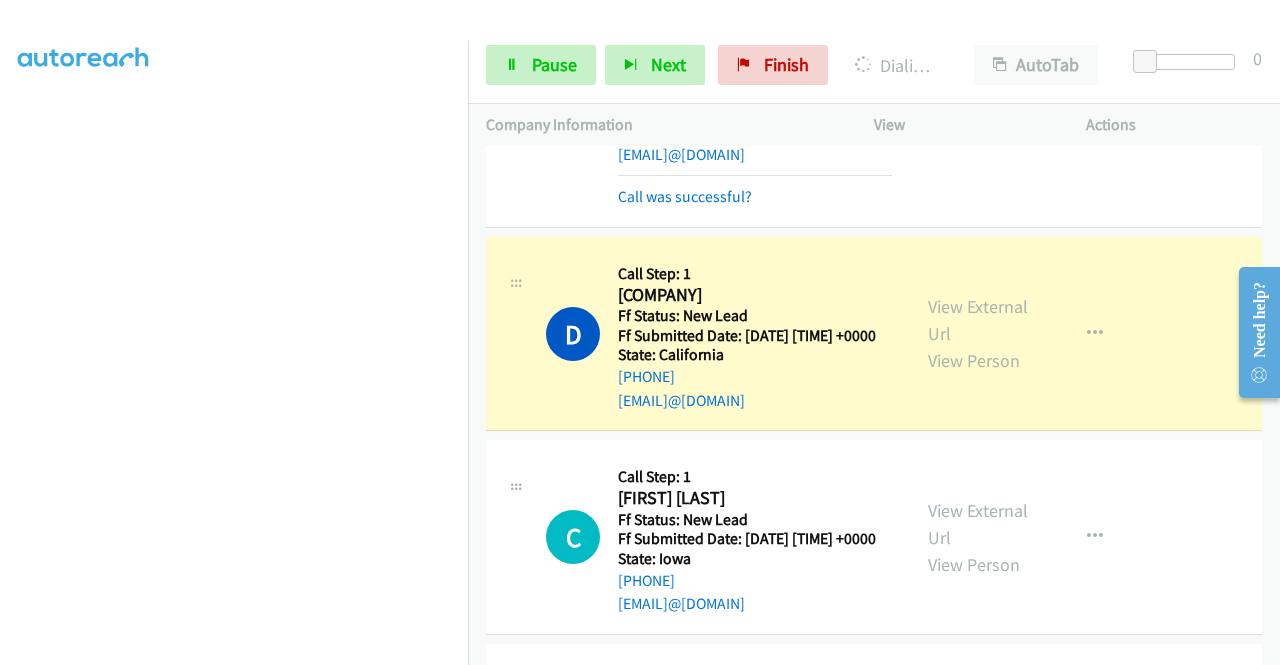 scroll, scrollTop: 1234, scrollLeft: 0, axis: vertical 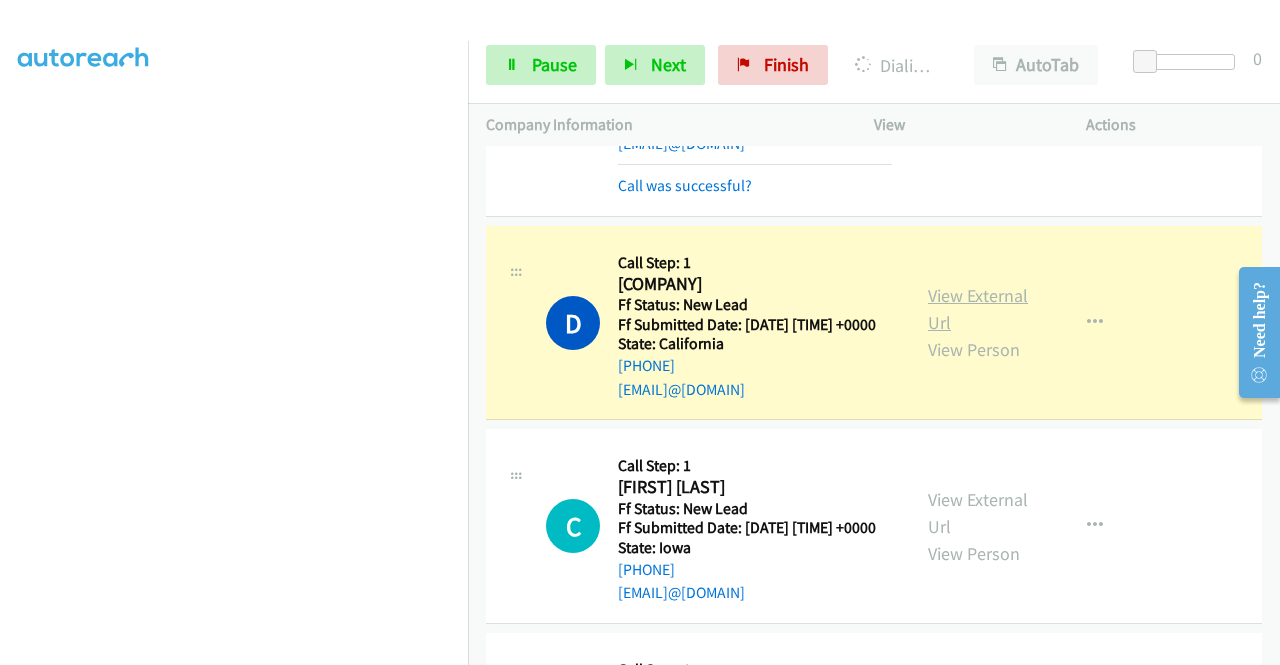 click on "View External Url" at bounding box center [978, 309] 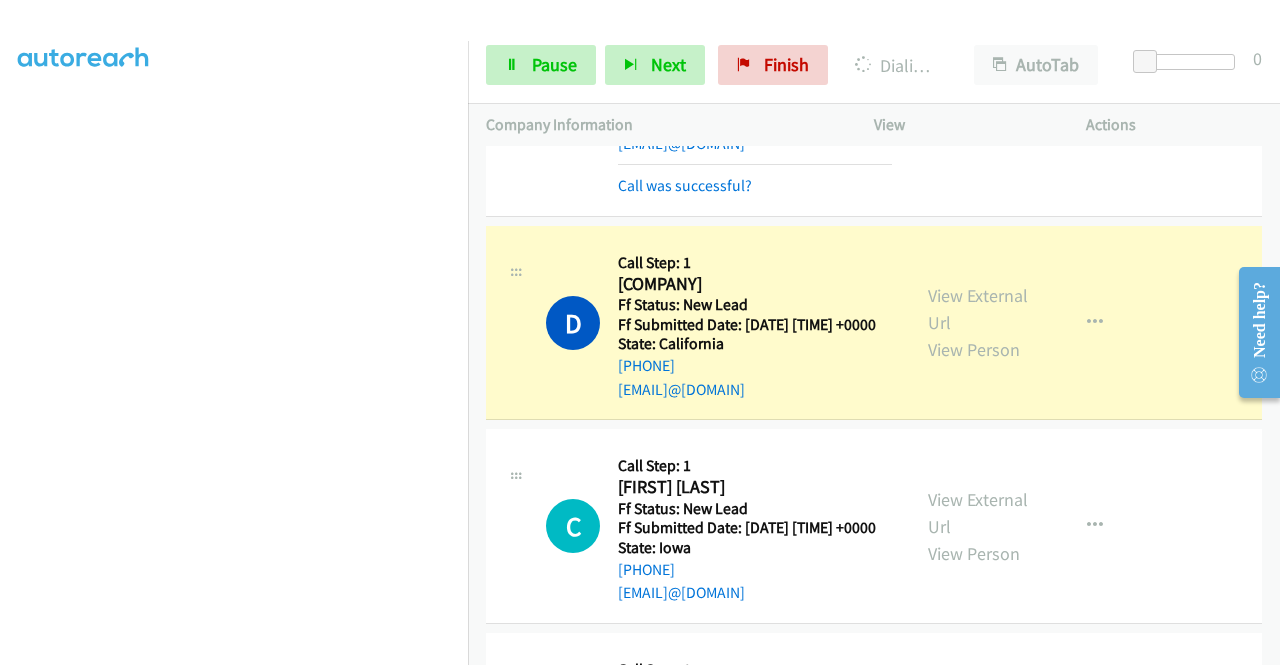 scroll, scrollTop: 0, scrollLeft: 0, axis: both 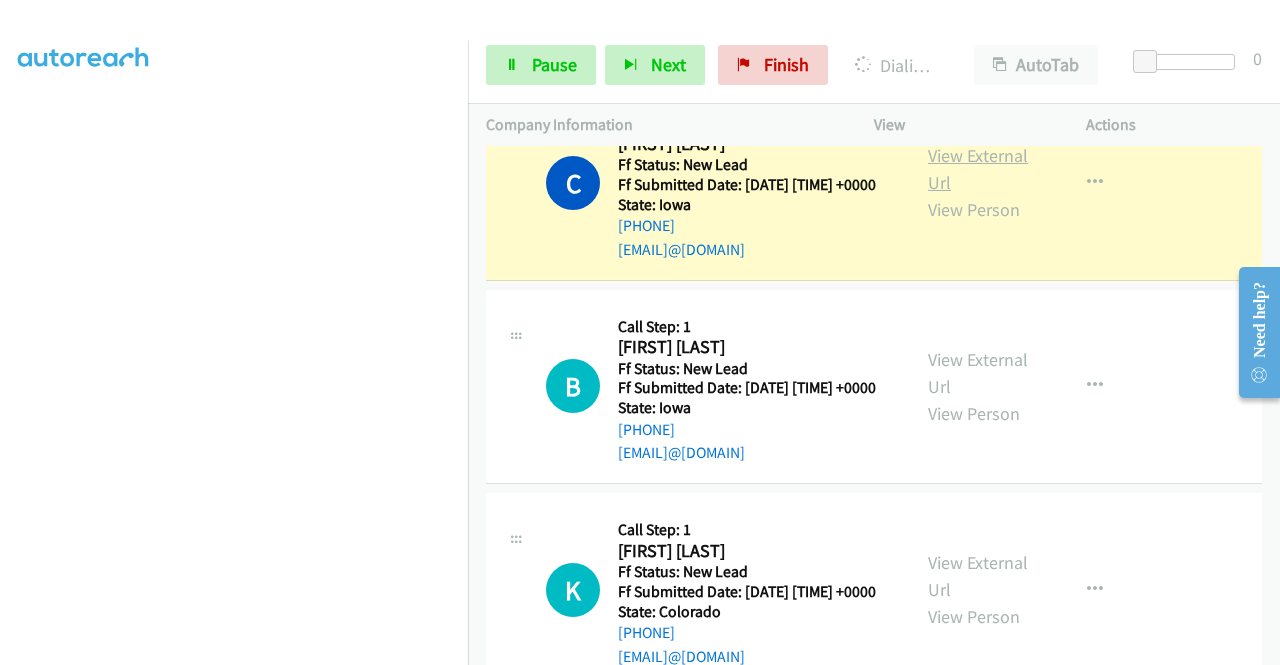 click on "View External Url" at bounding box center (978, 169) 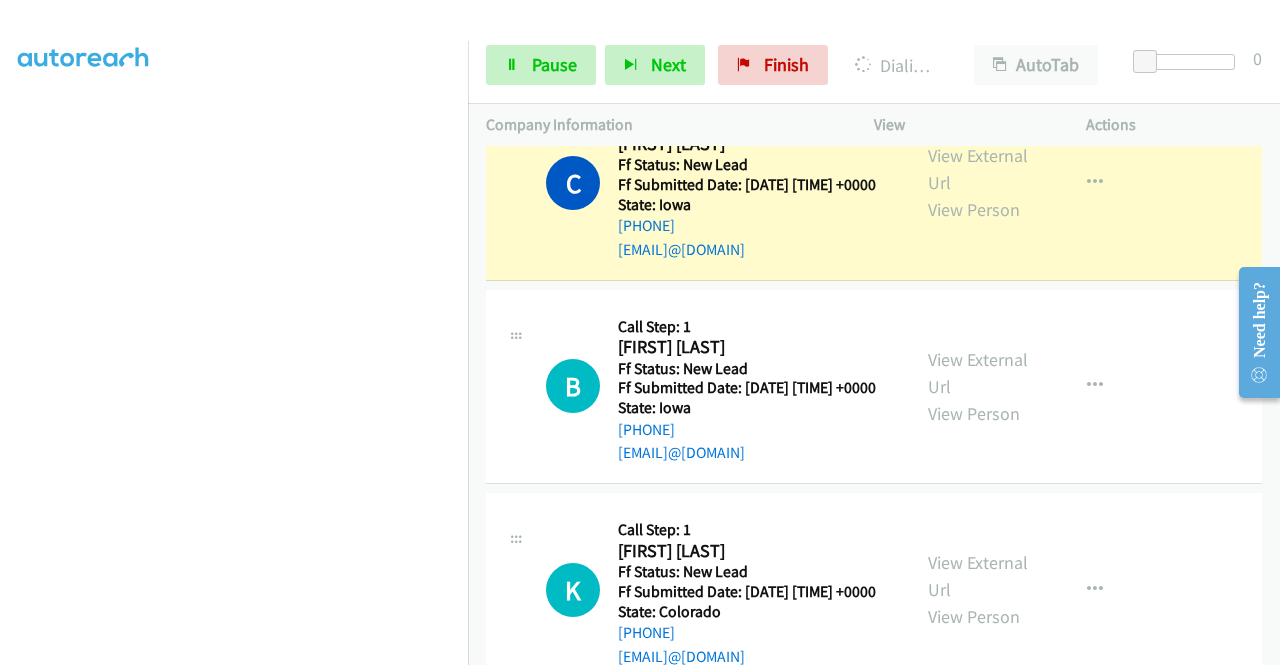 scroll, scrollTop: 0, scrollLeft: 0, axis: both 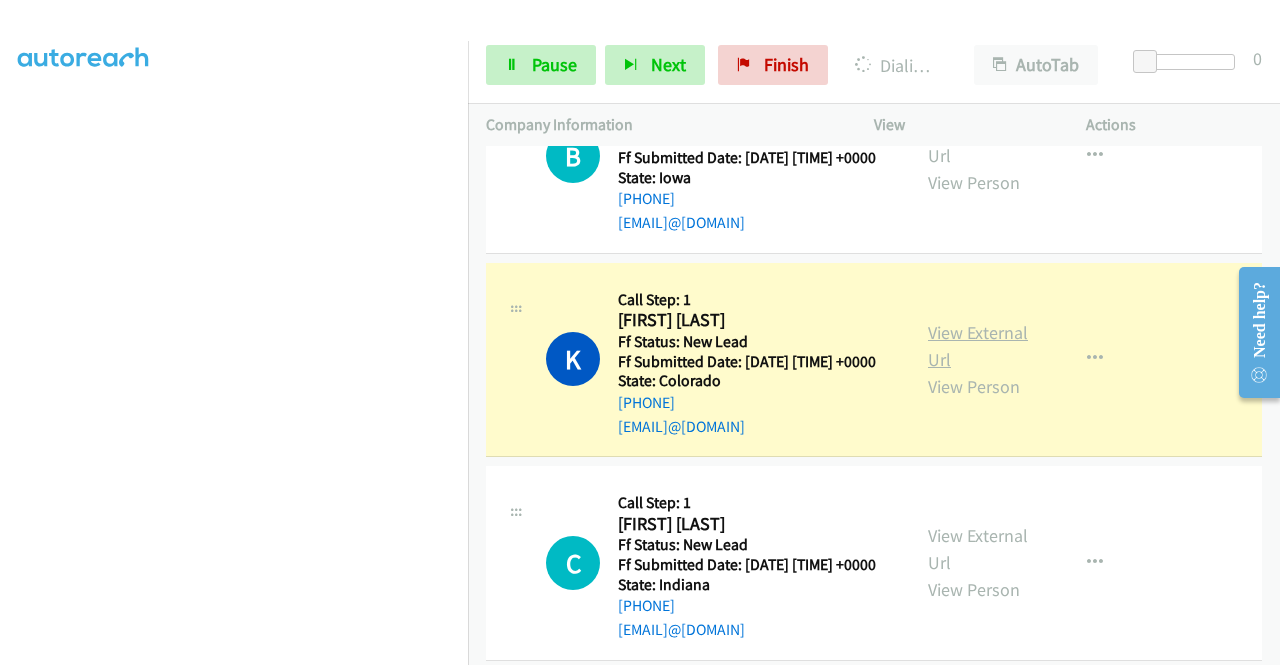 click on "View External Url" at bounding box center (978, 346) 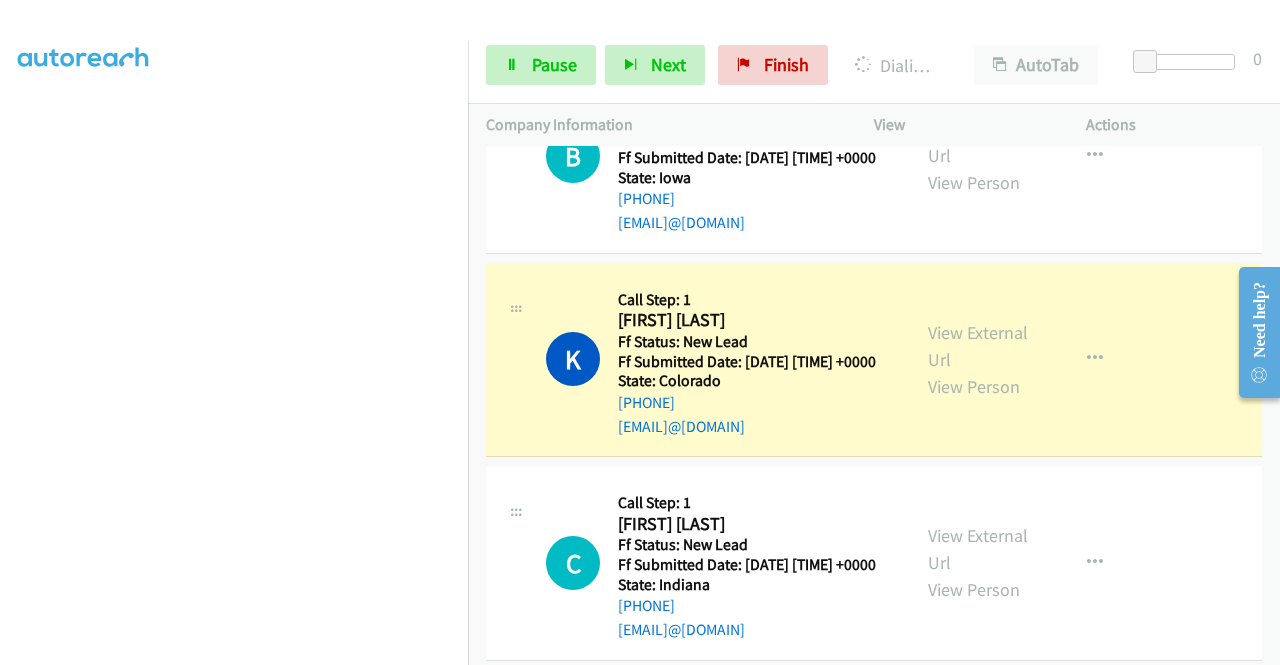 scroll, scrollTop: 0, scrollLeft: 0, axis: both 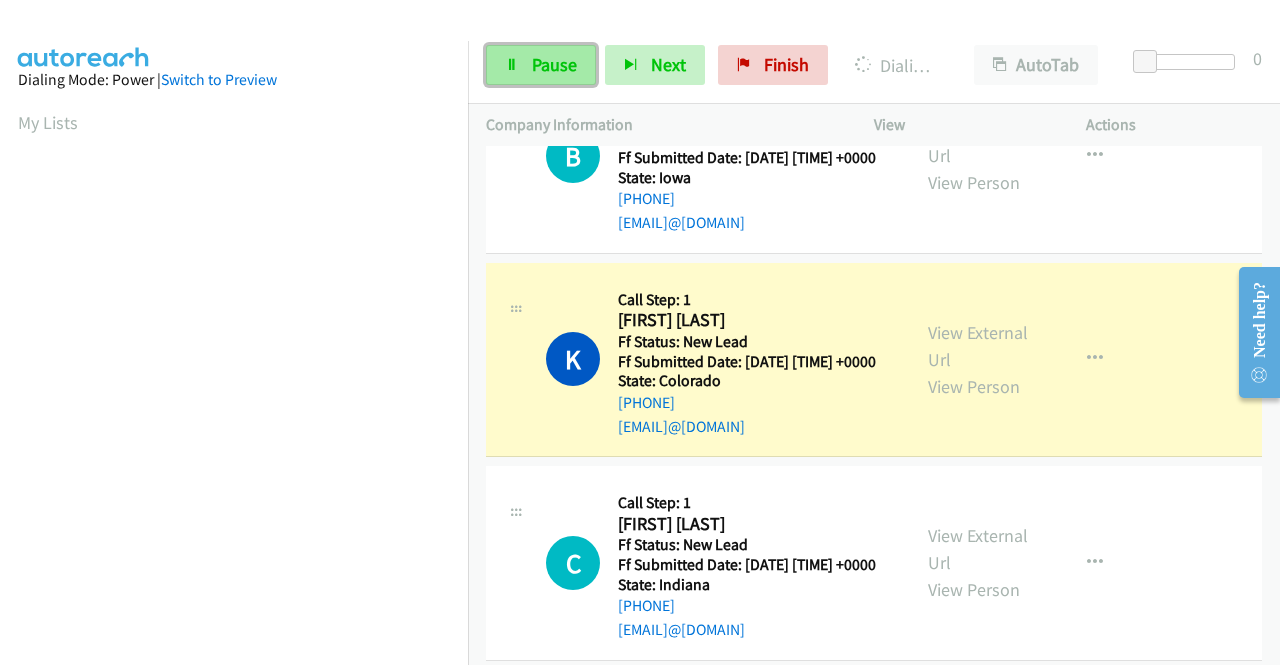click on "Pause" at bounding box center [541, 65] 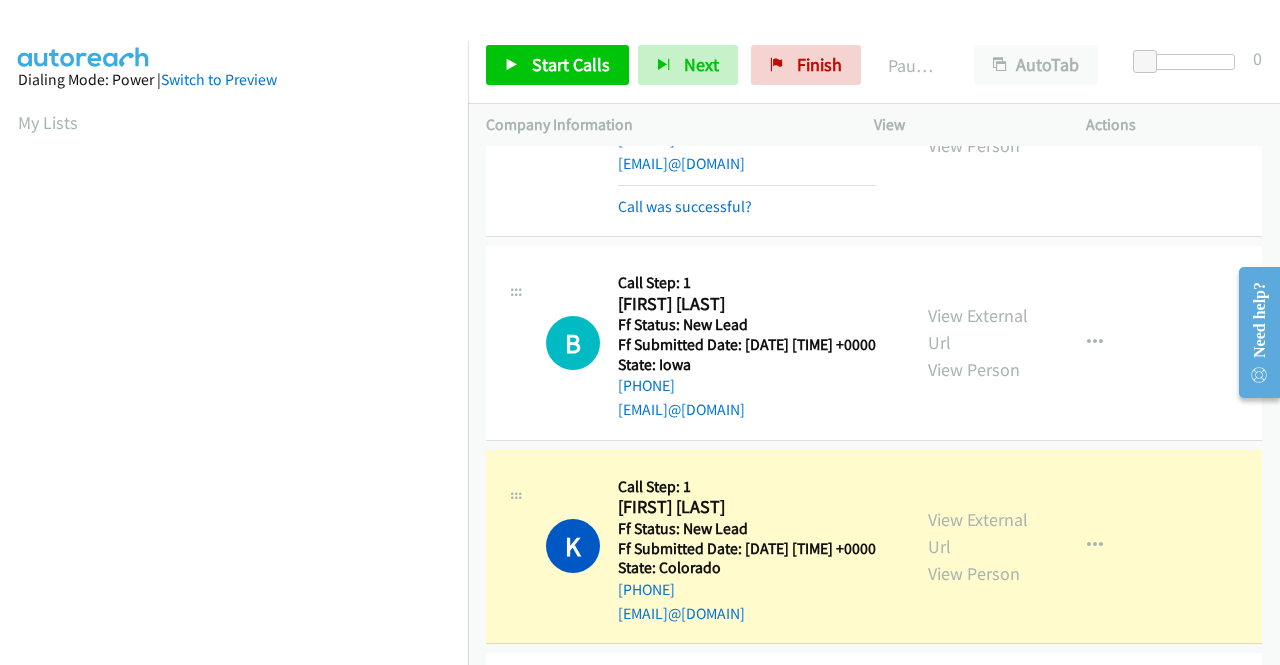 drag, startPoint x: 470, startPoint y: 238, endPoint x: 464, endPoint y: 310, distance: 72.249565 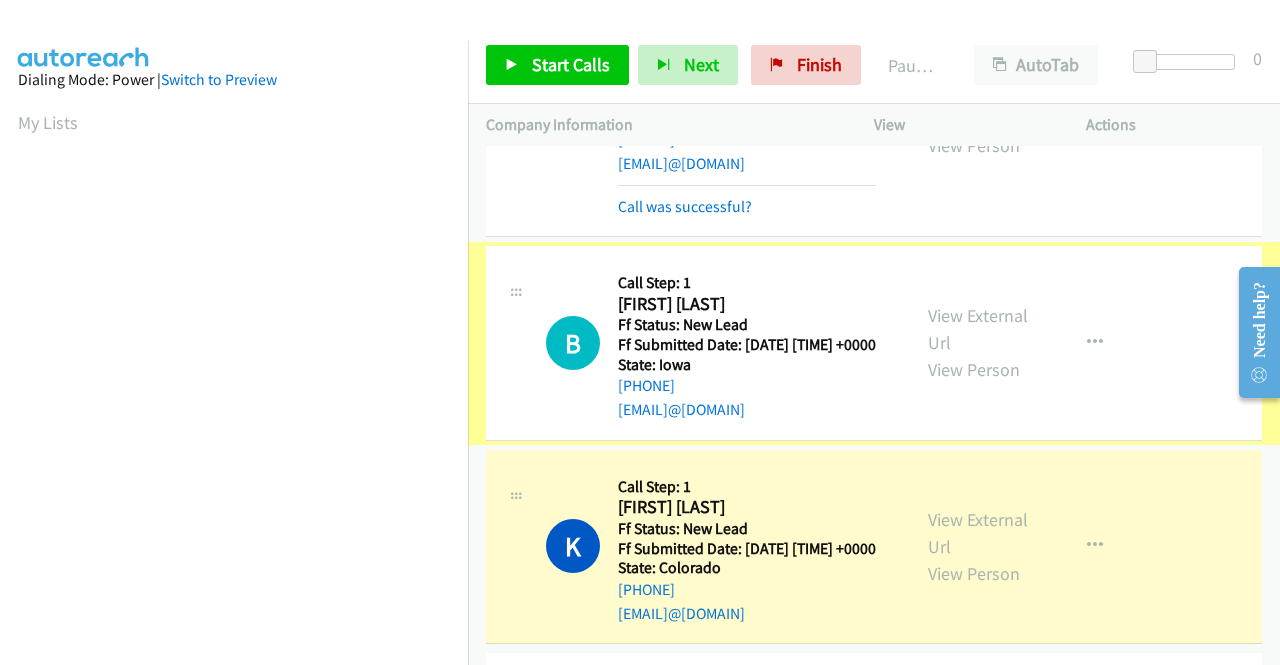 scroll, scrollTop: 1893, scrollLeft: 0, axis: vertical 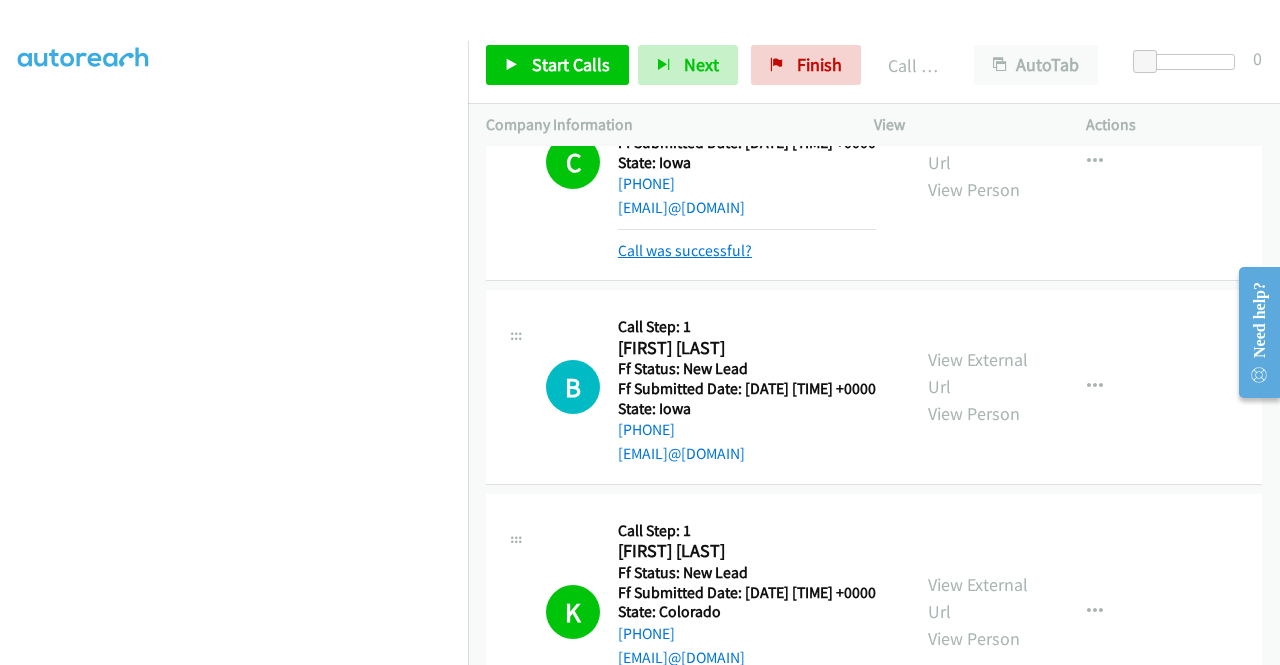 click on "Call was successful?" at bounding box center [685, 250] 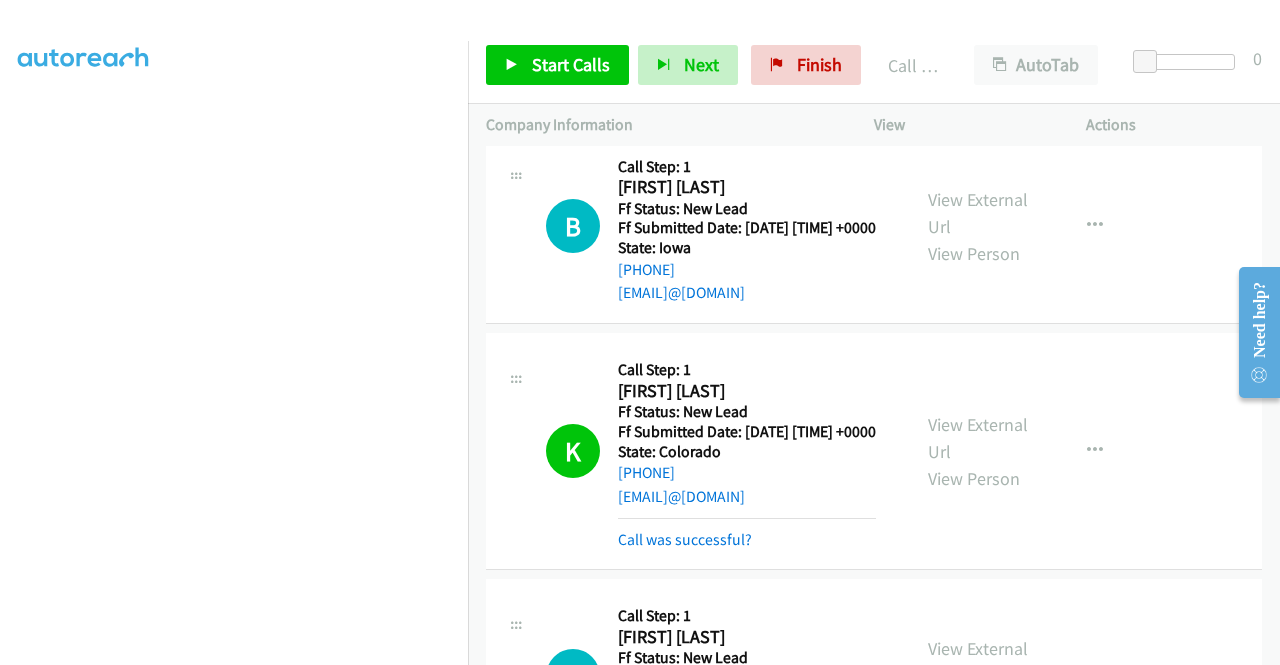 scroll, scrollTop: 1703, scrollLeft: 0, axis: vertical 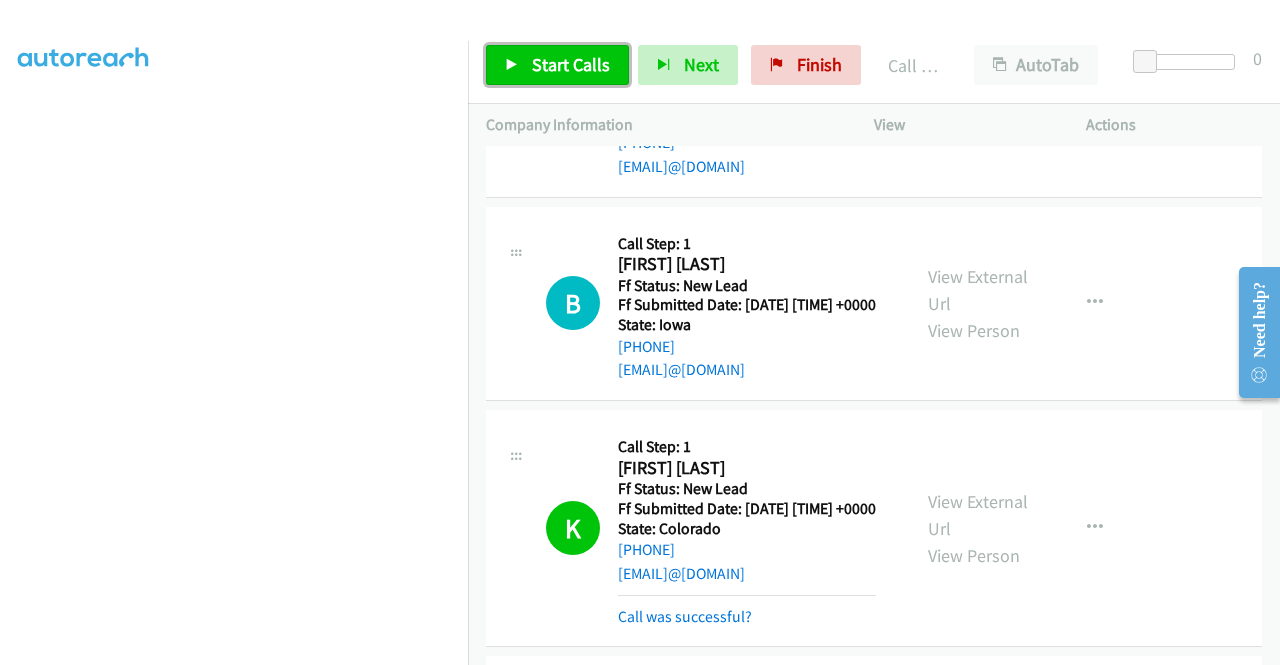 click on "Start Calls" at bounding box center (571, 64) 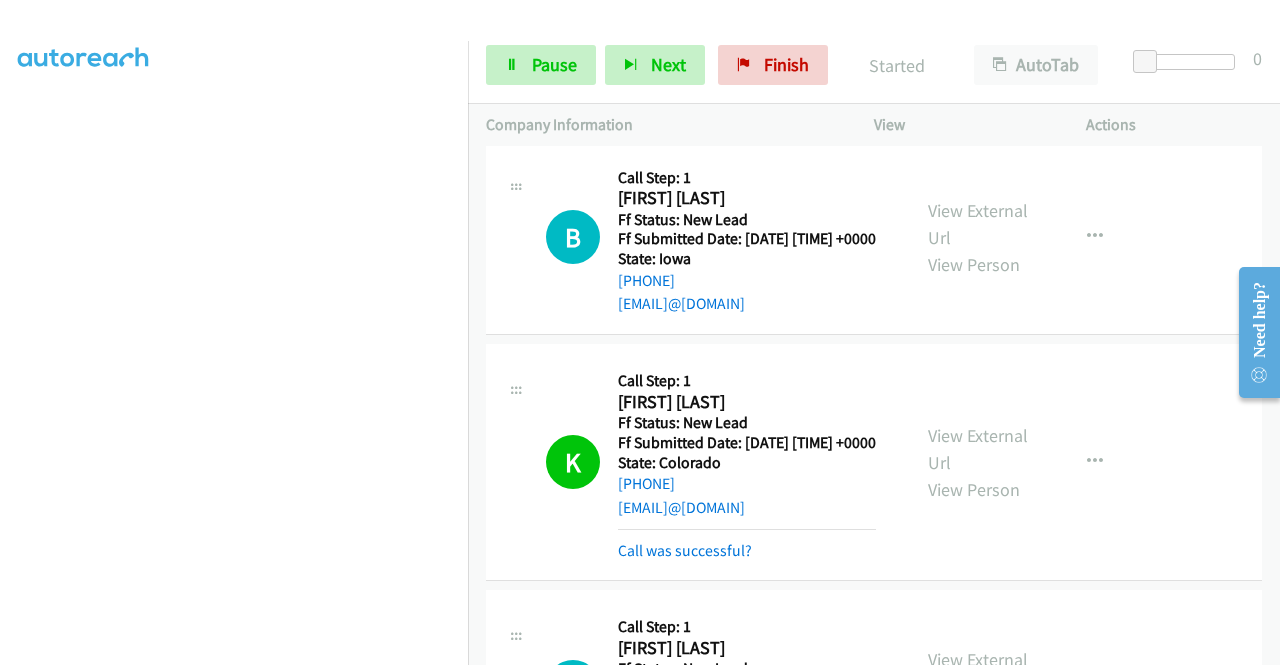 scroll, scrollTop: 1760, scrollLeft: 0, axis: vertical 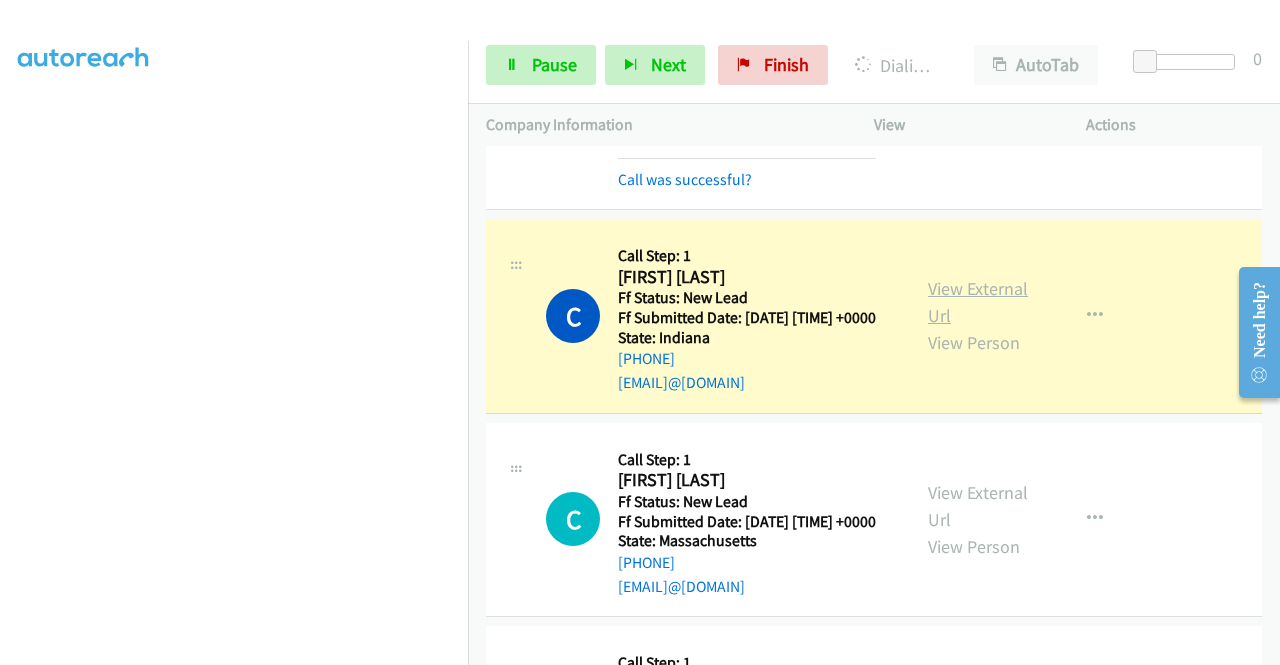 click on "View External Url" at bounding box center [978, 302] 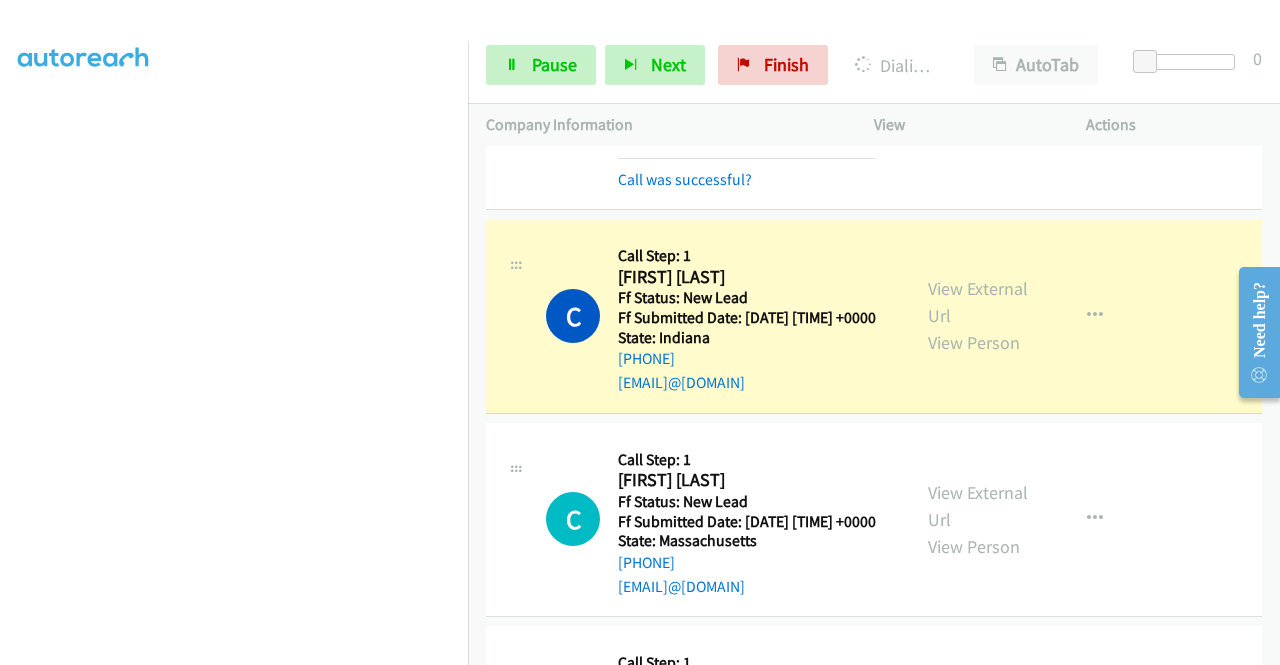 scroll, scrollTop: 0, scrollLeft: 0, axis: both 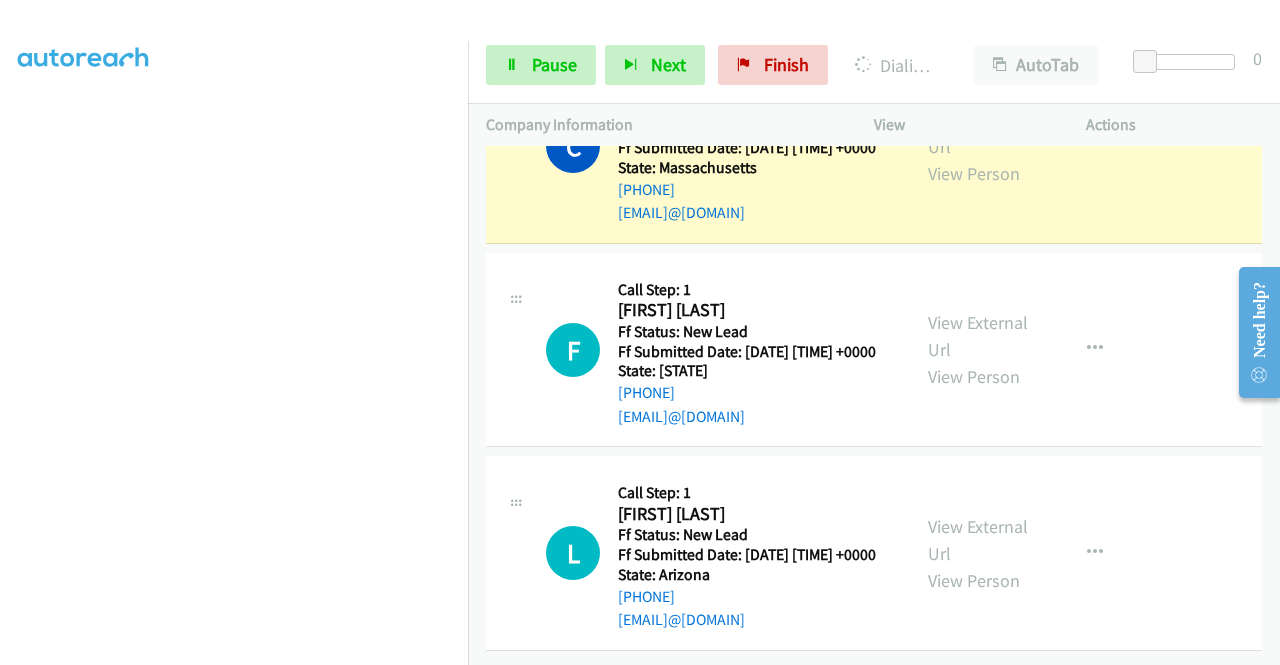 click on "View External Url
View Person" at bounding box center (980, 146) 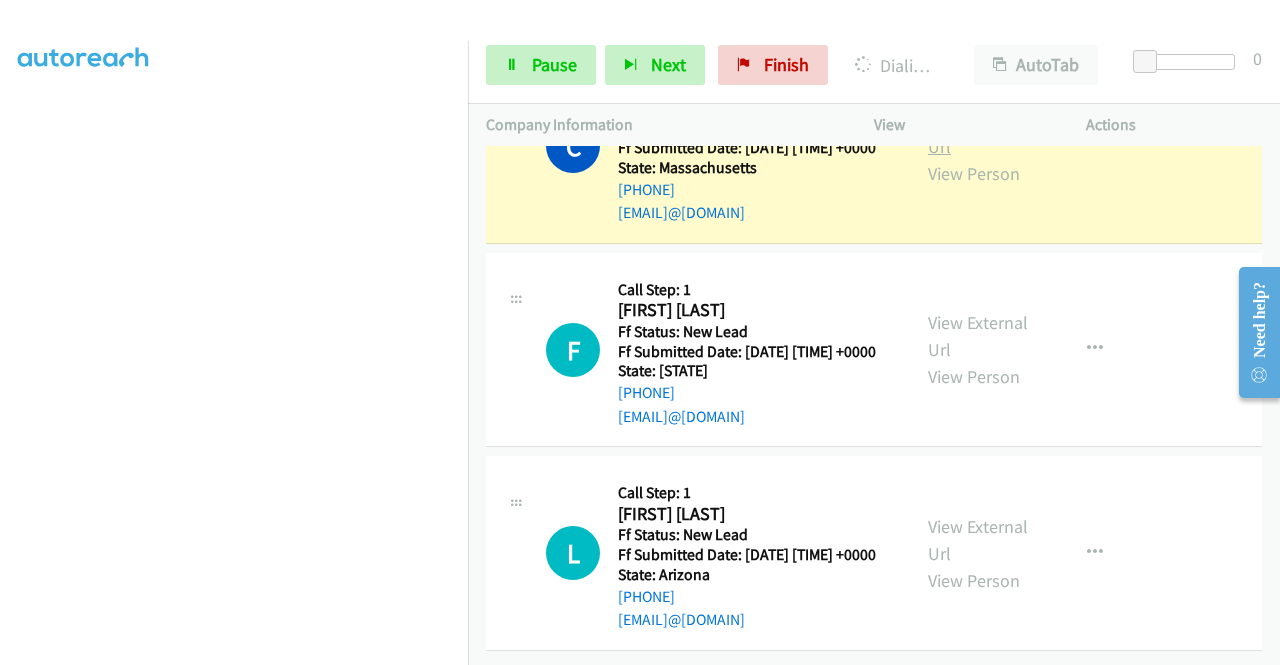 click on "View External Url" at bounding box center (978, 133) 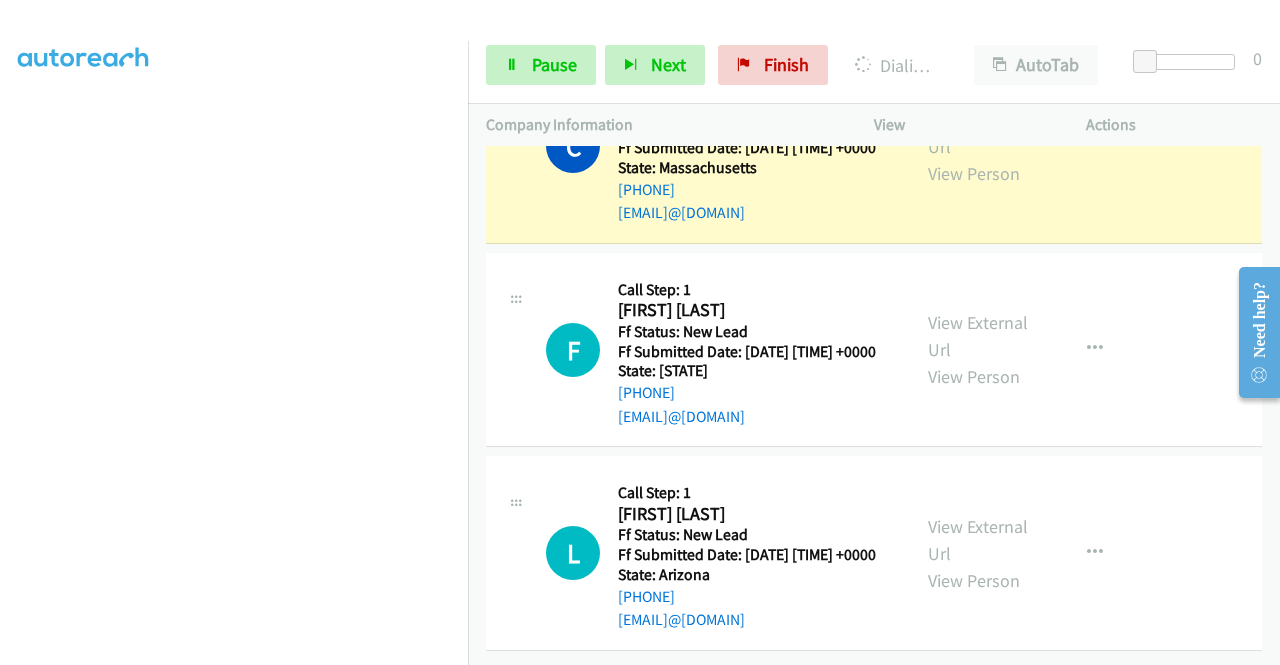 scroll, scrollTop: 456, scrollLeft: 0, axis: vertical 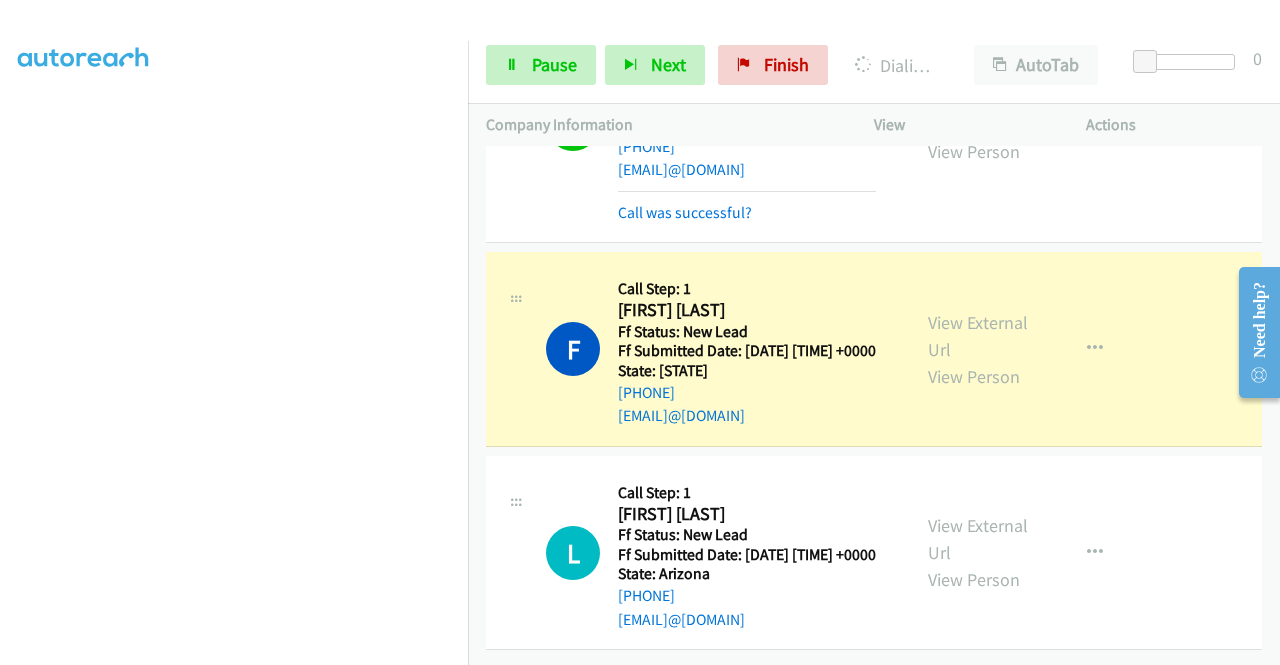 click on "View External Url
View Person
View External Url
Email
Schedule/Manage Callback
Skip Call
Add to do not call list" at bounding box center [1025, 349] 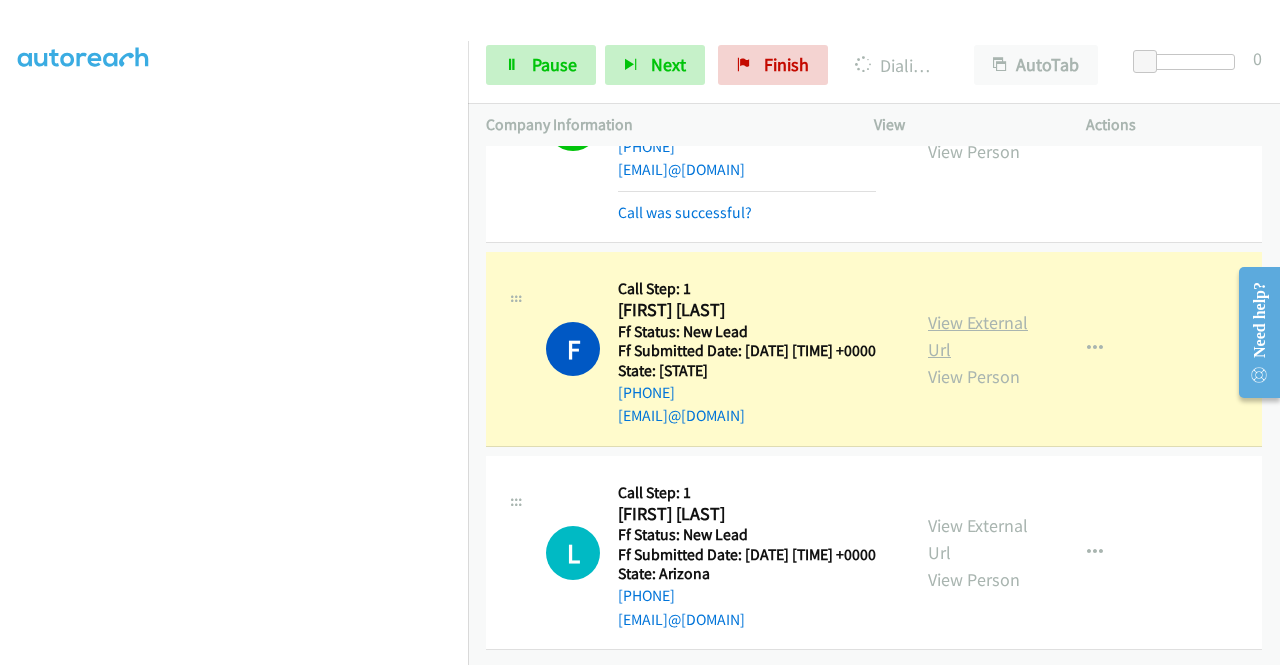 click on "View External Url" at bounding box center [978, 336] 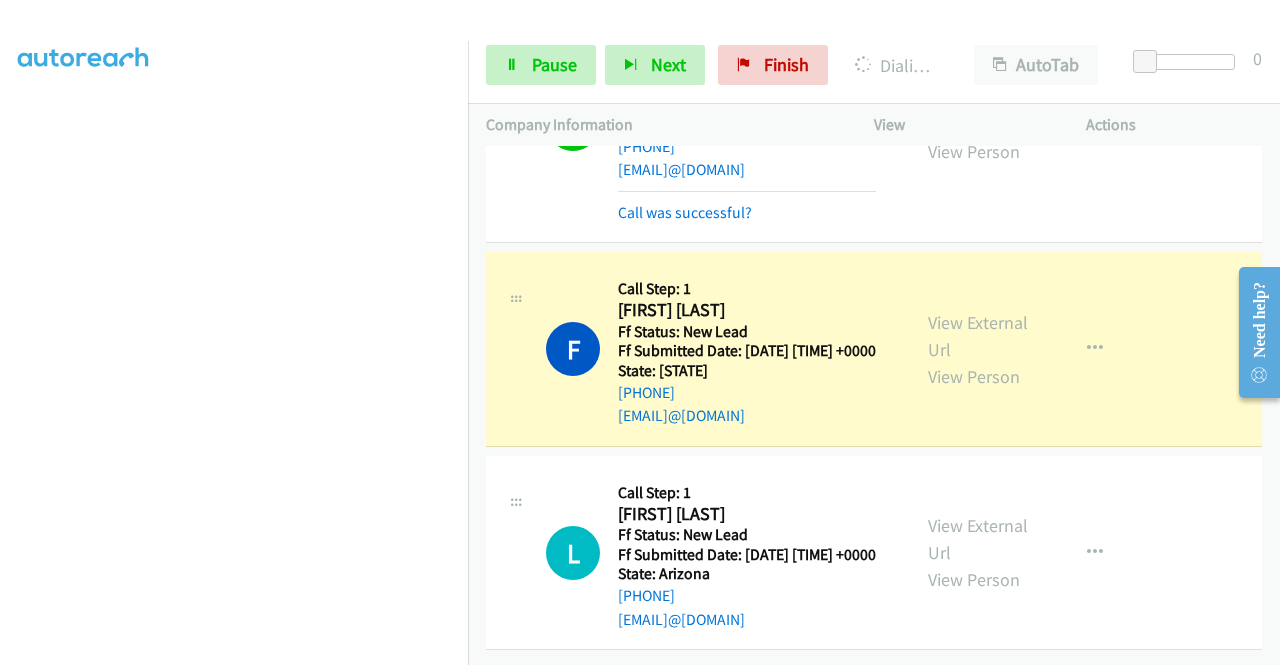 scroll, scrollTop: 0, scrollLeft: 0, axis: both 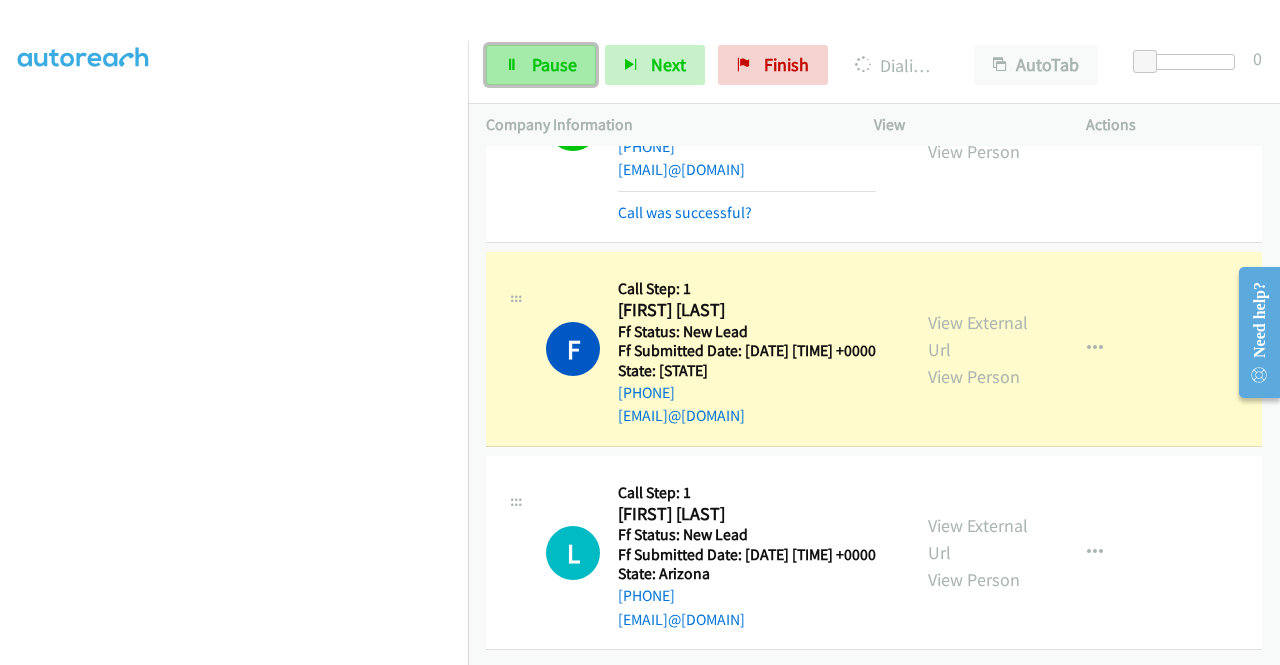 click on "Pause" at bounding box center [554, 64] 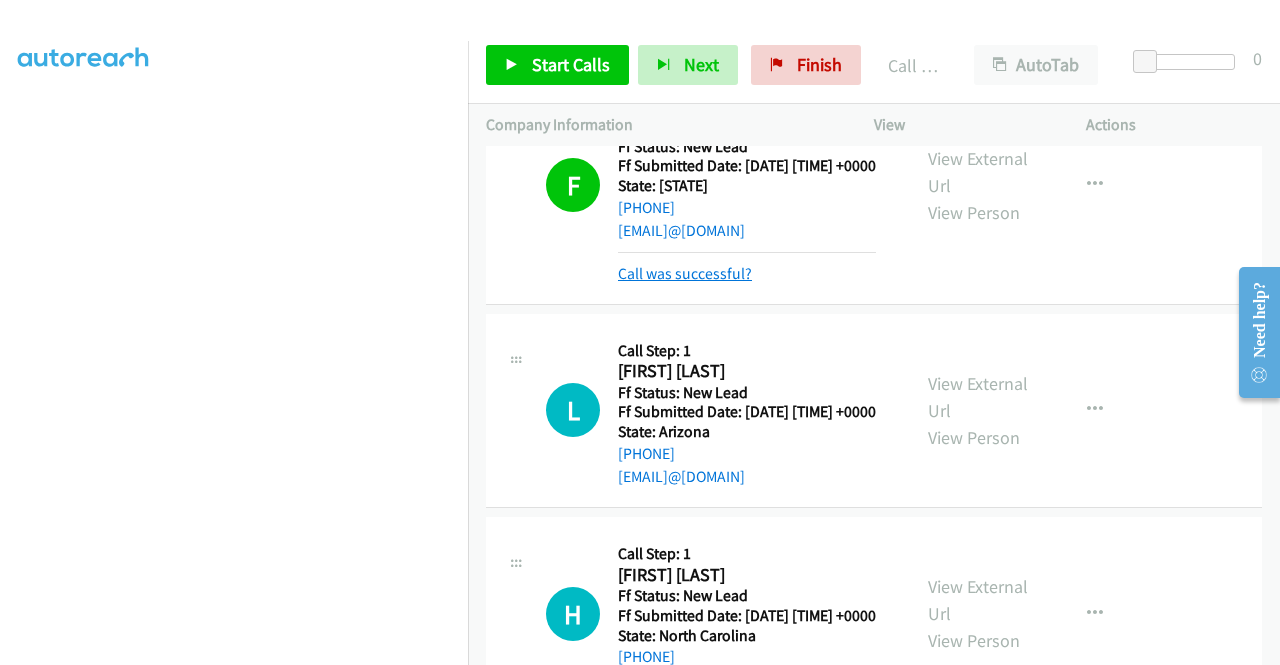 click on "Call was successful?" at bounding box center [685, 273] 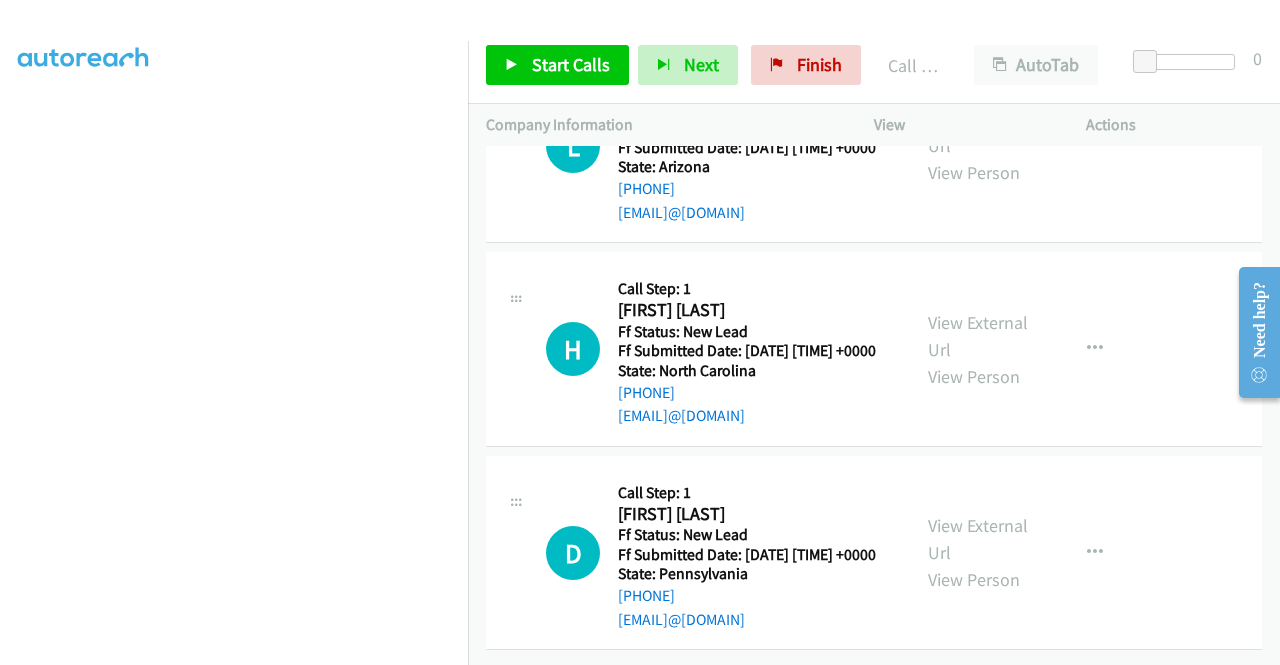 scroll, scrollTop: 3036, scrollLeft: 0, axis: vertical 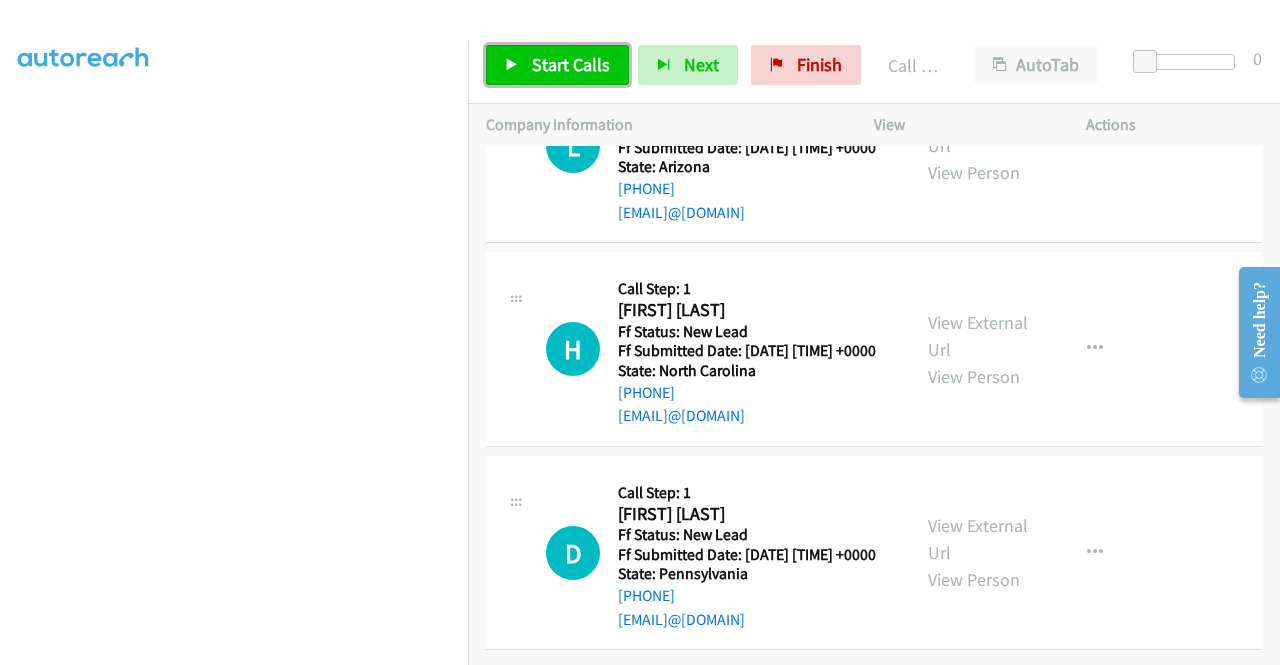 click on "Start Calls" at bounding box center [571, 64] 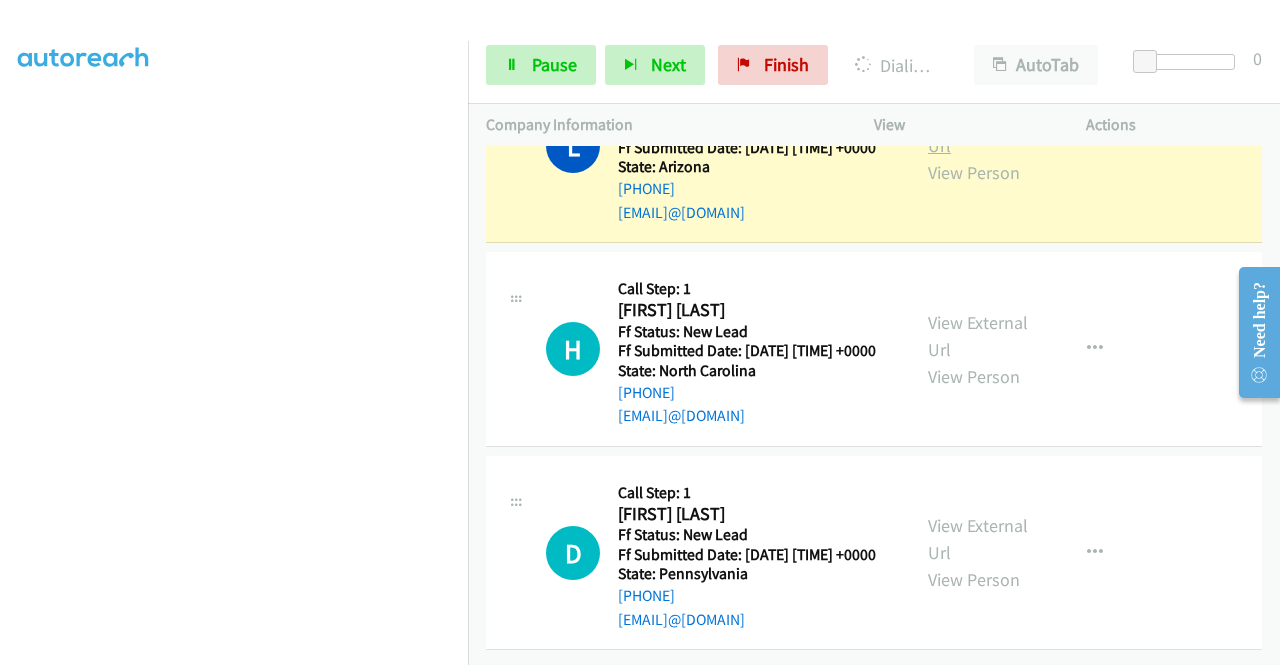 click on "View External Url" at bounding box center (978, 132) 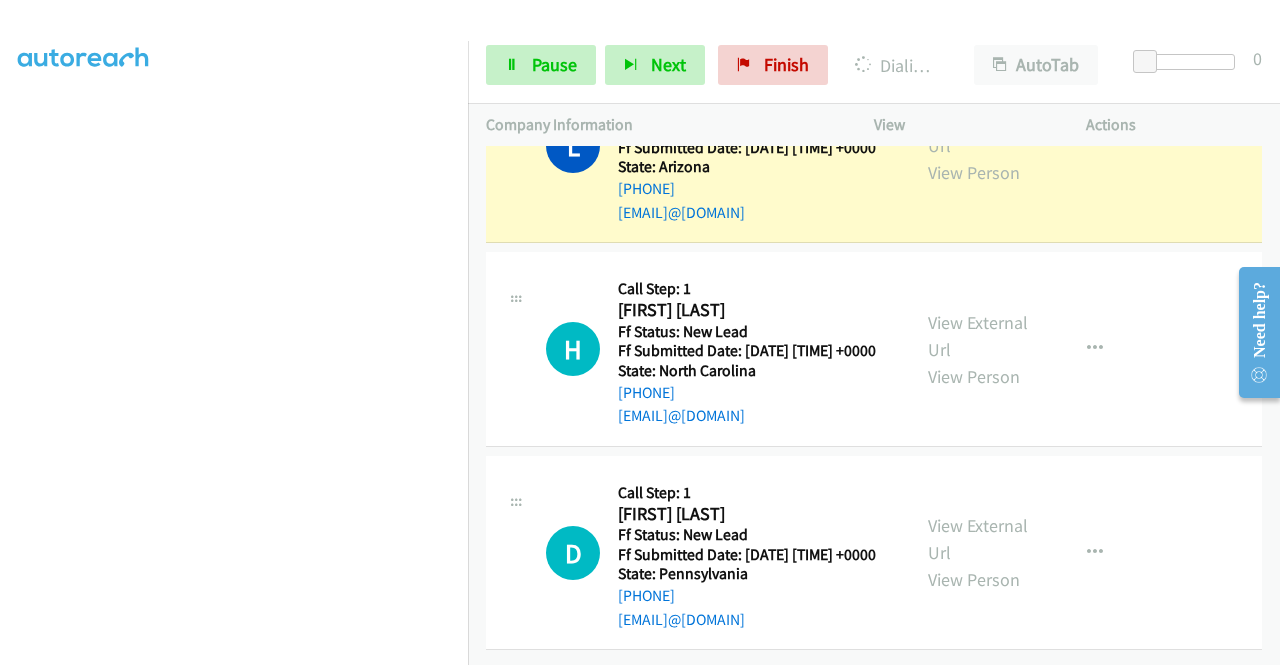 scroll, scrollTop: 0, scrollLeft: 0, axis: both 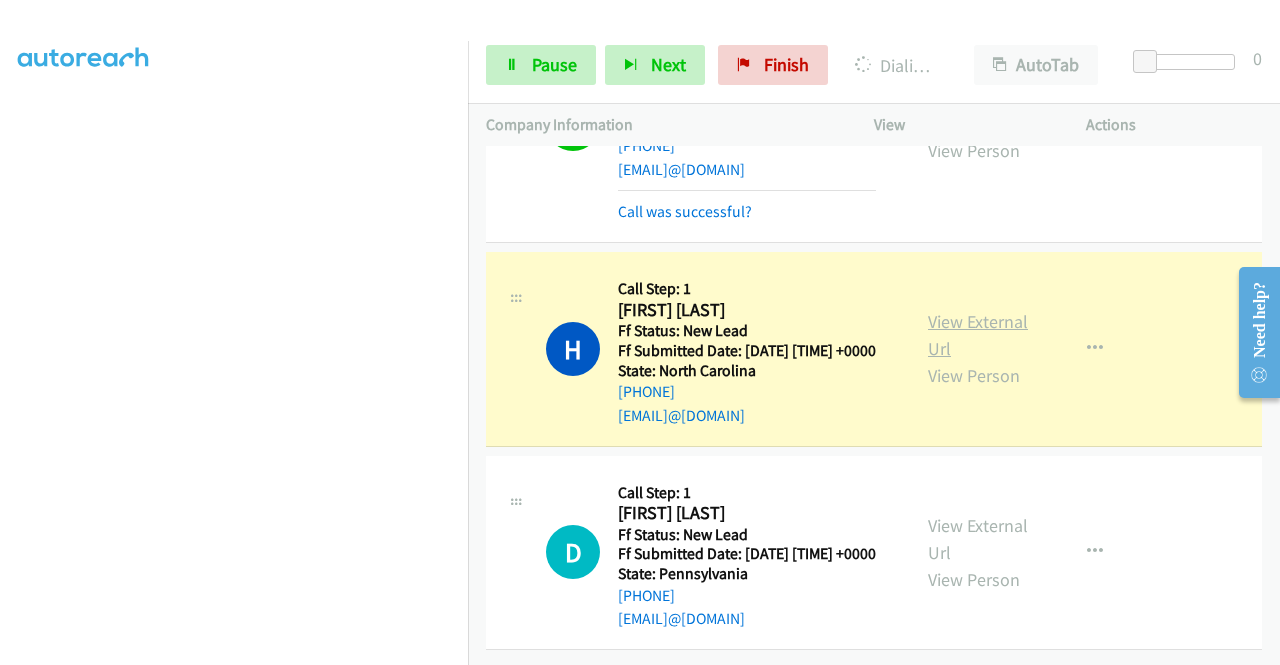 click on "View External Url" at bounding box center [978, 335] 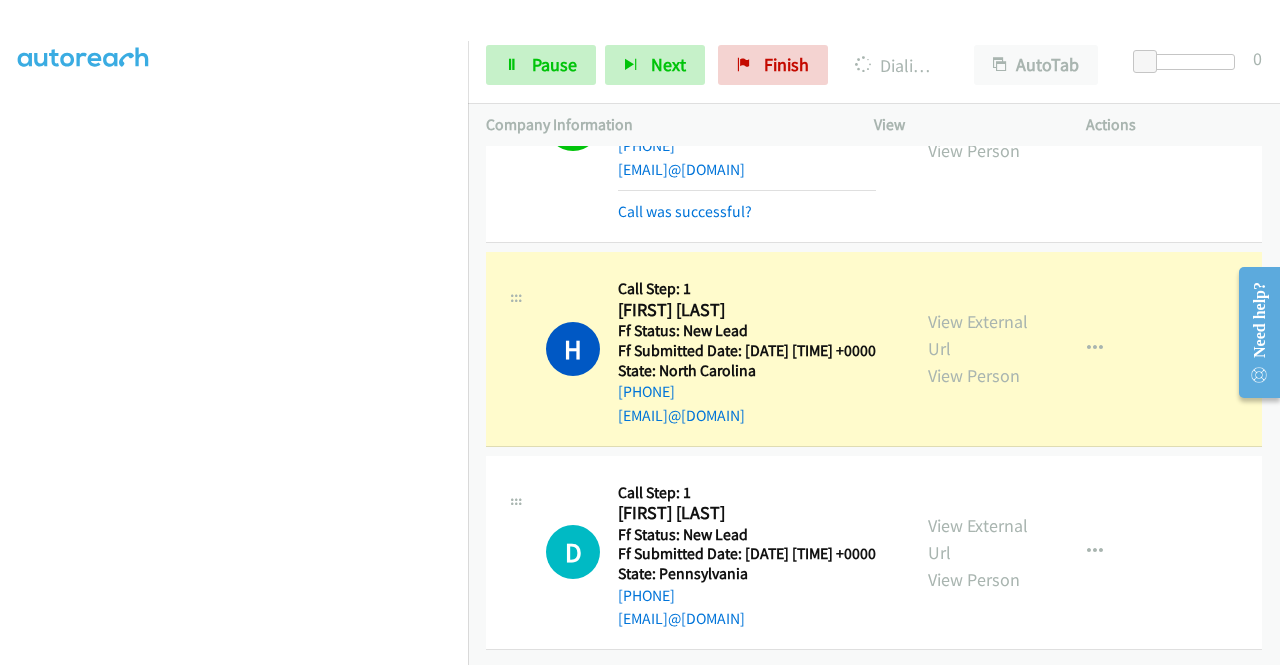 scroll, scrollTop: 0, scrollLeft: 0, axis: both 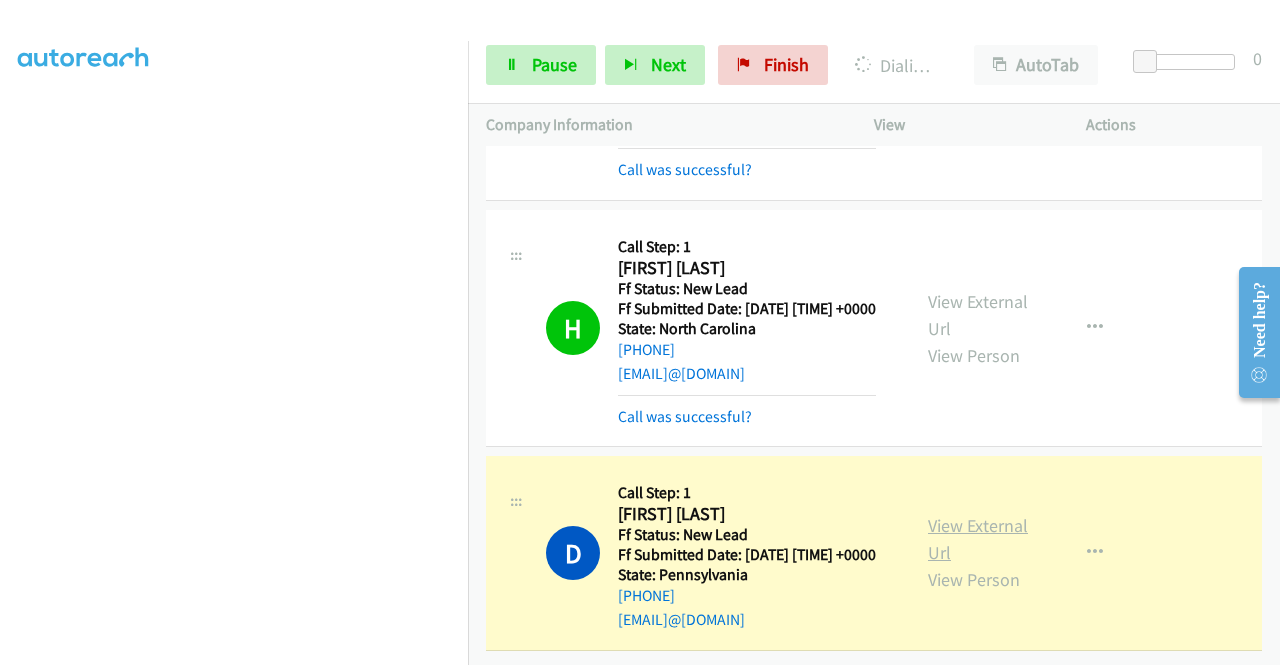 click on "View External Url" at bounding box center (978, 539) 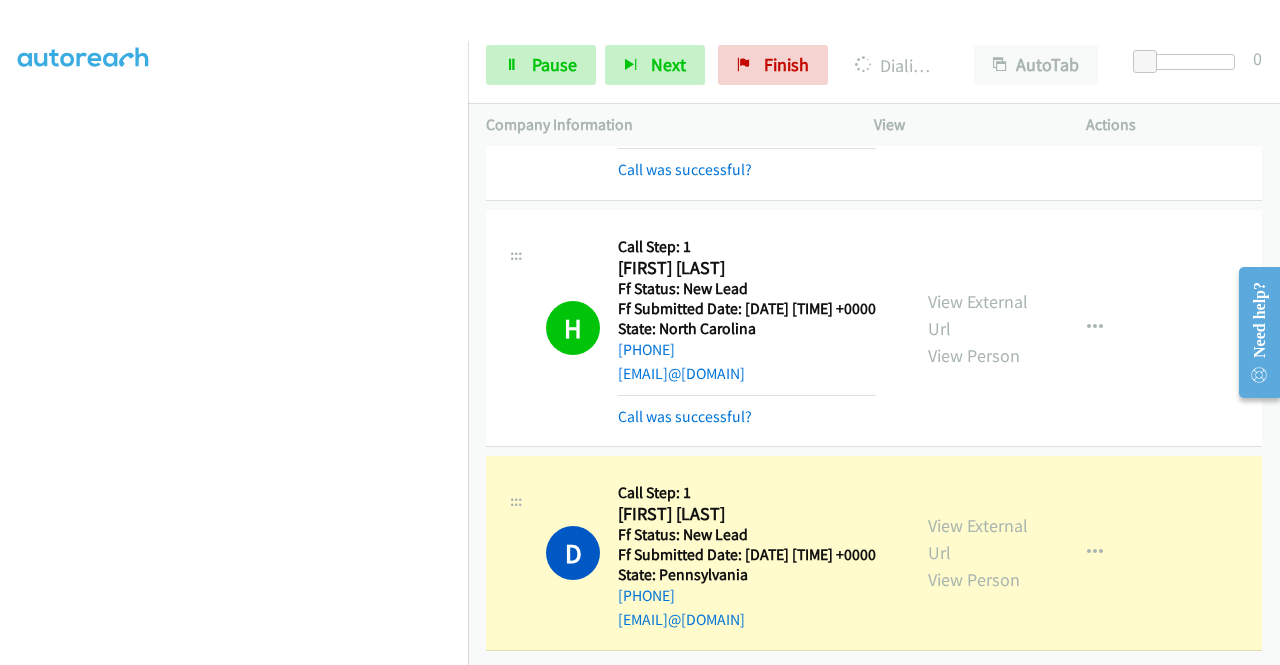 scroll, scrollTop: 0, scrollLeft: 0, axis: both 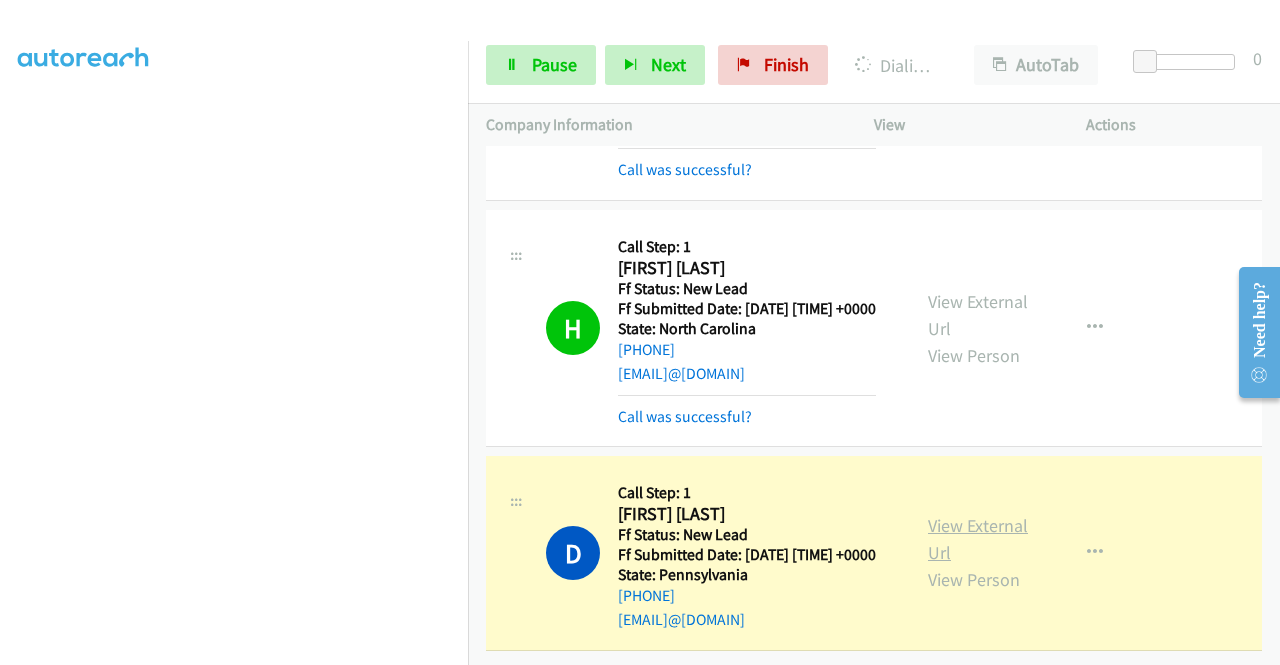 click on "View External Url" at bounding box center [978, 539] 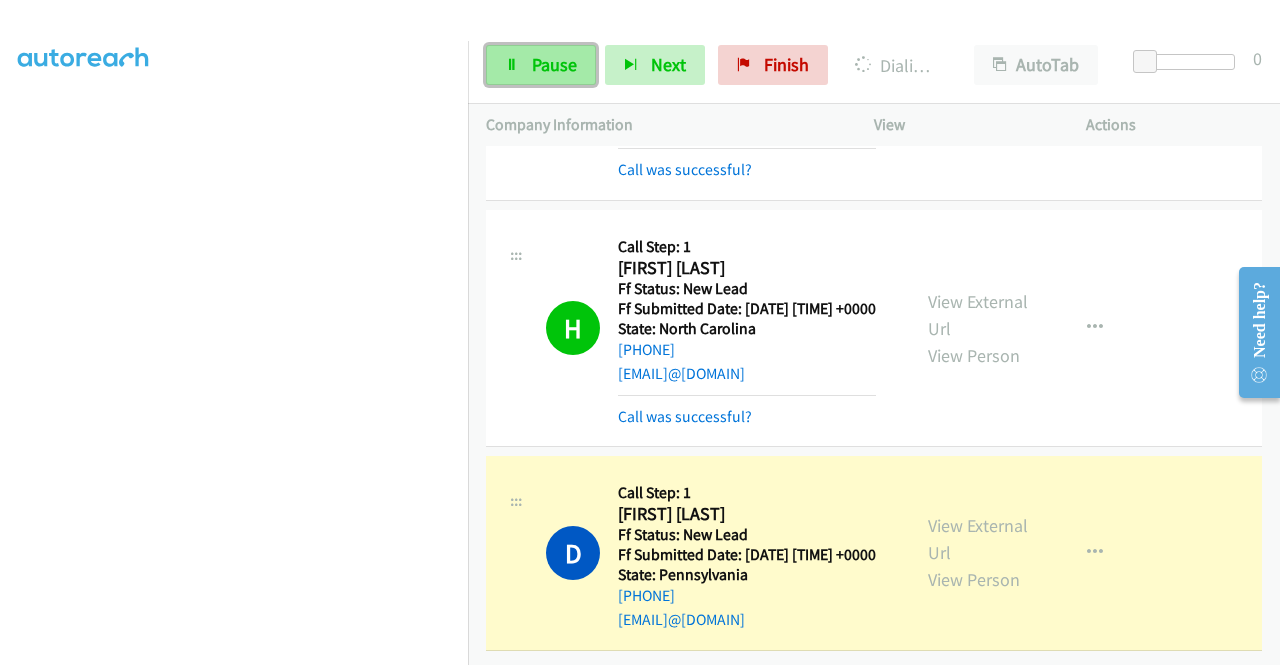 click on "Pause" at bounding box center [554, 64] 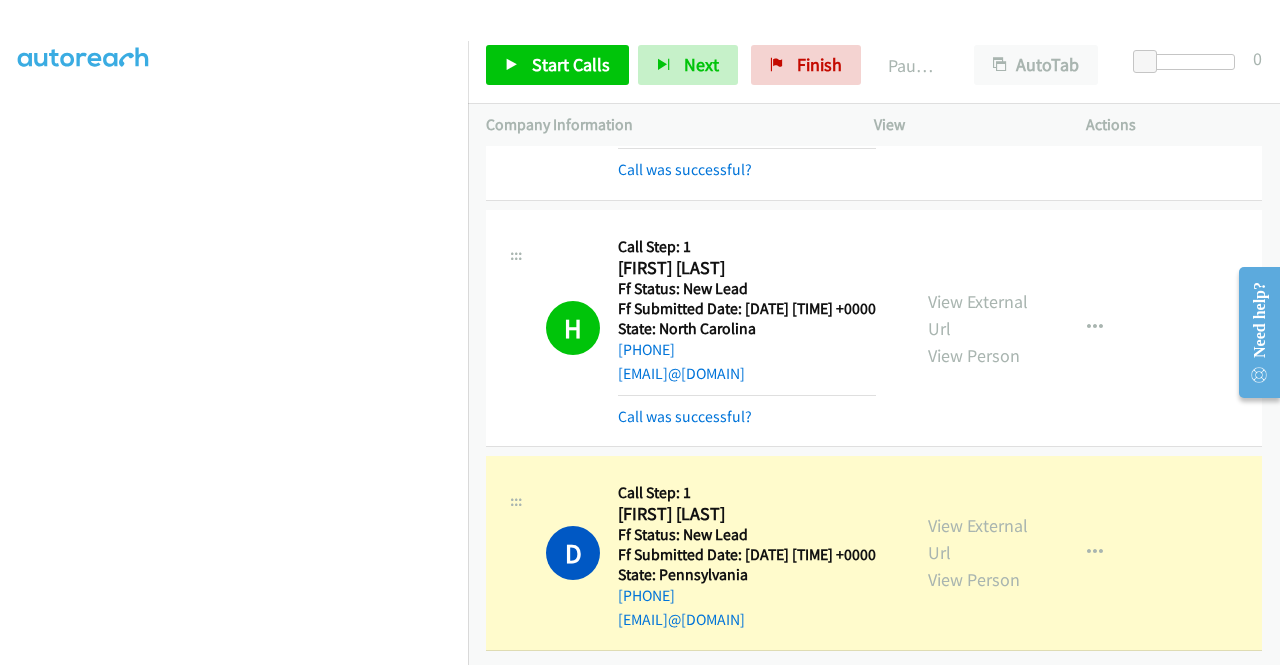 scroll, scrollTop: 0, scrollLeft: 0, axis: both 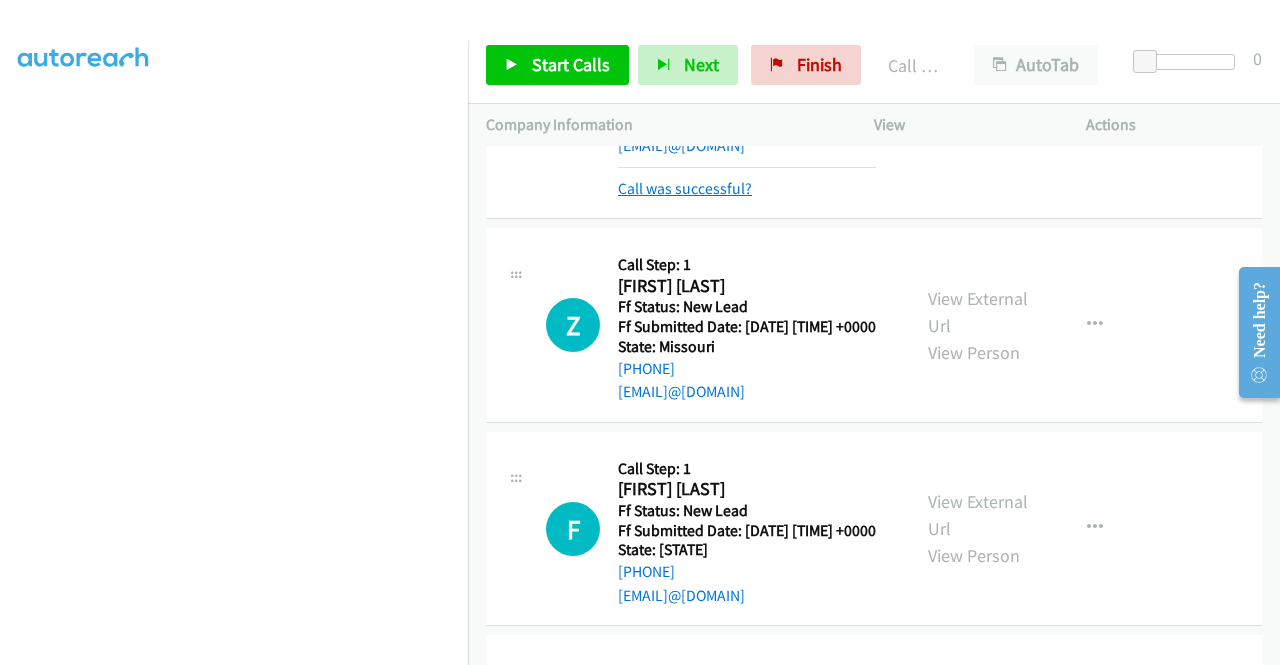 click on "Call was successful?" at bounding box center (685, 188) 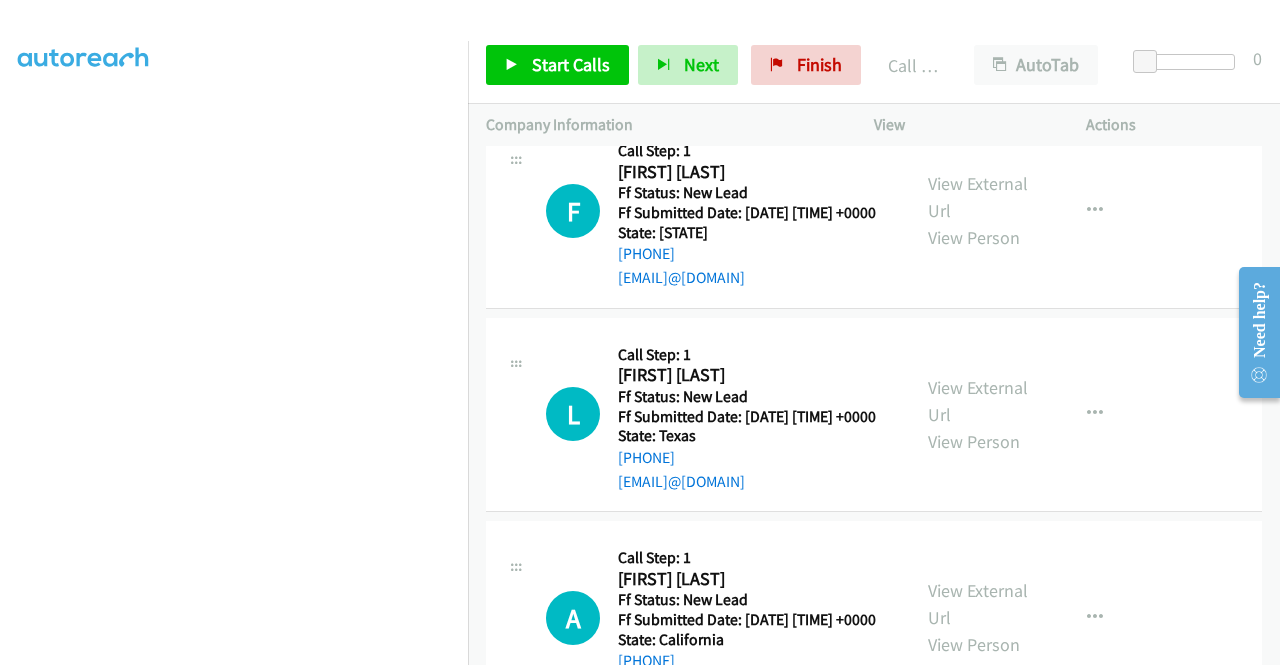 scroll, scrollTop: 3806, scrollLeft: 0, axis: vertical 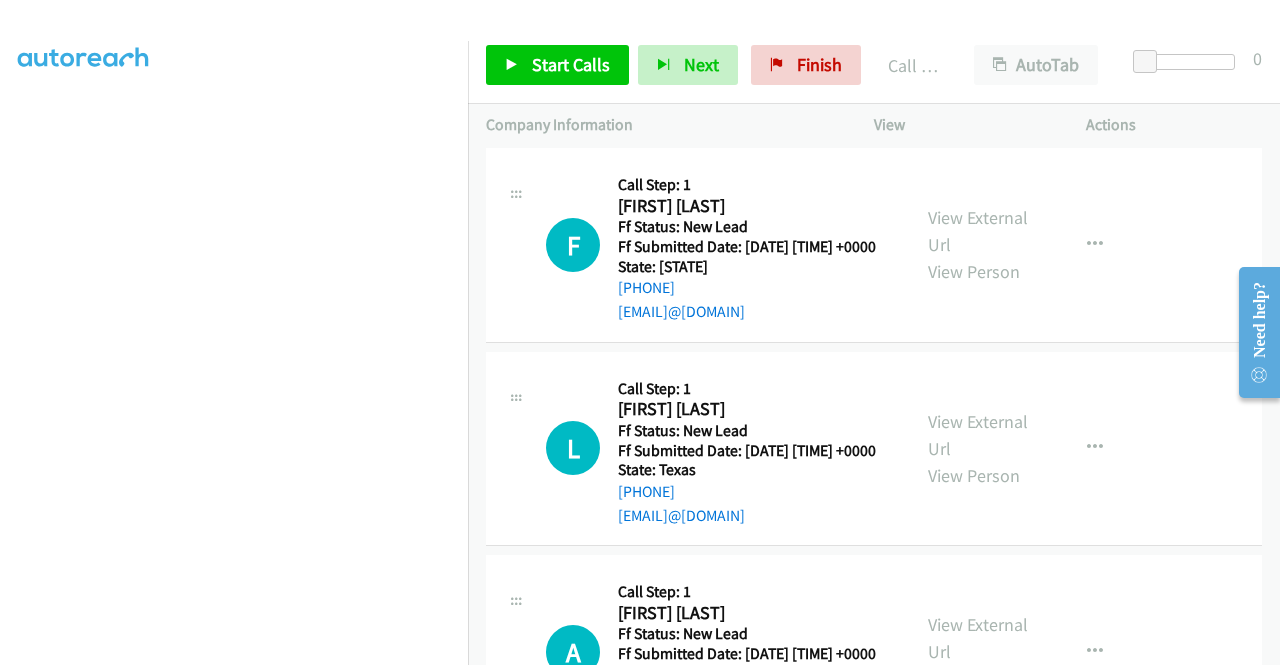 click on "Start Calls
Pause
Next
Finish
Call Completed
AutoTab
AutoTab
0" at bounding box center [874, 65] 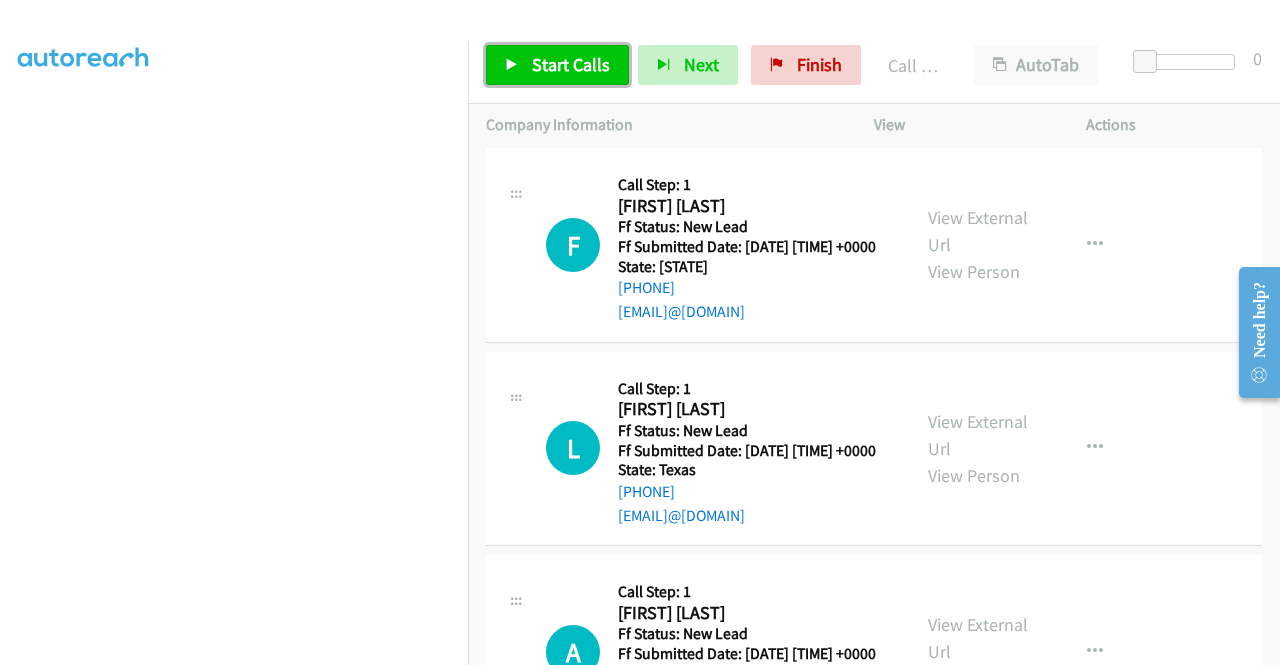click on "Start Calls" at bounding box center [557, 65] 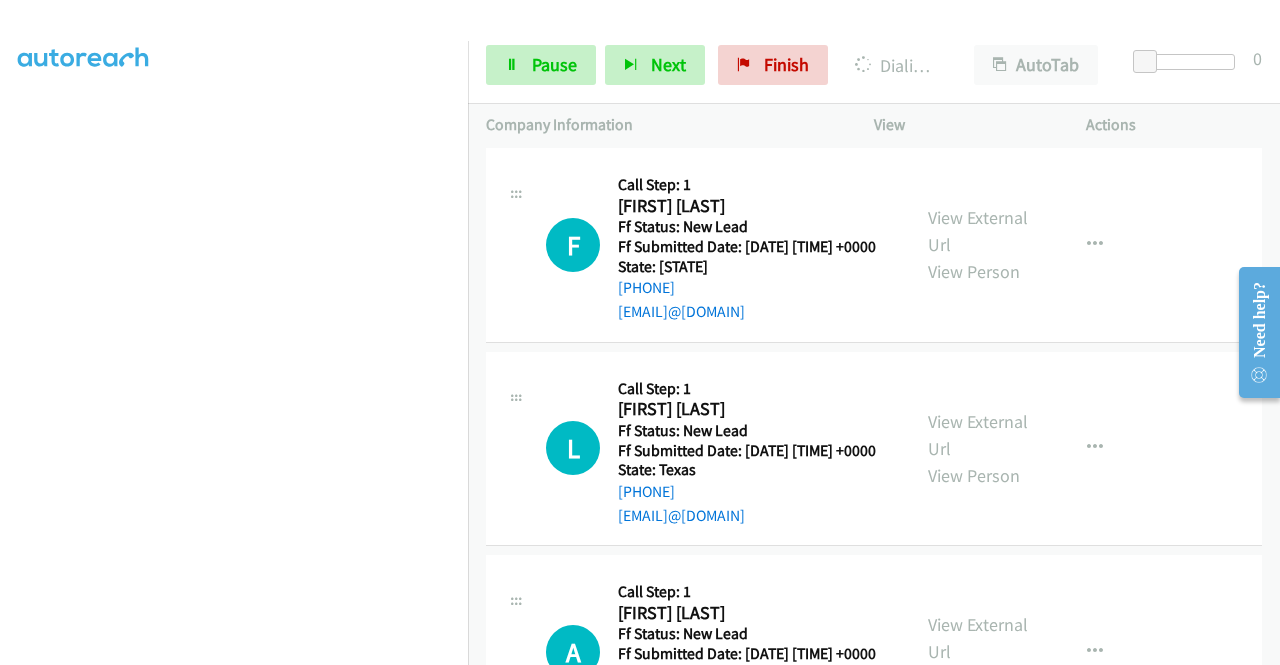 click on "View External Url" at bounding box center [978, 28] 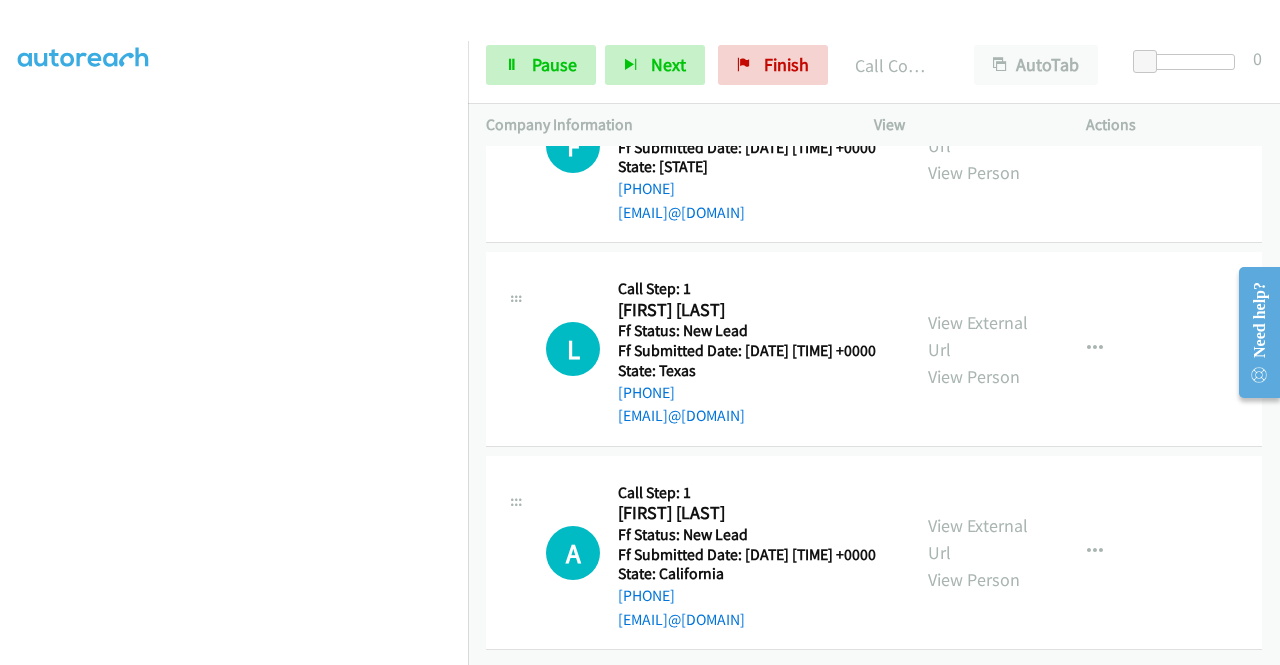 scroll, scrollTop: 4074, scrollLeft: 0, axis: vertical 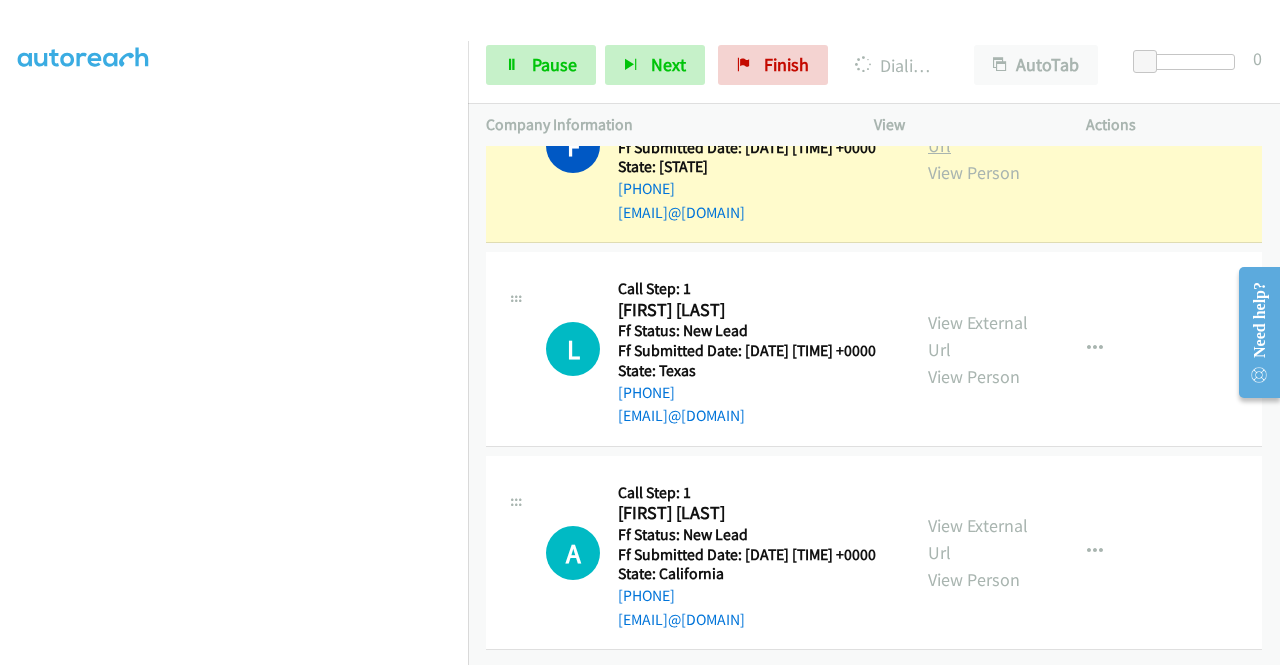 click on "View External Url" at bounding box center (978, 132) 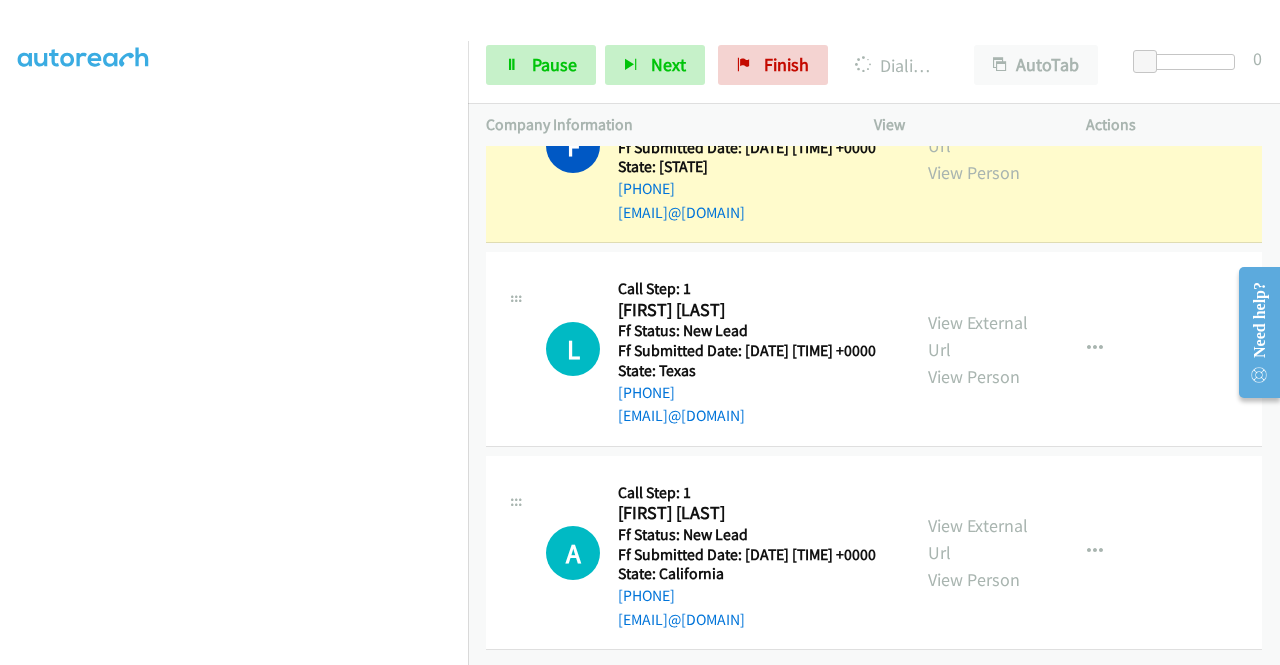 scroll, scrollTop: 0, scrollLeft: 0, axis: both 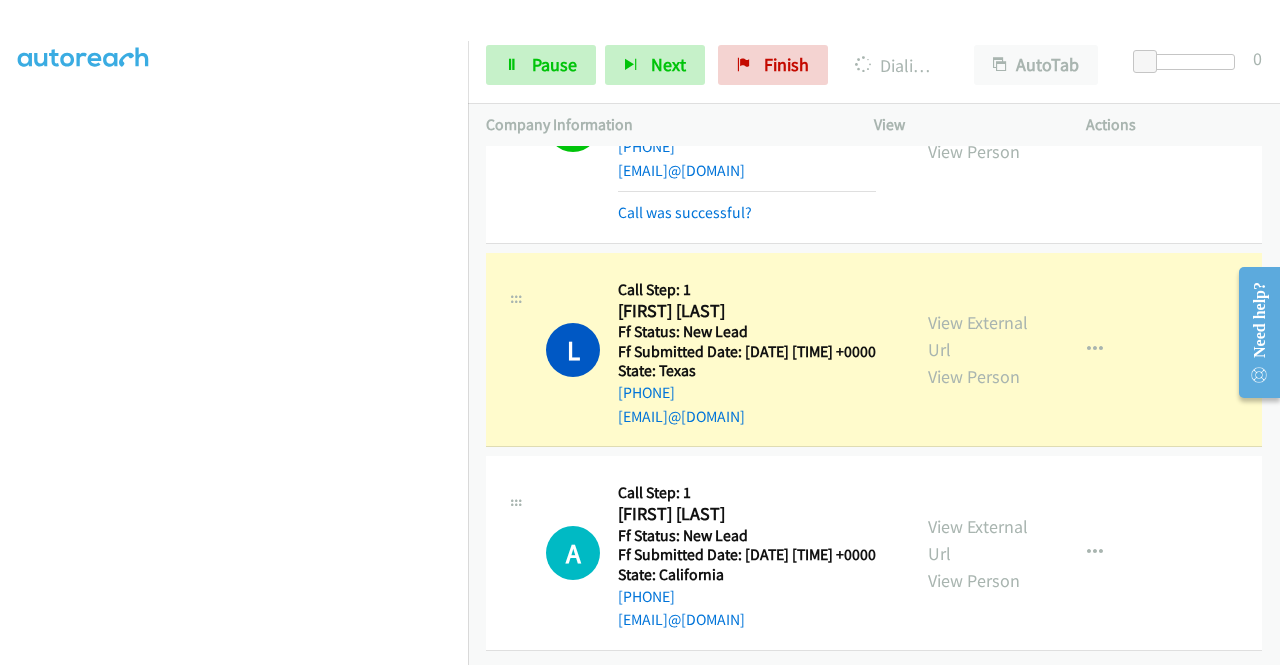 click on "View External Url
View Person
View External Url
Email
Schedule/Manage Callback
Skip Call
Add to do not call list" at bounding box center [1025, 350] 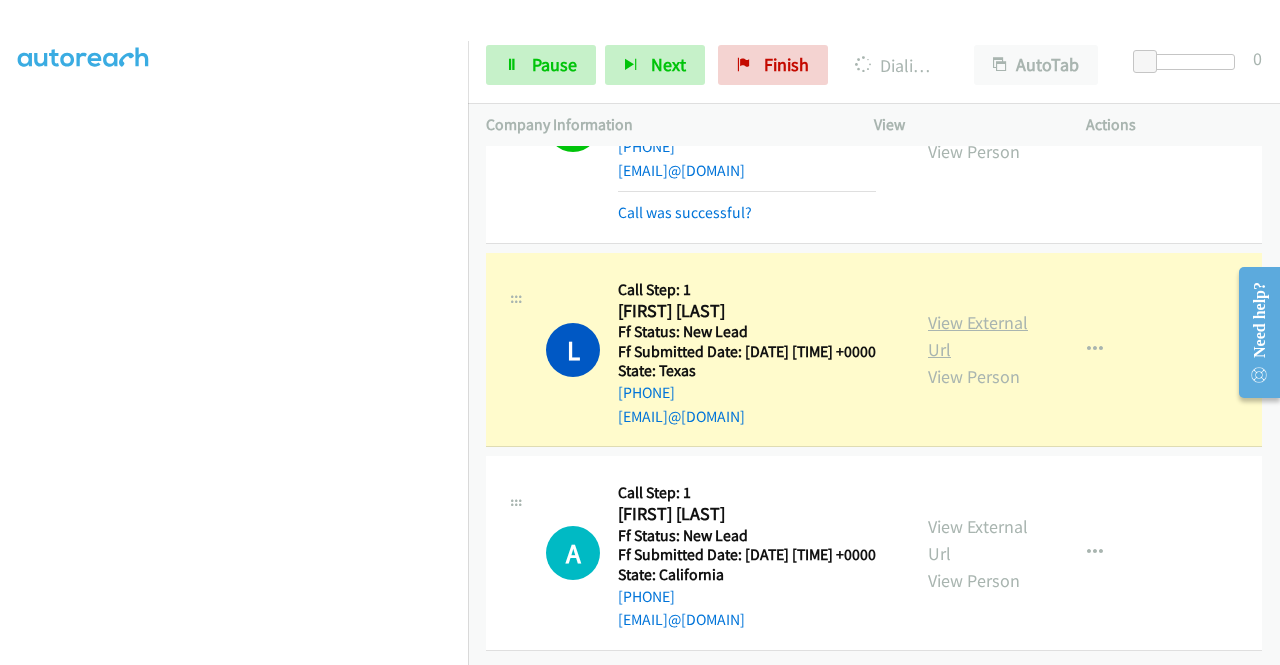 click on "View External Url" at bounding box center (978, 336) 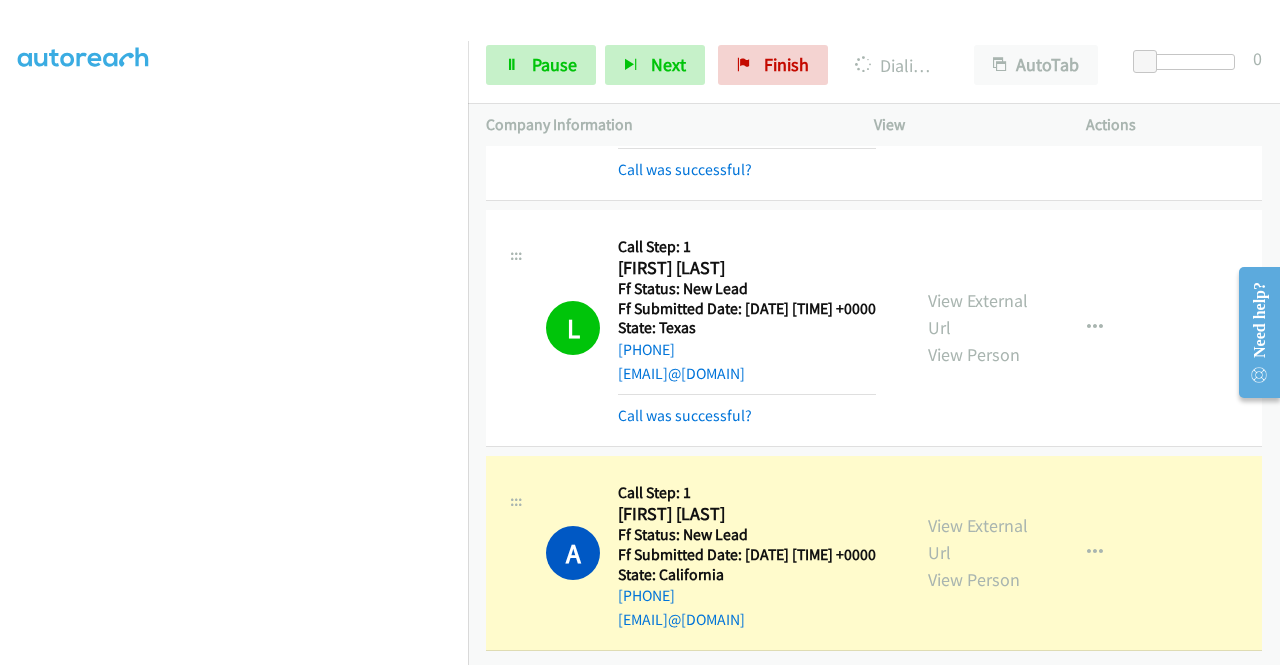 scroll, scrollTop: 4332, scrollLeft: 0, axis: vertical 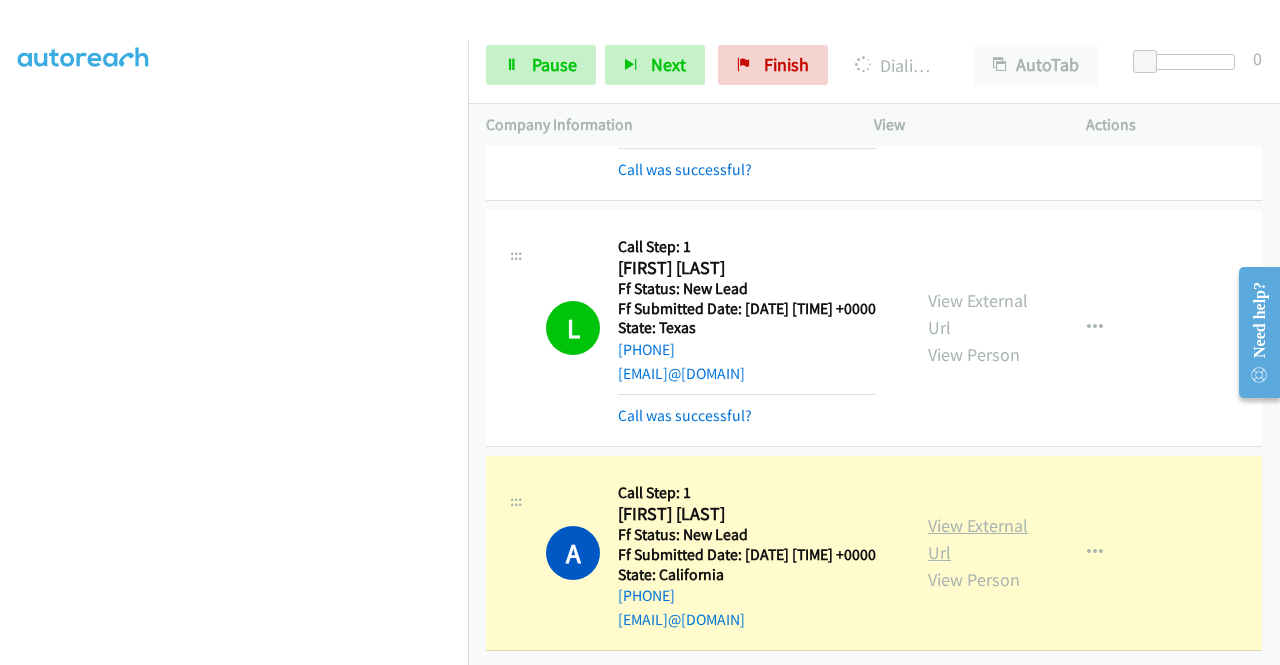 click on "View External Url" at bounding box center [978, 539] 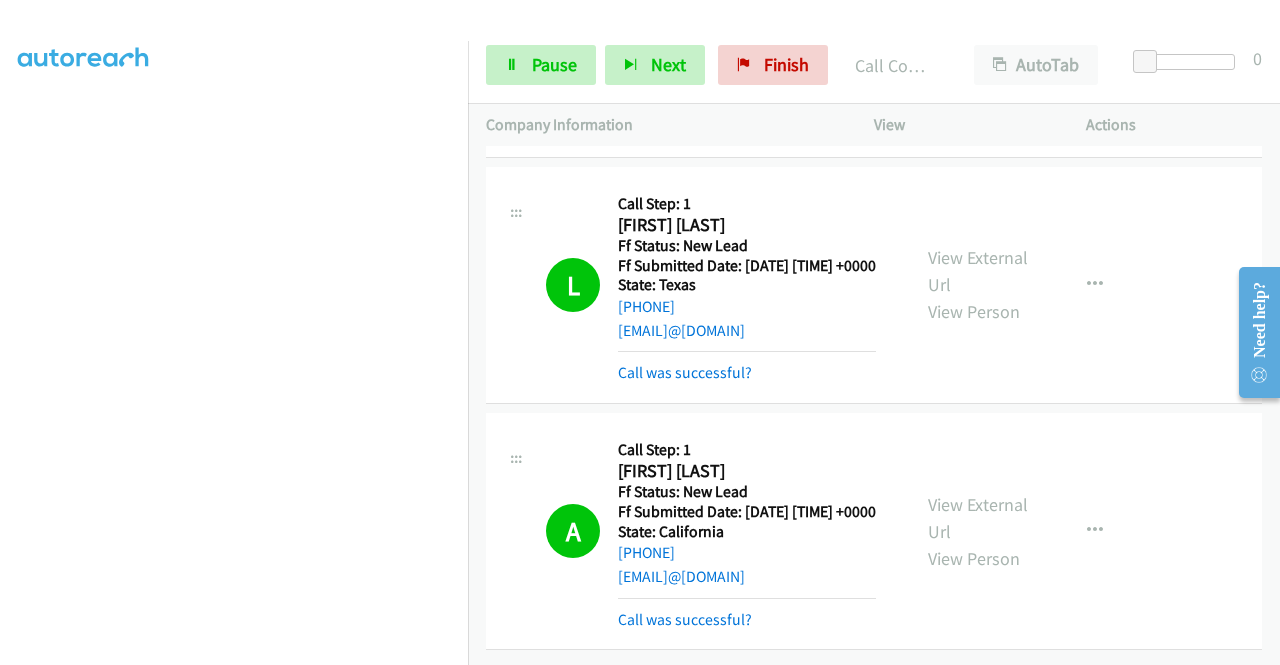 scroll, scrollTop: 4374, scrollLeft: 0, axis: vertical 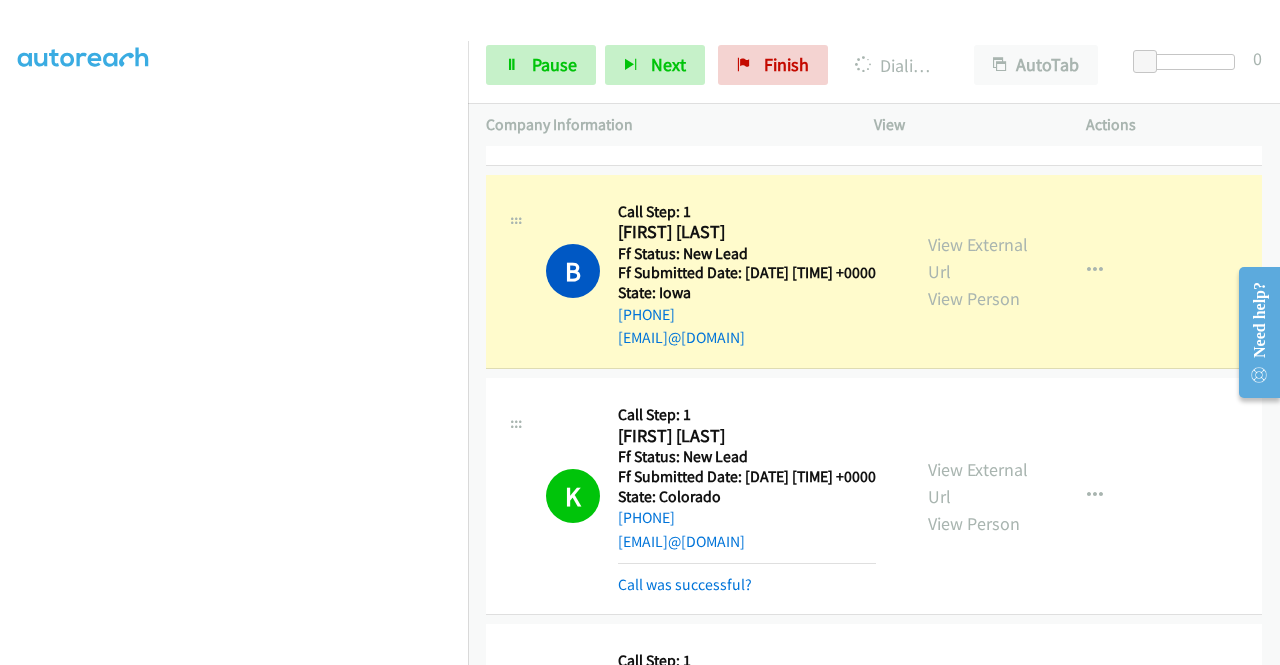 drag, startPoint x: 1279, startPoint y: 604, endPoint x: 21, endPoint y: 99, distance: 1355.577 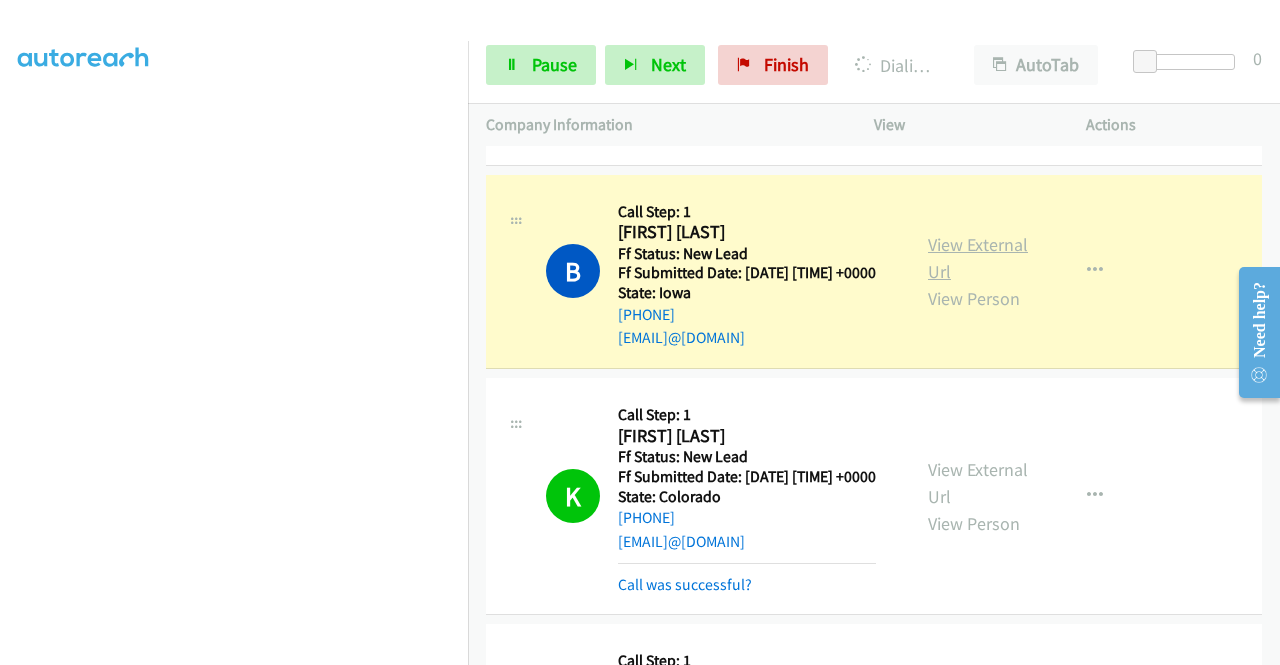click on "View External Url" at bounding box center (978, 258) 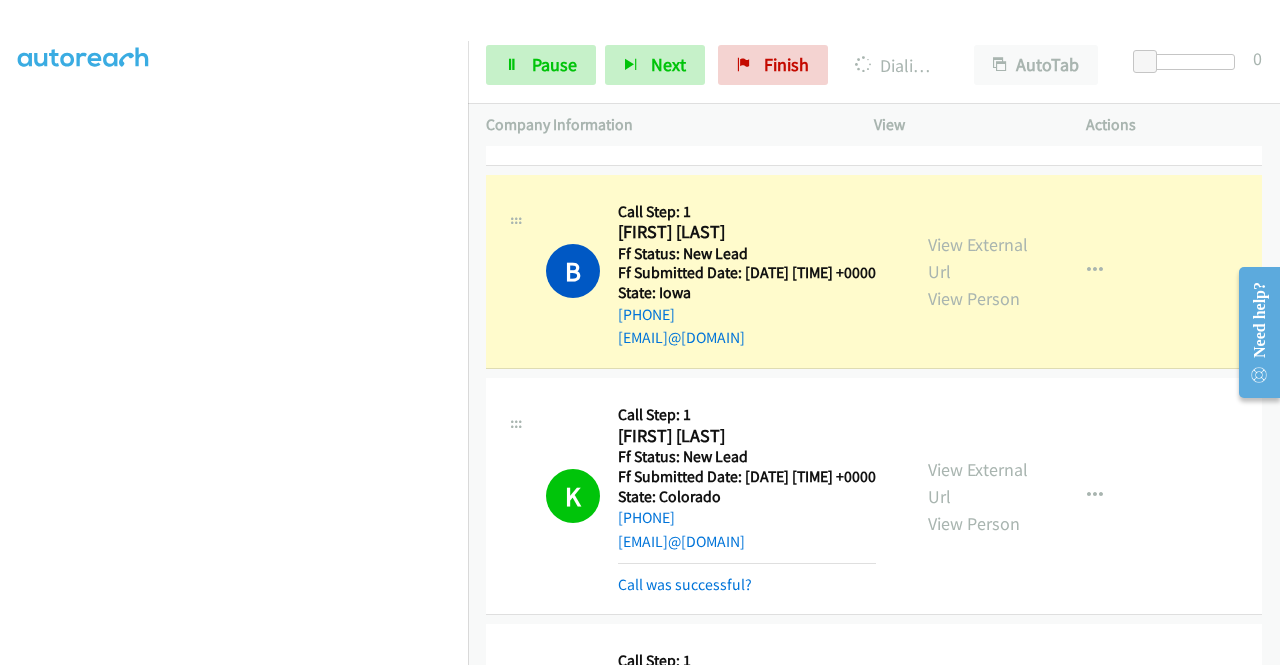 scroll, scrollTop: 456, scrollLeft: 0, axis: vertical 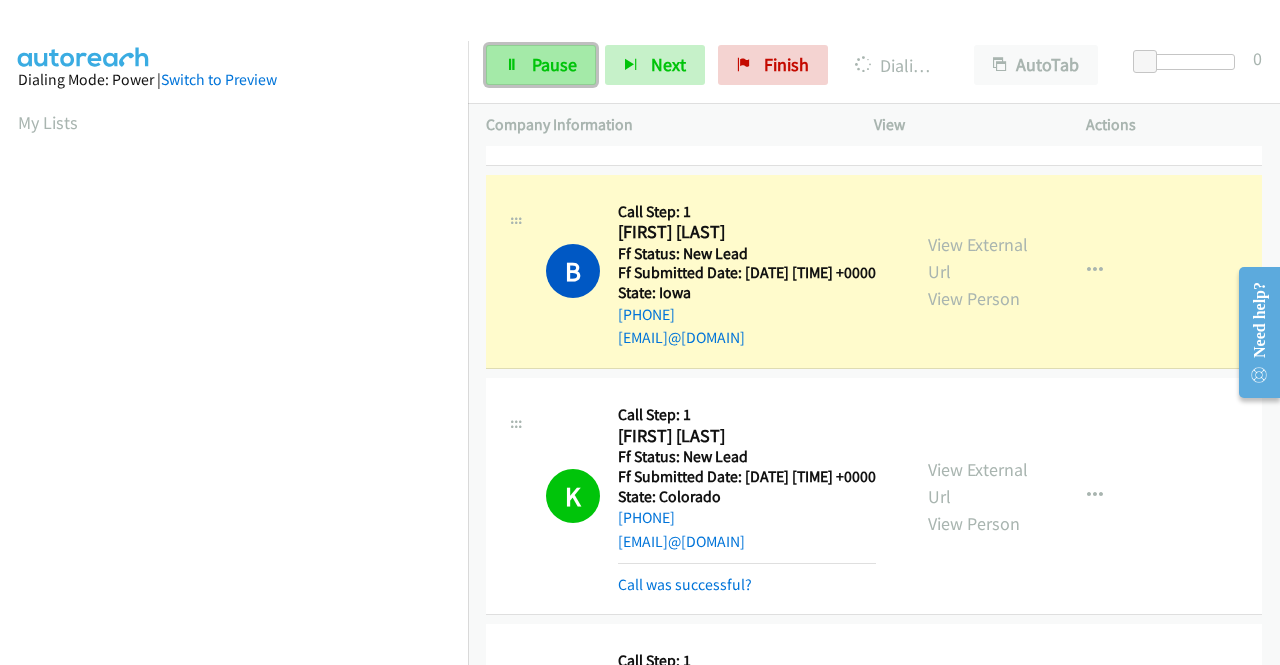 click on "Pause" at bounding box center [554, 64] 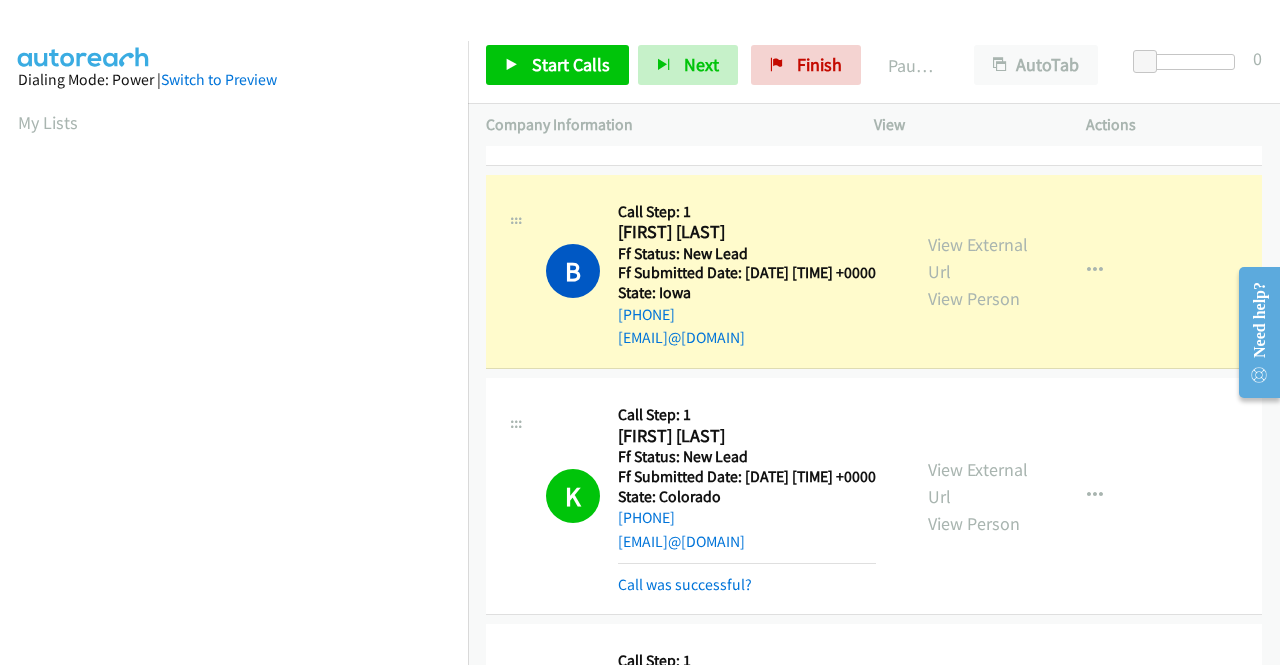 scroll, scrollTop: 456, scrollLeft: 0, axis: vertical 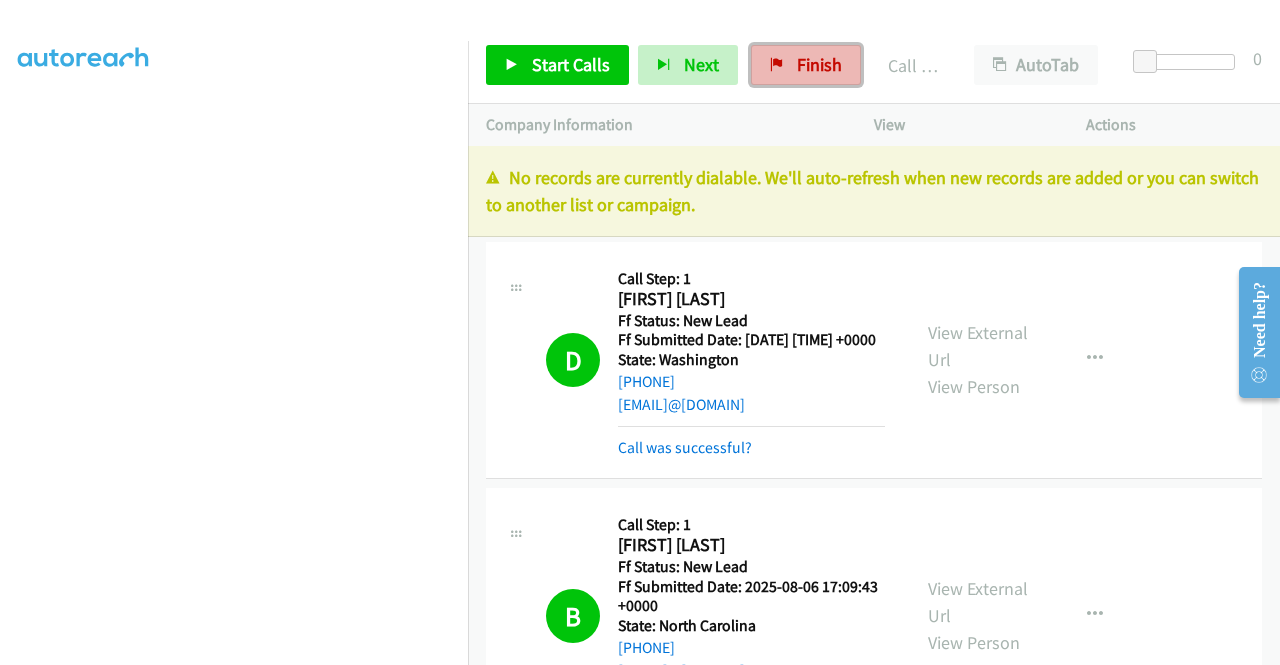 click on "Finish" at bounding box center [806, 65] 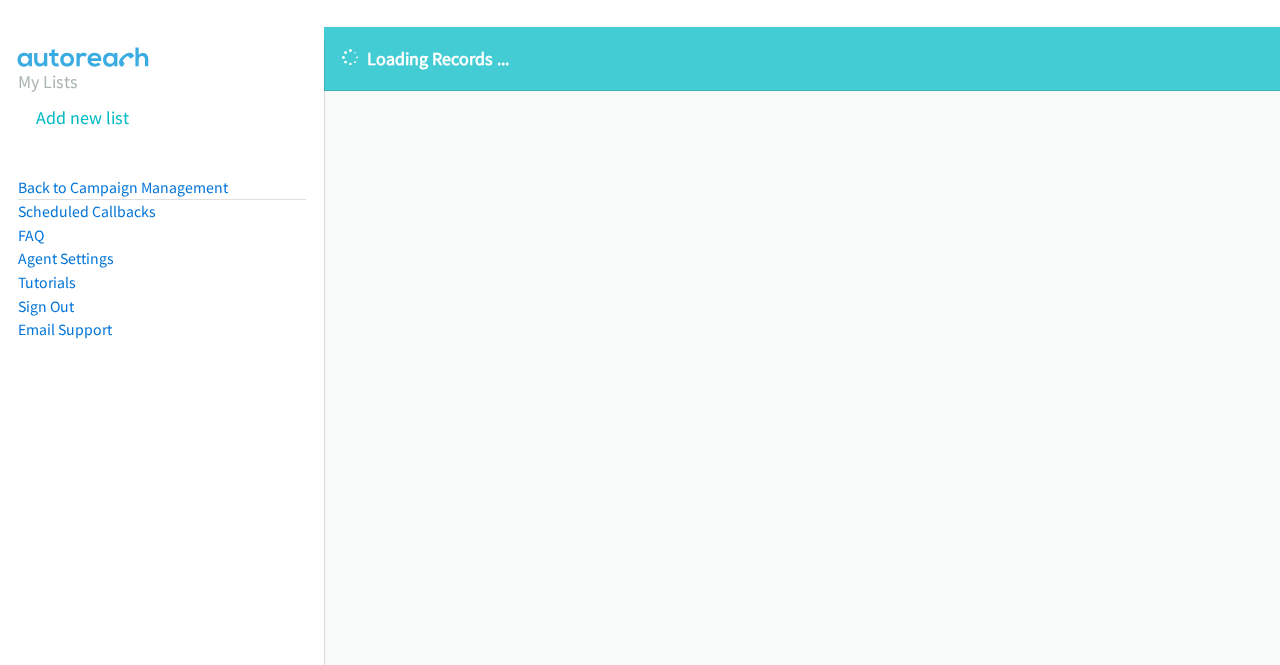 scroll, scrollTop: 0, scrollLeft: 0, axis: both 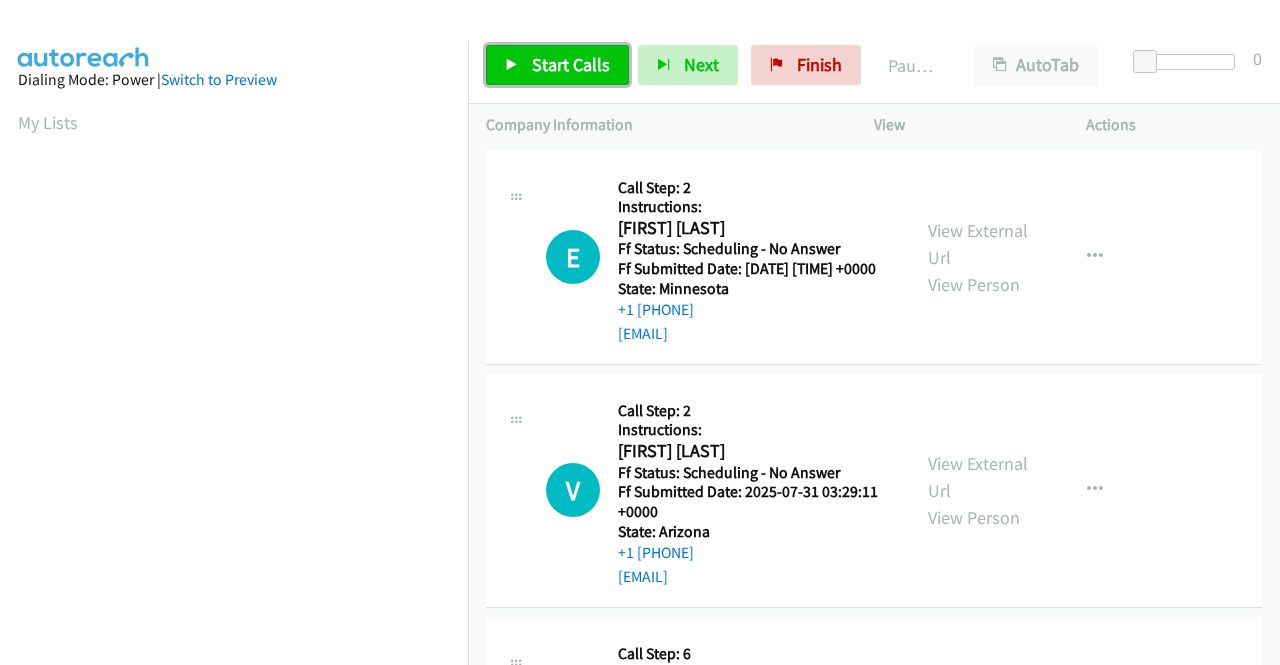 click on "Start Calls" at bounding box center [571, 64] 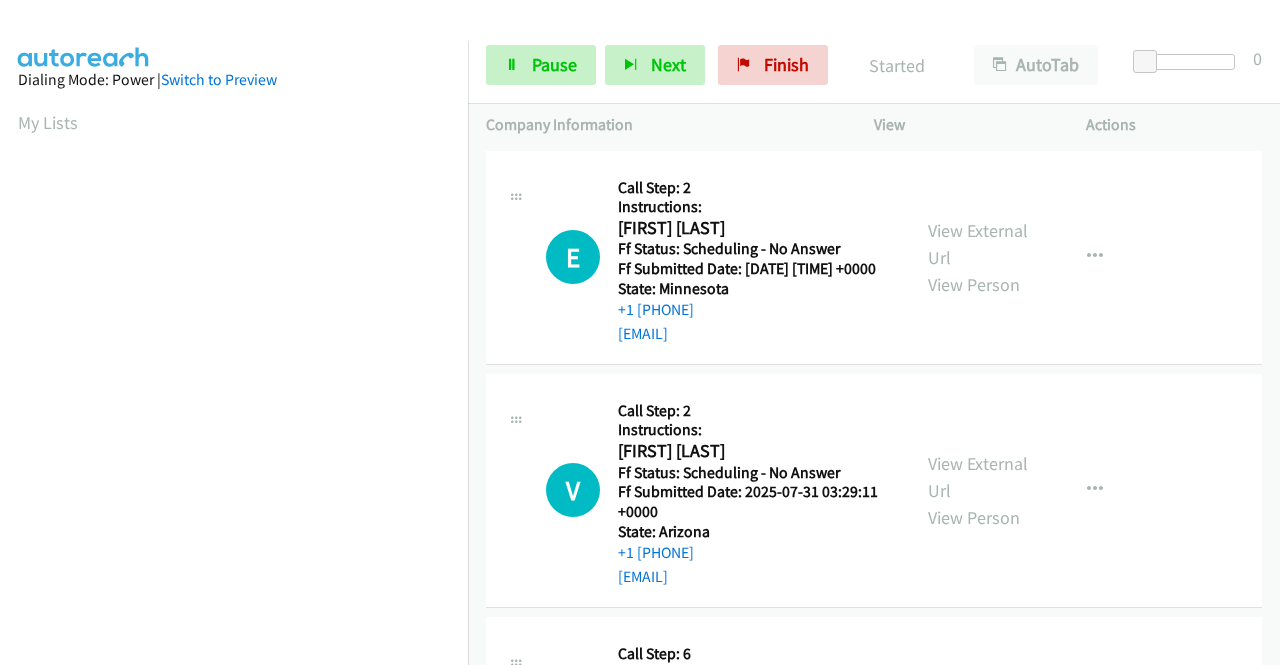 scroll, scrollTop: 0, scrollLeft: 0, axis: both 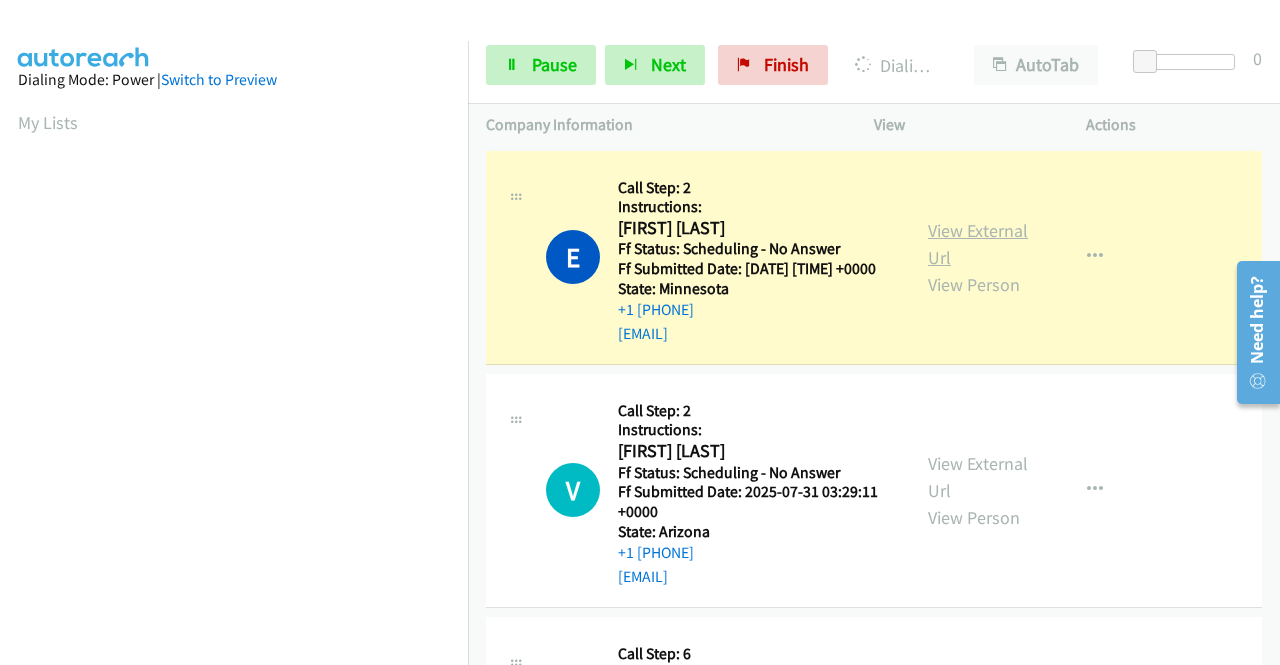 click on "View External Url" at bounding box center [978, 244] 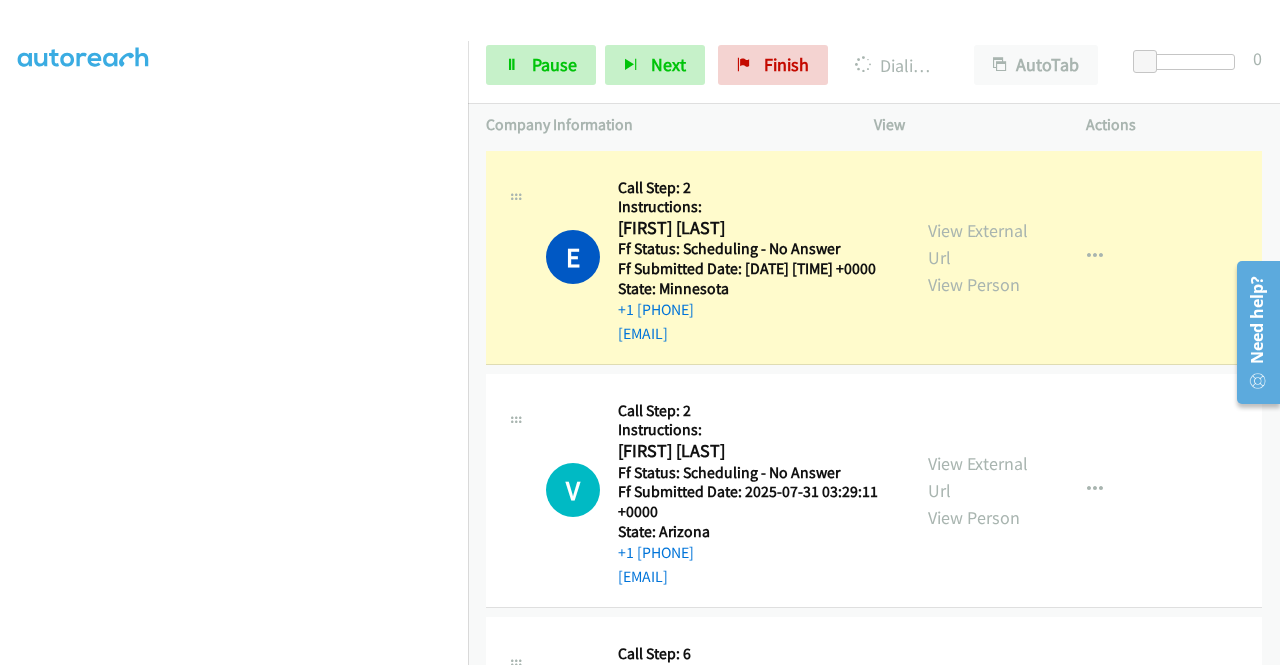 scroll, scrollTop: 456, scrollLeft: 0, axis: vertical 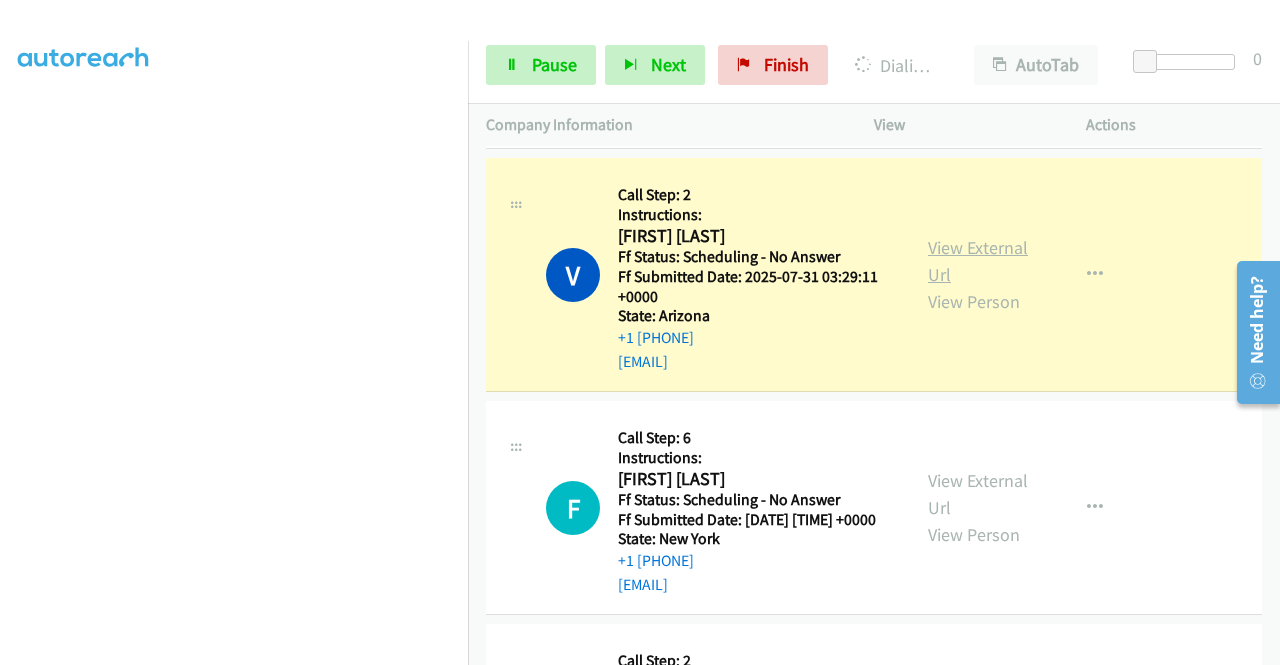 click on "View External Url" at bounding box center (978, 261) 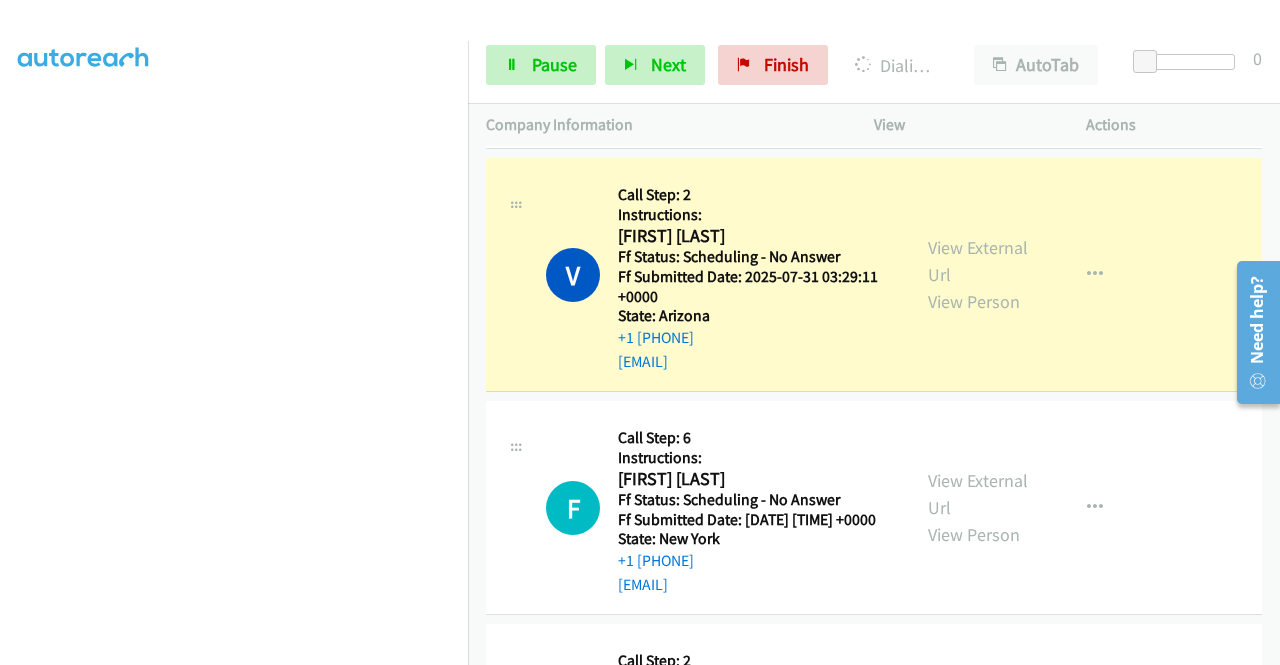 scroll, scrollTop: 95, scrollLeft: 0, axis: vertical 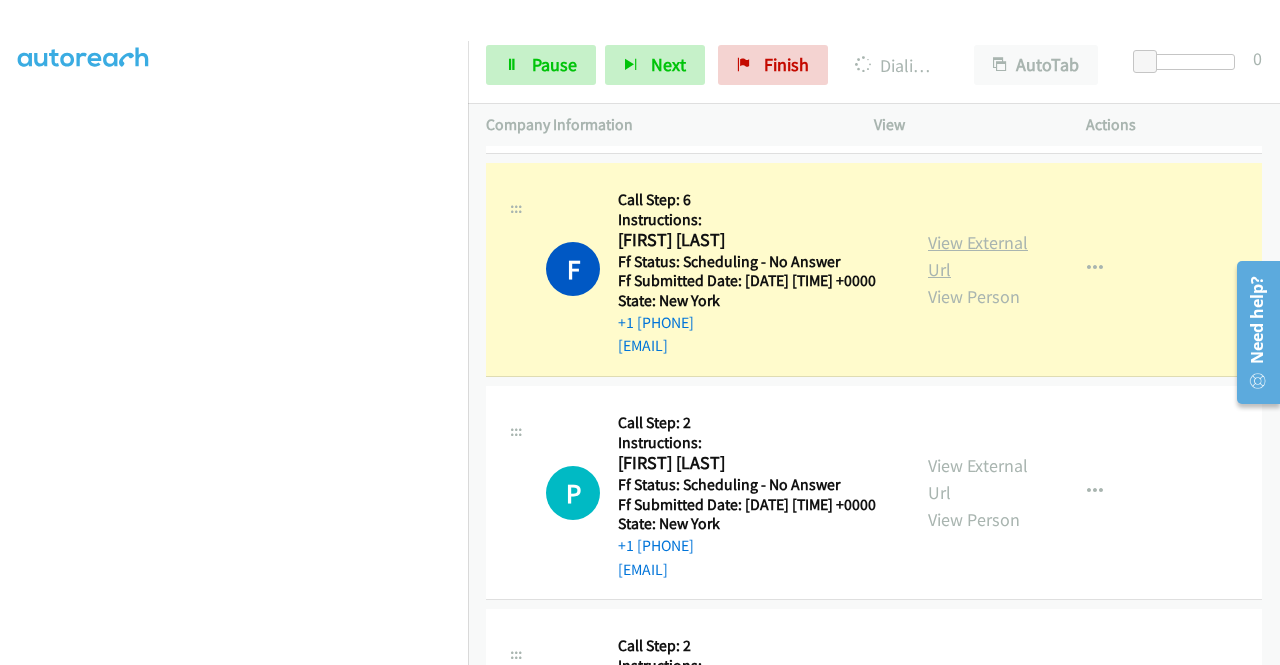 click on "View External Url" at bounding box center (978, 256) 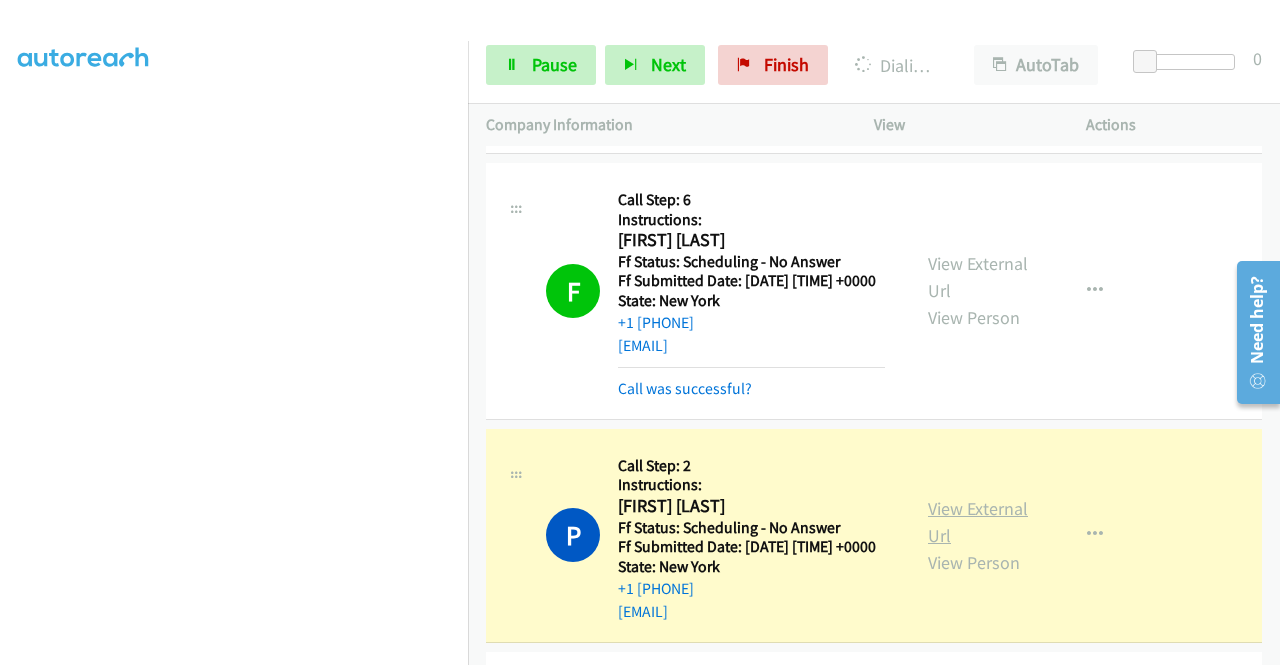 click on "View External Url" at bounding box center (978, 522) 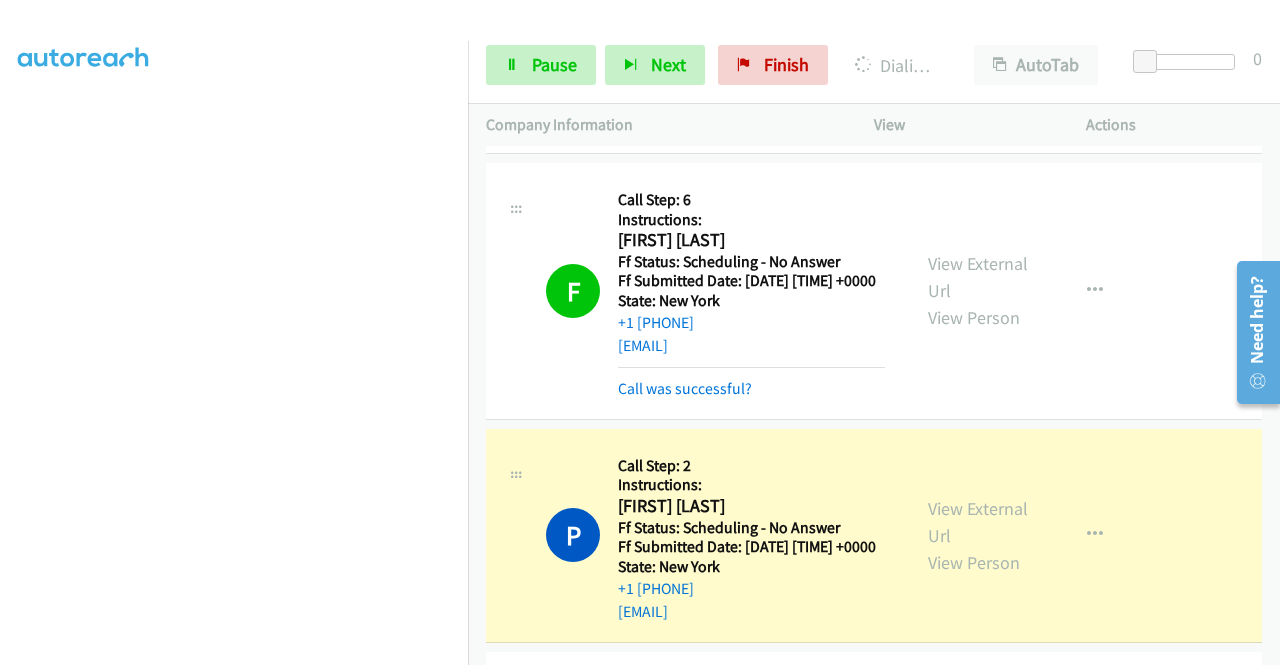 scroll, scrollTop: 0, scrollLeft: 0, axis: both 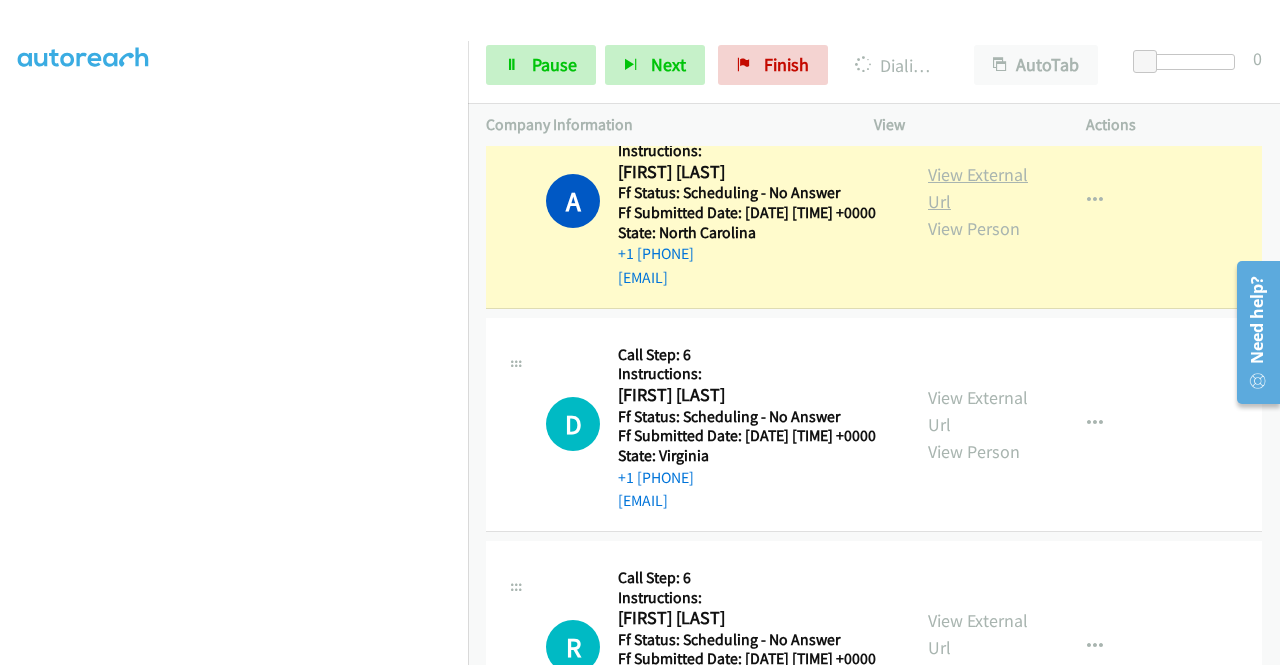 click on "View External Url" at bounding box center [978, 188] 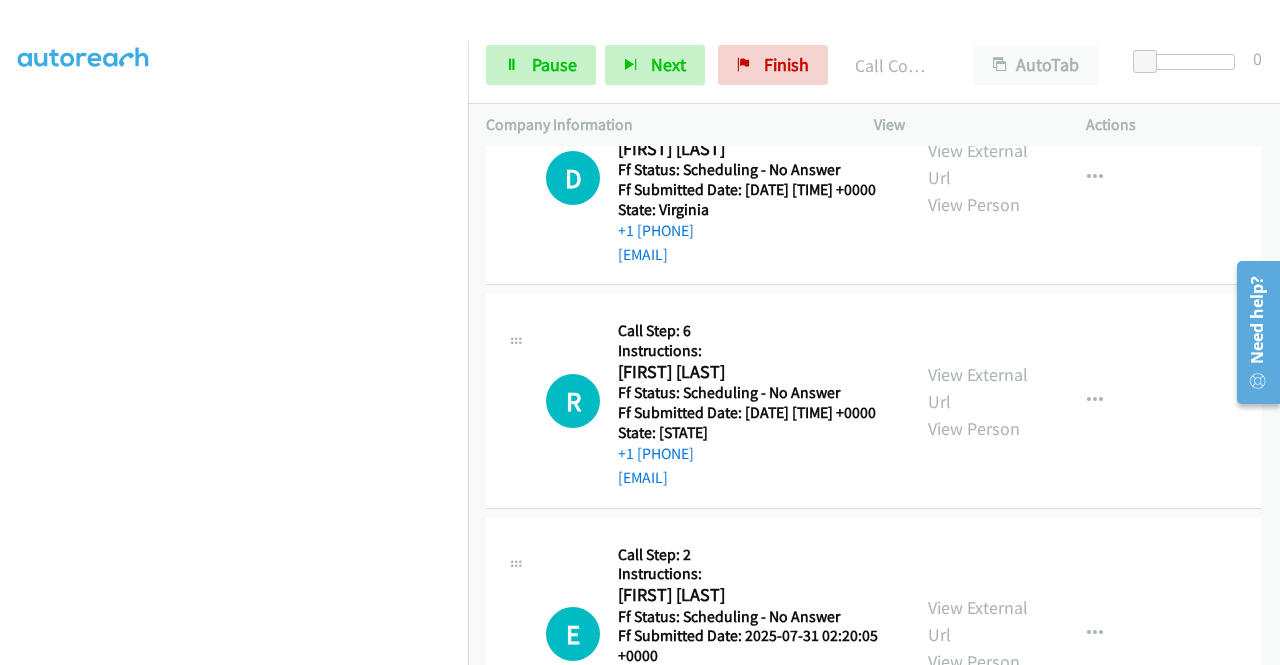 scroll, scrollTop: 1440, scrollLeft: 0, axis: vertical 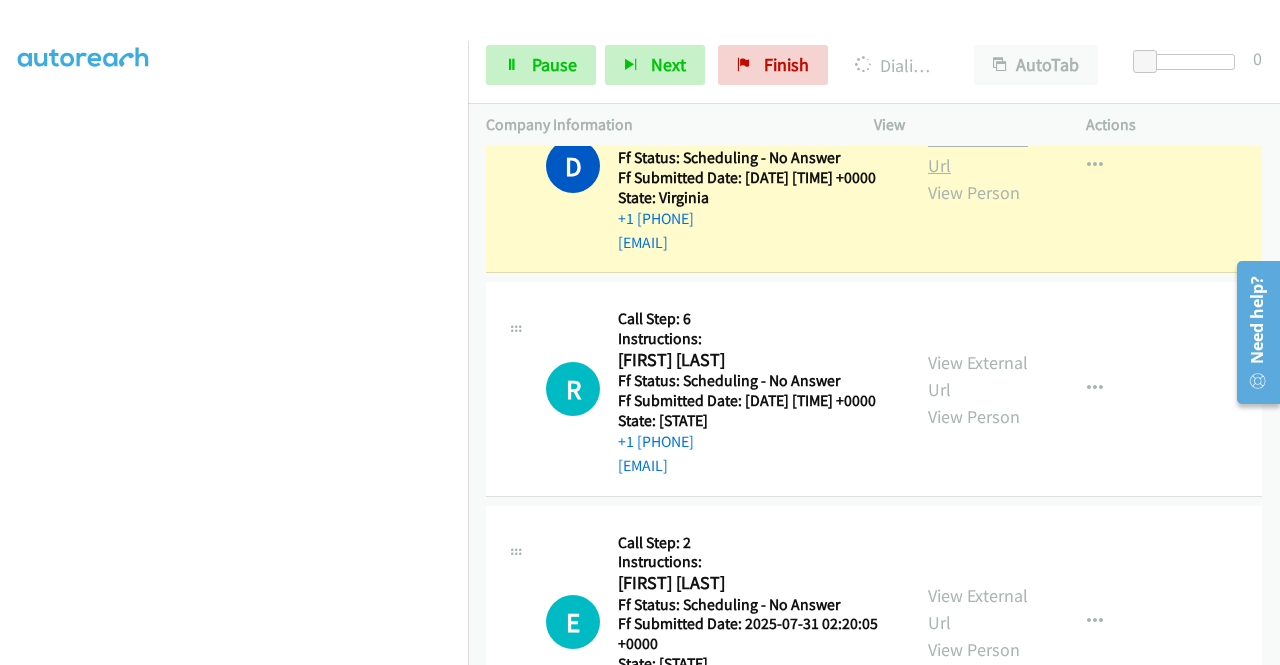 click on "View External Url" at bounding box center (978, 152) 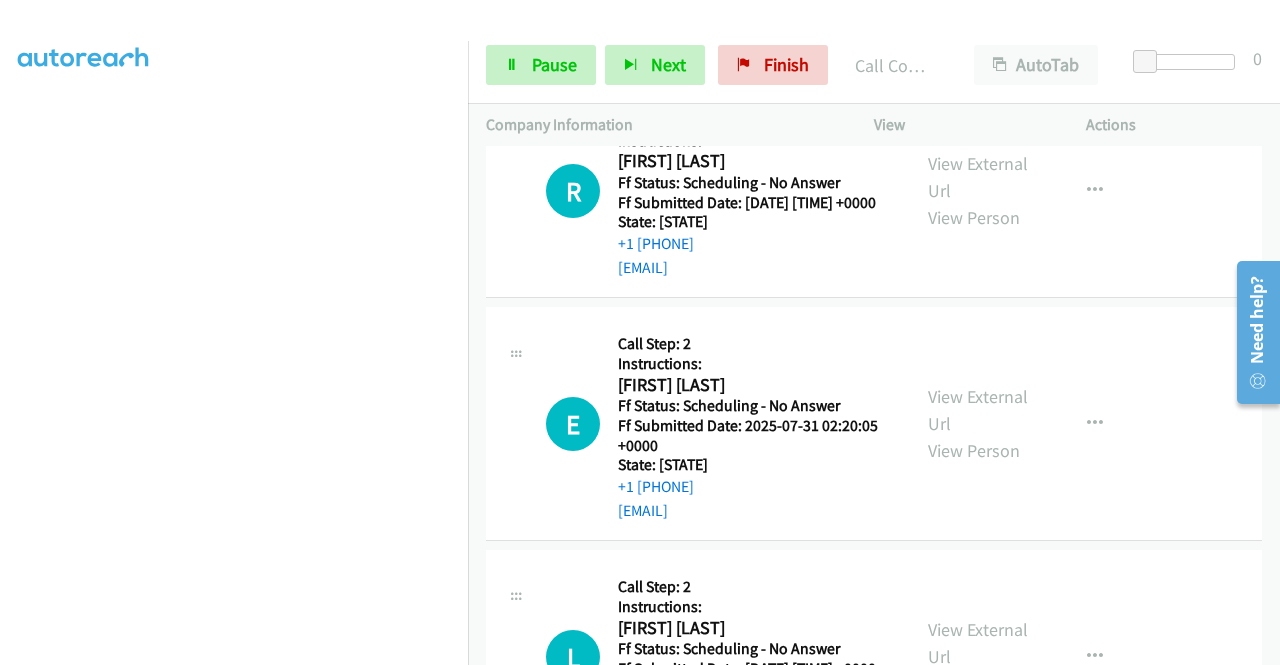 scroll, scrollTop: 1686, scrollLeft: 0, axis: vertical 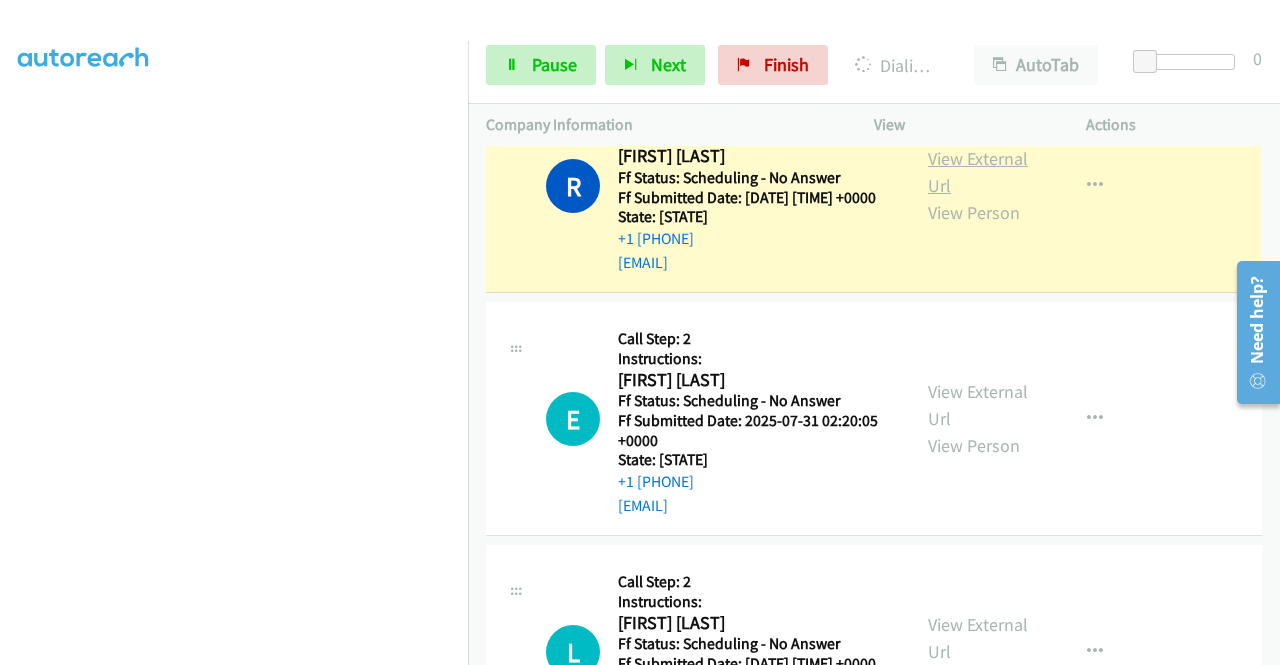 click on "View External Url" at bounding box center [978, 172] 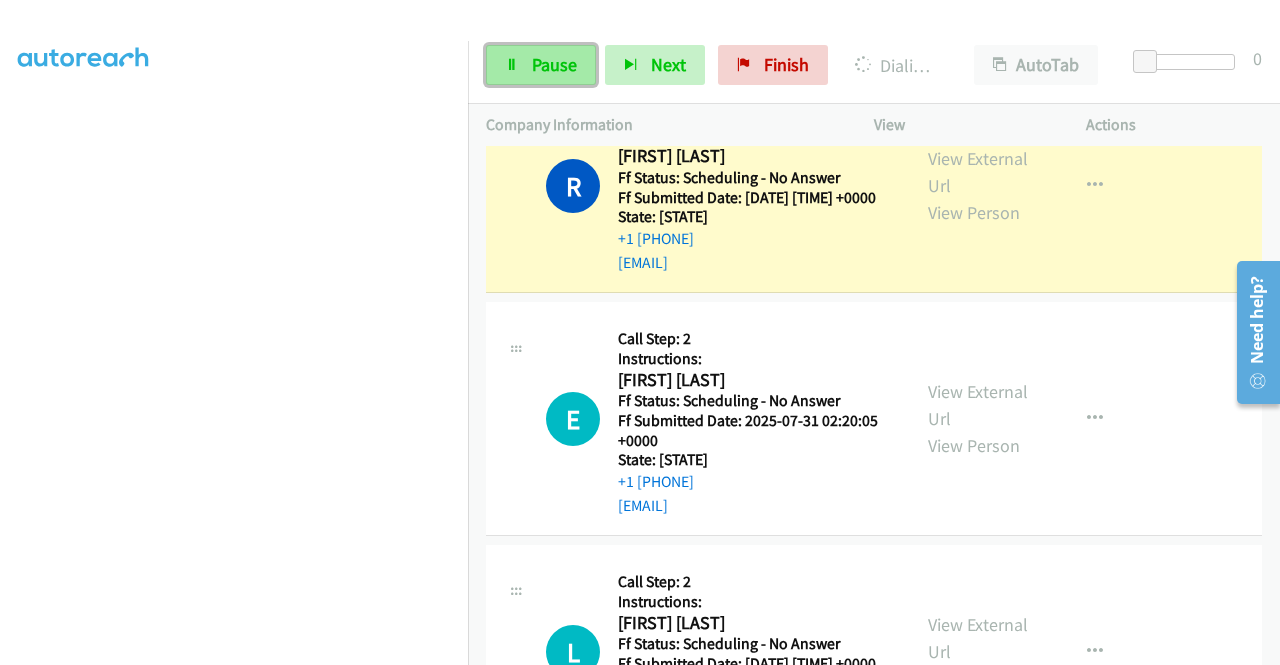 click on "Pause" at bounding box center [554, 64] 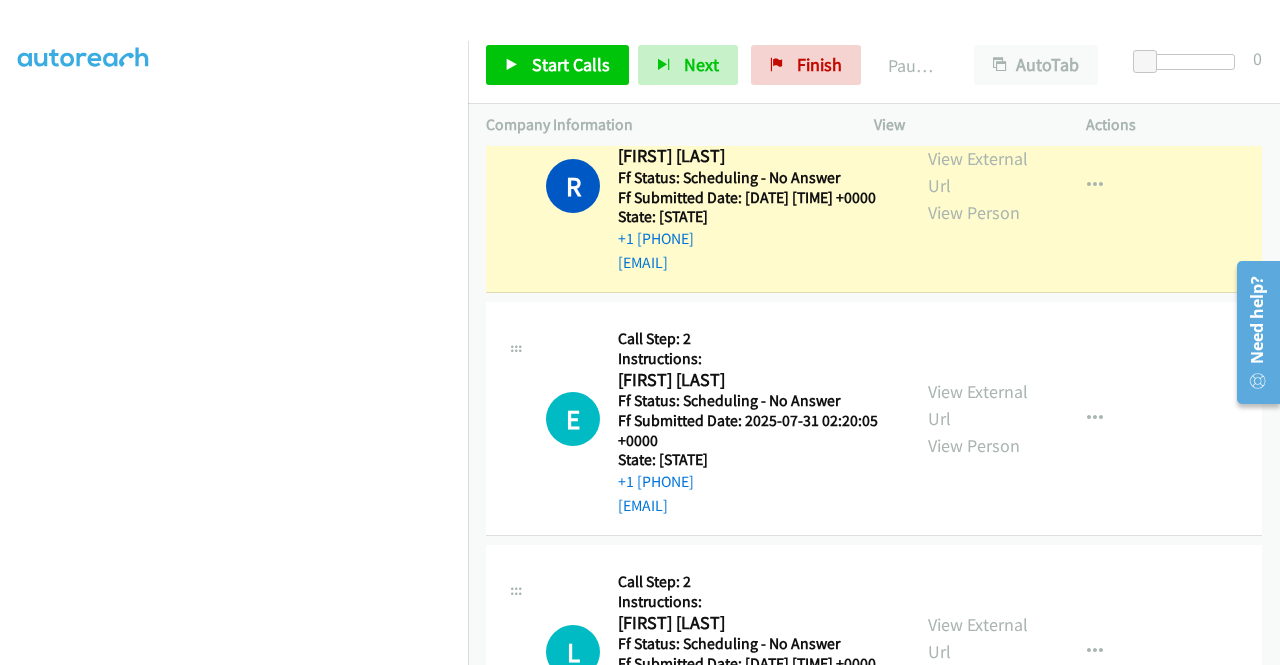 scroll, scrollTop: 0, scrollLeft: 0, axis: both 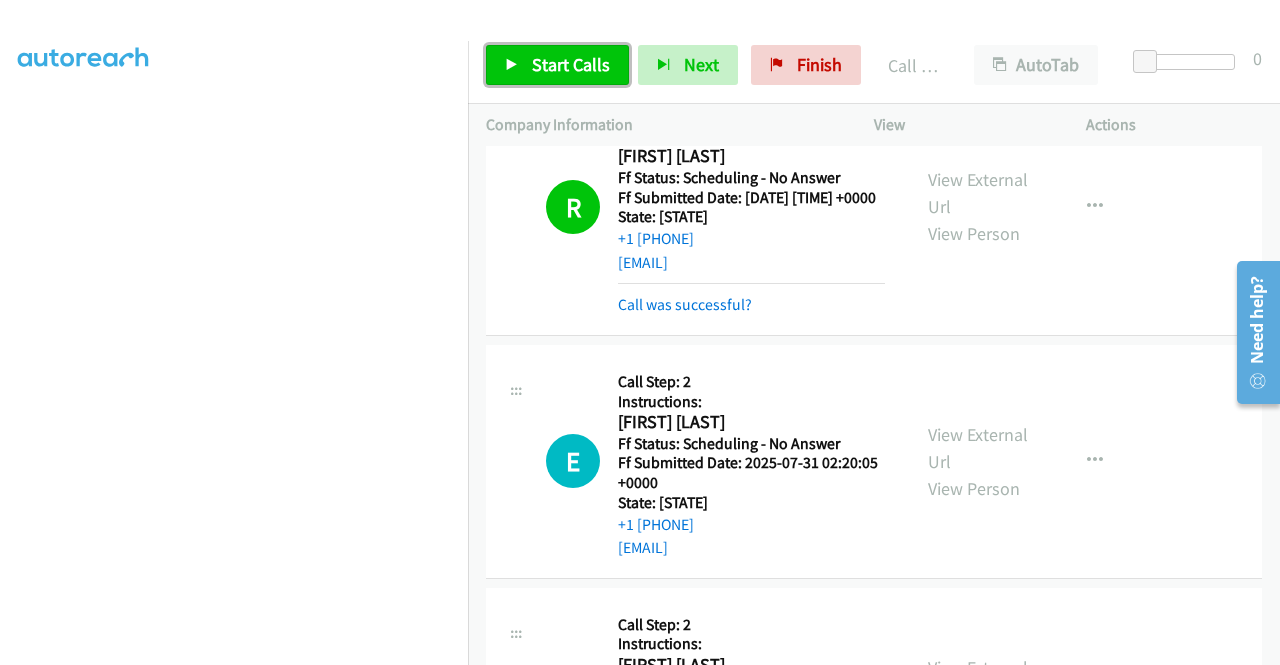 click on "Start Calls" at bounding box center (557, 65) 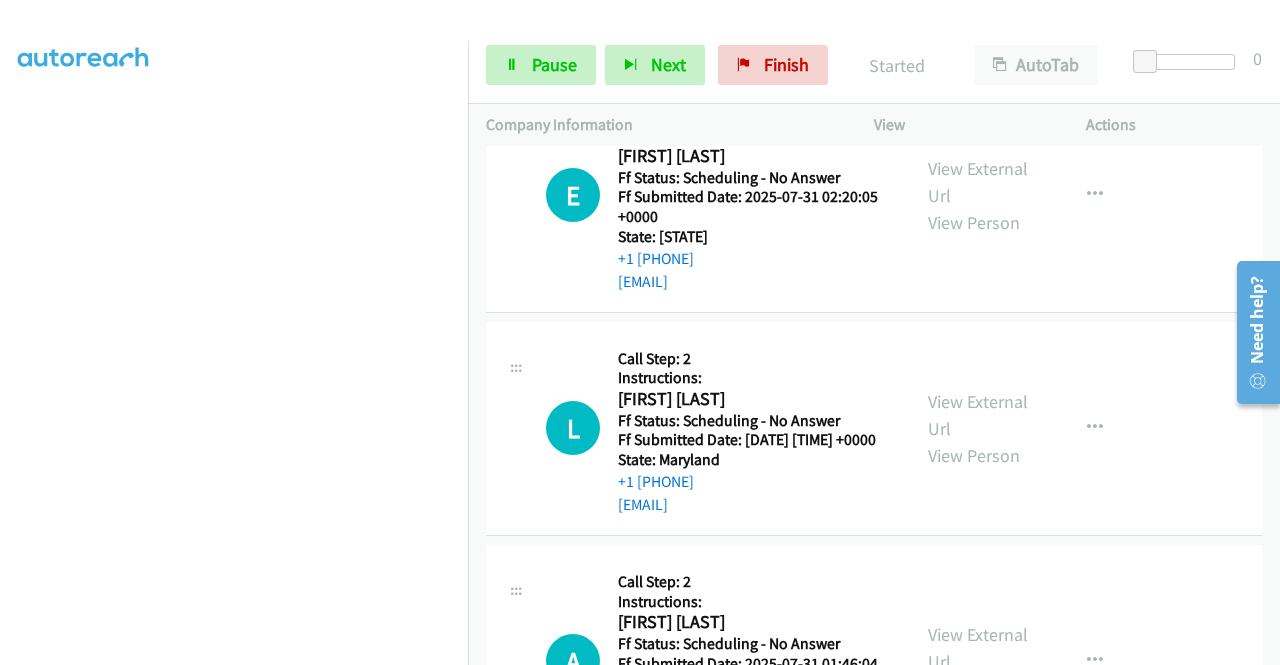 scroll, scrollTop: 1992, scrollLeft: 0, axis: vertical 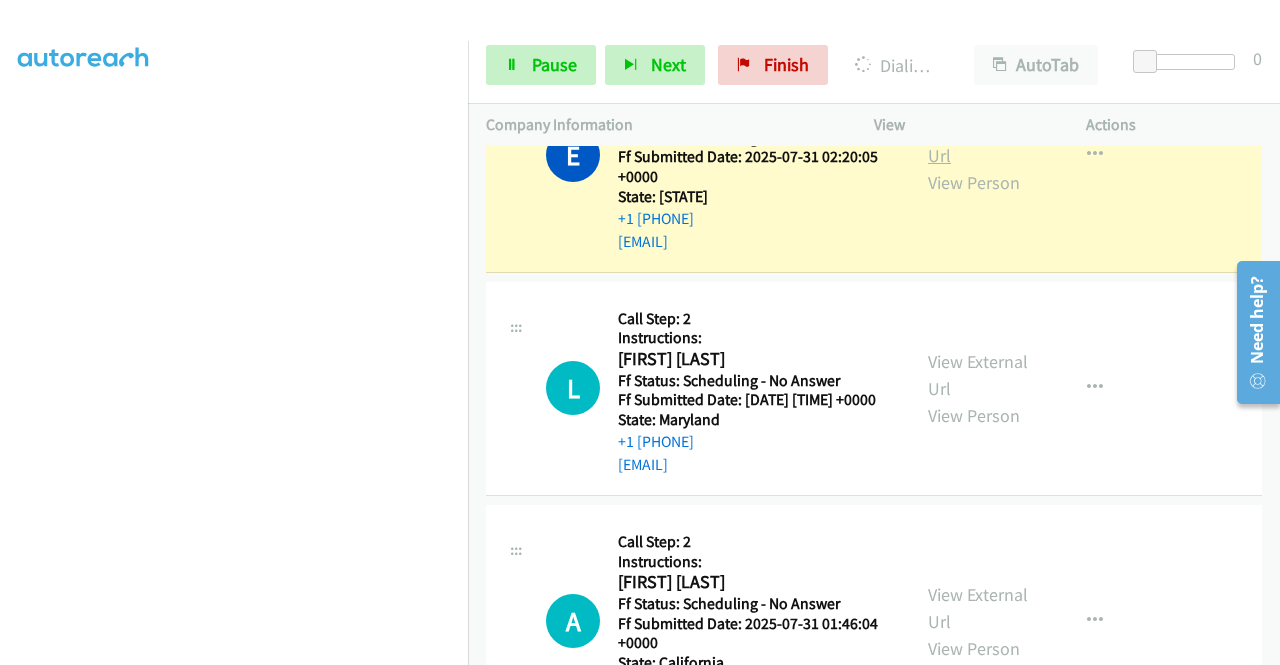 click on "View External Url" at bounding box center (978, 142) 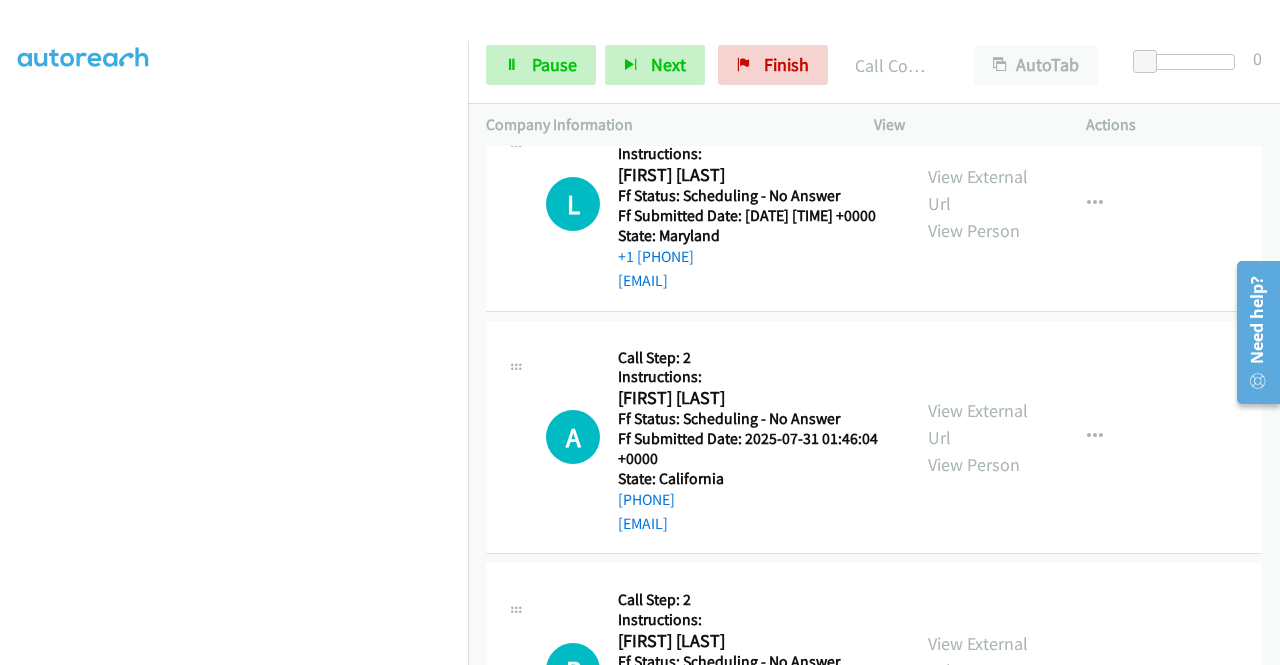 scroll, scrollTop: 2246, scrollLeft: 0, axis: vertical 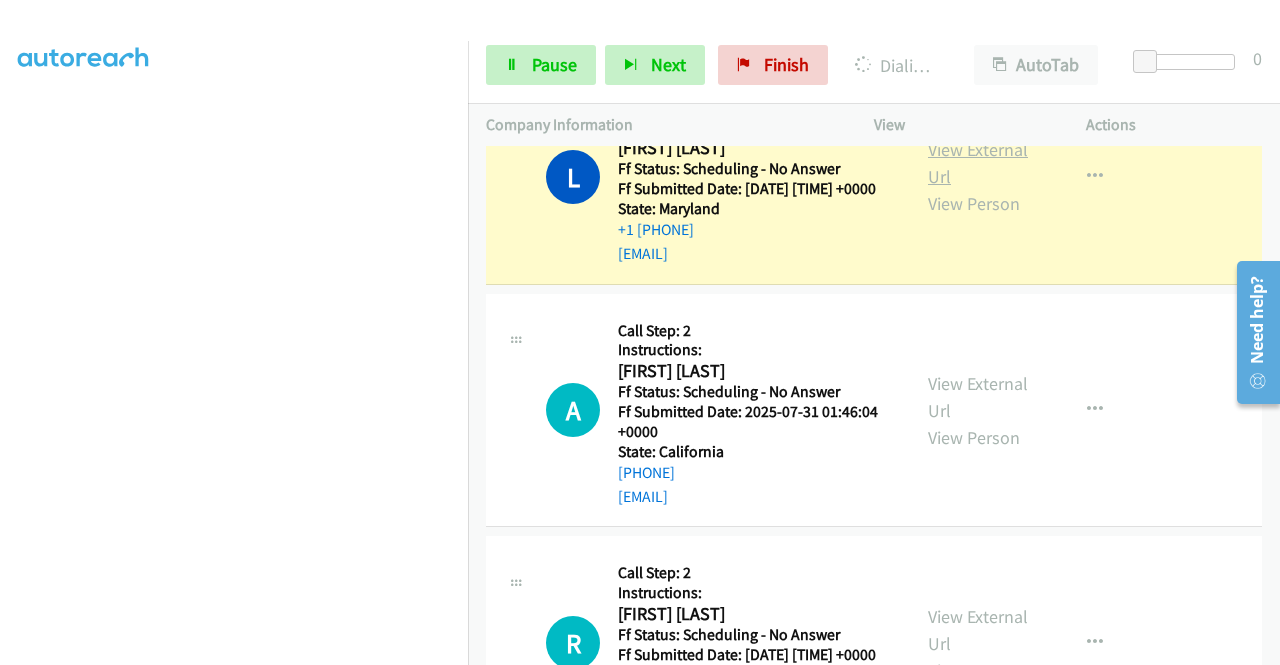 click on "View External Url" at bounding box center [978, 163] 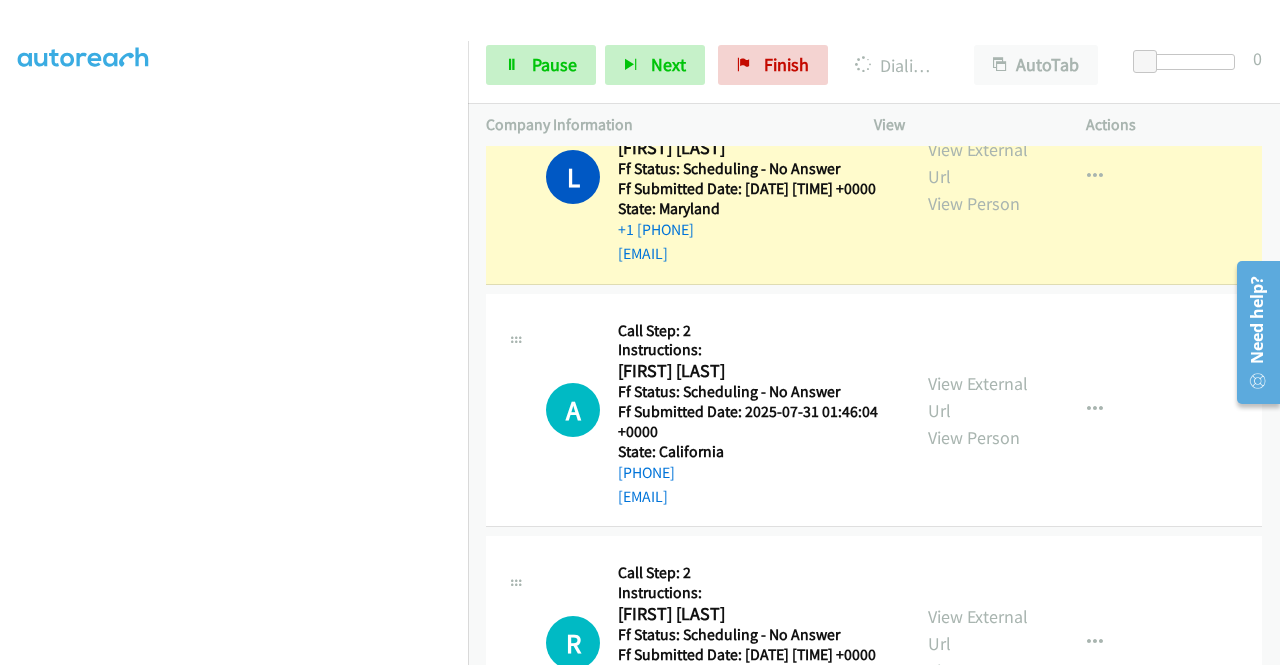 scroll, scrollTop: 0, scrollLeft: 0, axis: both 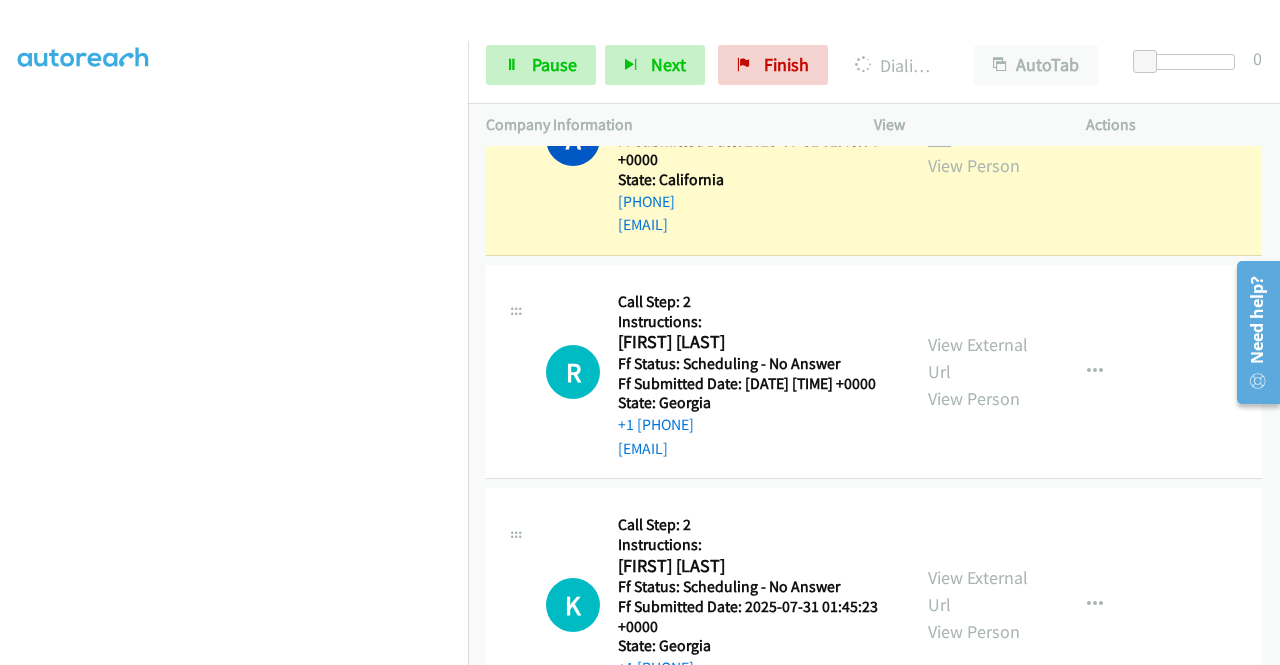 click on "View External Url" at bounding box center [978, 125] 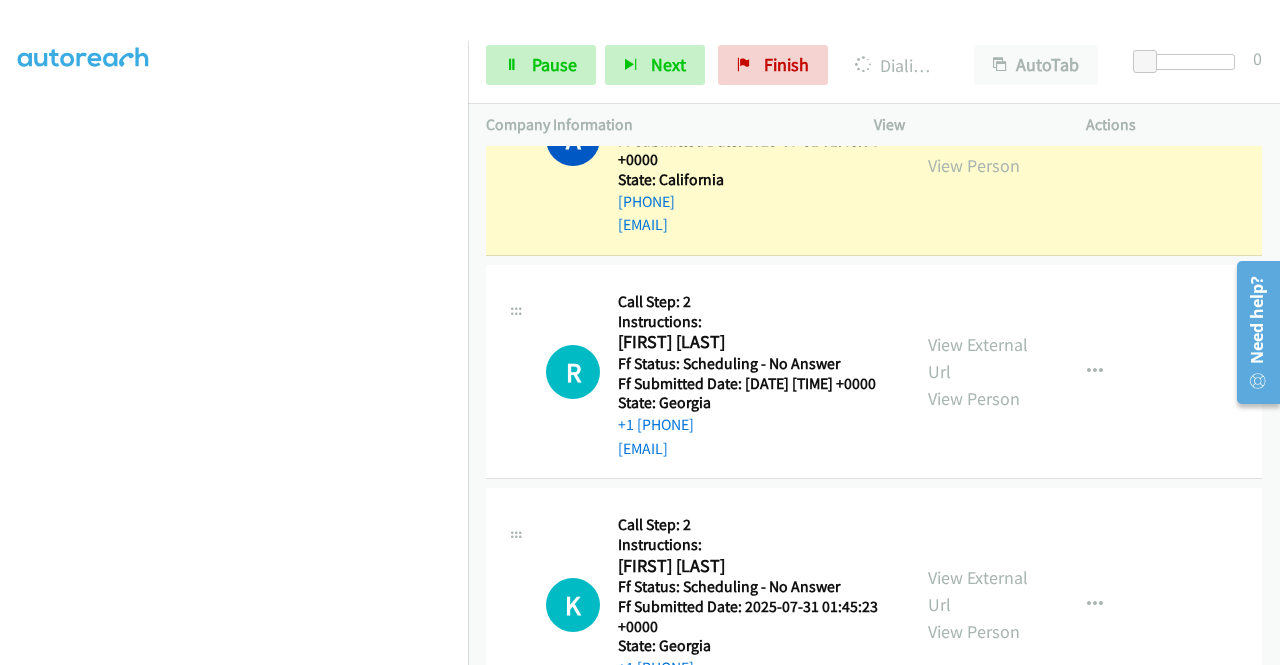 scroll, scrollTop: 0, scrollLeft: 0, axis: both 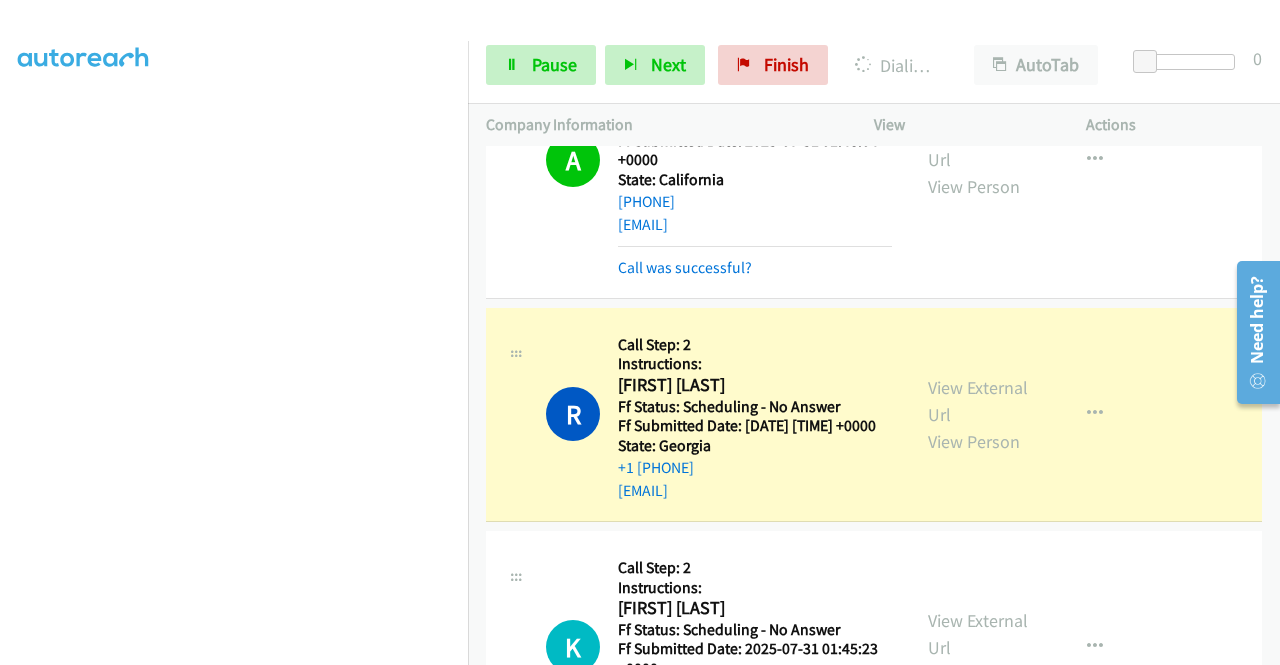 click on "View External Url
View Person" at bounding box center [980, 414] 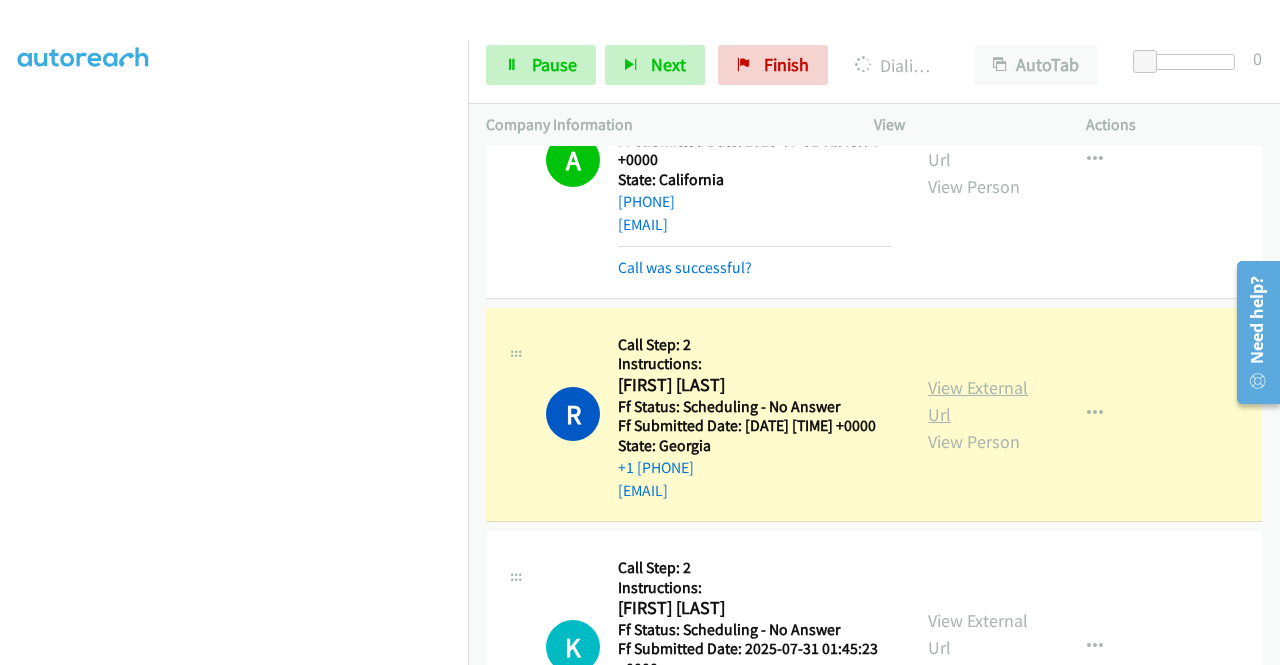 click on "View External Url" at bounding box center (978, 401) 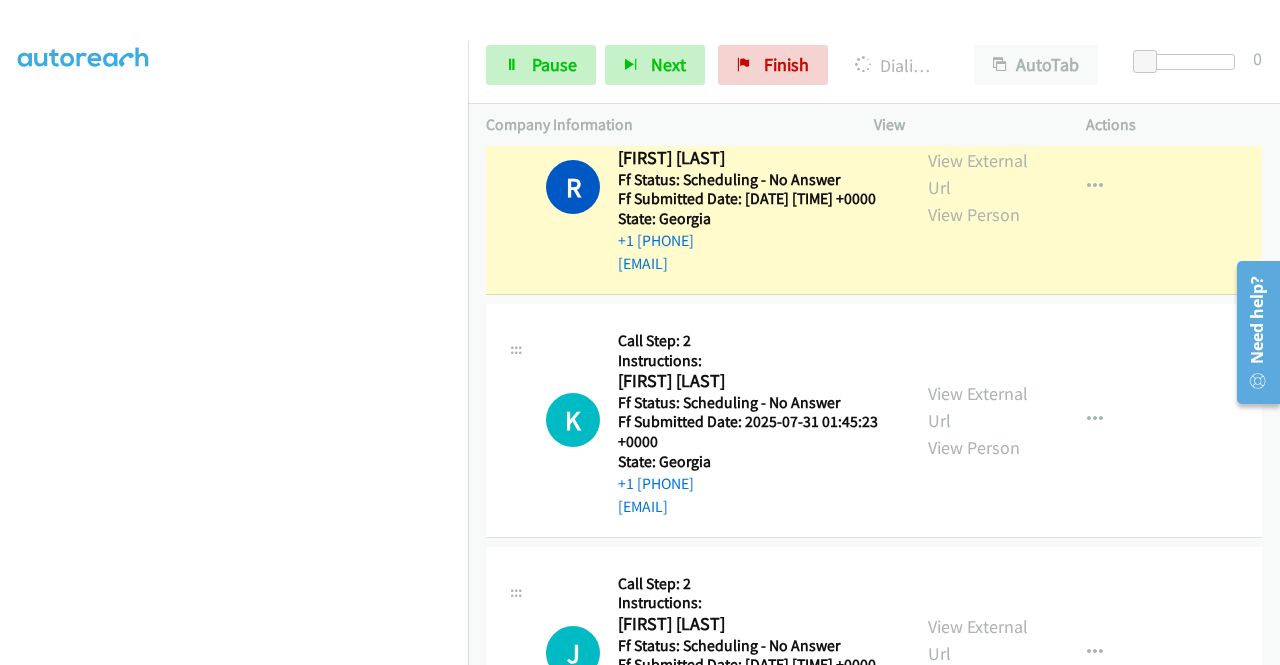 scroll, scrollTop: 2867, scrollLeft: 0, axis: vertical 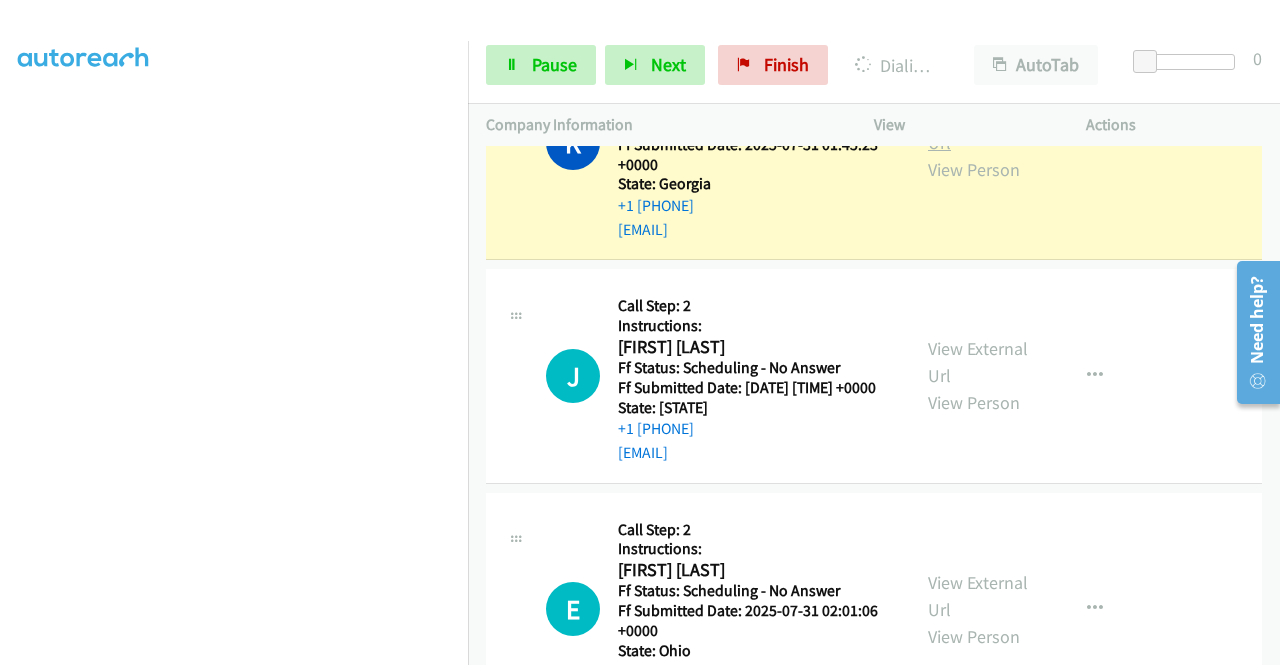 click on "View External Url" at bounding box center (978, 129) 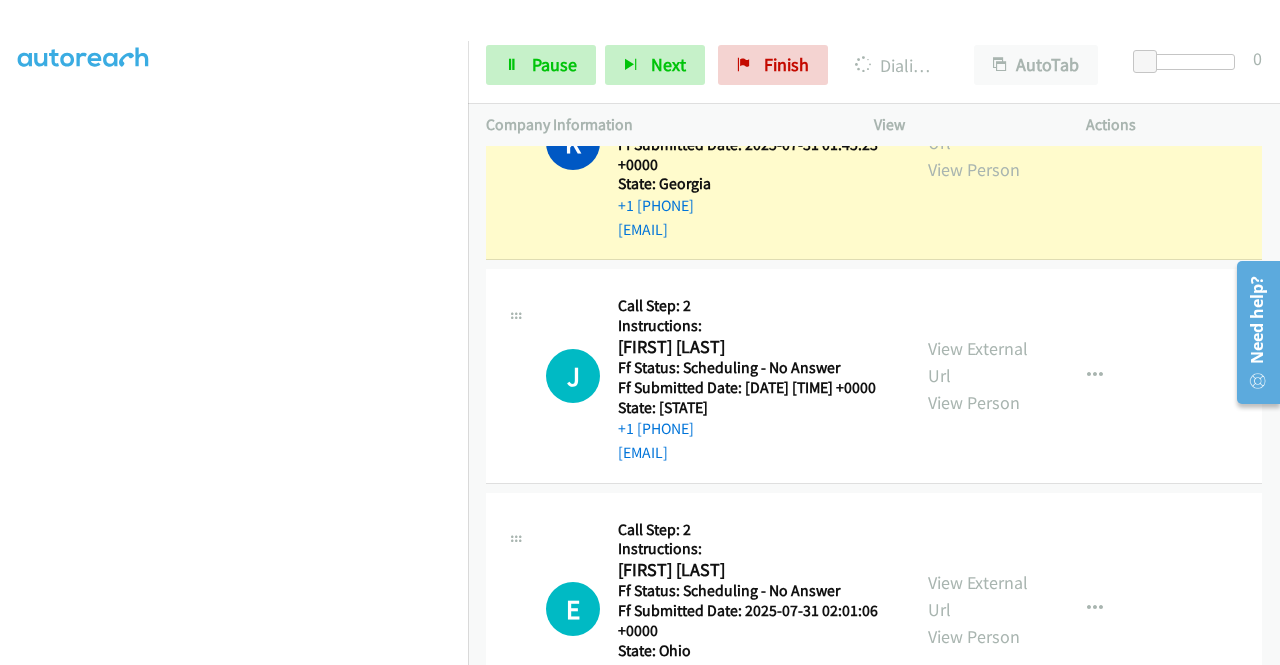 click on "K
Callback Scheduled
Call Step: 2
Instructions:
Kenisha King
America/New_York
Ff Status: Scheduling - No Answer
Ff Submitted Date: 2025-07-31 01:45:23 +0000
State: Georgia
+1 470-860-8122
kenishak2015@gmail.com
Call was successful?" at bounding box center (698, 143) 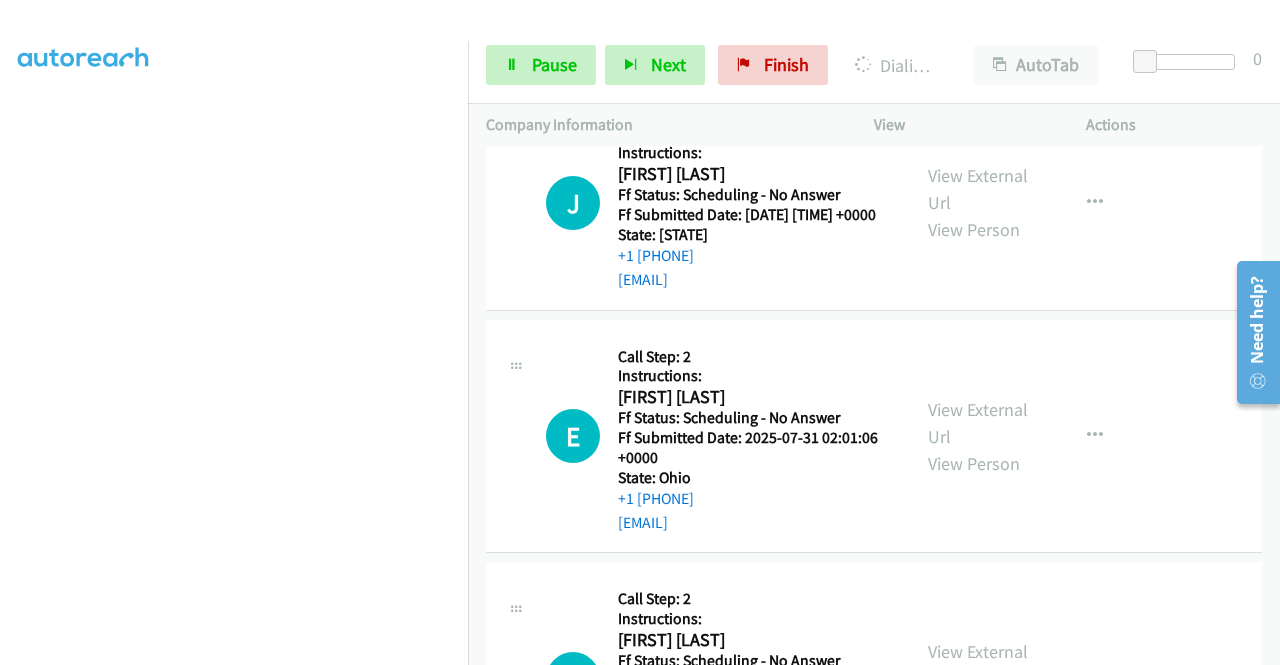 scroll, scrollTop: 3320, scrollLeft: 0, axis: vertical 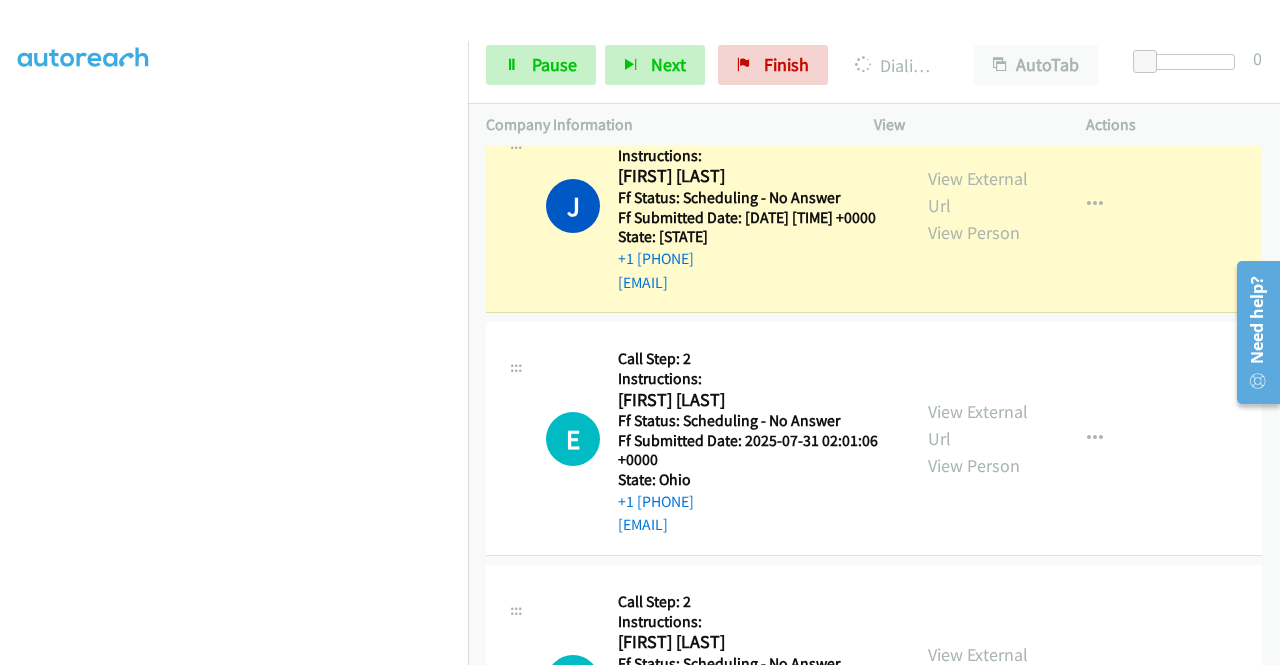 click on "View External Url
View Person" at bounding box center (980, 205) 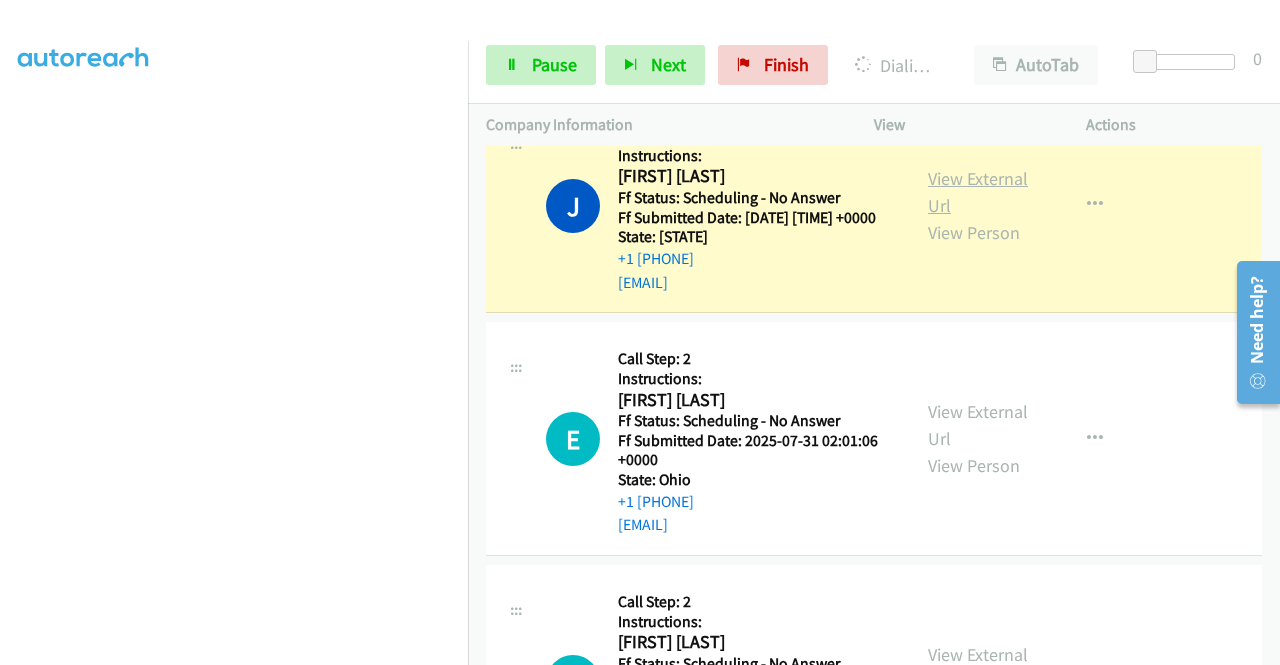 click on "View External Url" at bounding box center (978, 192) 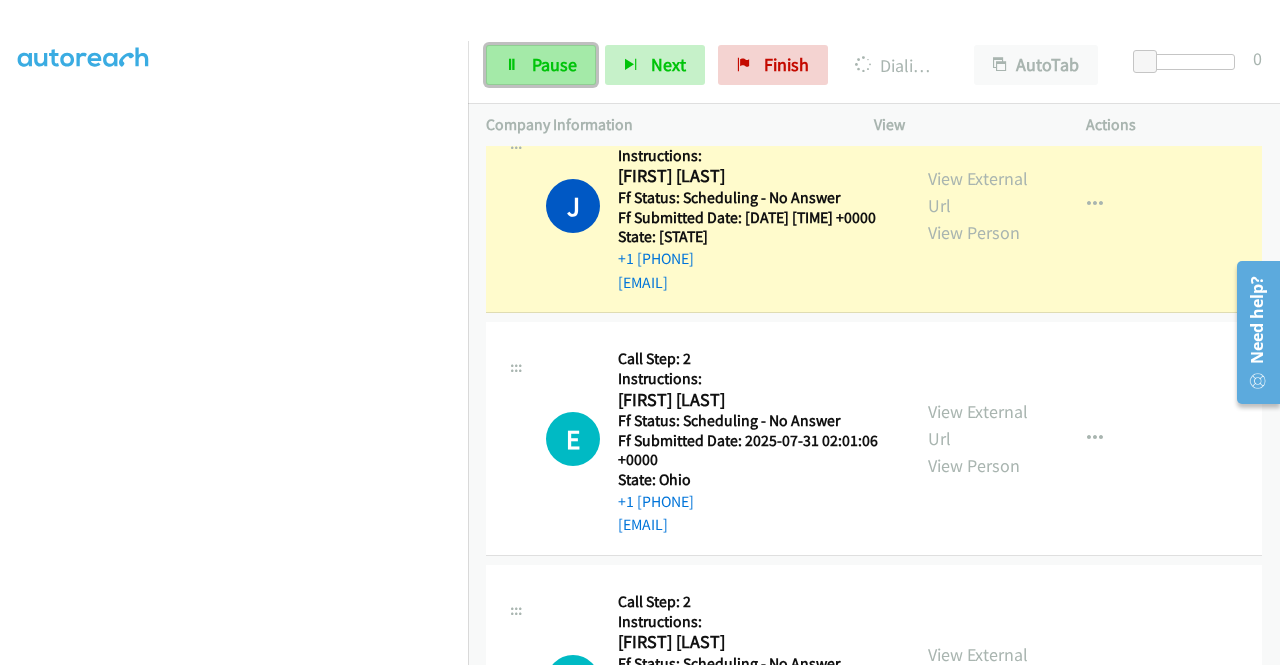 click on "Pause" at bounding box center [541, 65] 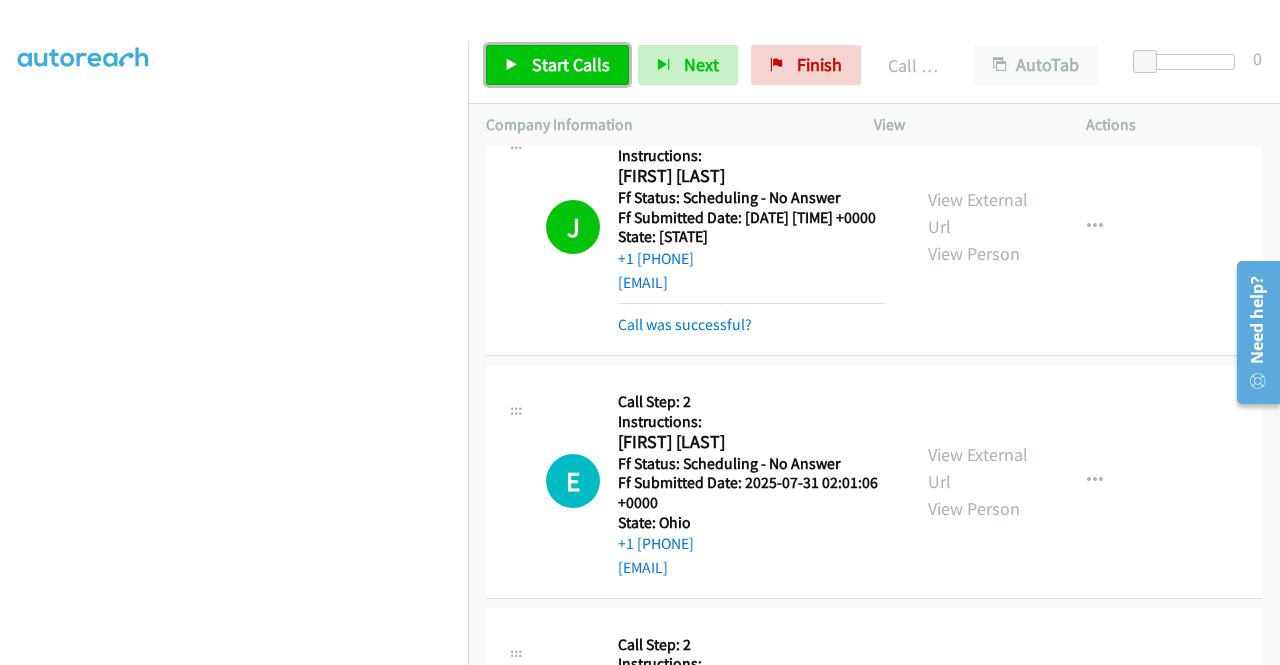 click on "Start Calls" at bounding box center (571, 64) 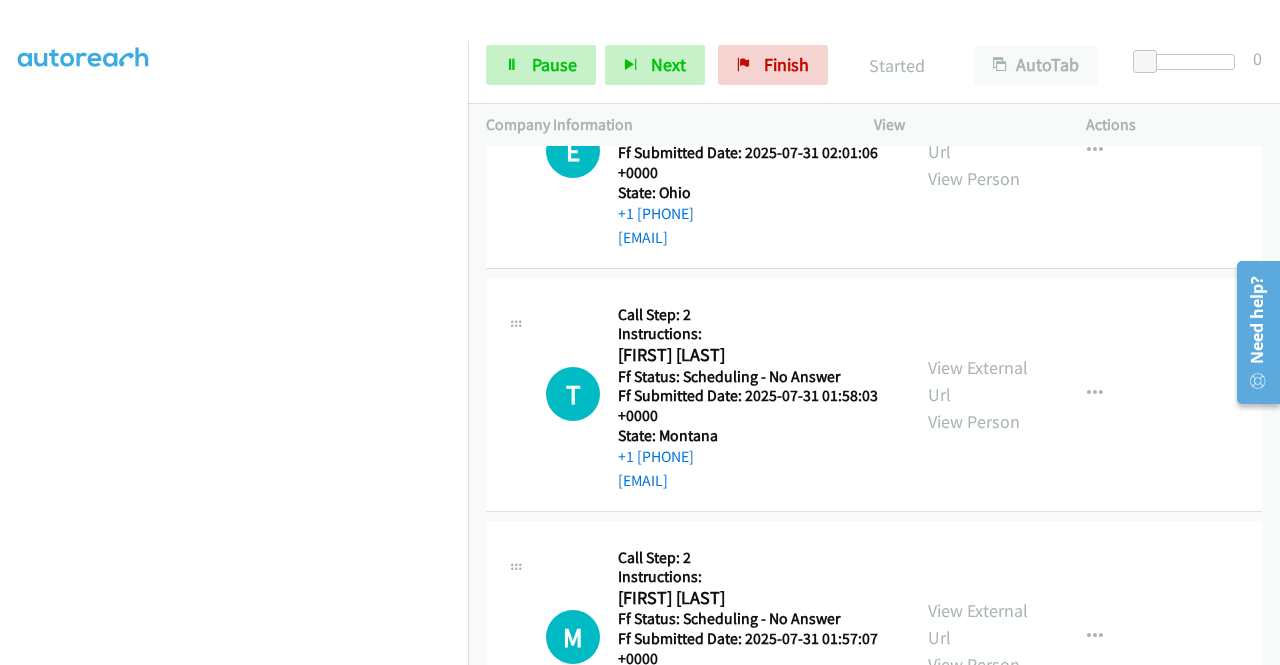 scroll, scrollTop: 3667, scrollLeft: 0, axis: vertical 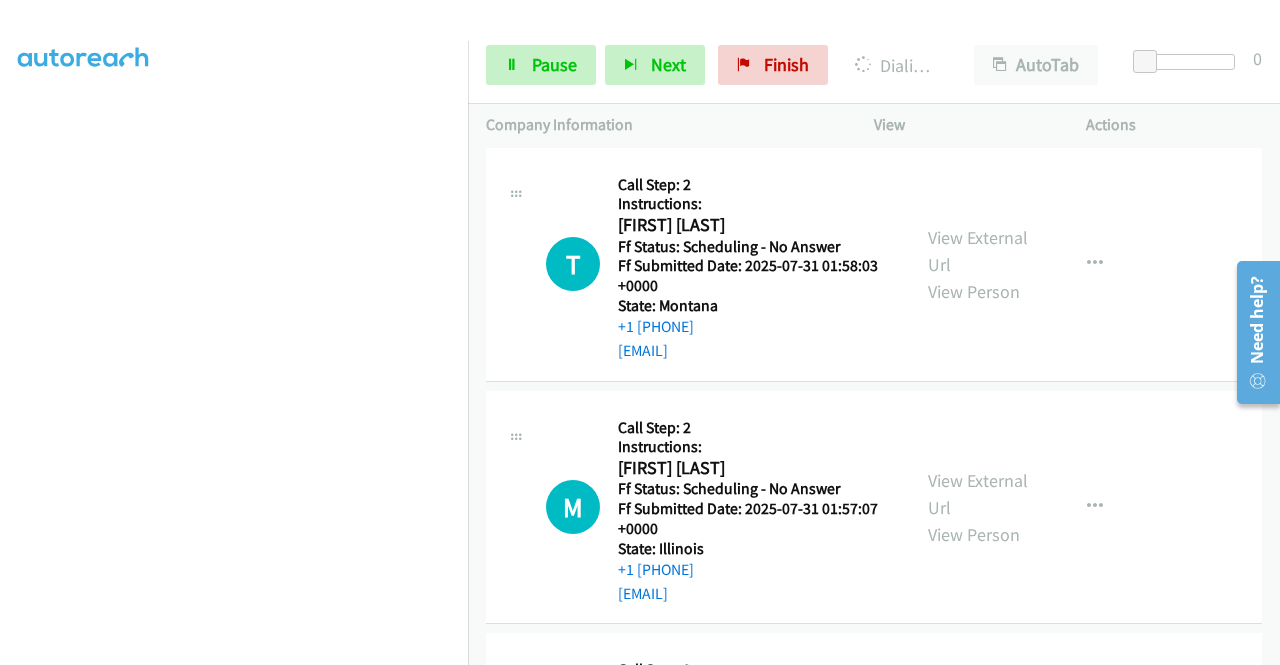 click on "View External Url" at bounding box center [978, 8] 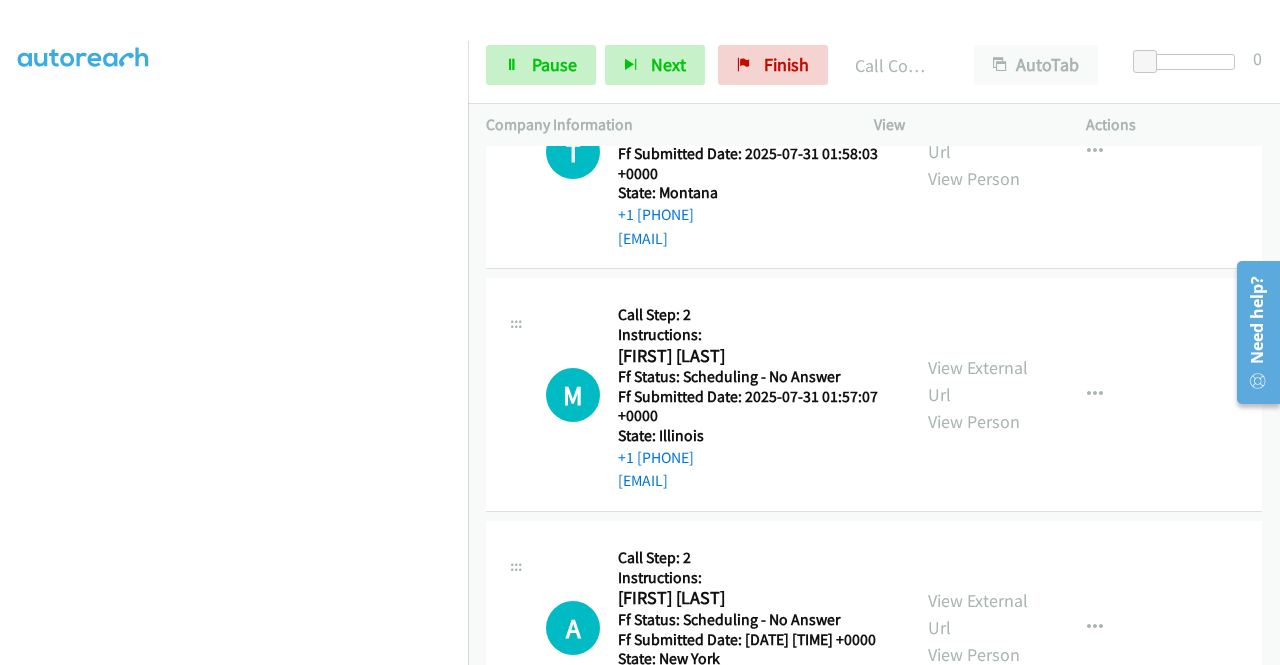 scroll, scrollTop: 3975, scrollLeft: 0, axis: vertical 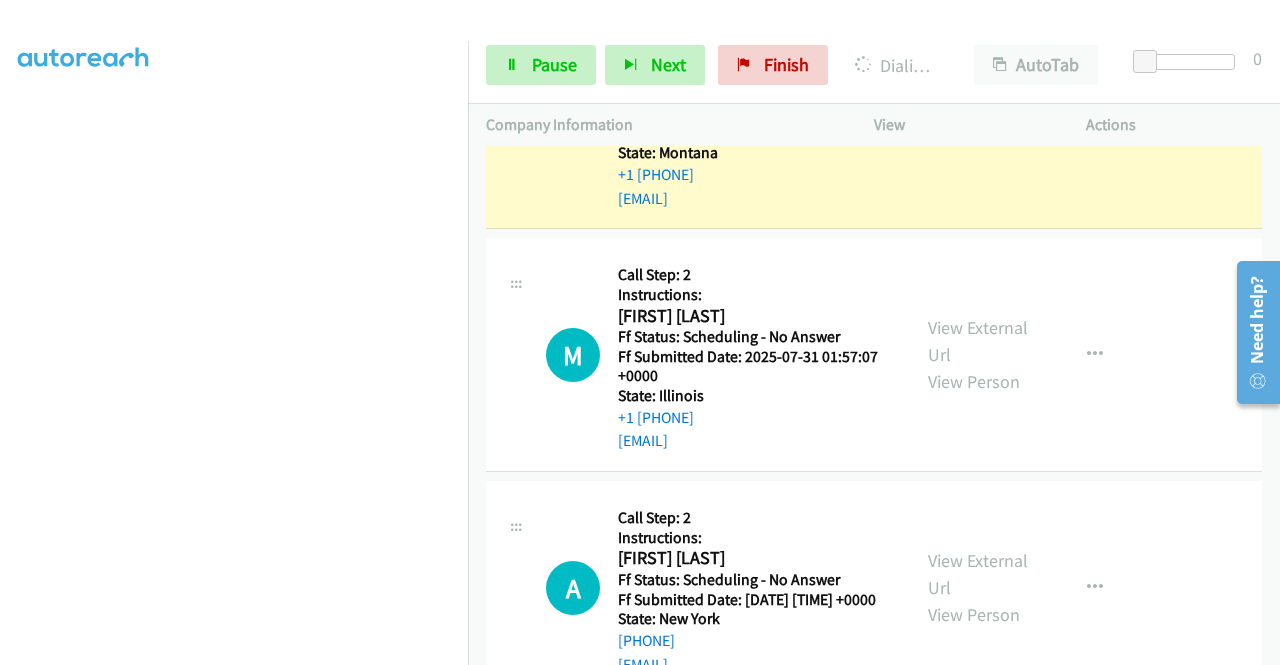 click on "View External Url" at bounding box center (978, 98) 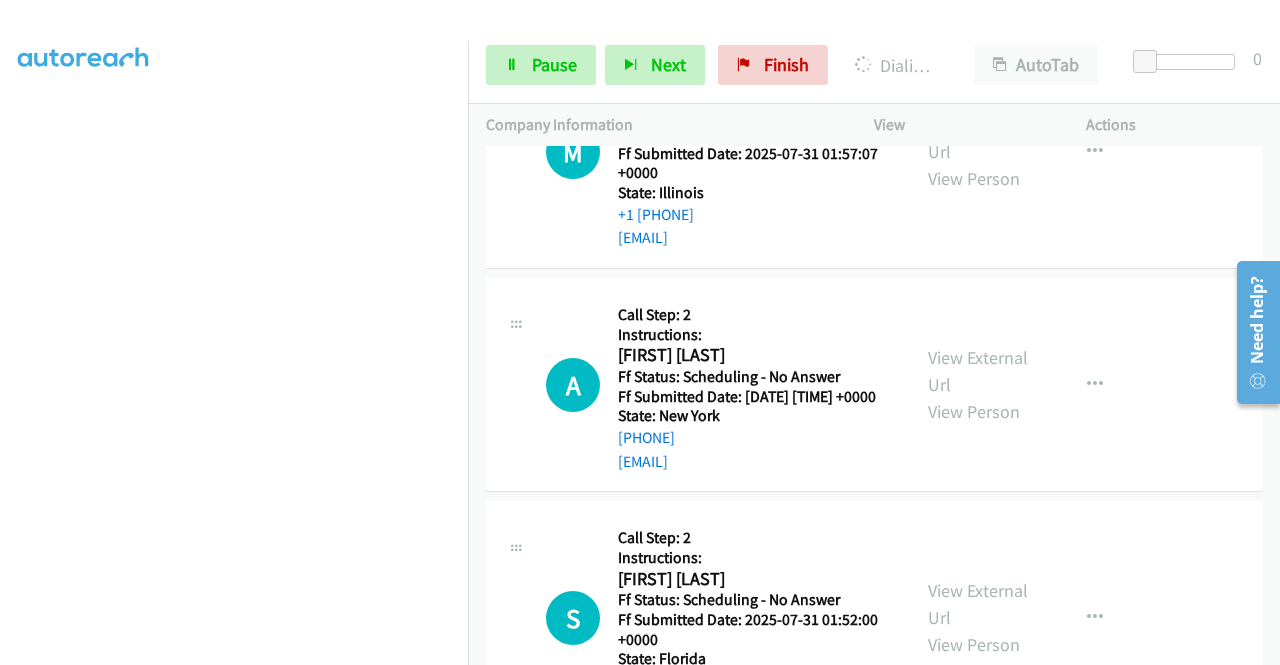 scroll, scrollTop: 4215, scrollLeft: 0, axis: vertical 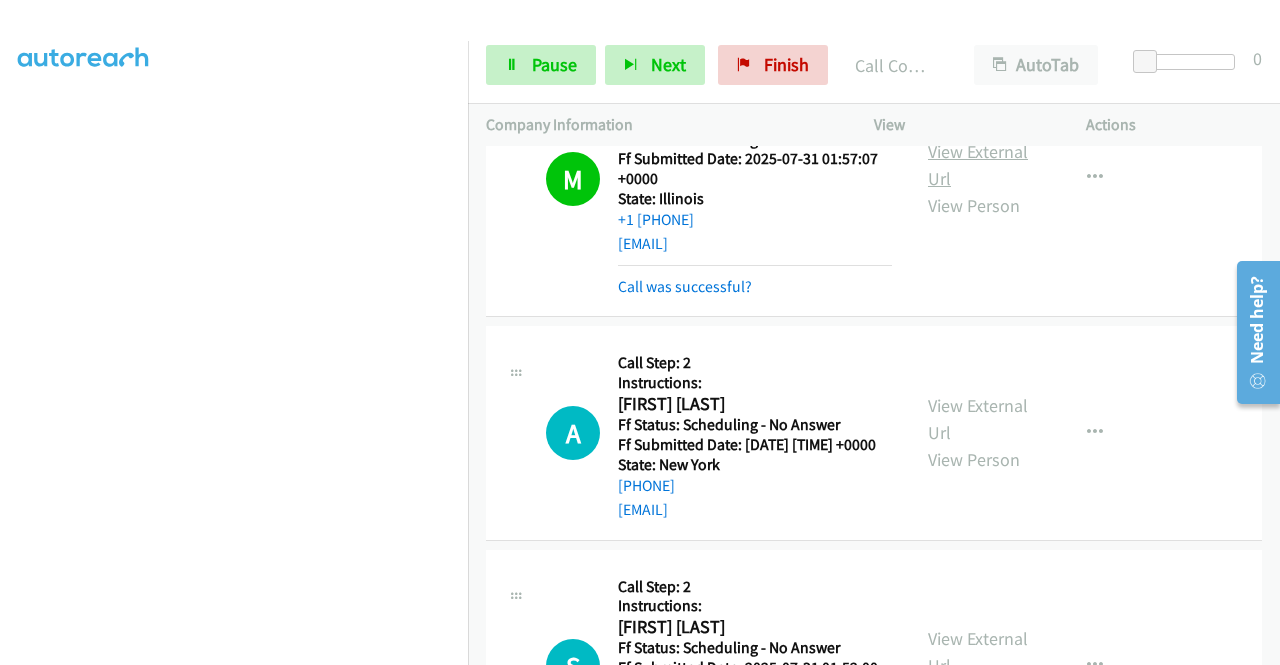 click on "View External Url" at bounding box center (978, 165) 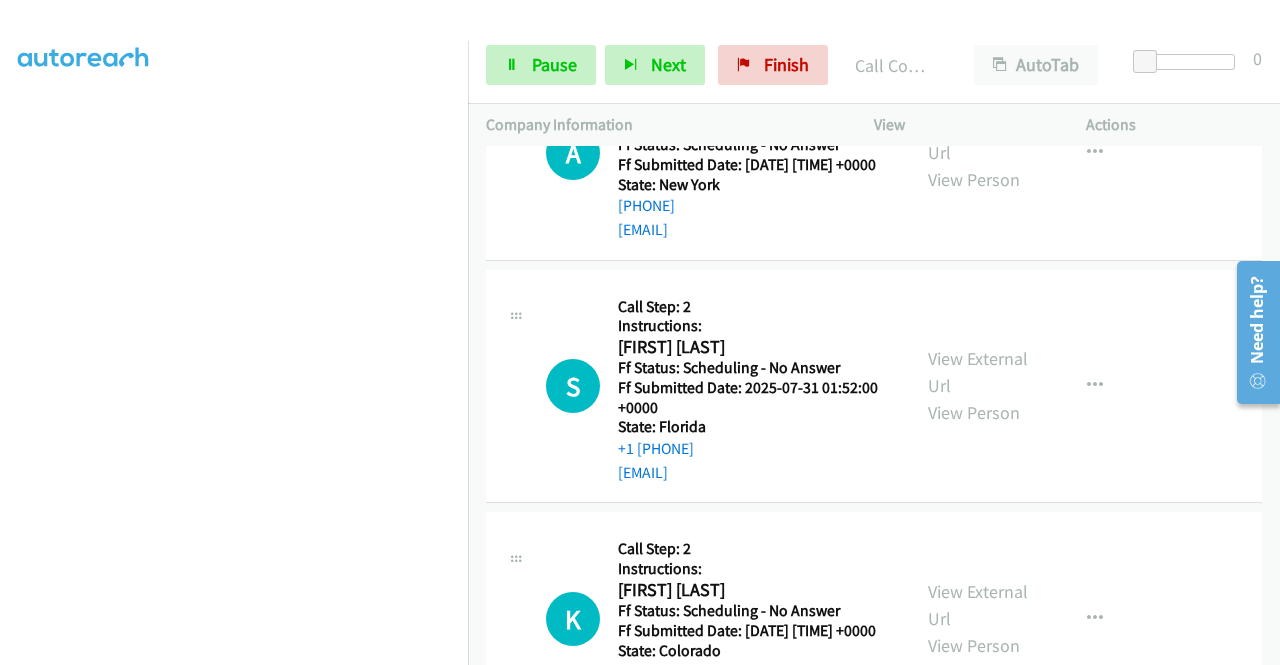 scroll, scrollTop: 4535, scrollLeft: 0, axis: vertical 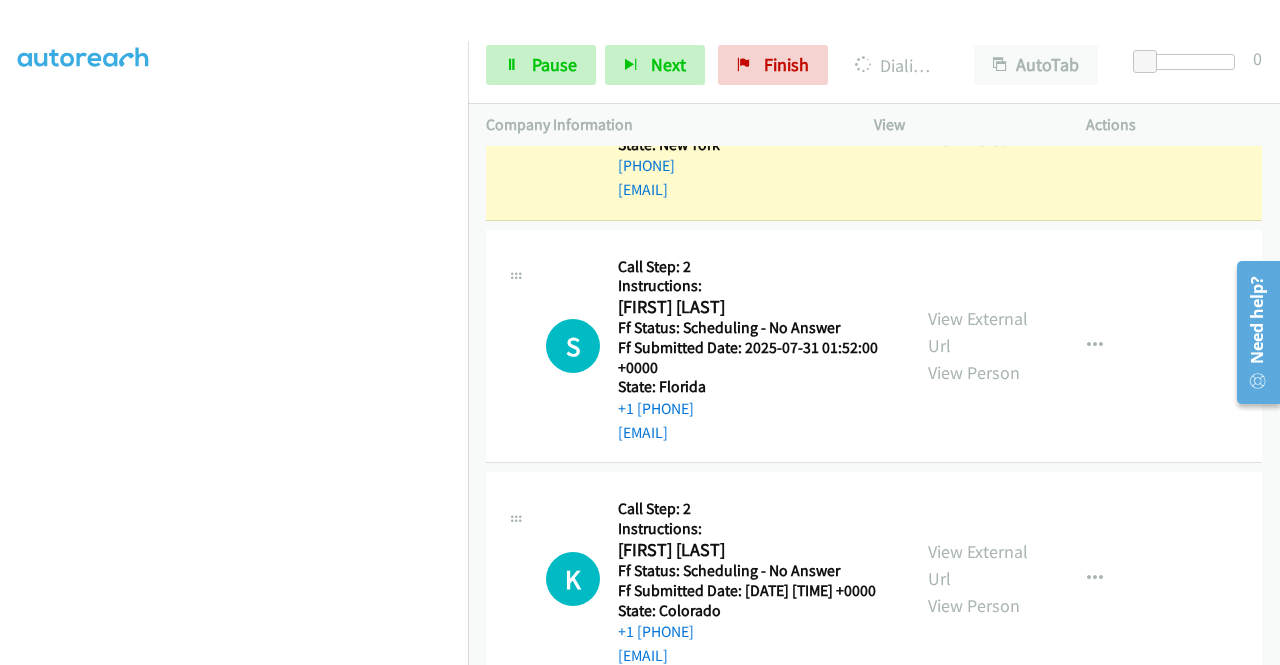 click on "View External Url" at bounding box center [978, 99] 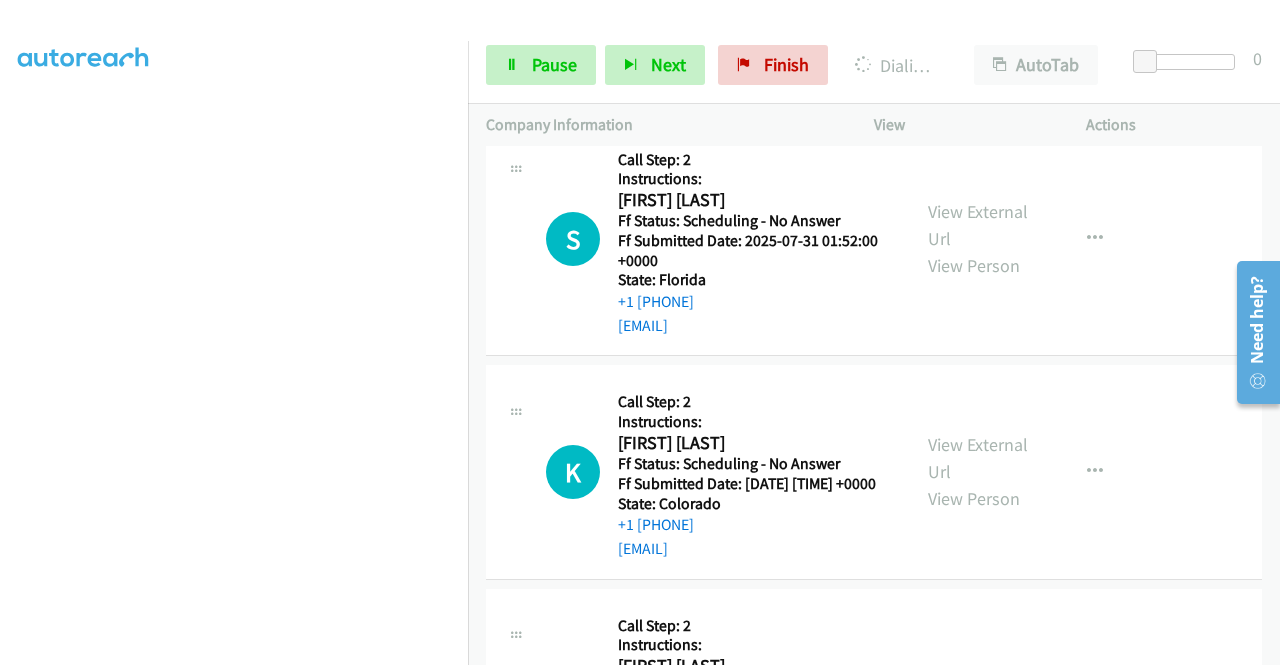 scroll, scrollTop: 4655, scrollLeft: 0, axis: vertical 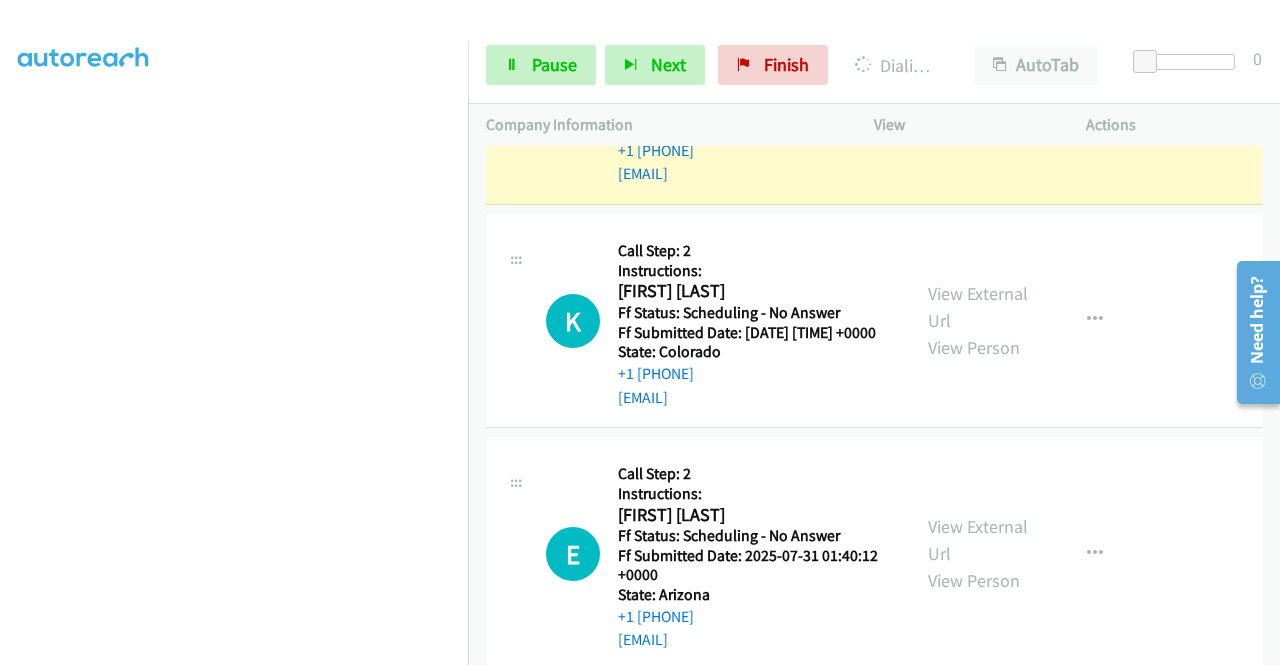 click on "View External Url" at bounding box center [978, 74] 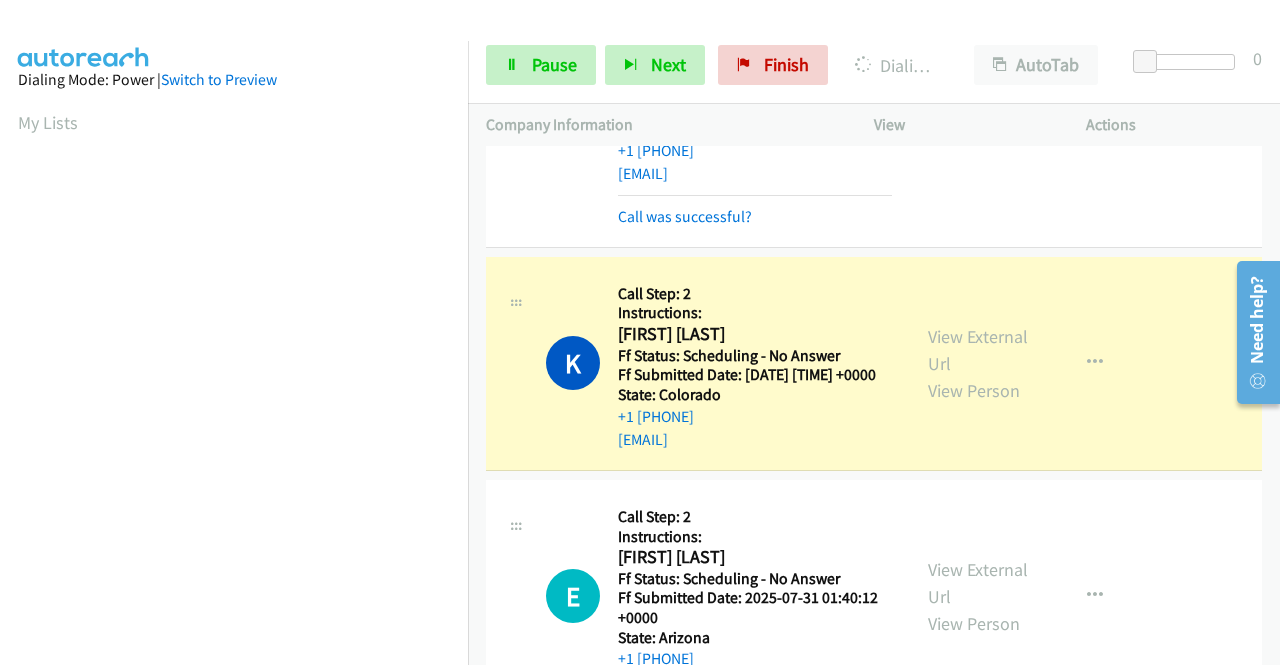 scroll, scrollTop: 456, scrollLeft: 0, axis: vertical 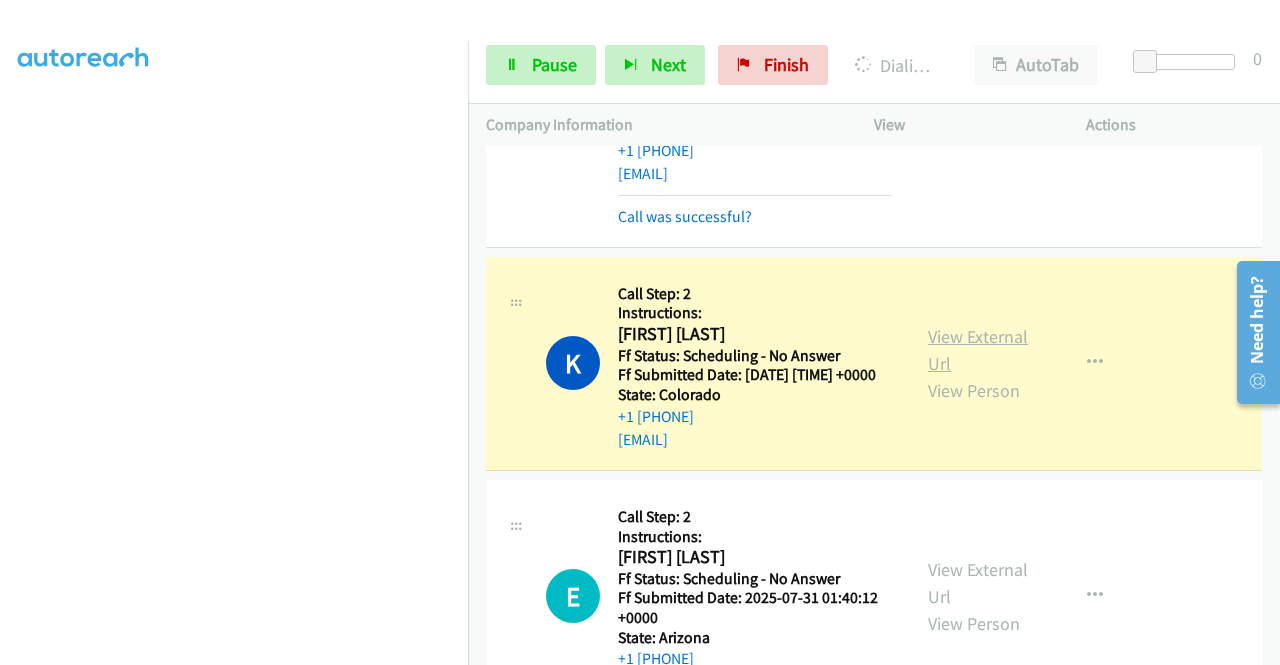 click on "View External Url" at bounding box center (978, 350) 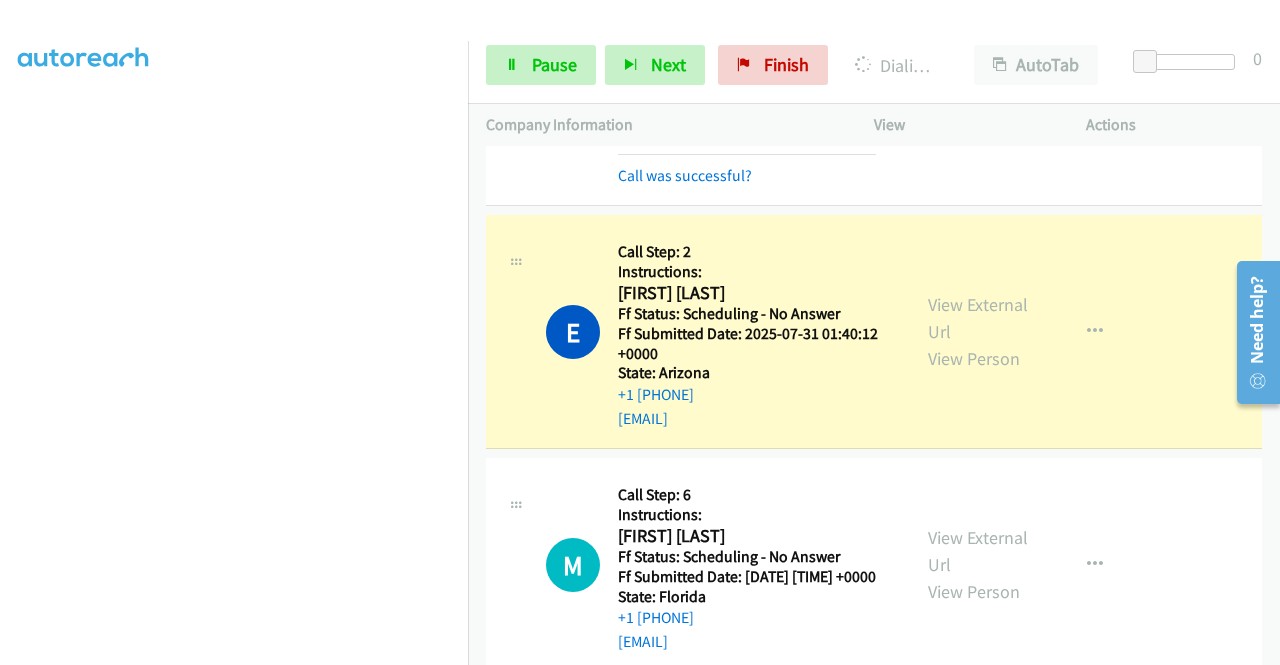 scroll, scrollTop: 5236, scrollLeft: 0, axis: vertical 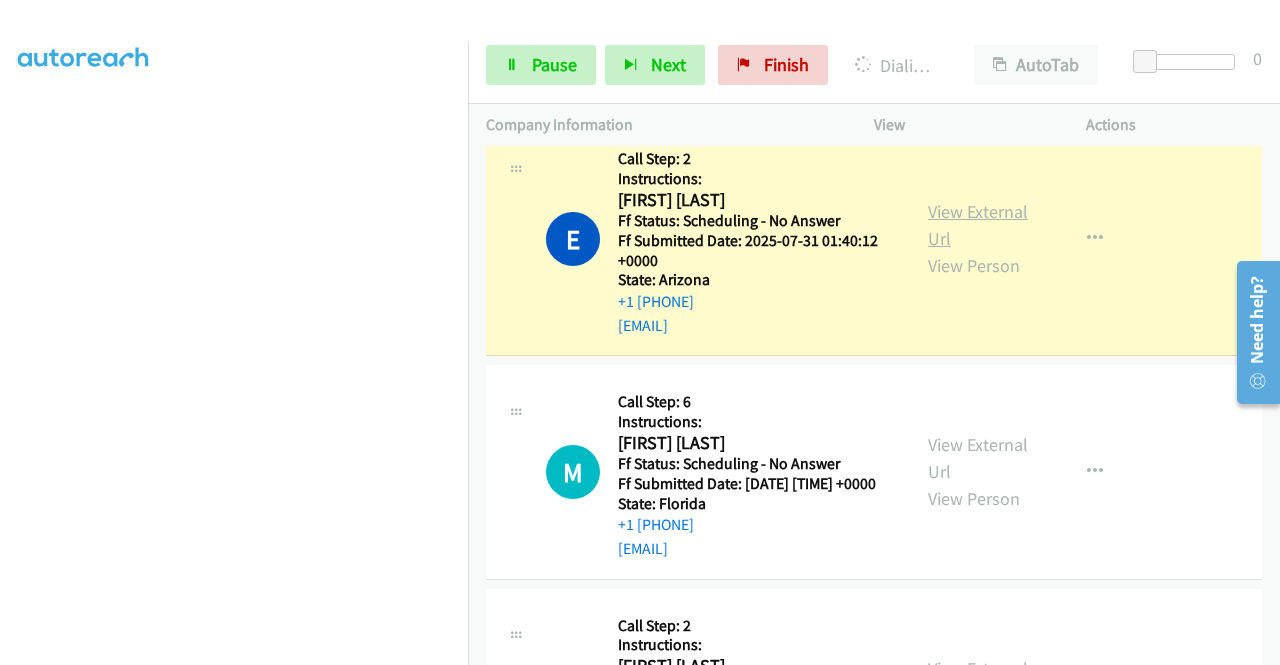click on "View External Url" at bounding box center (978, 225) 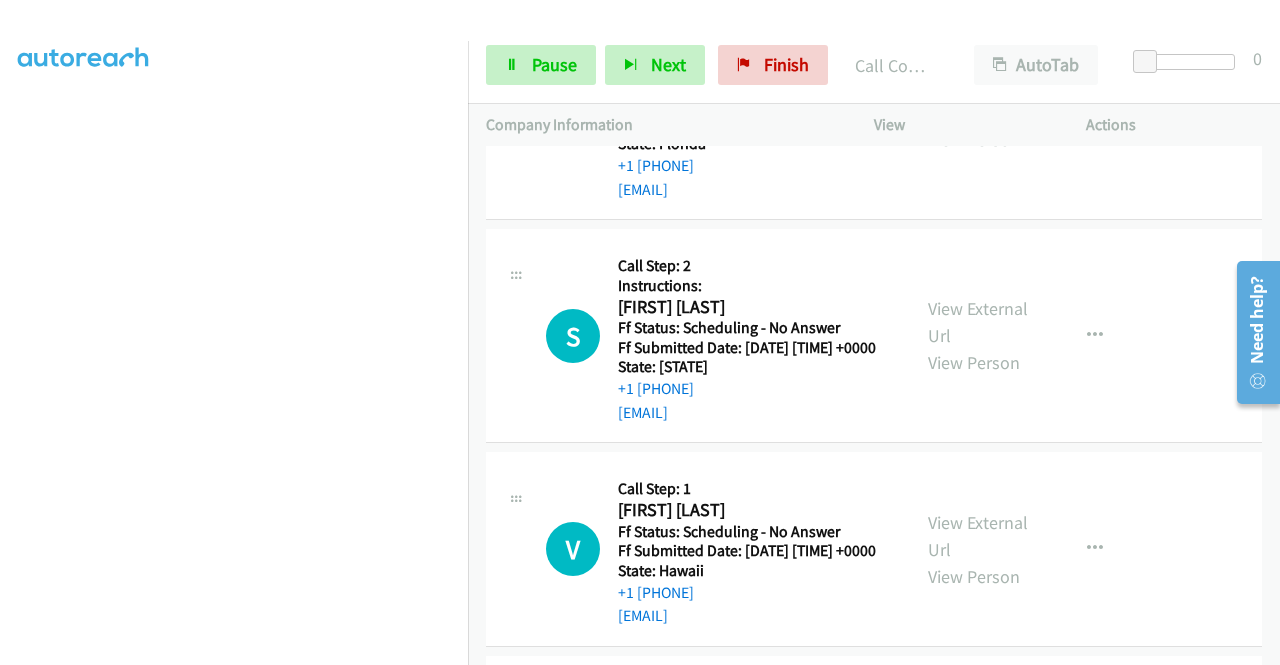 scroll, scrollTop: 5676, scrollLeft: 0, axis: vertical 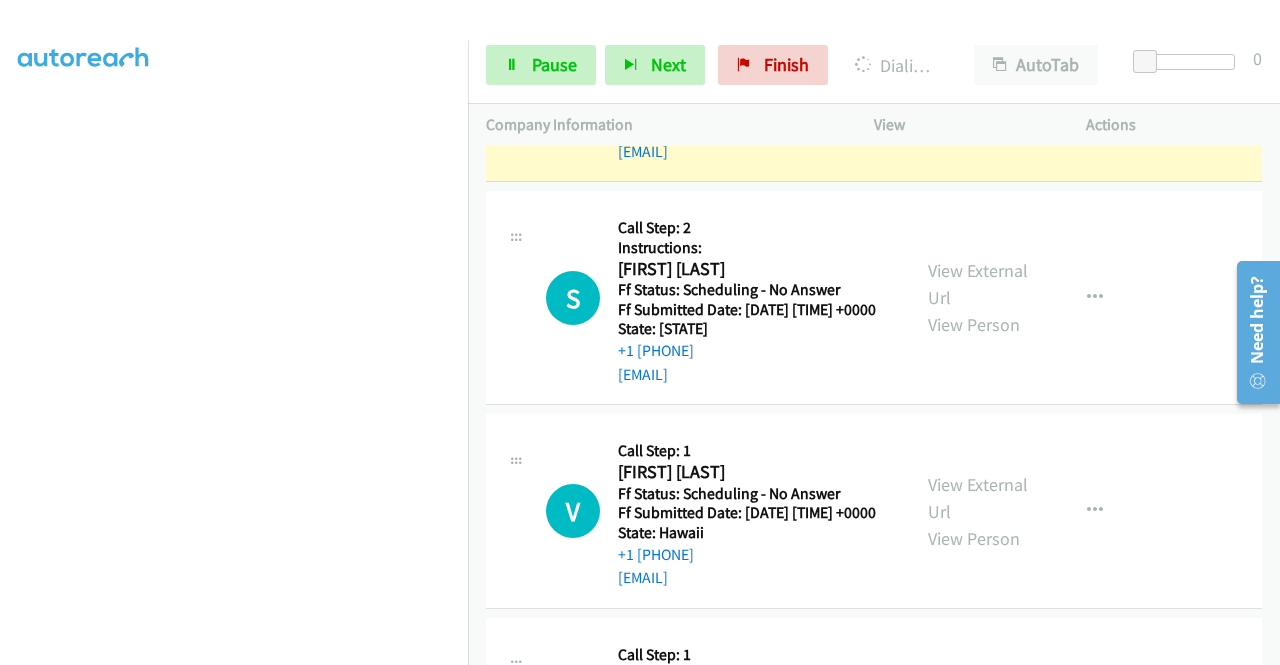 click on "View External Url" at bounding box center [978, 61] 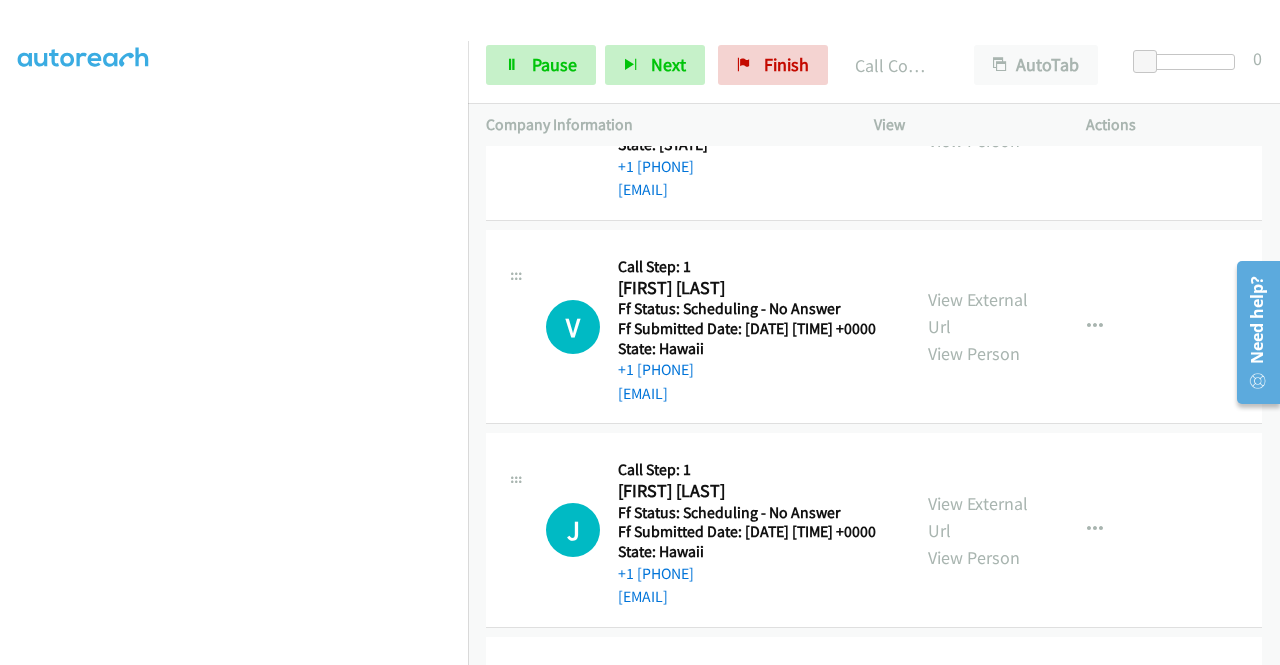 scroll, scrollTop: 5956, scrollLeft: 0, axis: vertical 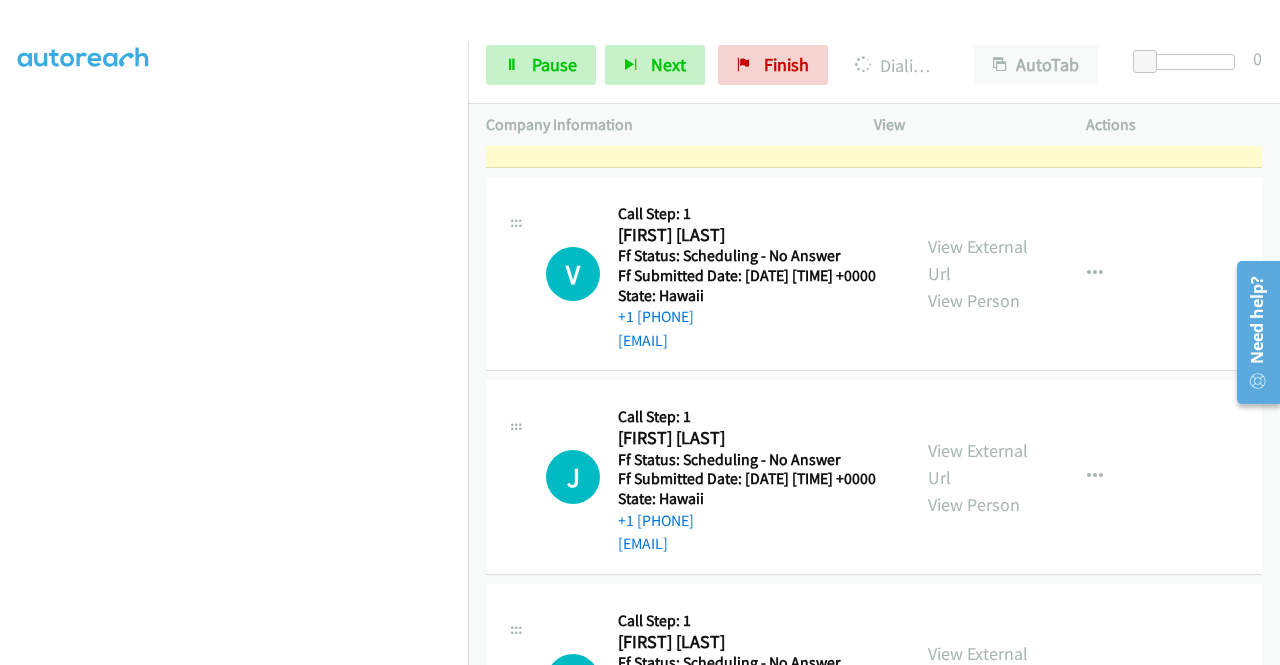 click on "View External Url" at bounding box center [978, 47] 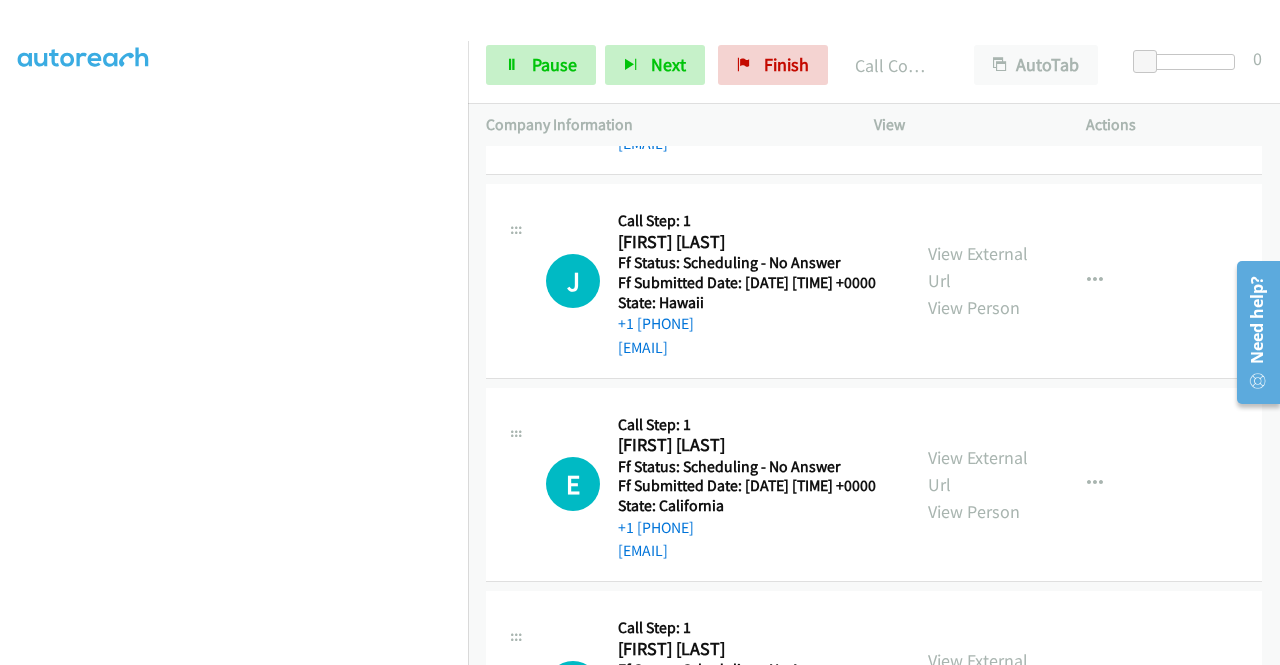 scroll, scrollTop: 6209, scrollLeft: 0, axis: vertical 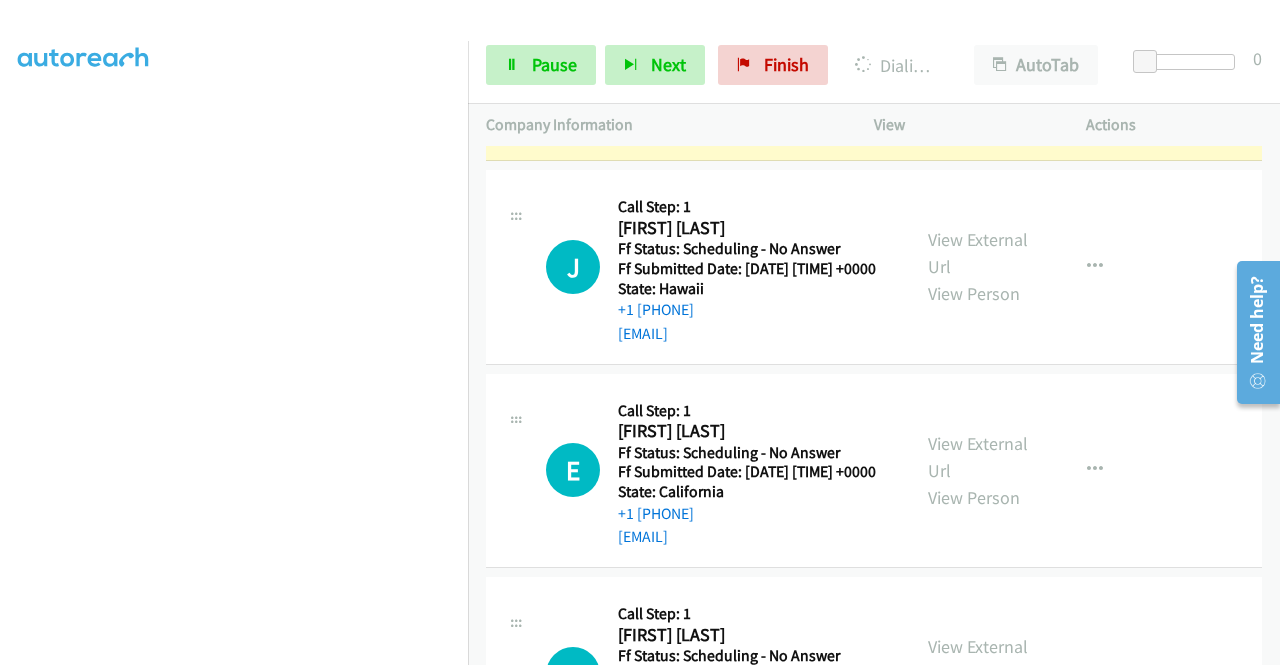 click on "Dialing Mode: Power
|
Switch to Preview
My Lists" at bounding box center [234, 152] 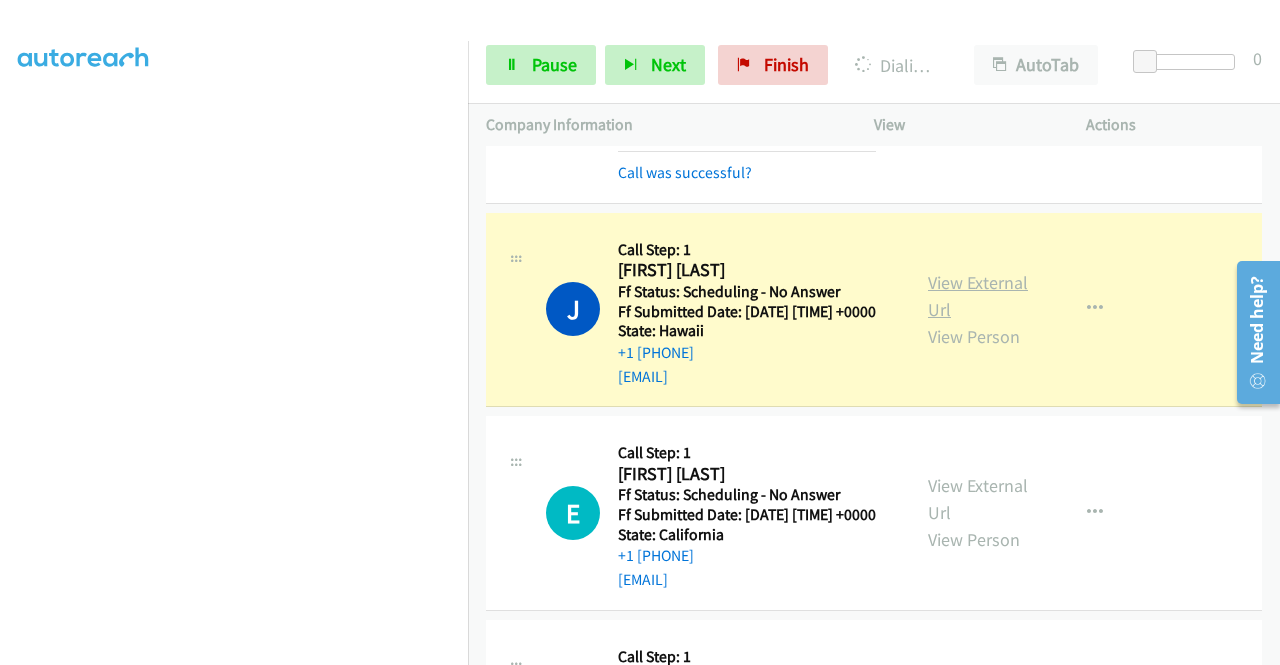 click on "View External Url" at bounding box center [978, 296] 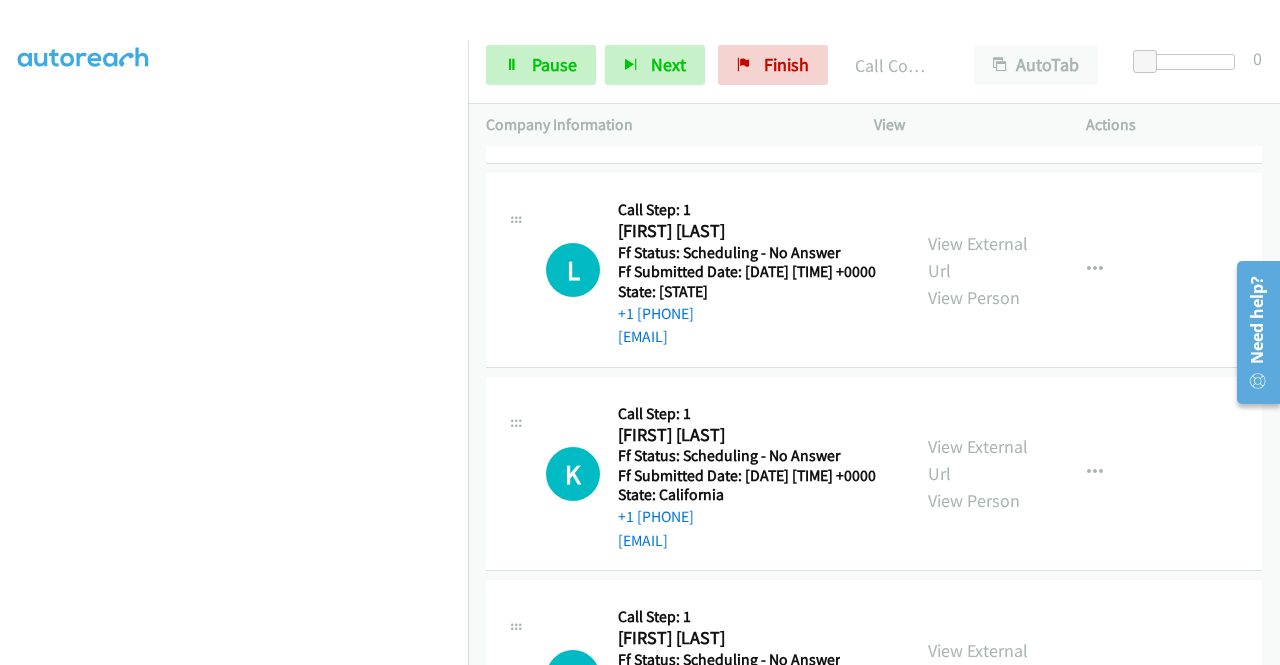 scroll, scrollTop: 6742, scrollLeft: 0, axis: vertical 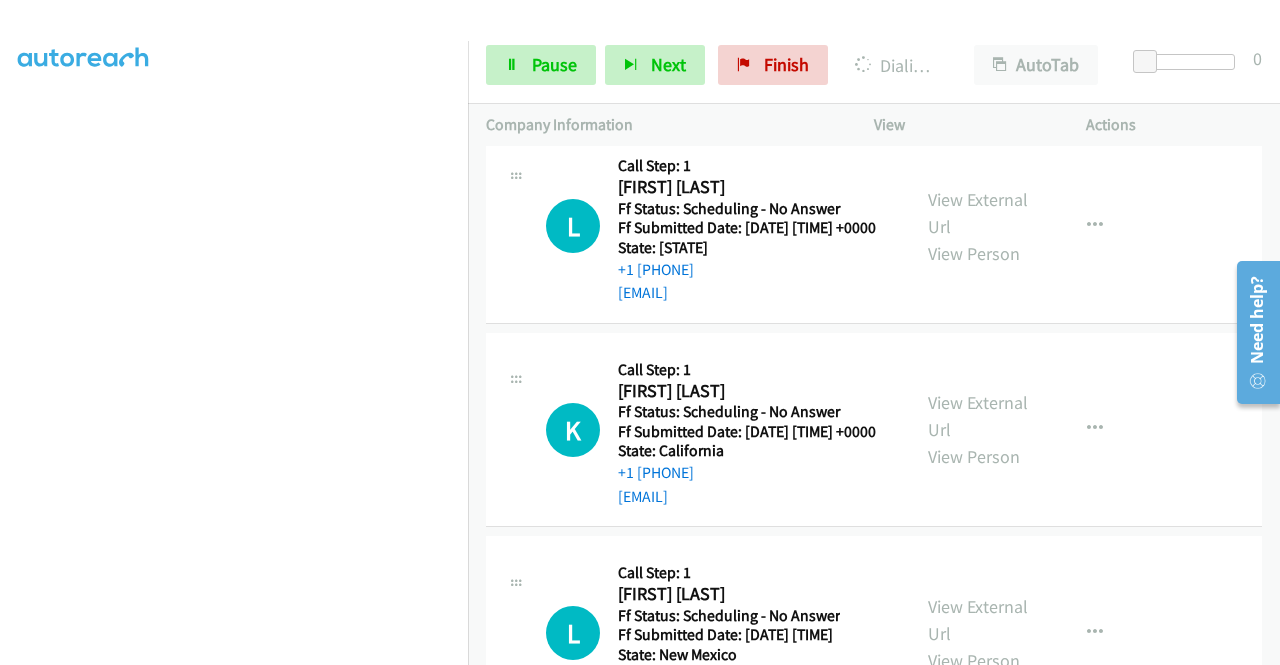 click on "View External Url
View Person" at bounding box center [980, 22] 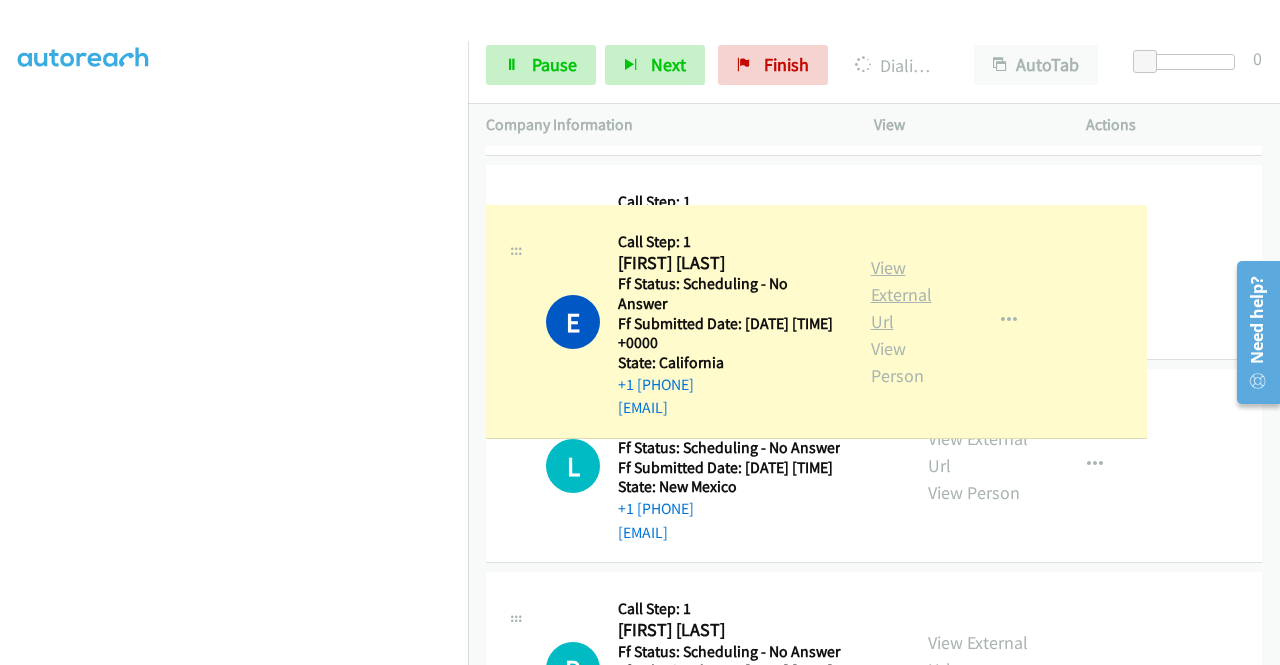 drag, startPoint x: 954, startPoint y: 295, endPoint x: 1006, endPoint y: 289, distance: 52.34501 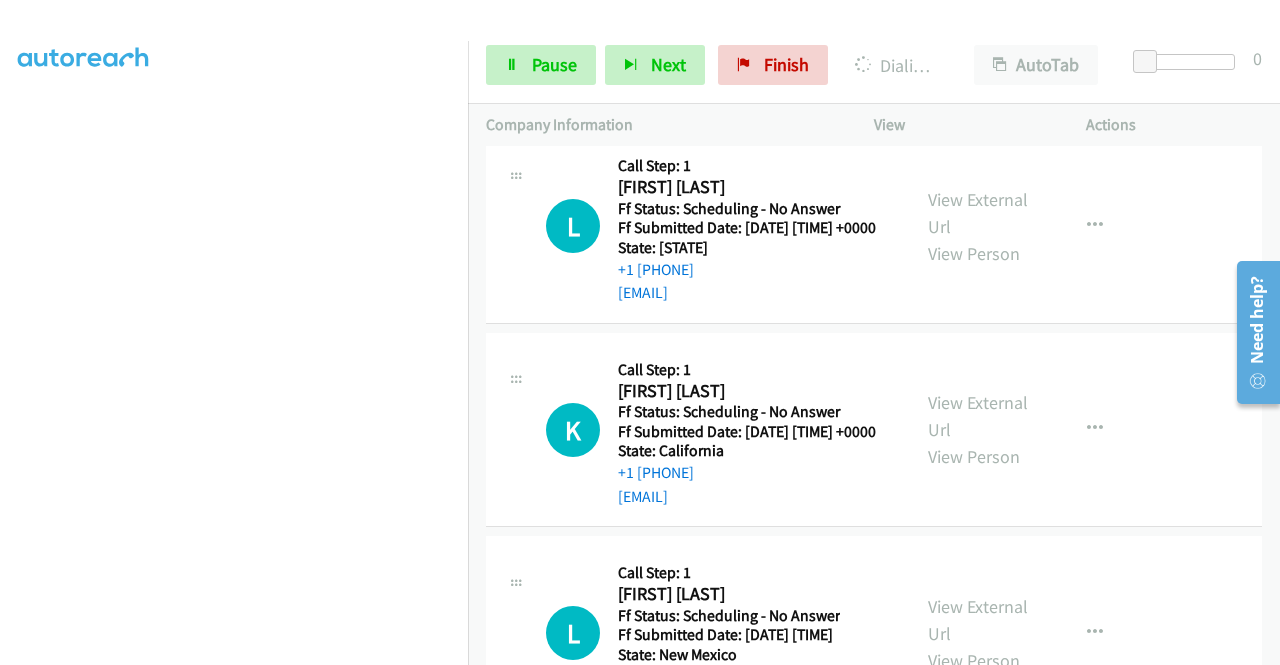 click on "View External Url" at bounding box center [978, 9] 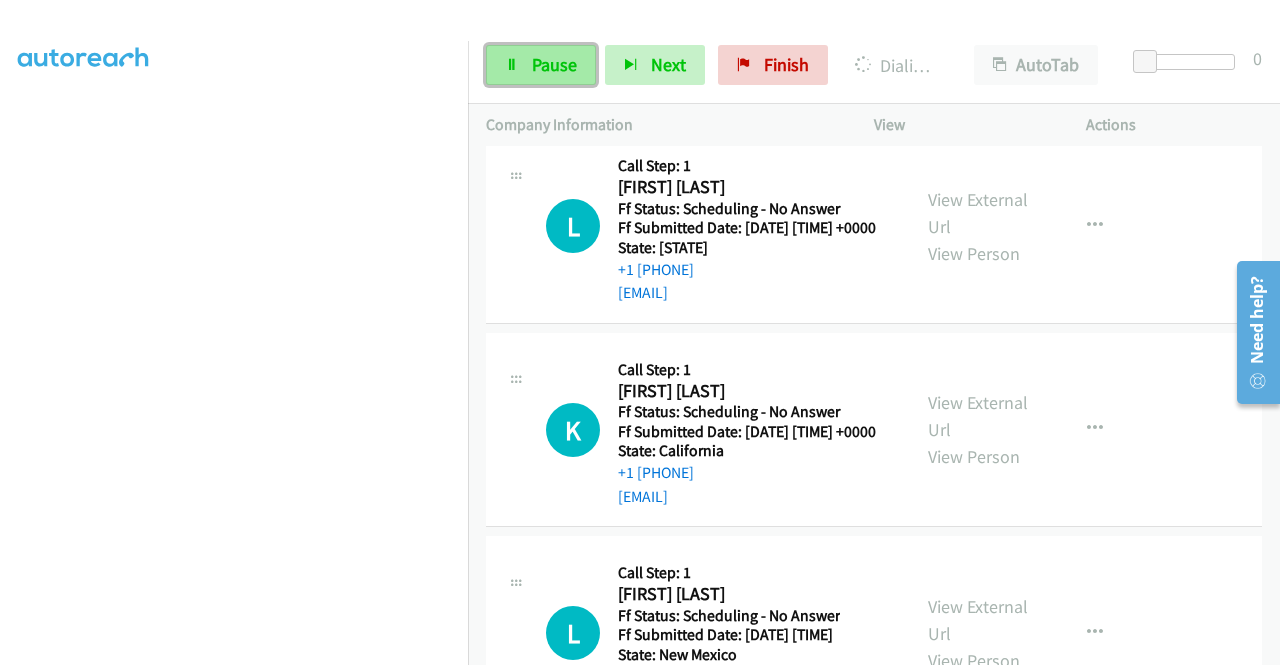 click on "Pause" at bounding box center (541, 65) 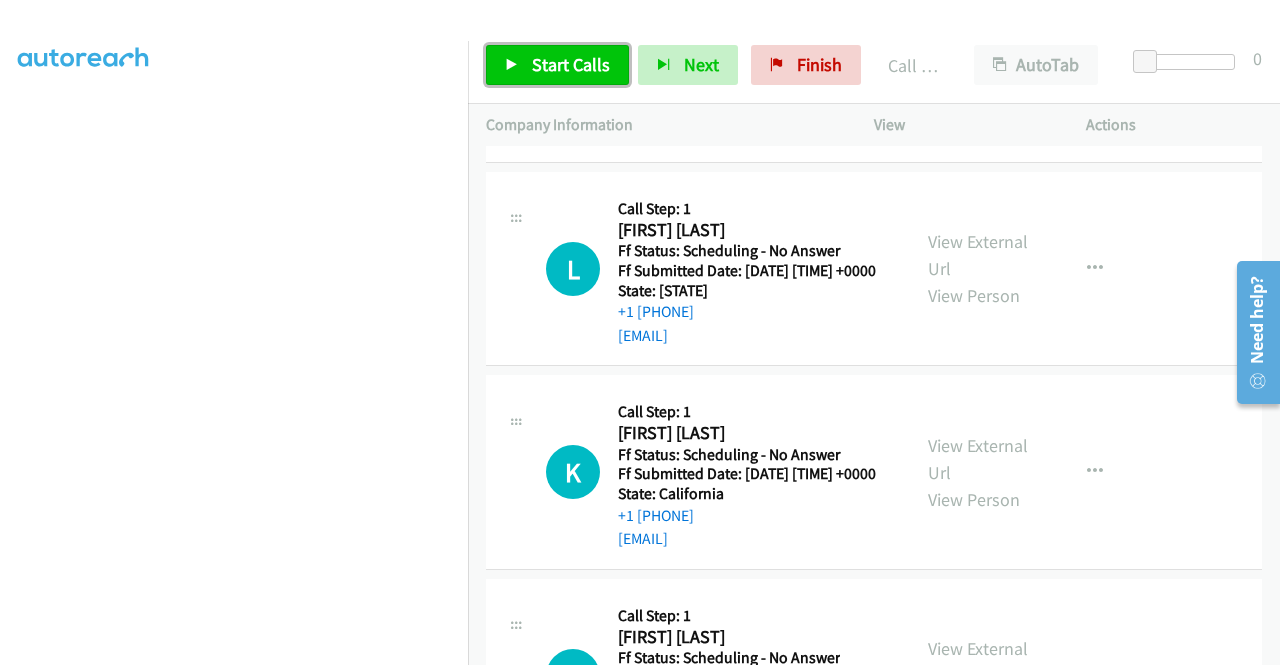 click on "Start Calls" at bounding box center [571, 64] 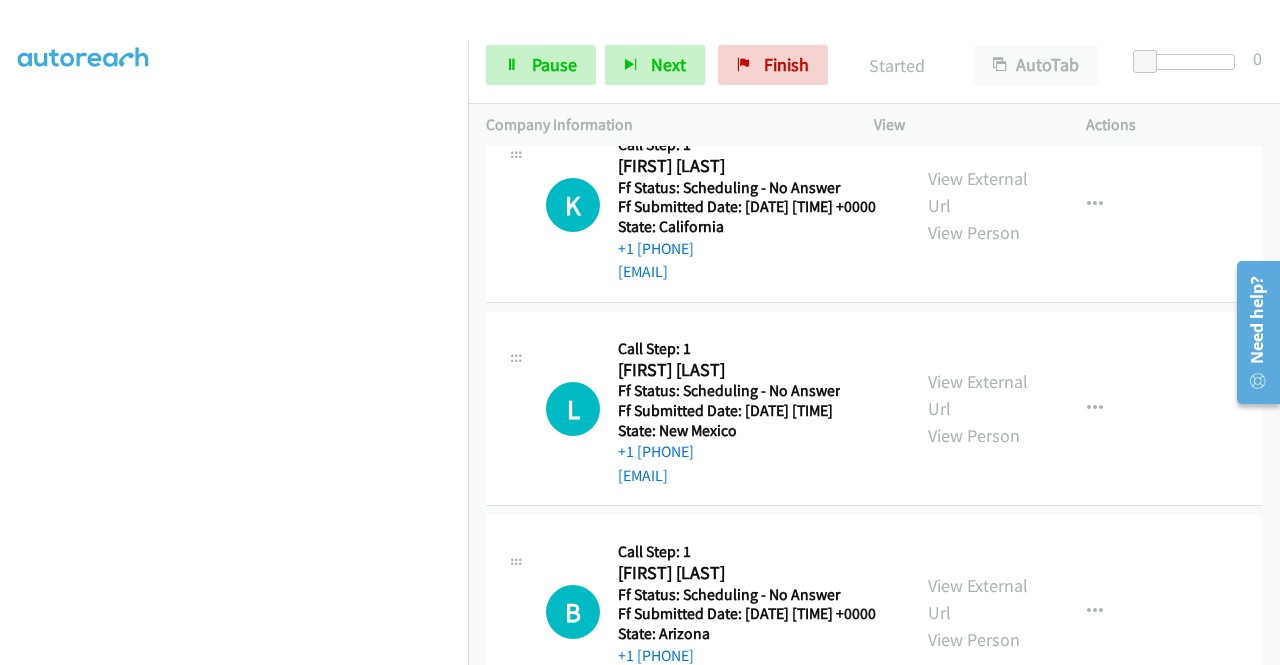 scroll, scrollTop: 7049, scrollLeft: 0, axis: vertical 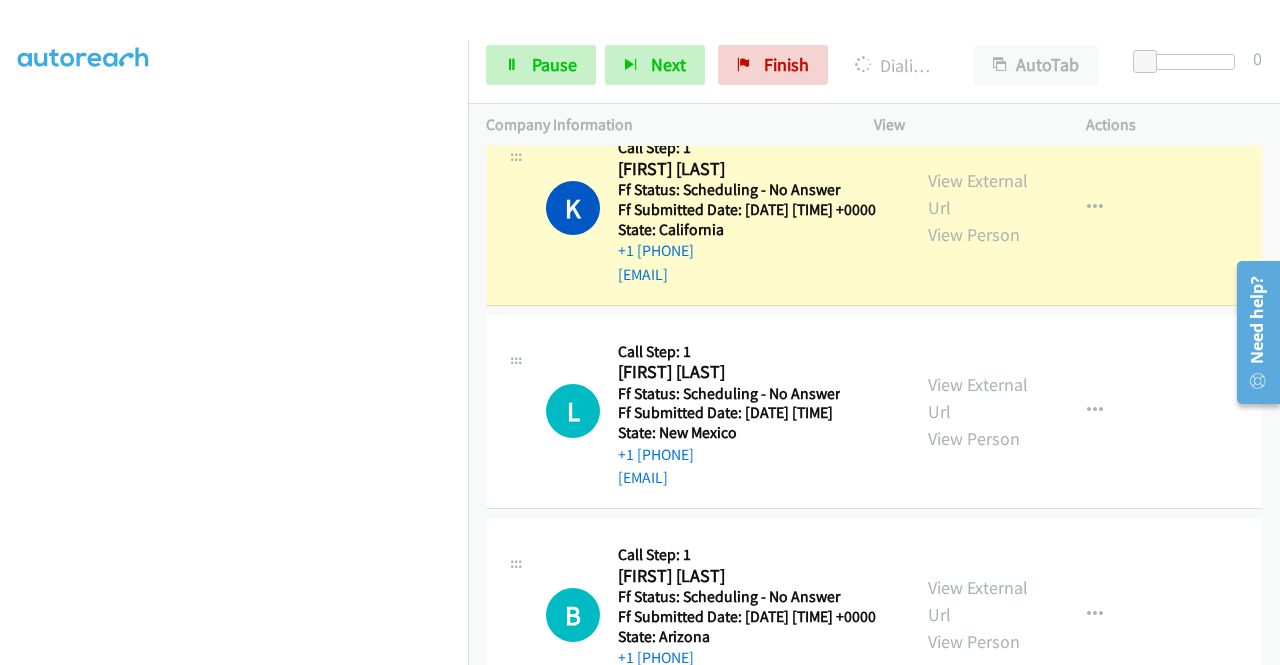 click on "View External Url
View Person" at bounding box center (980, -17) 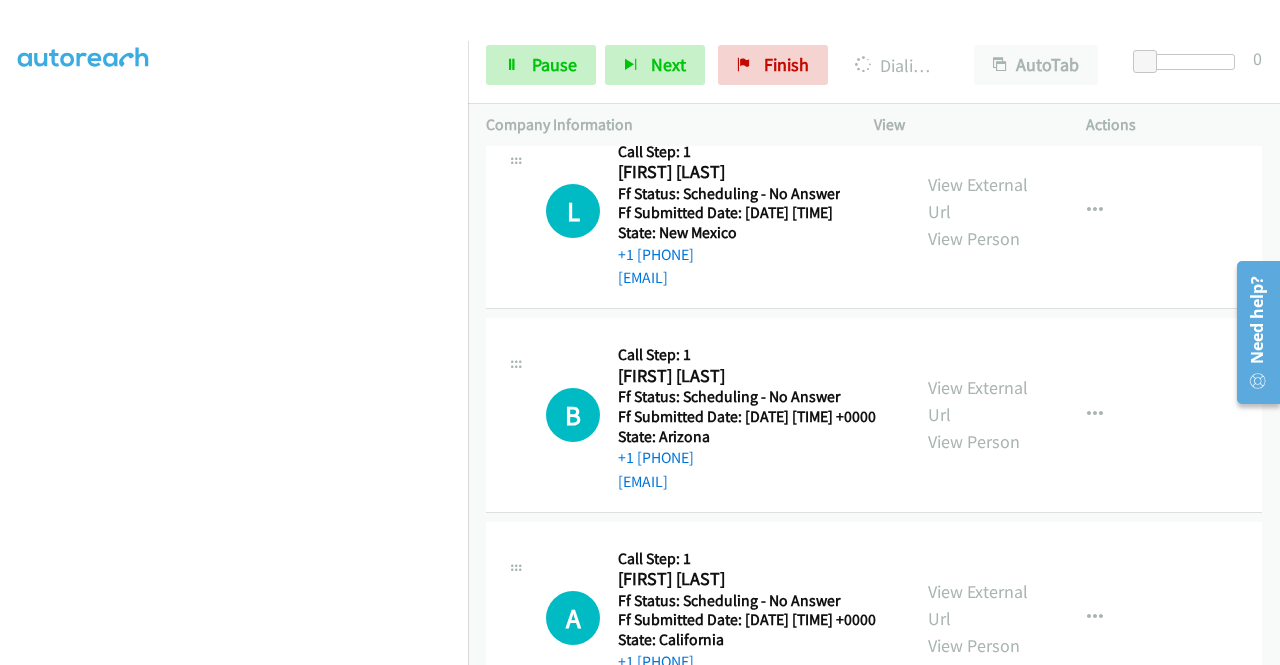 scroll, scrollTop: 7316, scrollLeft: 0, axis: vertical 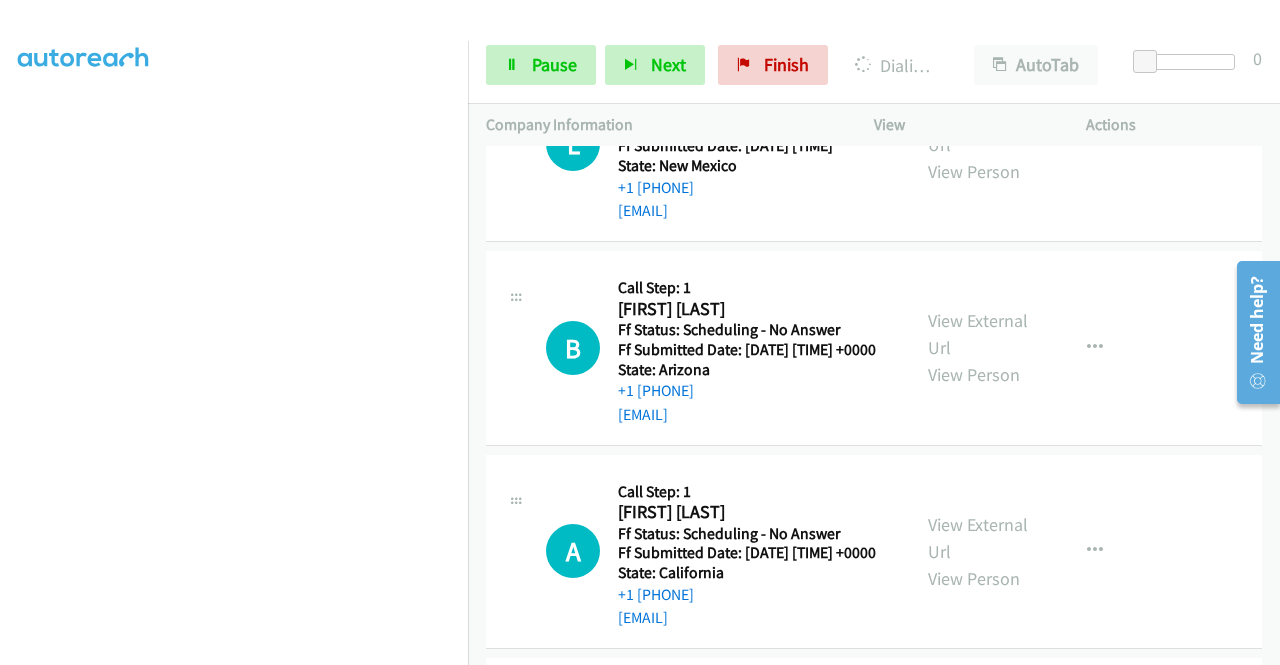 click on "View External Url" at bounding box center (978, -73) 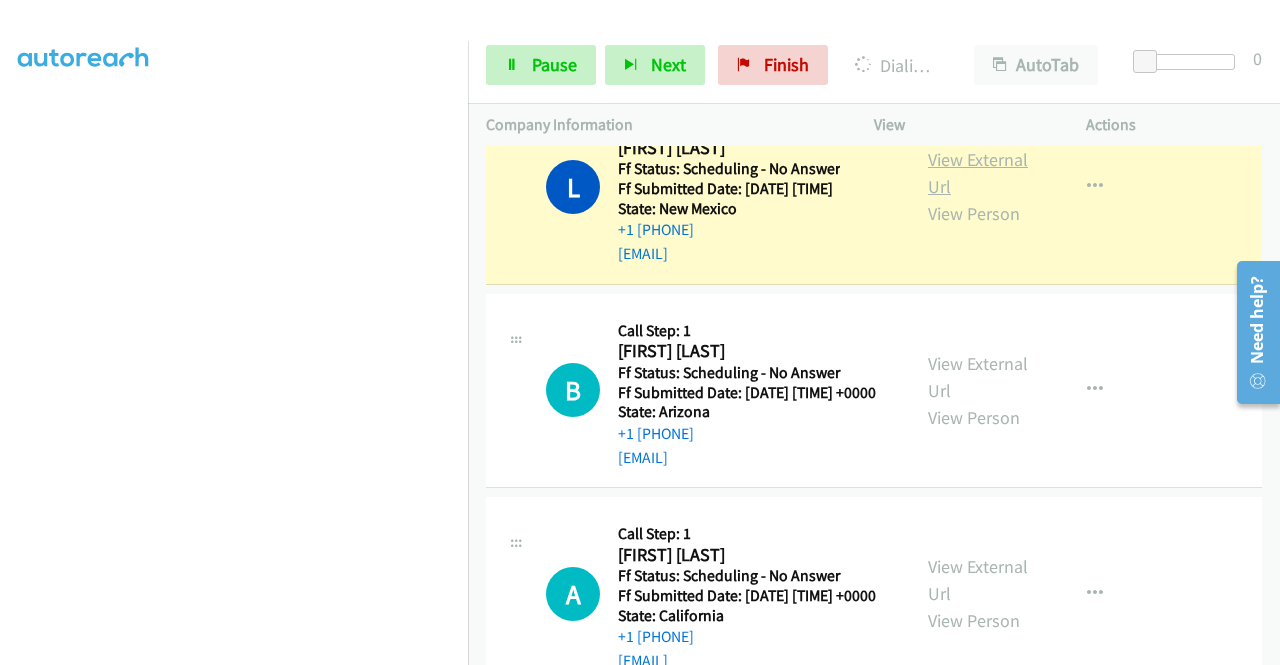 click on "View External Url" at bounding box center (978, 173) 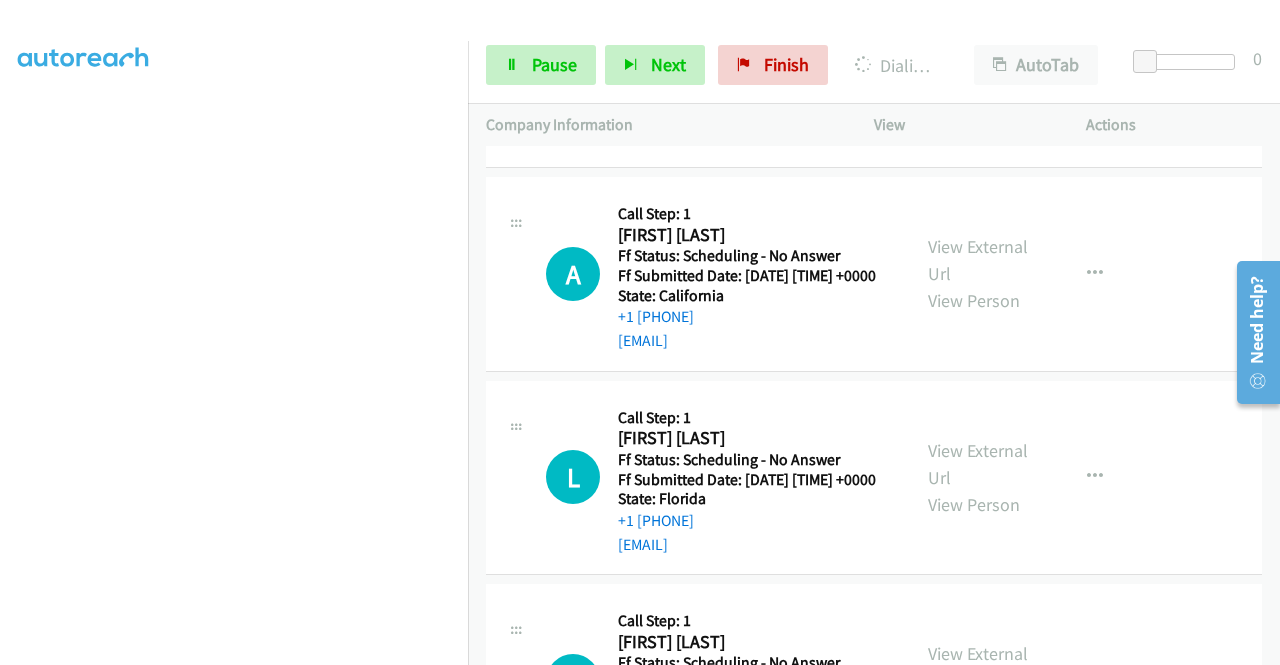 scroll, scrollTop: 7662, scrollLeft: 0, axis: vertical 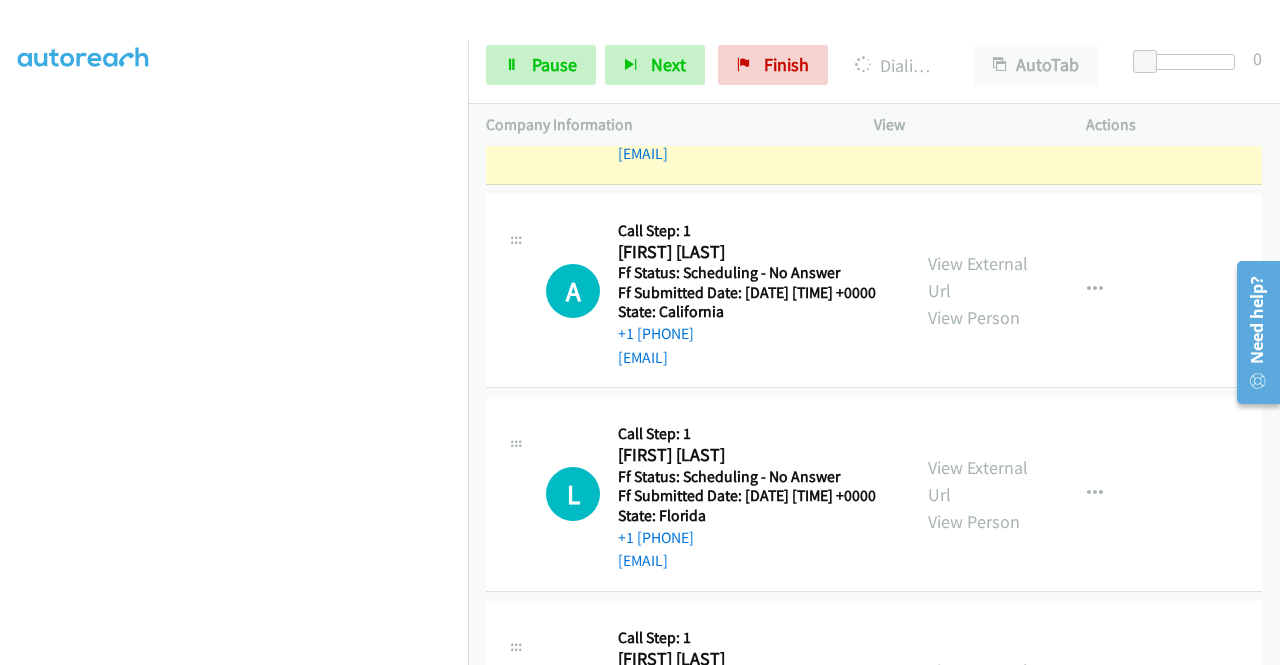 click on "View External Url" at bounding box center (978, 74) 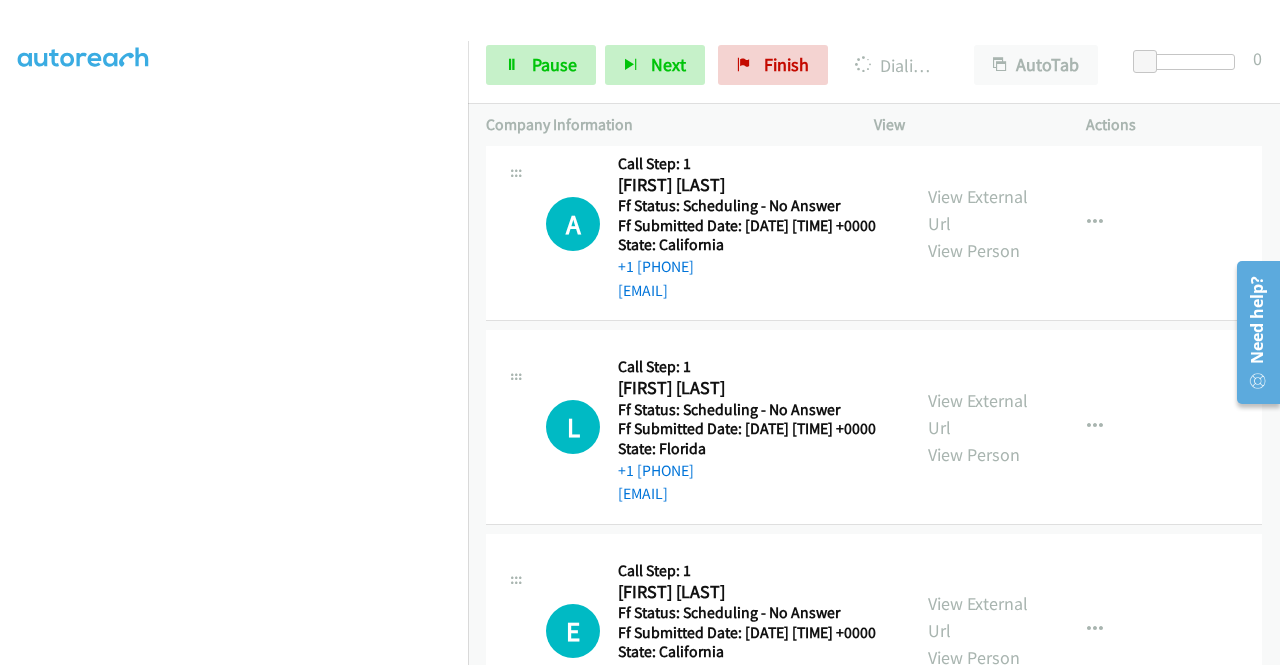 scroll, scrollTop: 7809, scrollLeft: 0, axis: vertical 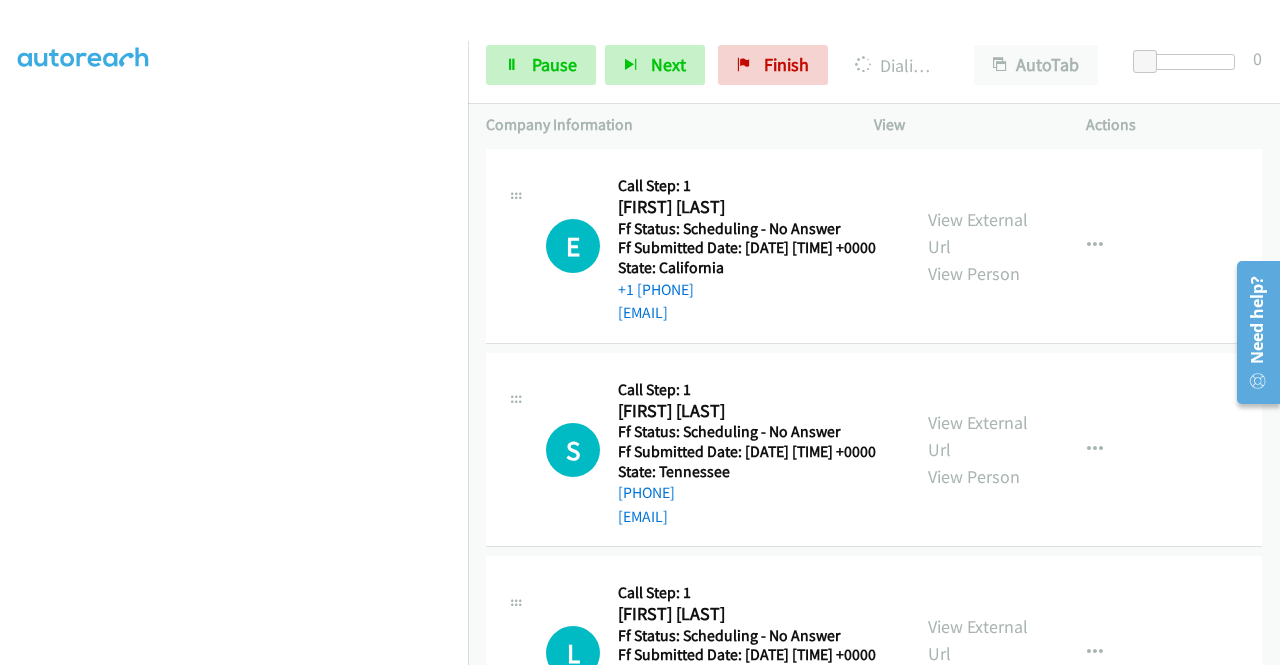 click on "View External Url" at bounding box center [978, -174] 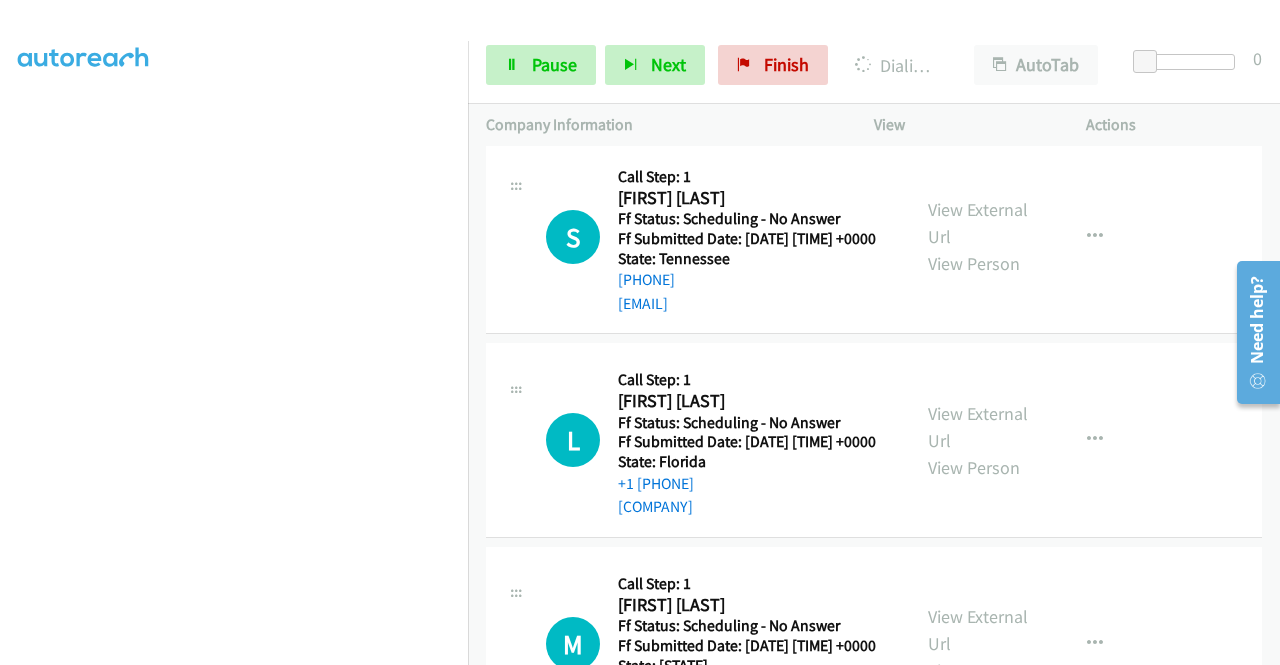 scroll, scrollTop: 8425, scrollLeft: 0, axis: vertical 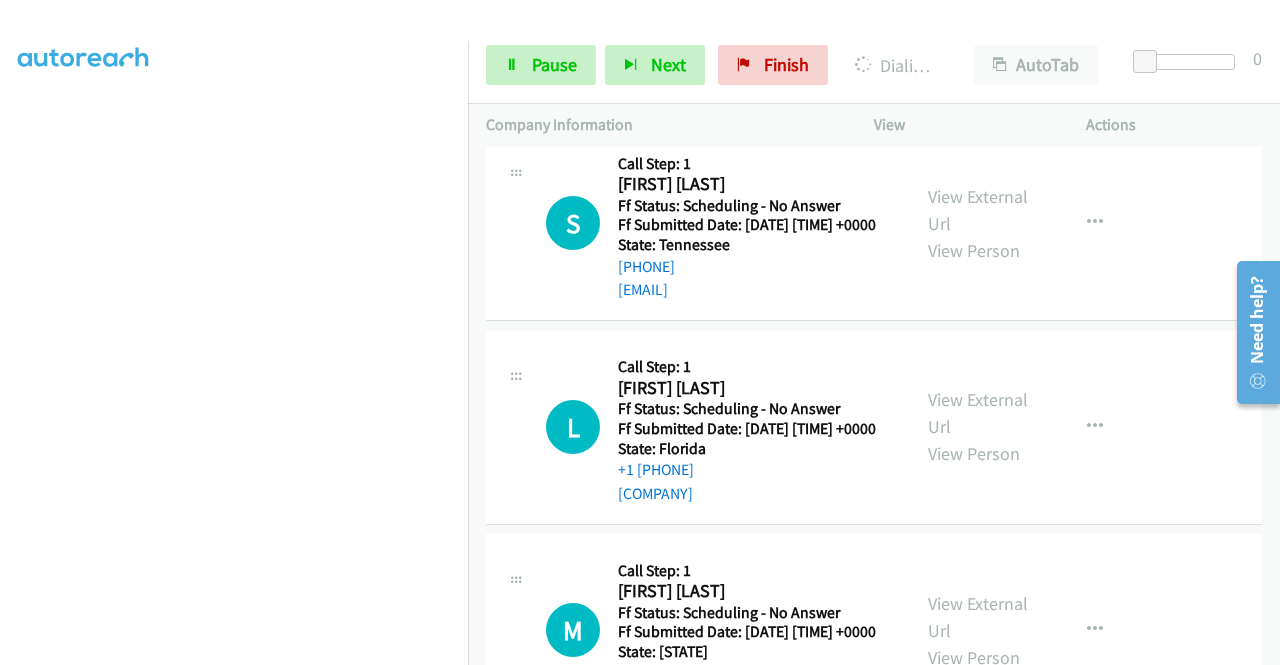 click on "View External Url" at bounding box center (978, -197) 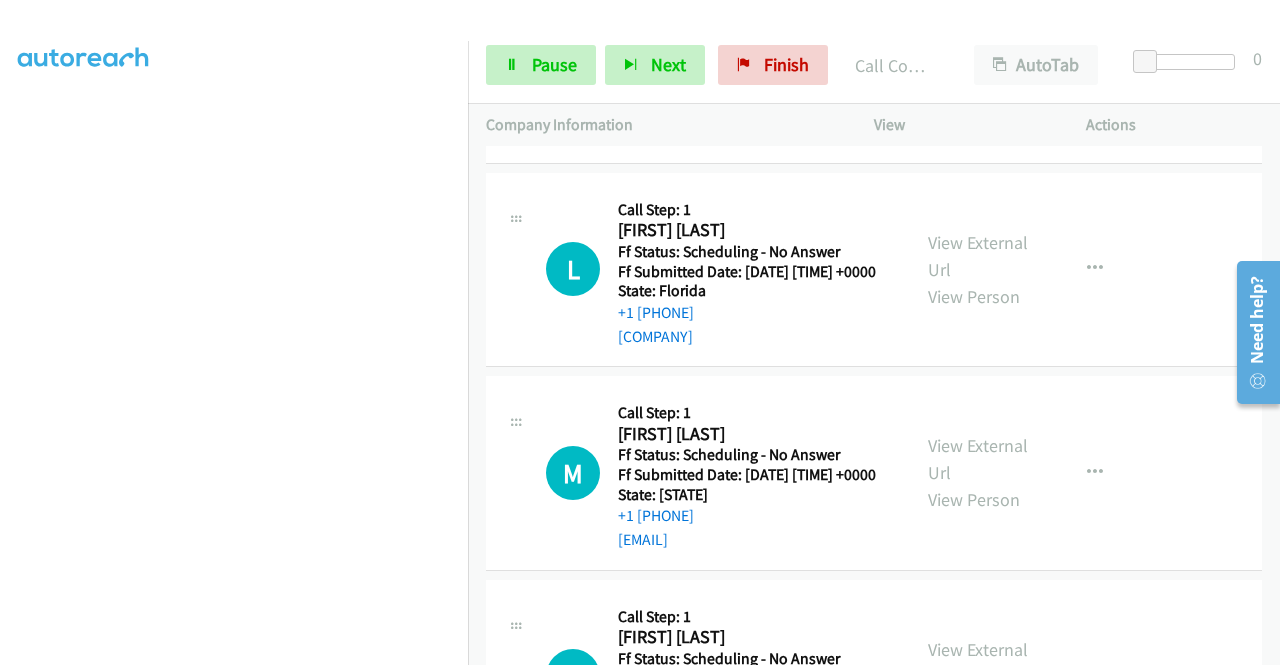 scroll, scrollTop: 8668, scrollLeft: 0, axis: vertical 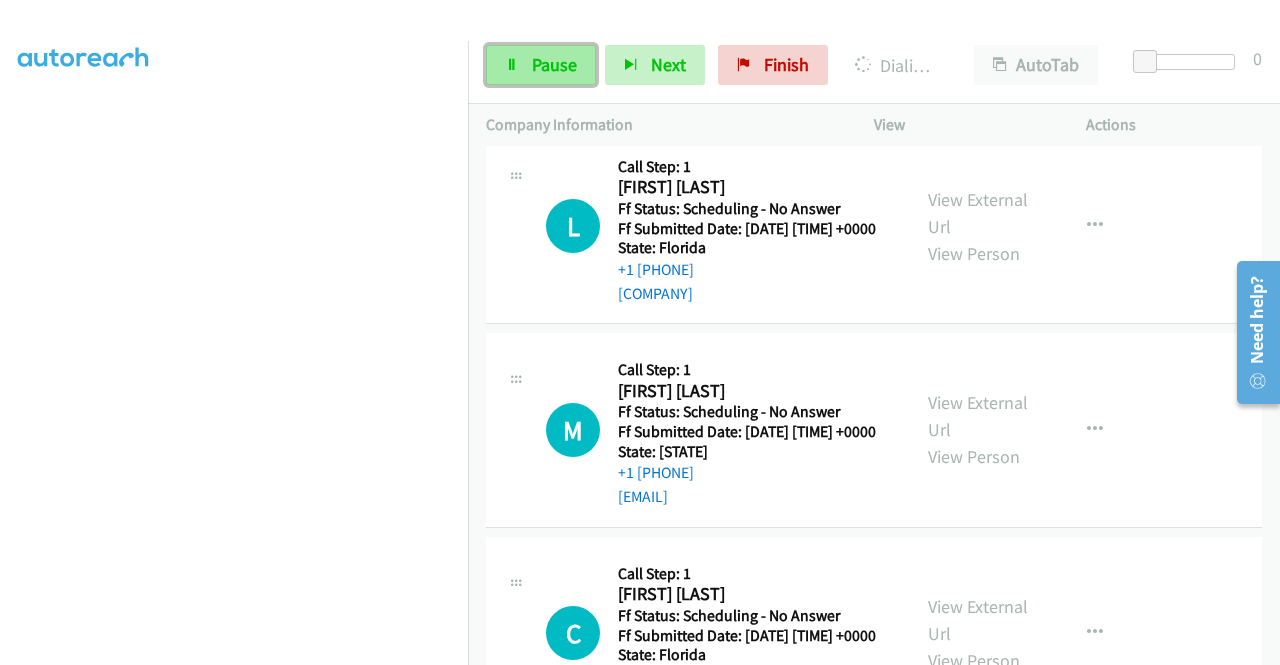 click on "Pause" at bounding box center [541, 65] 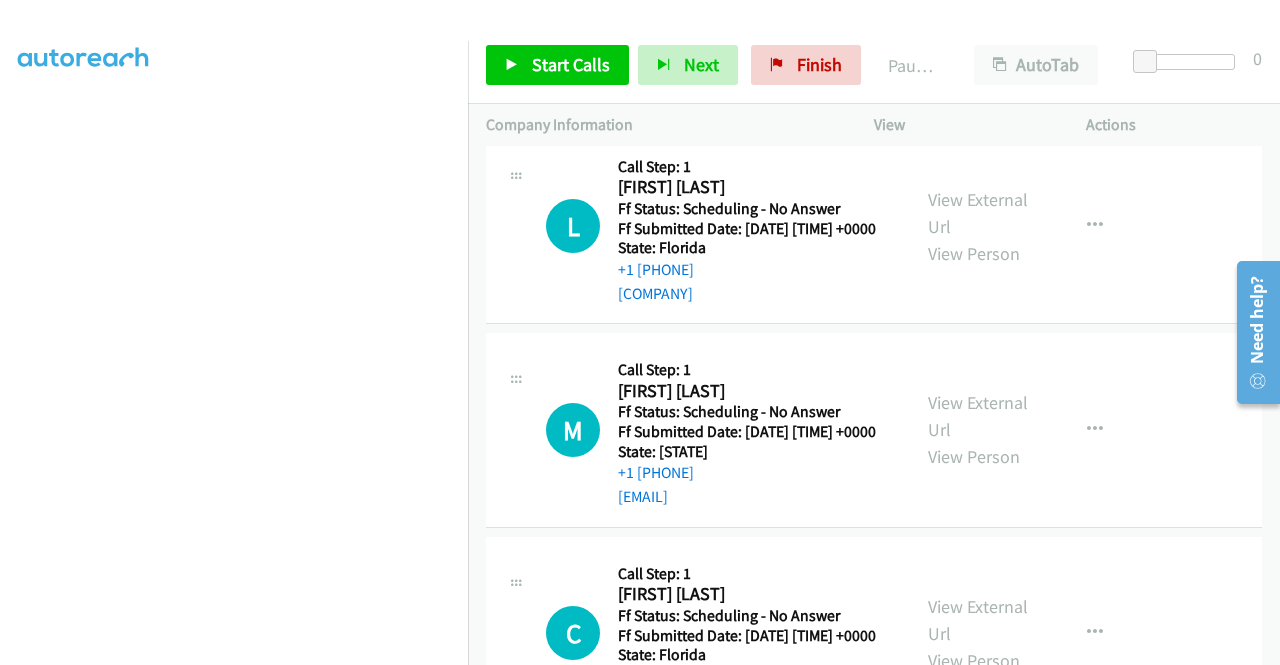 click on "View External Url" at bounding box center (978, -194) 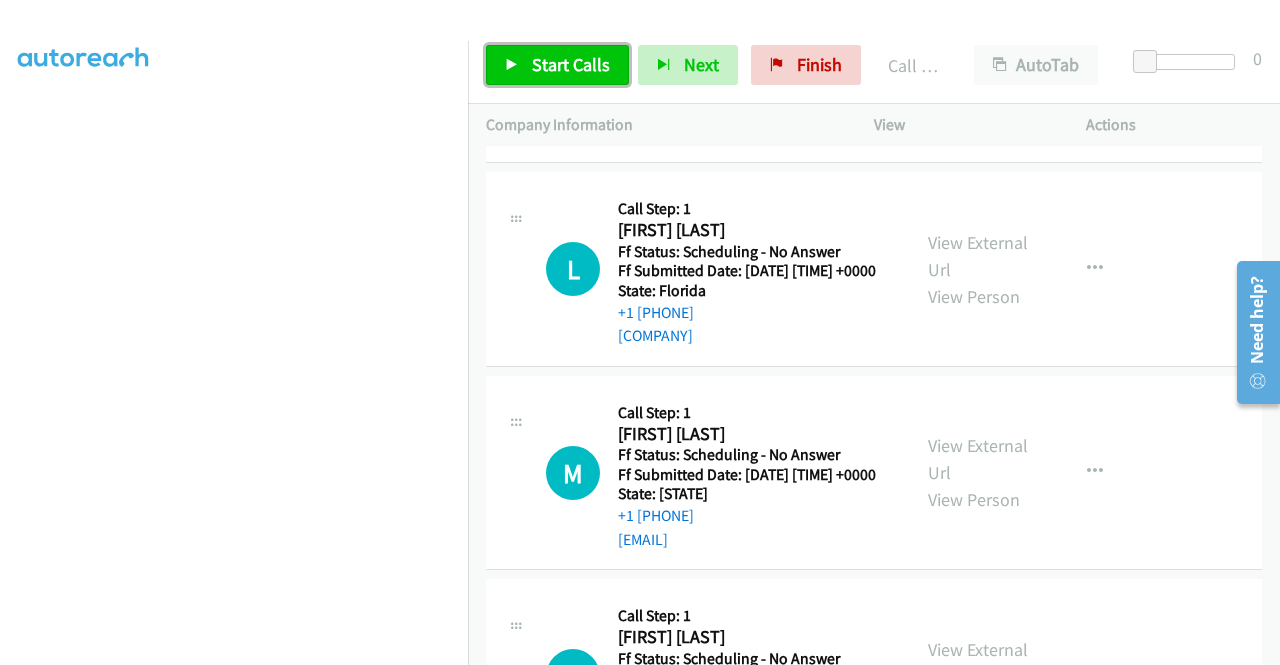 click on "Start Calls" at bounding box center [571, 64] 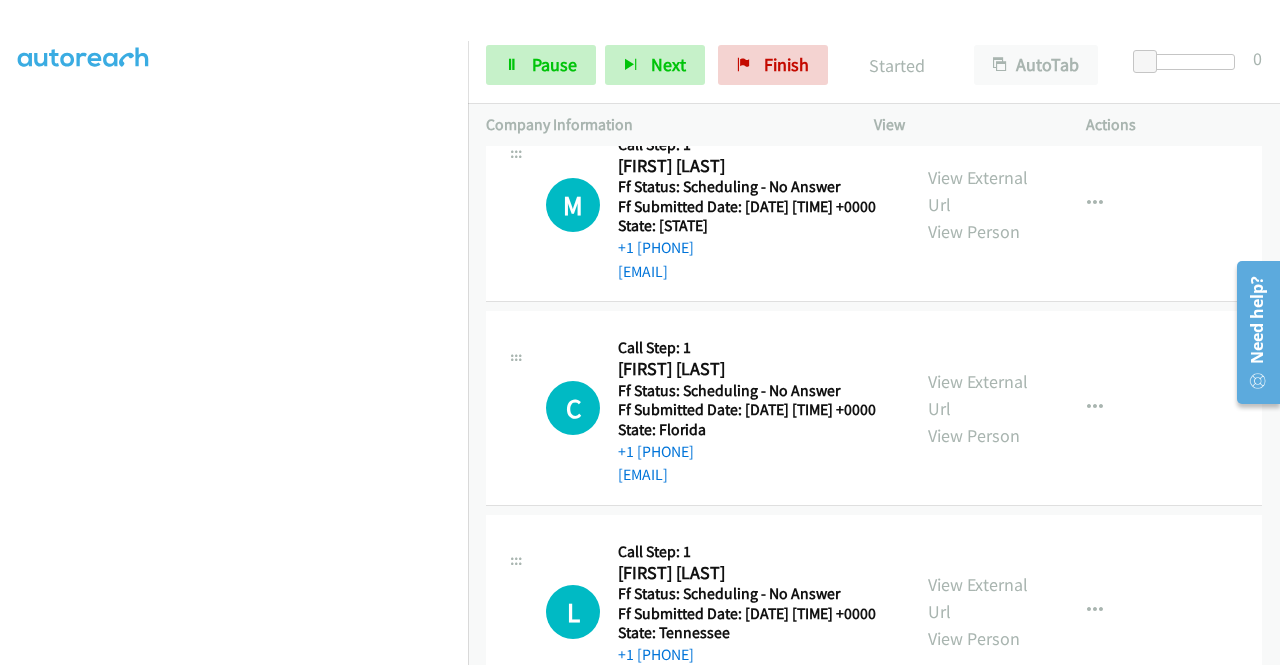 scroll, scrollTop: 8961, scrollLeft: 0, axis: vertical 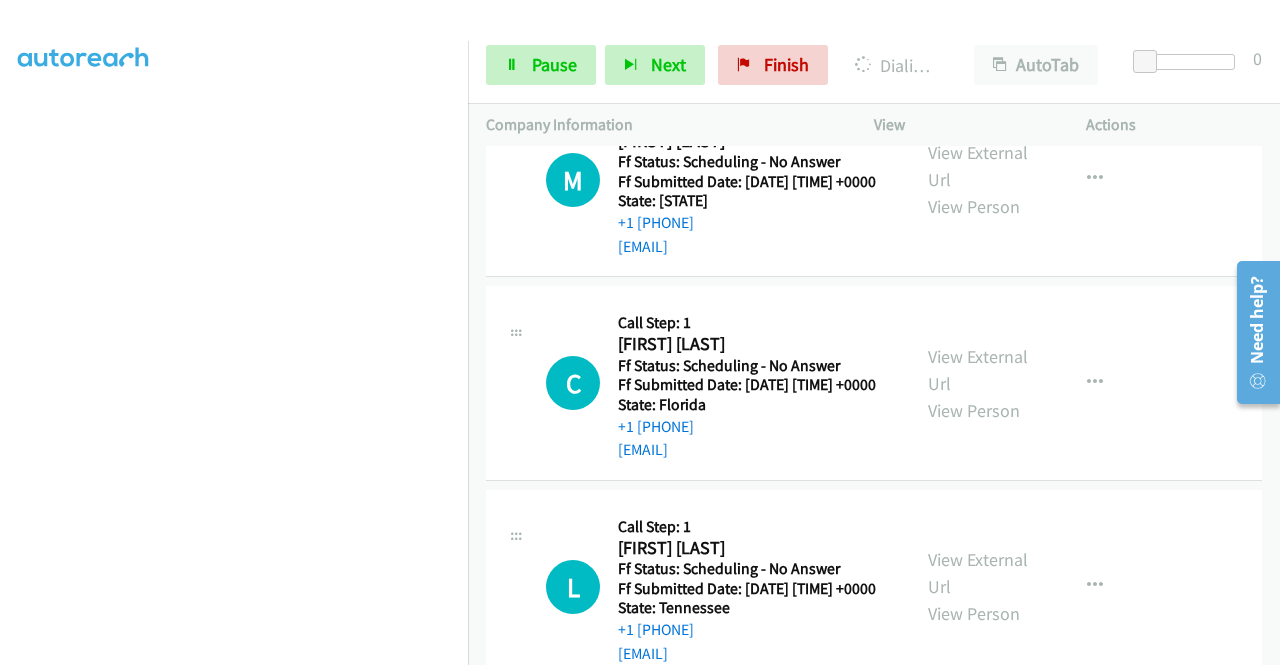 click on "View External Url
View Person" at bounding box center (980, -228) 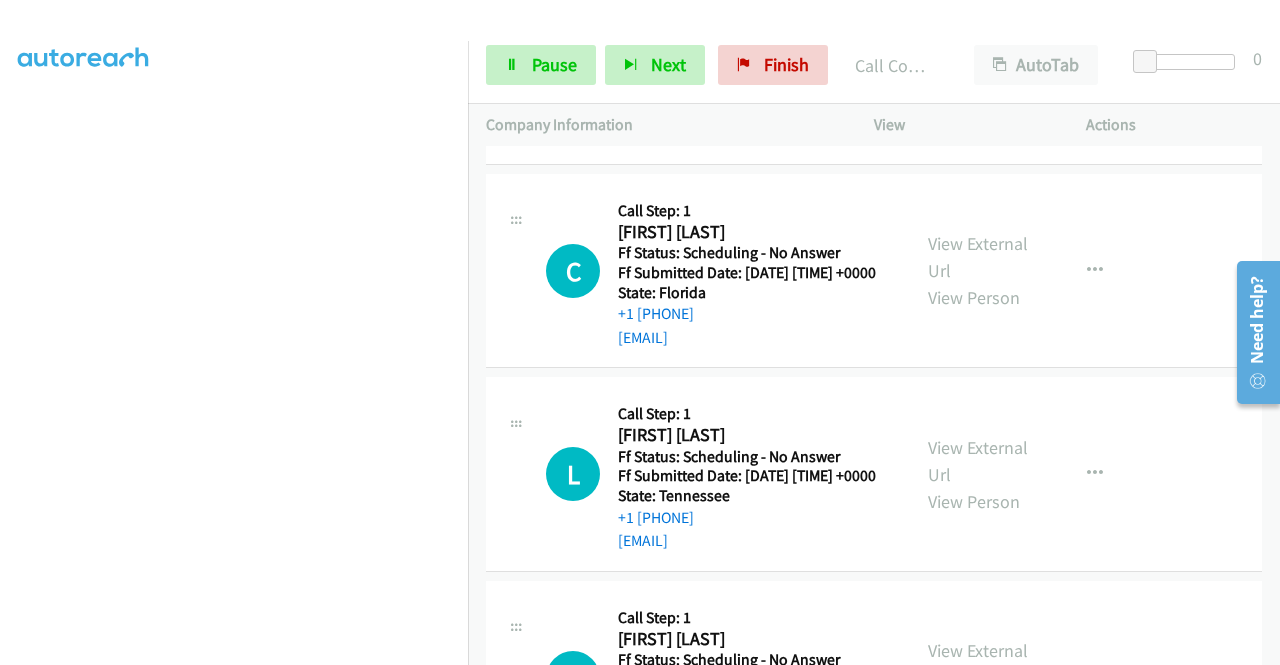 scroll, scrollTop: 9156, scrollLeft: 0, axis: vertical 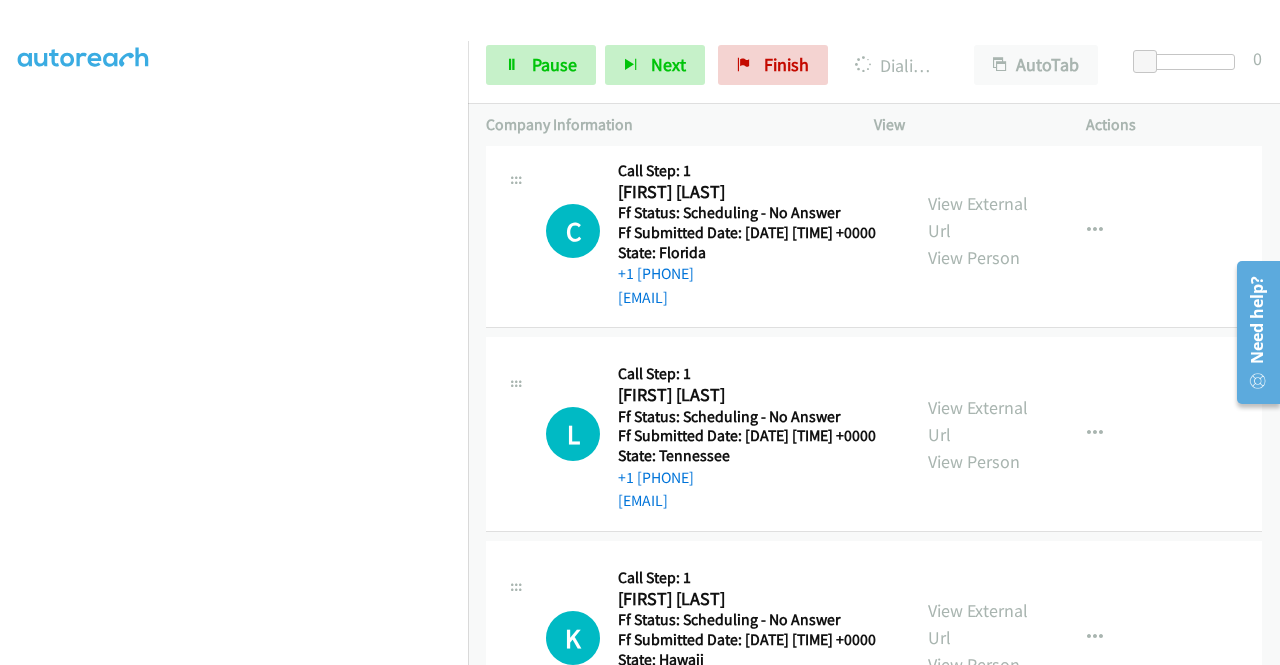 click on "View External Url
View Person" at bounding box center [980, -177] 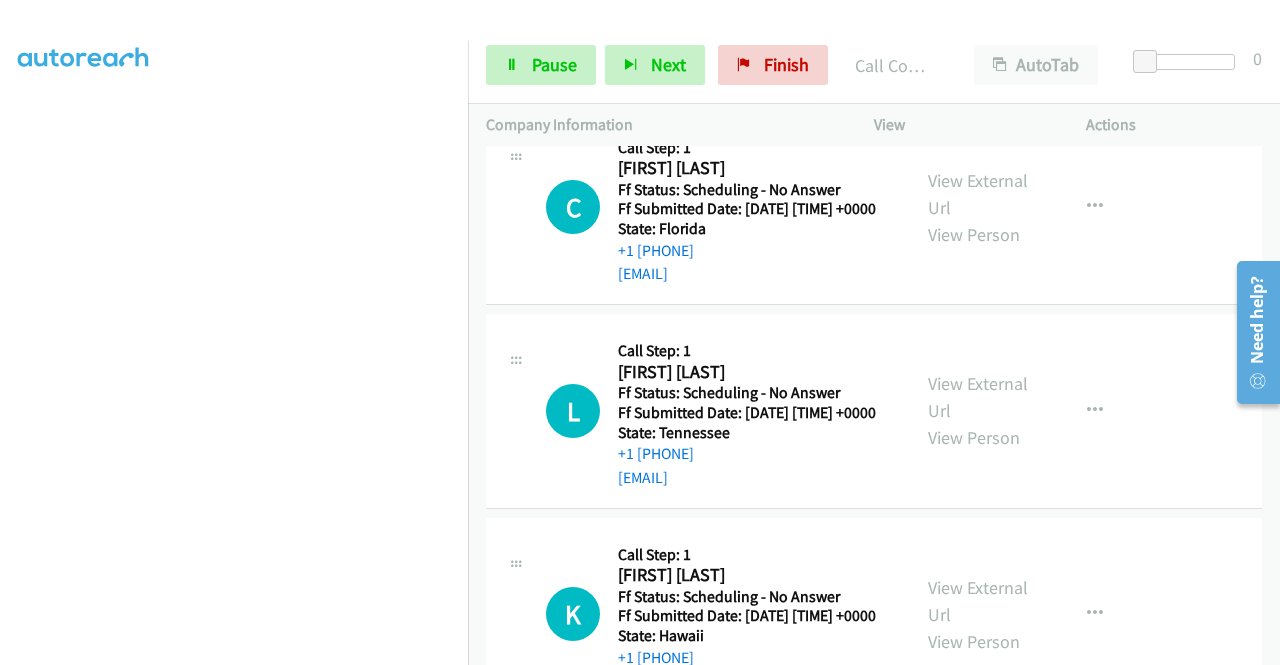 scroll, scrollTop: 9329, scrollLeft: 0, axis: vertical 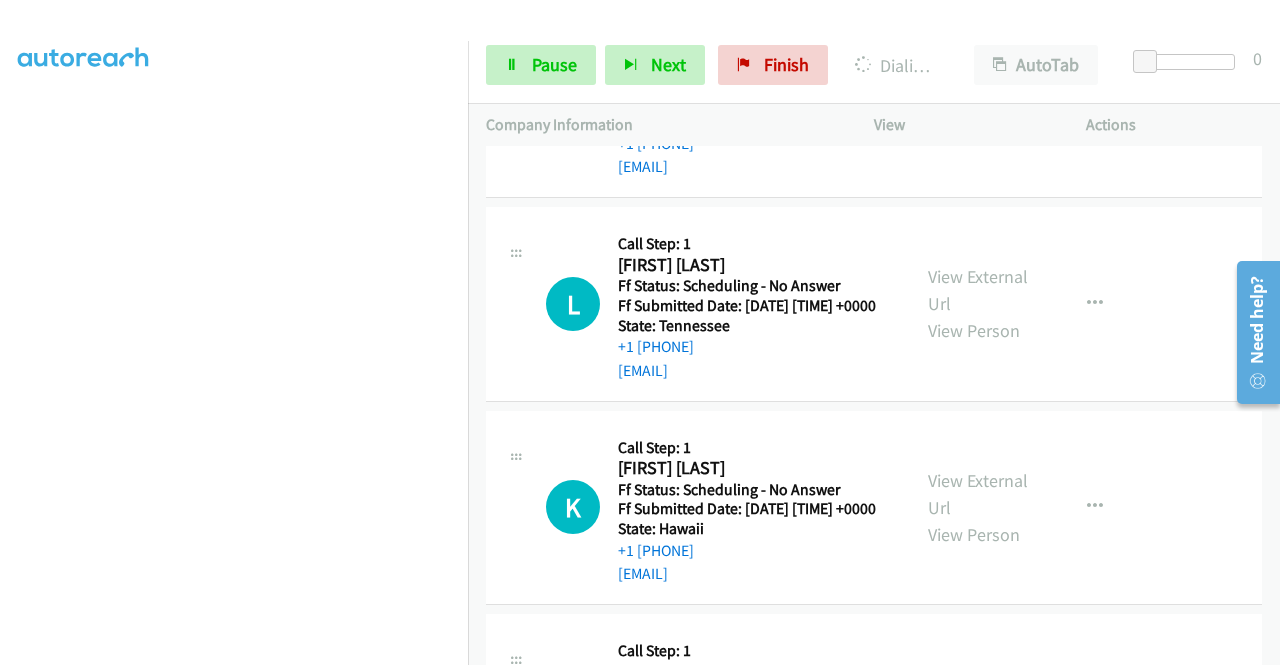 click on "View External Url
View Person" at bounding box center [980, -104] 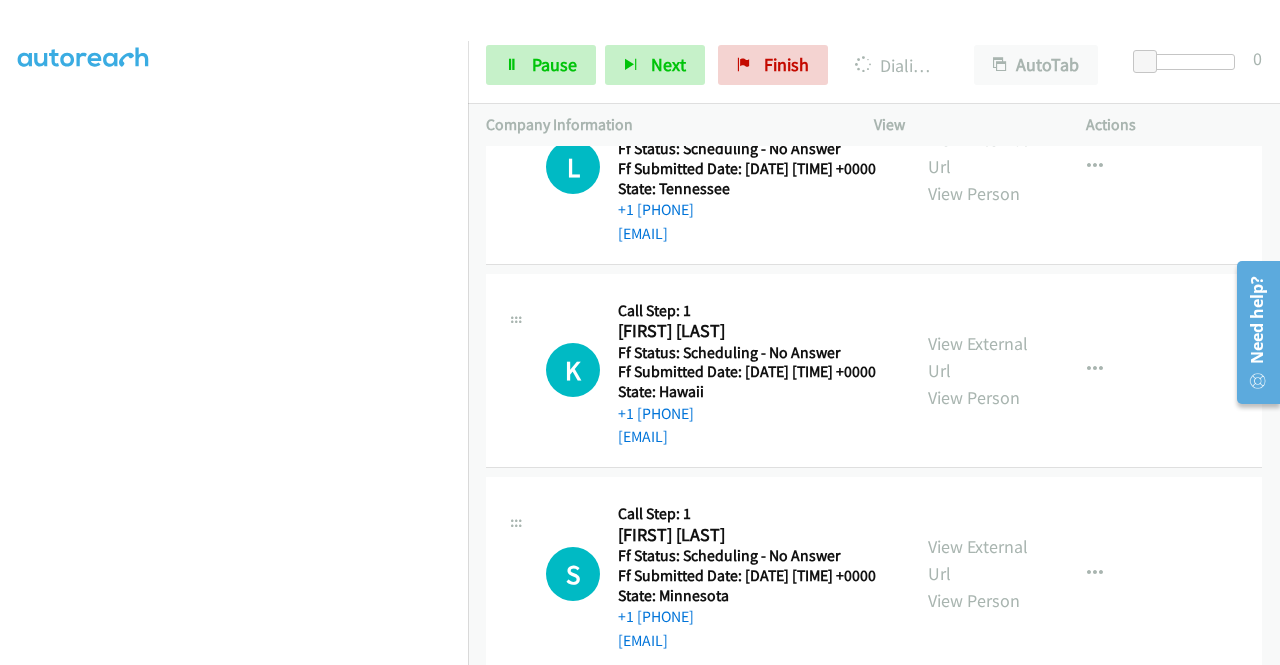 scroll, scrollTop: 9489, scrollLeft: 0, axis: vertical 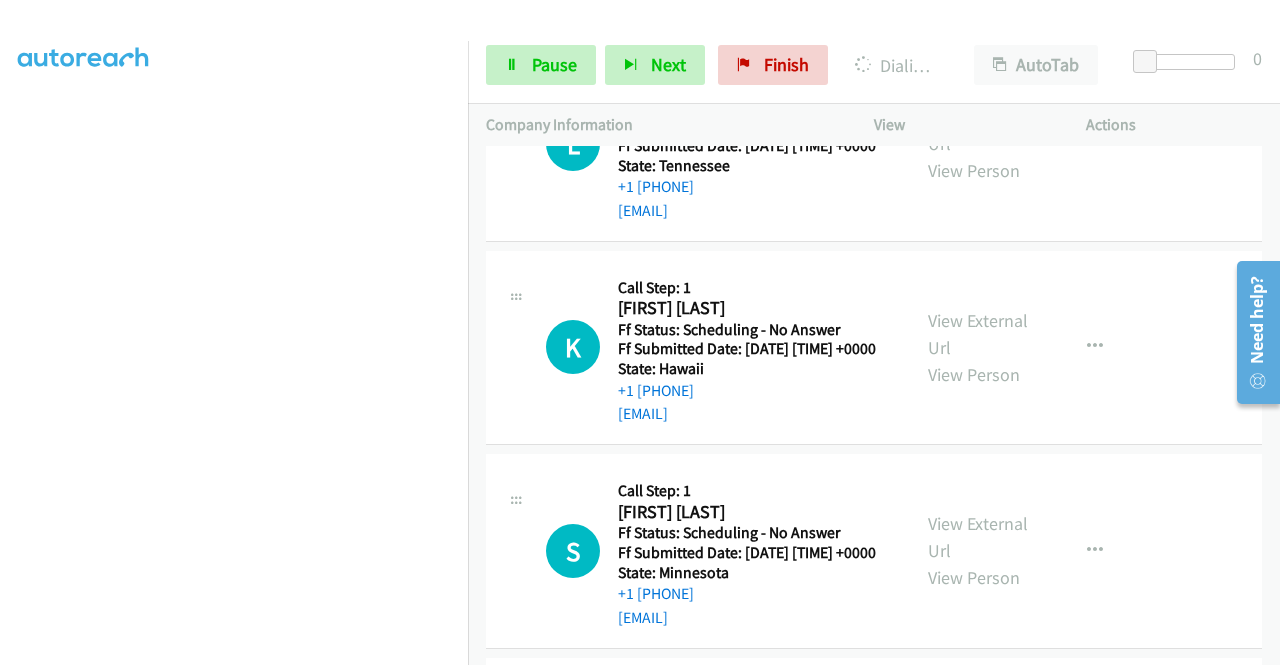 click on "Start Calls
Pause
Next
Finish
Dialing Michelle Johnson
AutoTab
AutoTab
0" at bounding box center (874, 65) 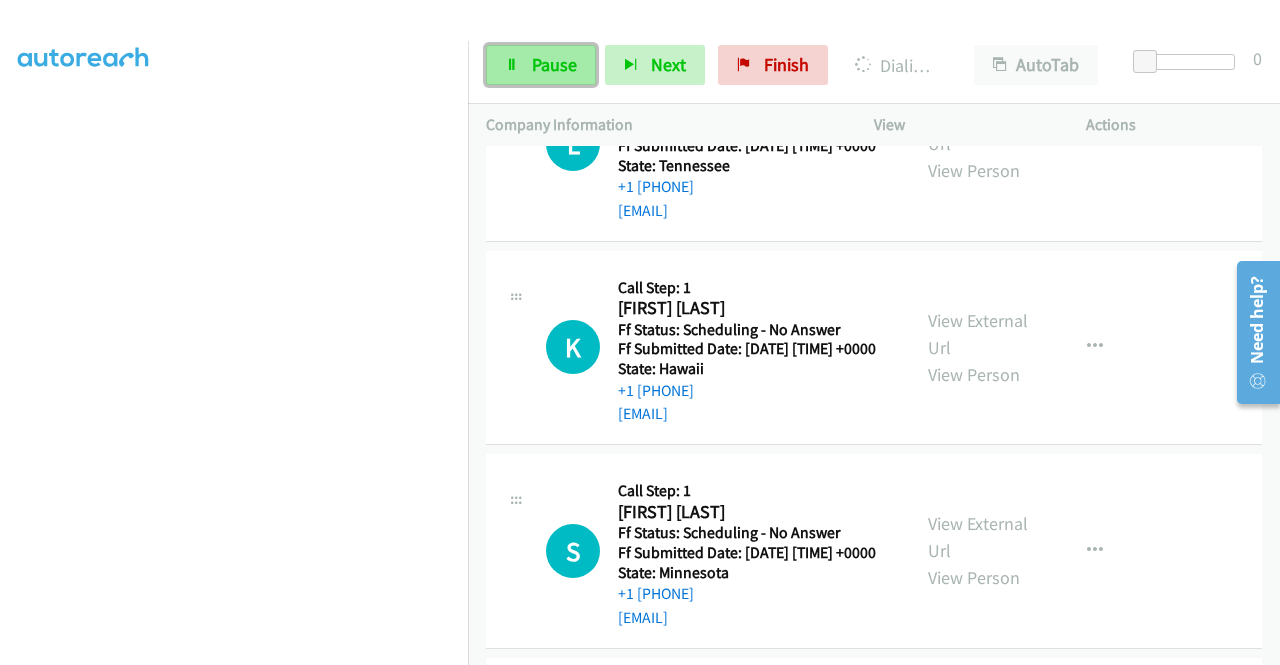 click on "Pause" at bounding box center (541, 65) 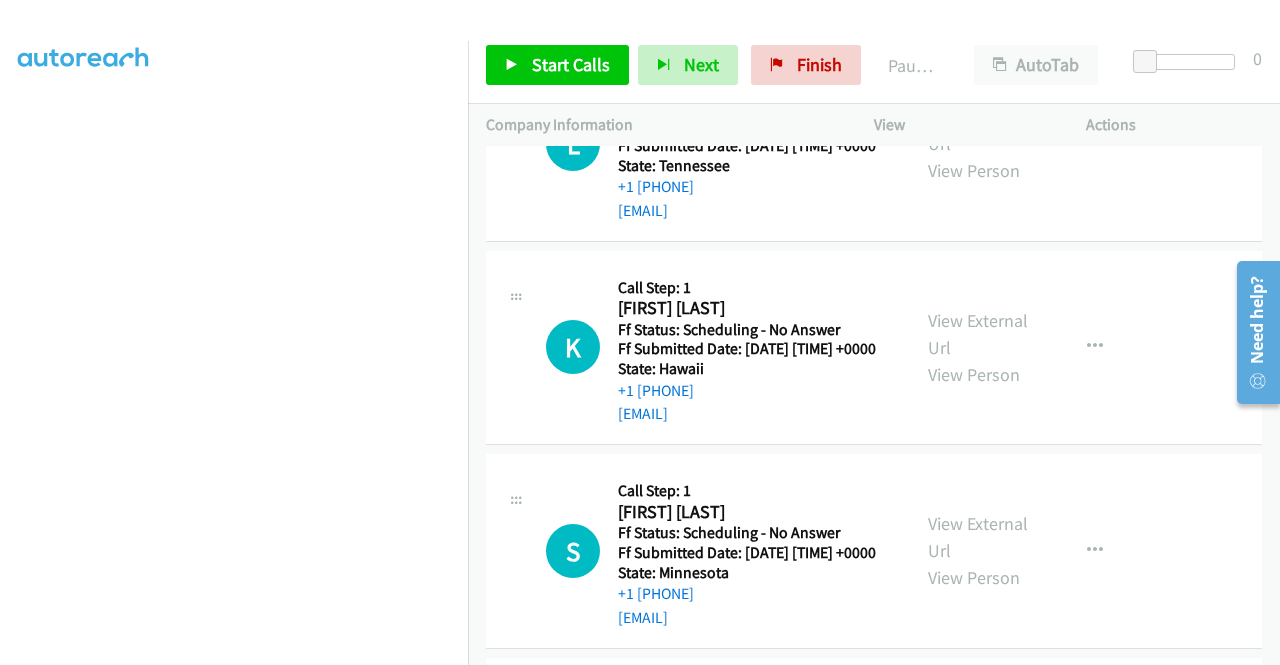 scroll, scrollTop: 0, scrollLeft: 0, axis: both 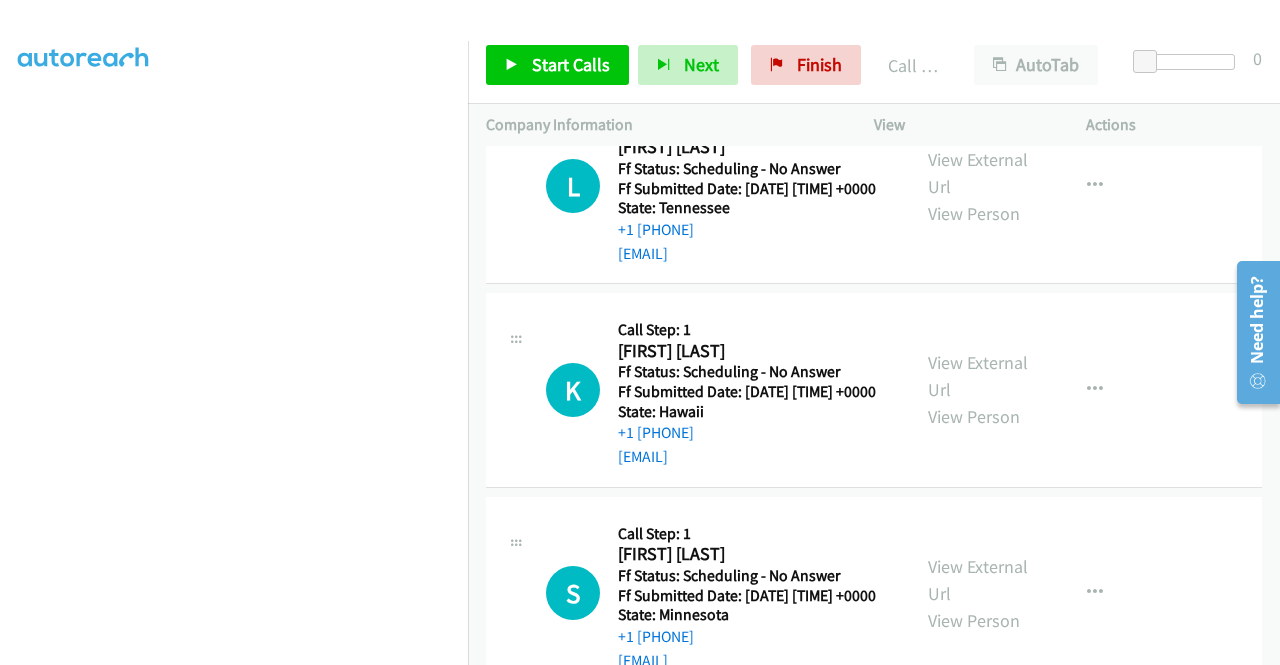 click on "View External Url" at bounding box center (978, -255) 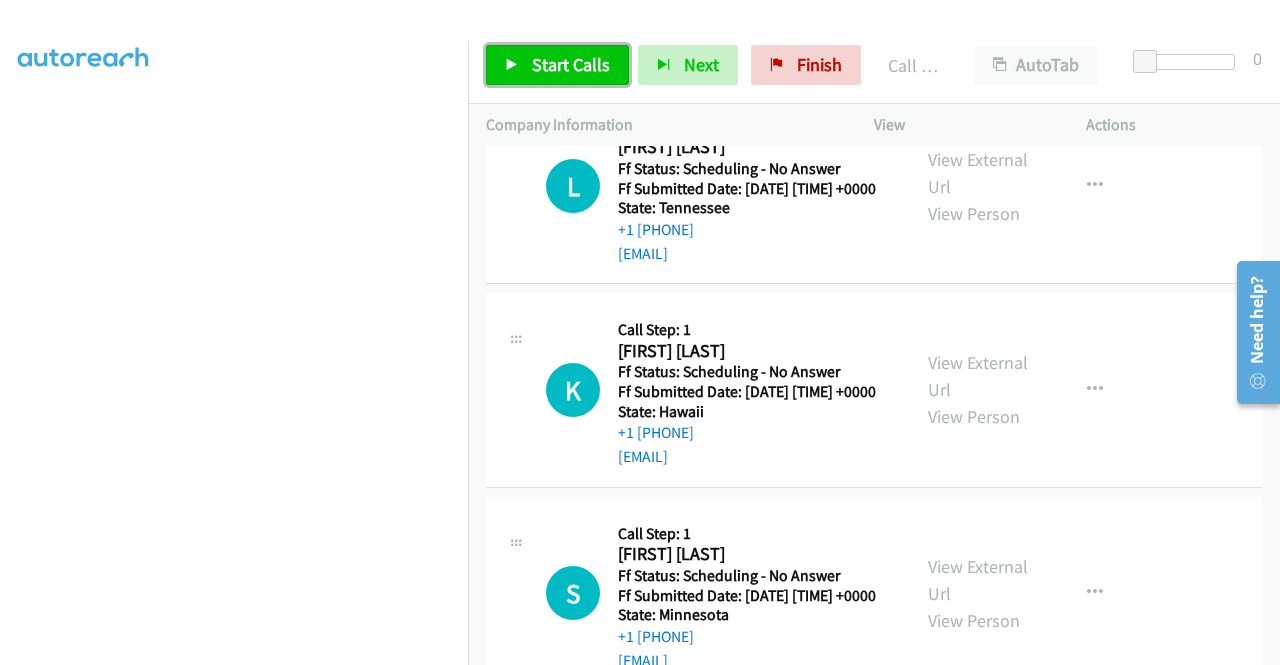 click on "Start Calls" at bounding box center (571, 64) 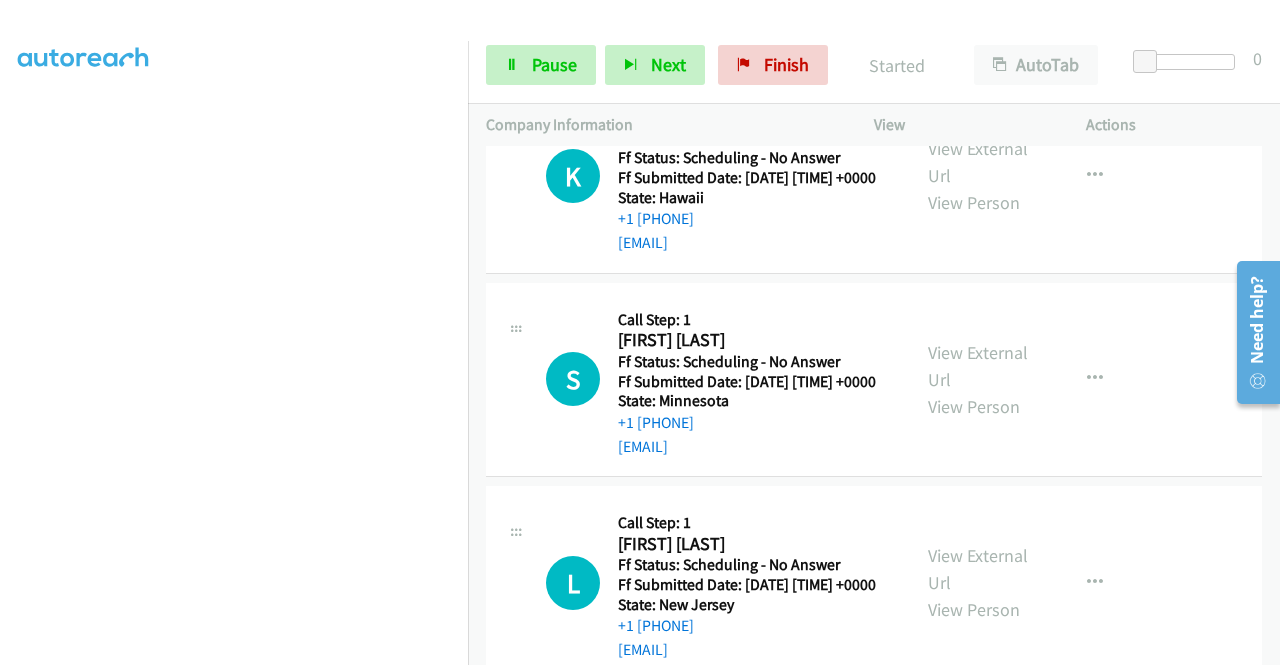 scroll, scrollTop: 9743, scrollLeft: 0, axis: vertical 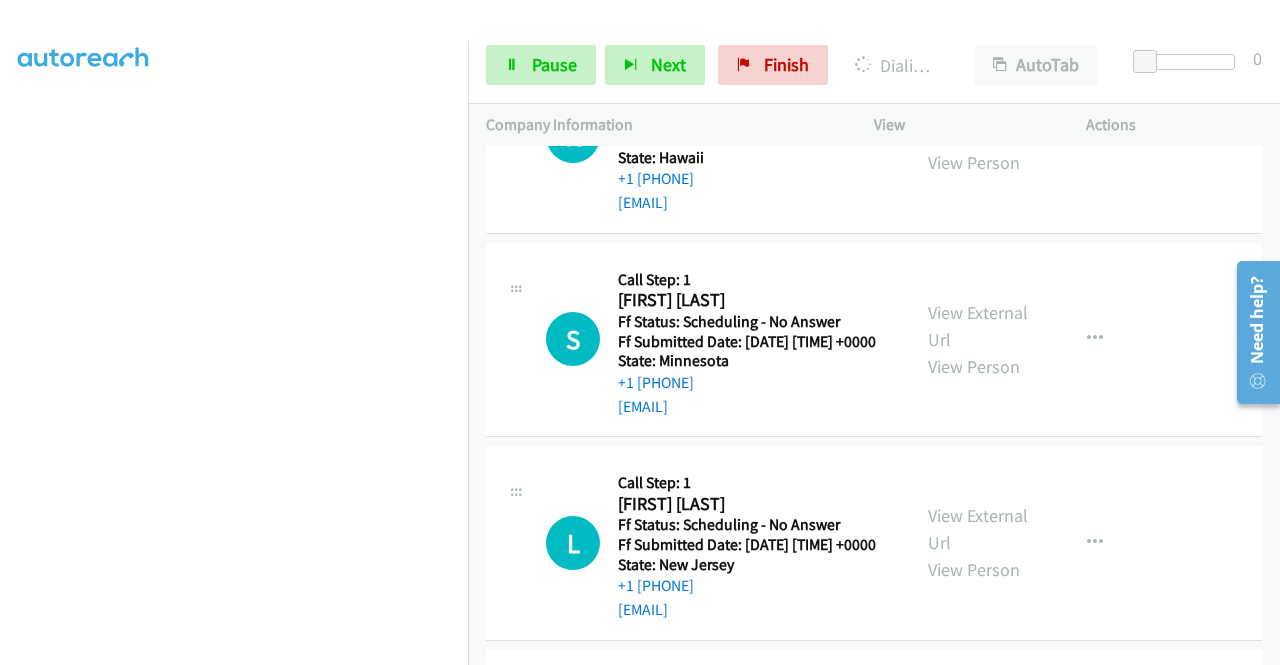 click on "View External Url" at bounding box center (978, -285) 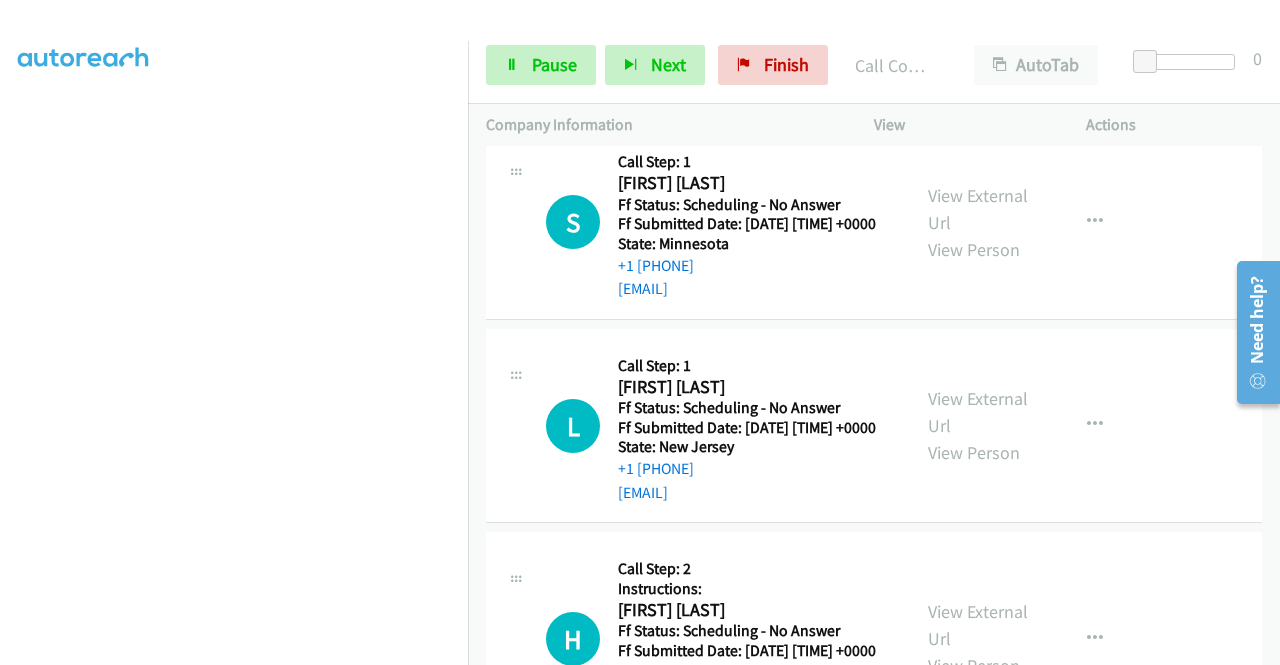 scroll, scrollTop: 9943, scrollLeft: 0, axis: vertical 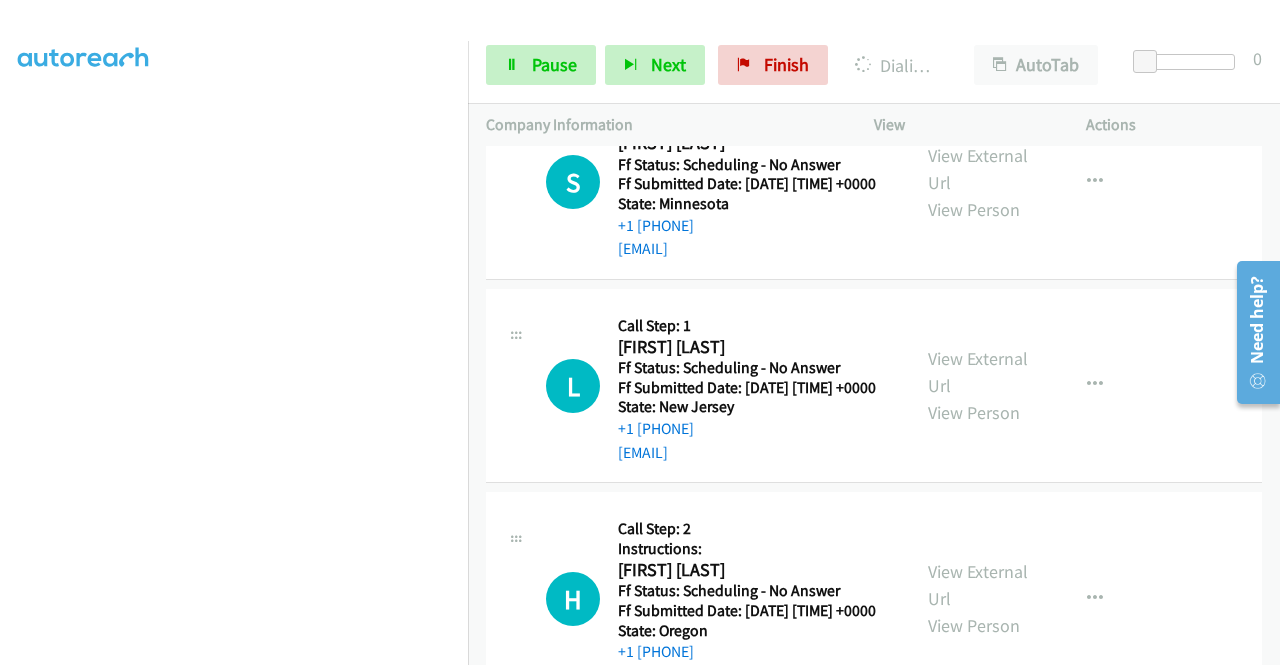 click on "View External Url" at bounding box center (978, -238) 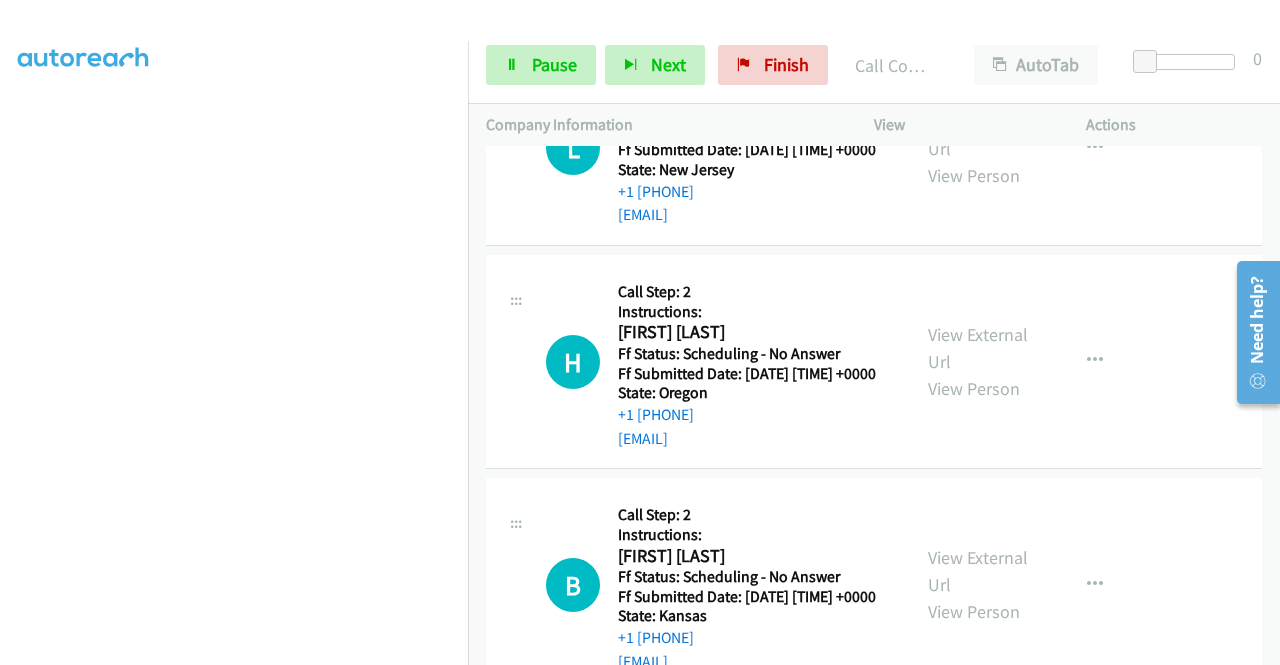 scroll, scrollTop: 10263, scrollLeft: 0, axis: vertical 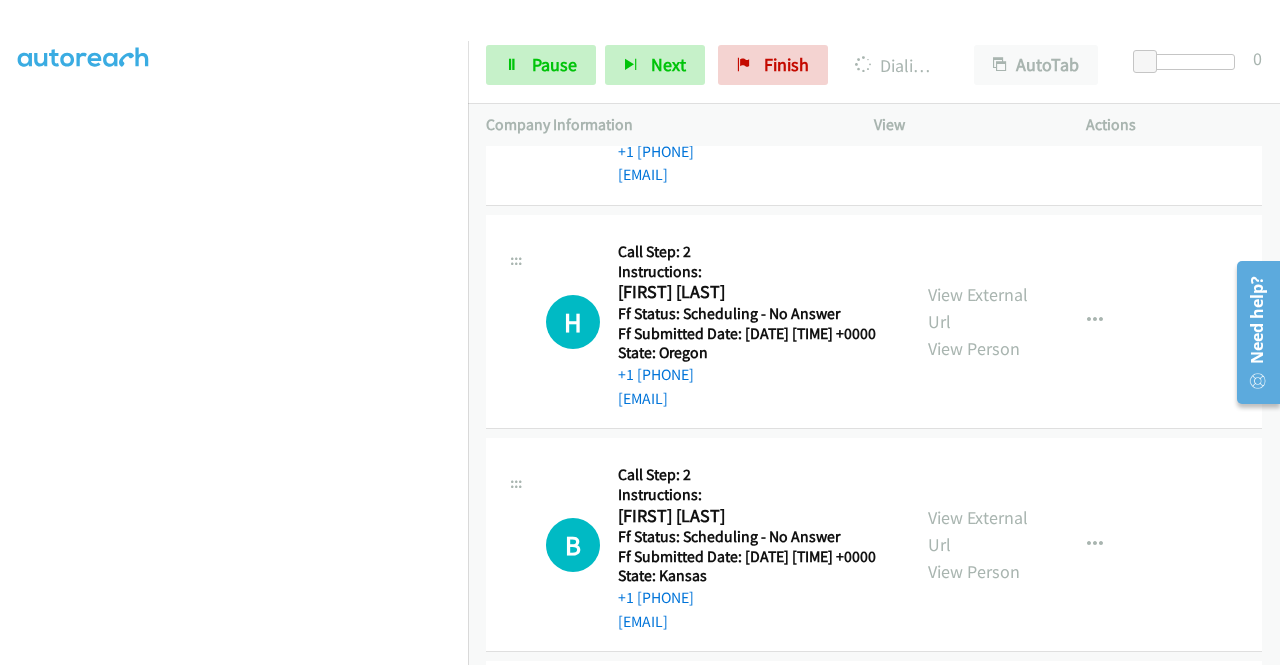 click on "View External Url" at bounding box center (978, -312) 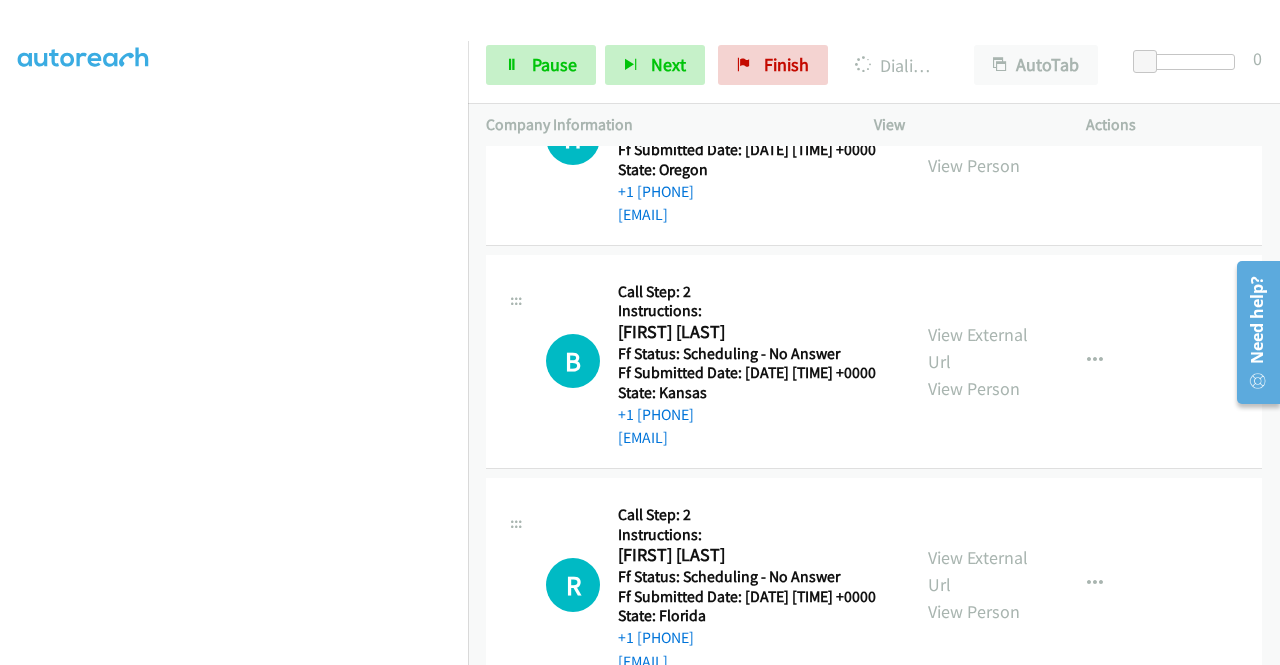 scroll, scrollTop: 10532, scrollLeft: 0, axis: vertical 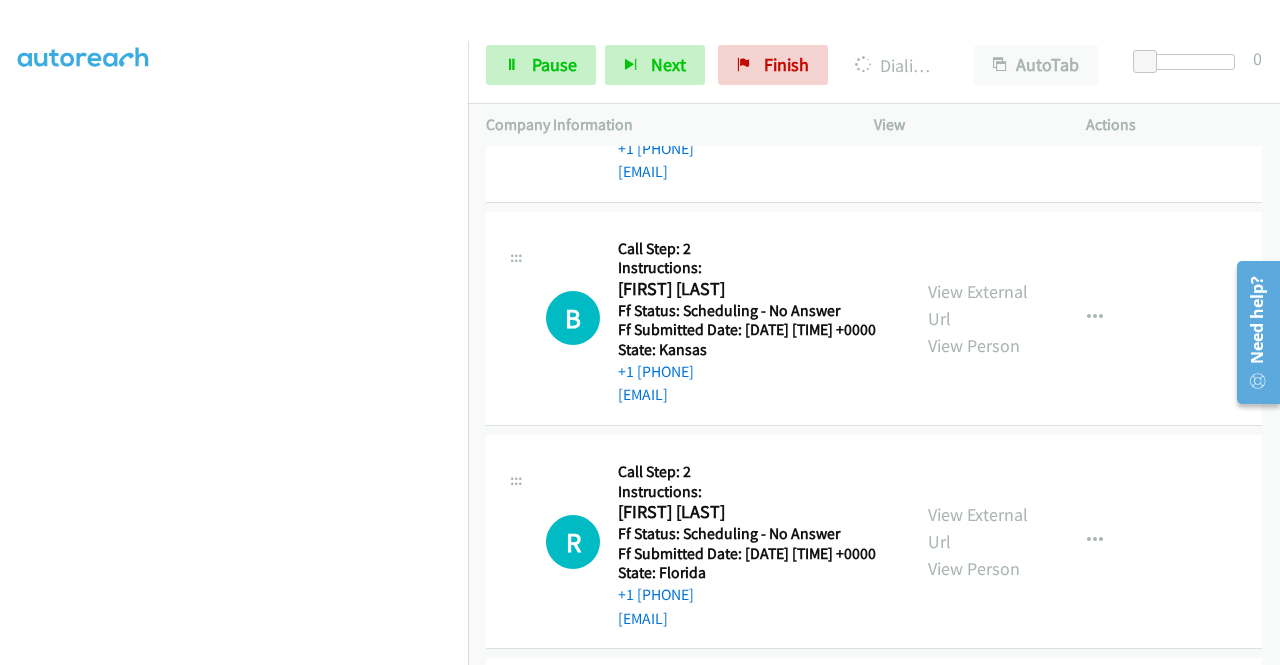 click on "View External Url" at bounding box center [978, -335] 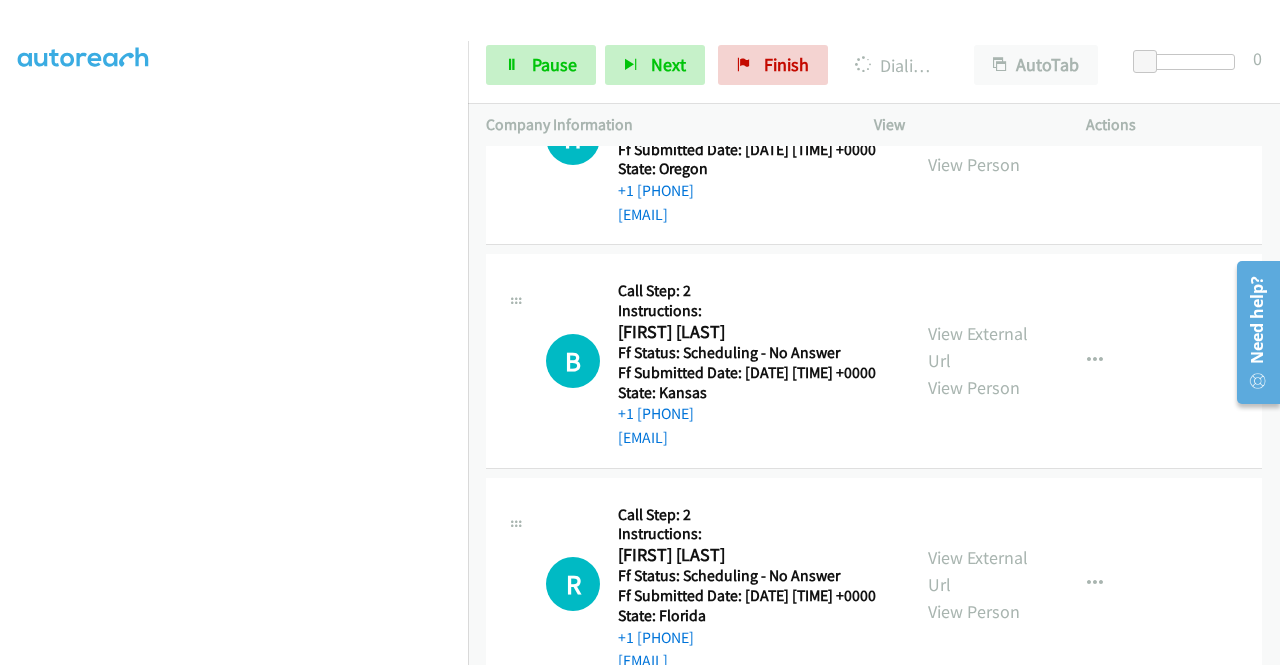click on "View External Url" at bounding box center (978, -89) 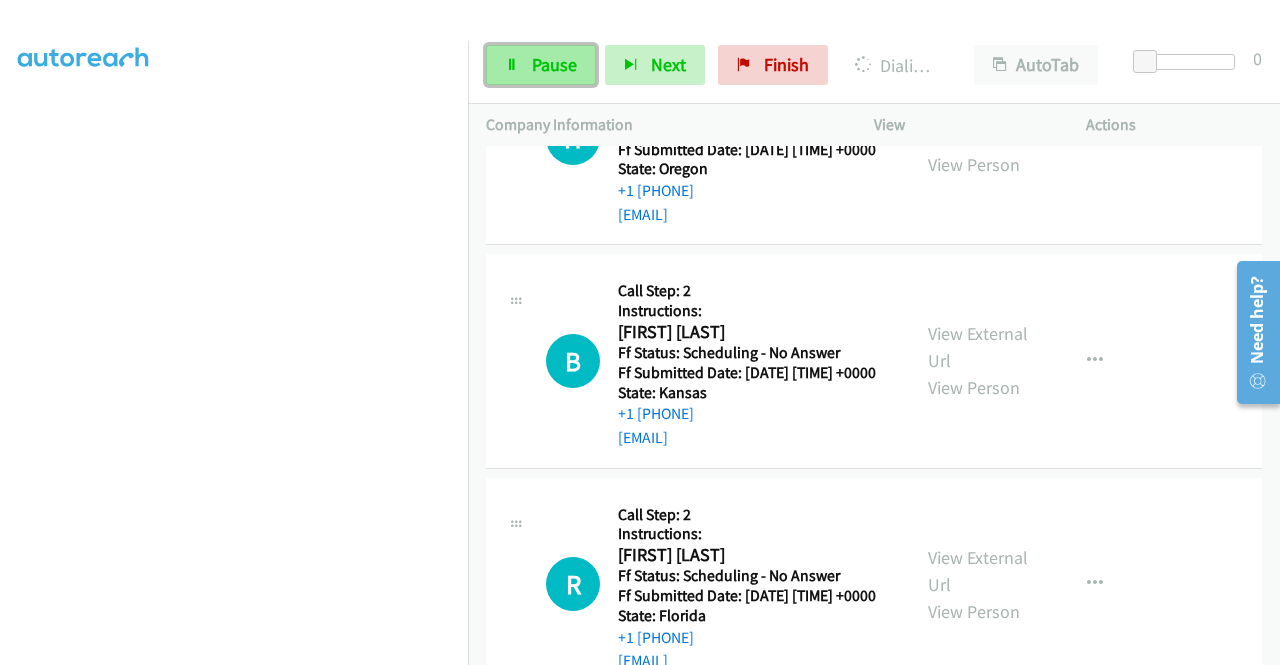 click on "Pause" at bounding box center (541, 65) 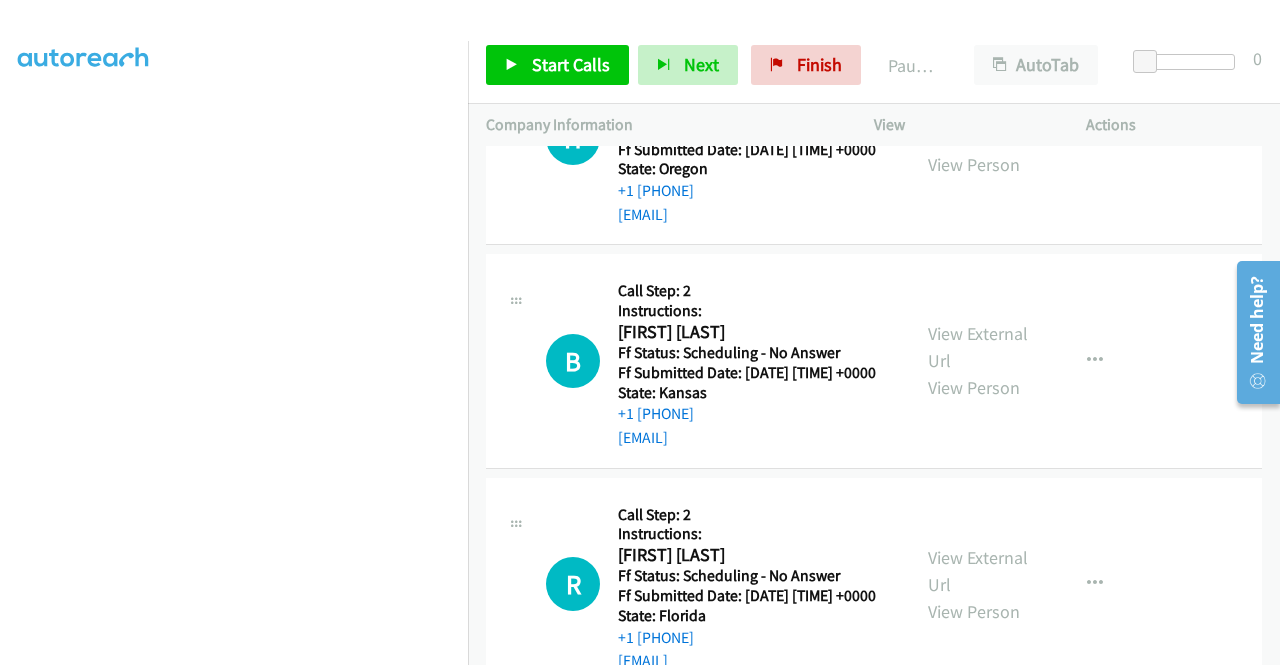 scroll, scrollTop: 0, scrollLeft: 0, axis: both 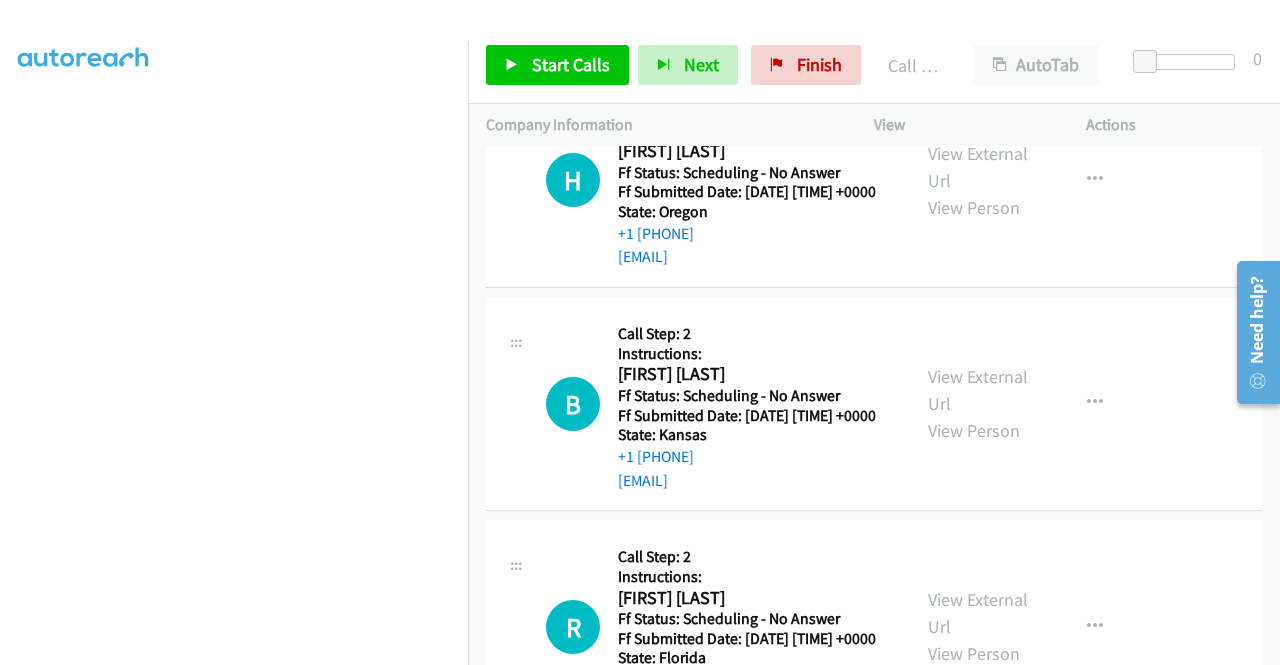 click on "Start Calls
Pause
Next
Finish
Call Completed
AutoTab
AutoTab
0" at bounding box center [874, 65] 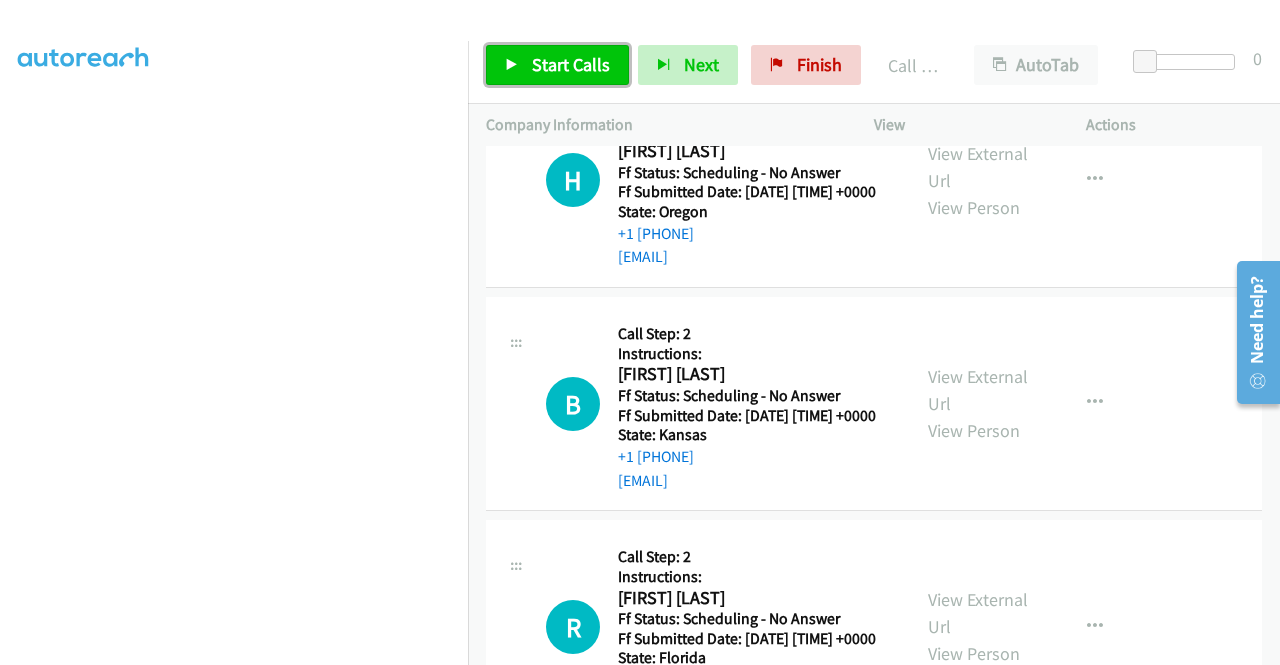 click on "Start Calls" at bounding box center [557, 65] 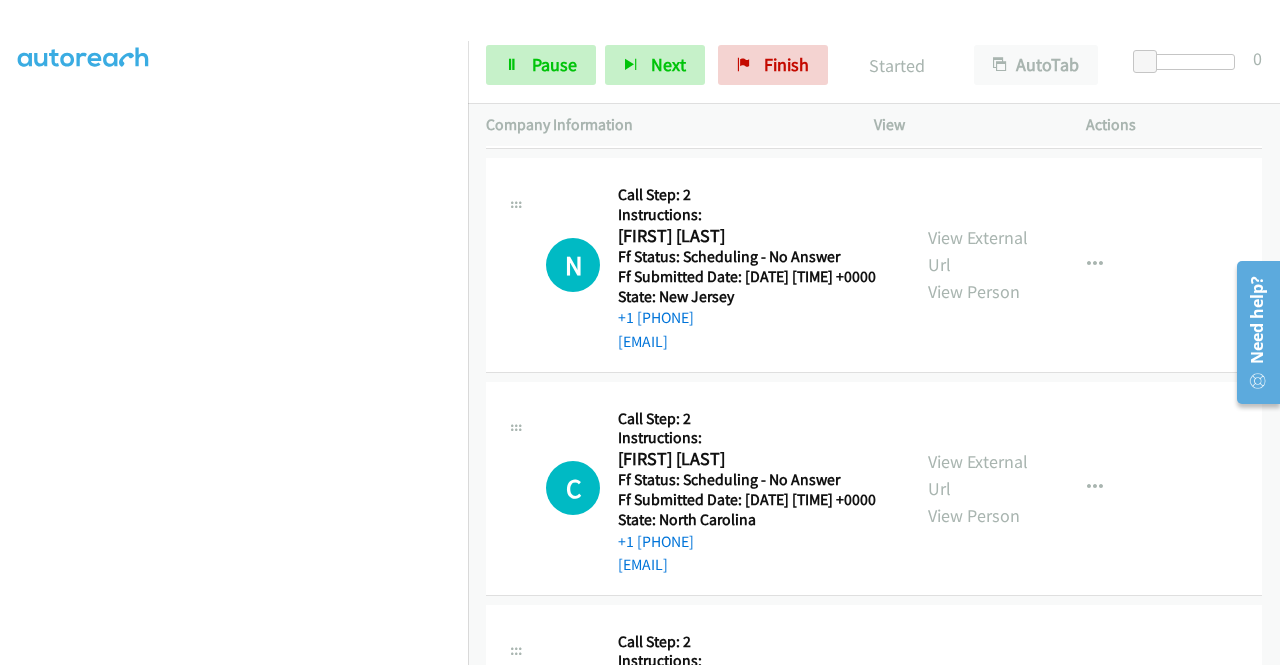 scroll, scrollTop: 10906, scrollLeft: 0, axis: vertical 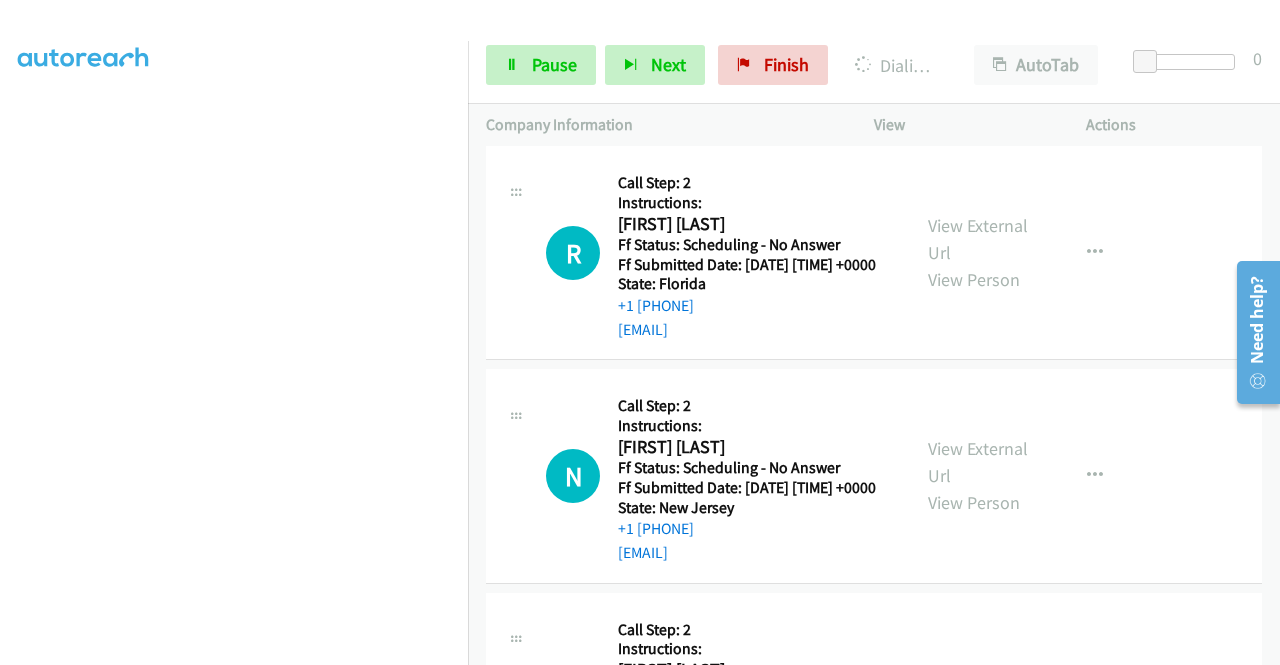 click on "View External Url" at bounding box center [978, -207] 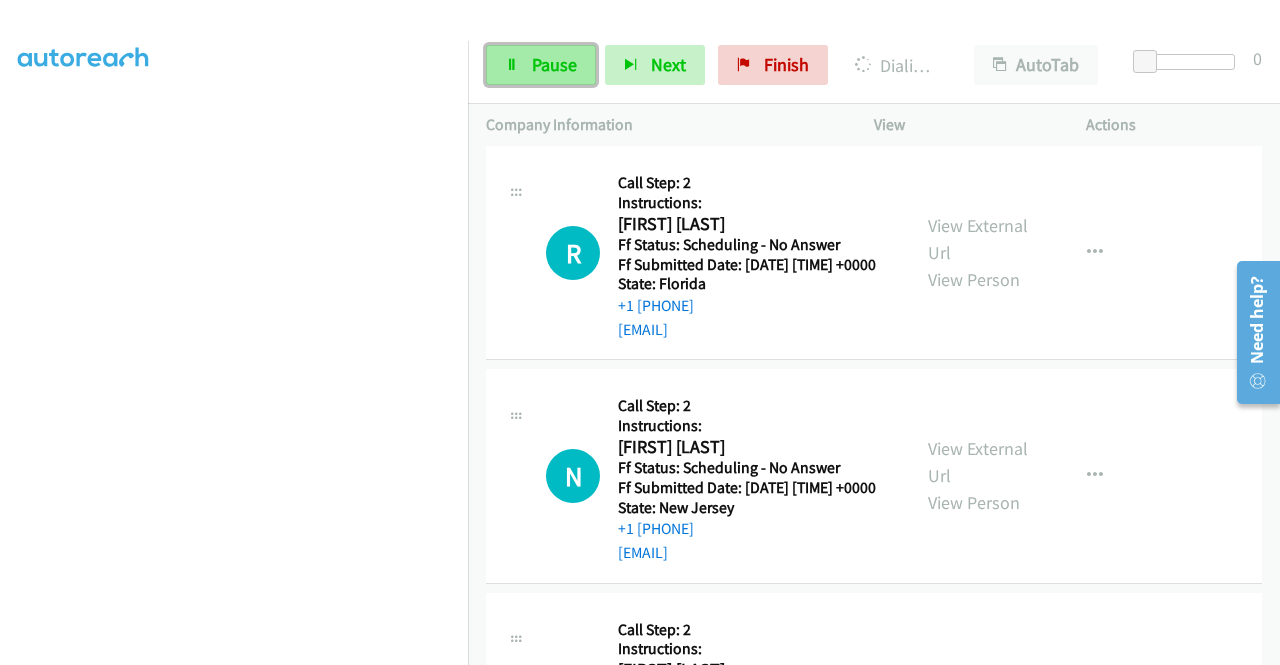 click at bounding box center [512, 66] 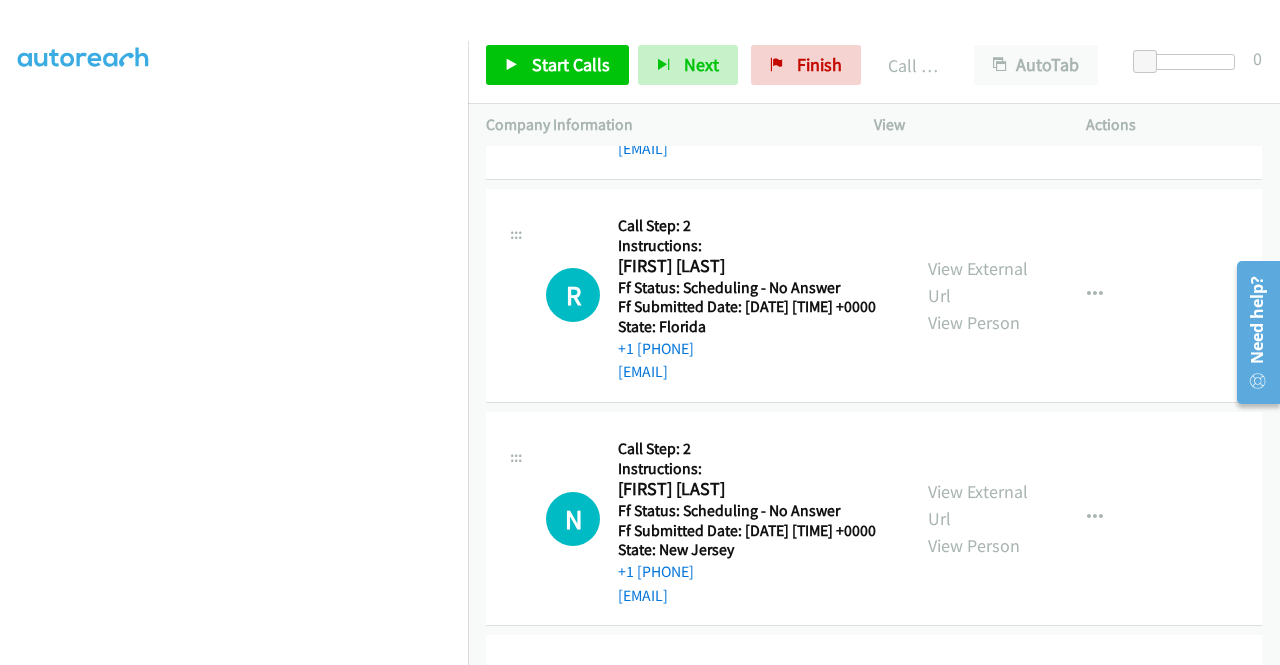 click on "Start Calls
Pause
Next
Finish
Call Completed
AutoTab
AutoTab
0" at bounding box center [874, 65] 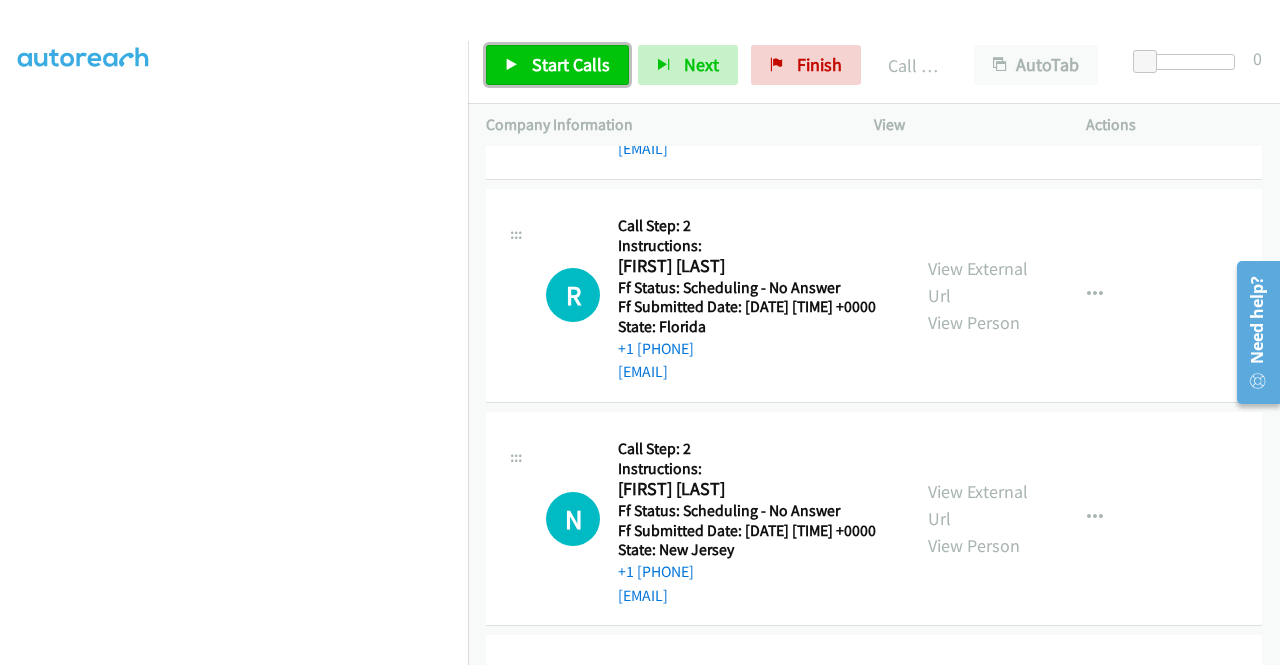 click on "Start Calls" at bounding box center [557, 65] 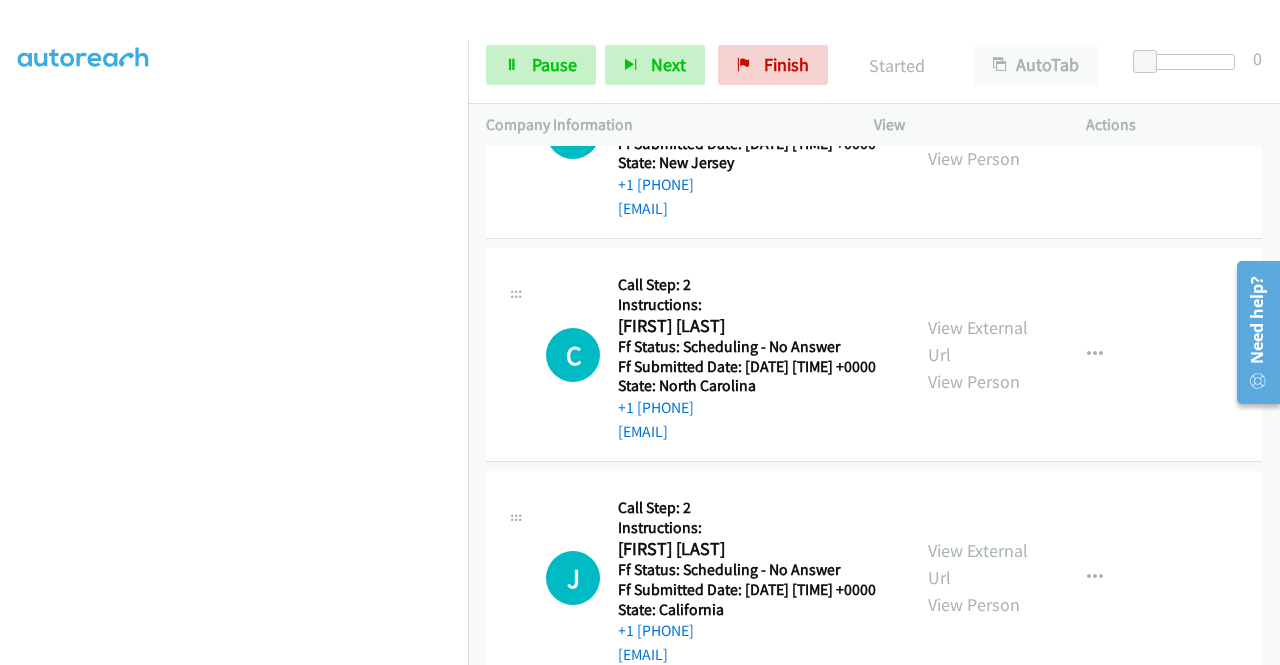 scroll, scrollTop: 11332, scrollLeft: 0, axis: vertical 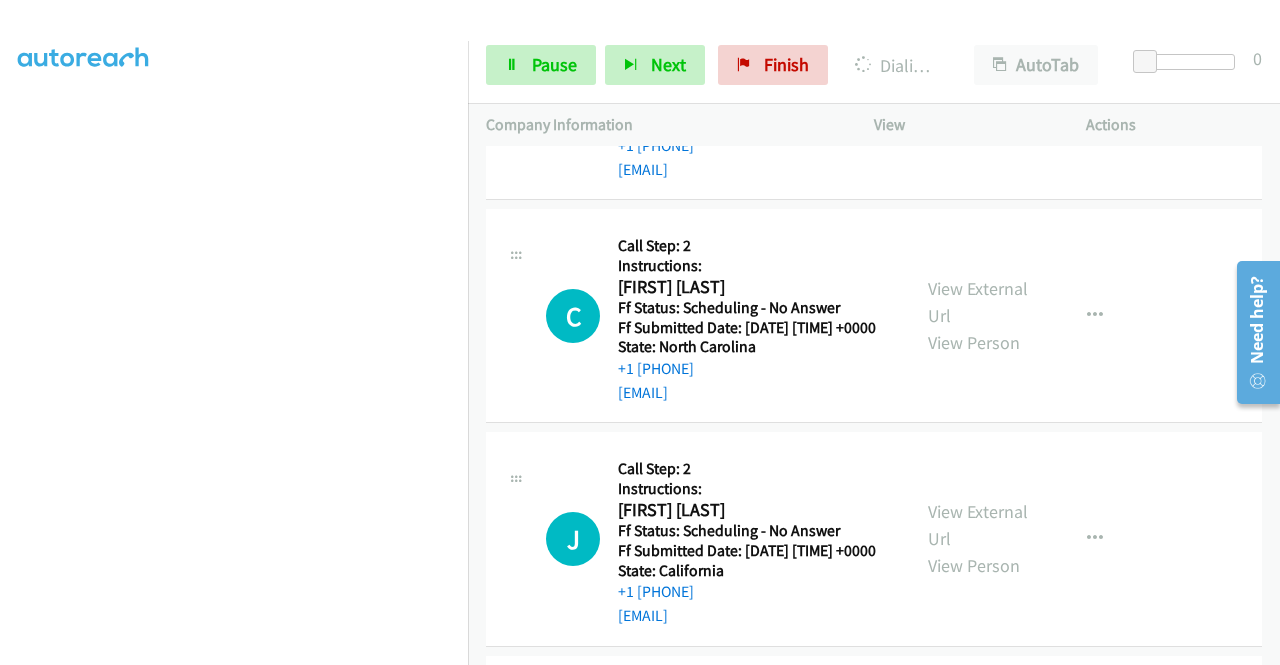 click on "View External Url" at bounding box center [978, -367] 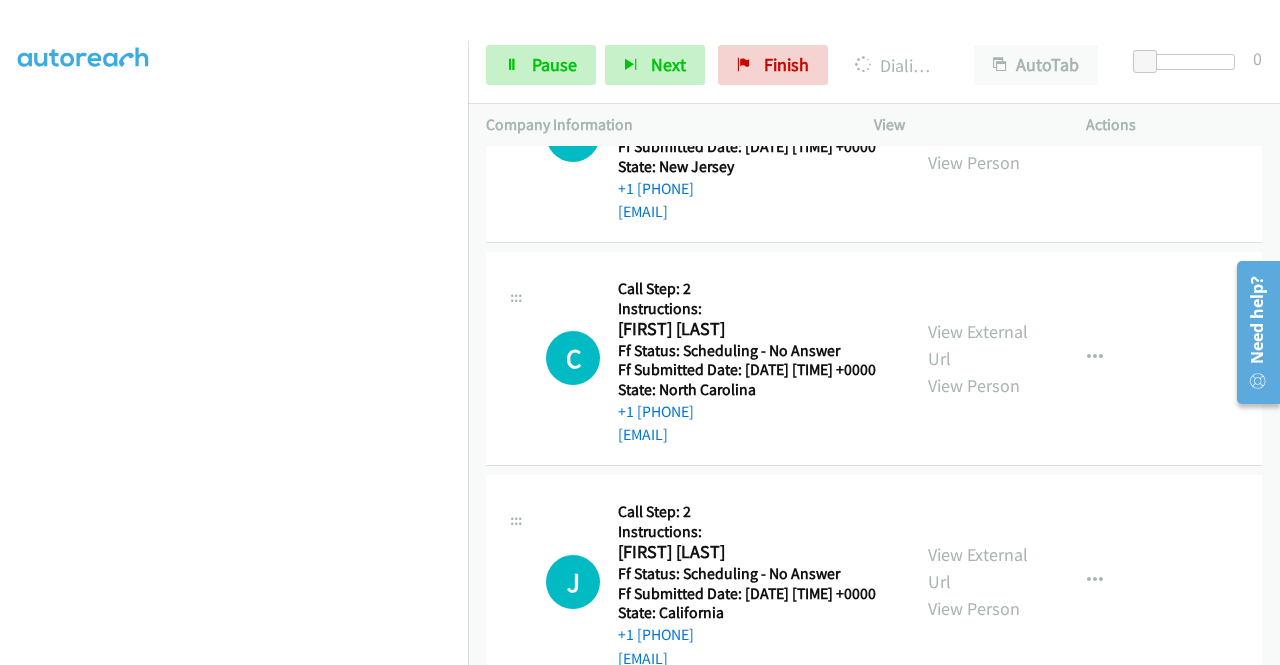 click on "View External Url" at bounding box center [978, -101] 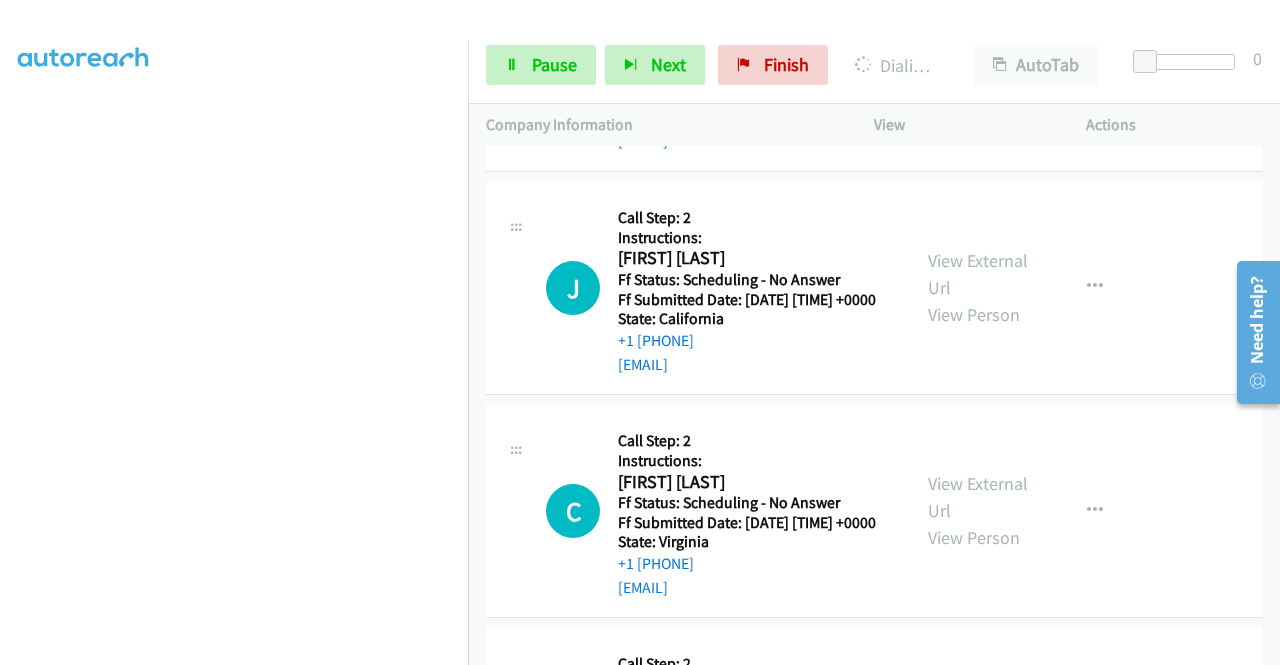 scroll, scrollTop: 11666, scrollLeft: 0, axis: vertical 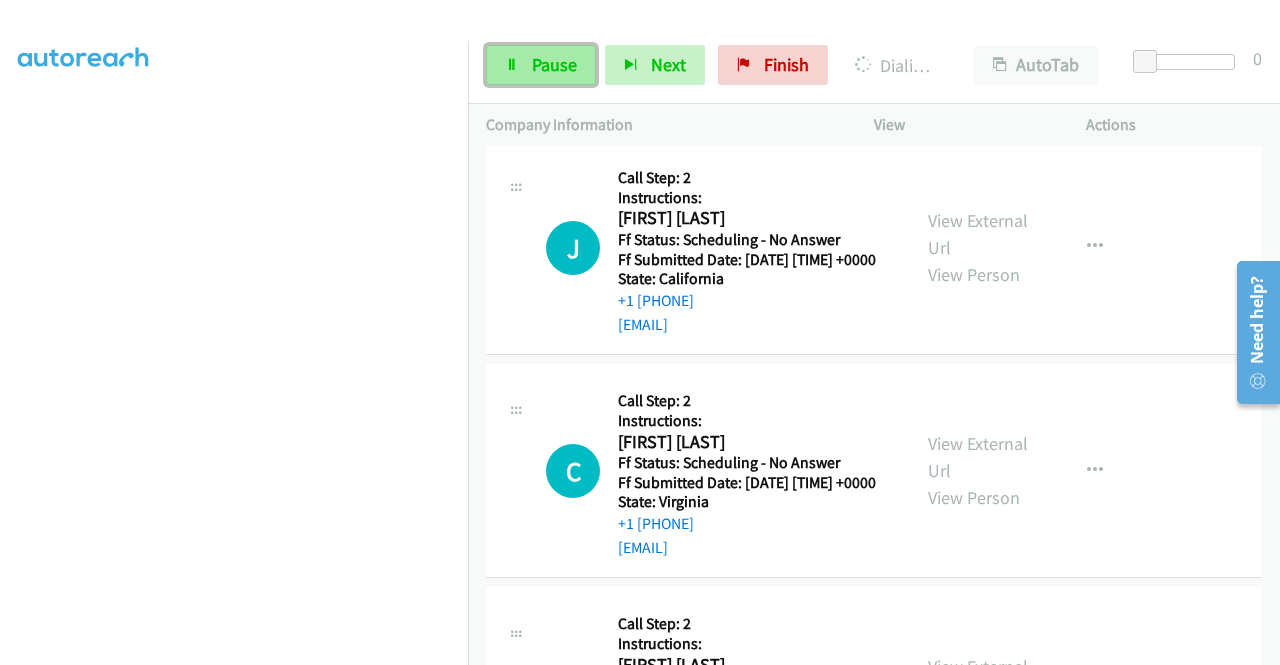 click on "Pause" at bounding box center [541, 65] 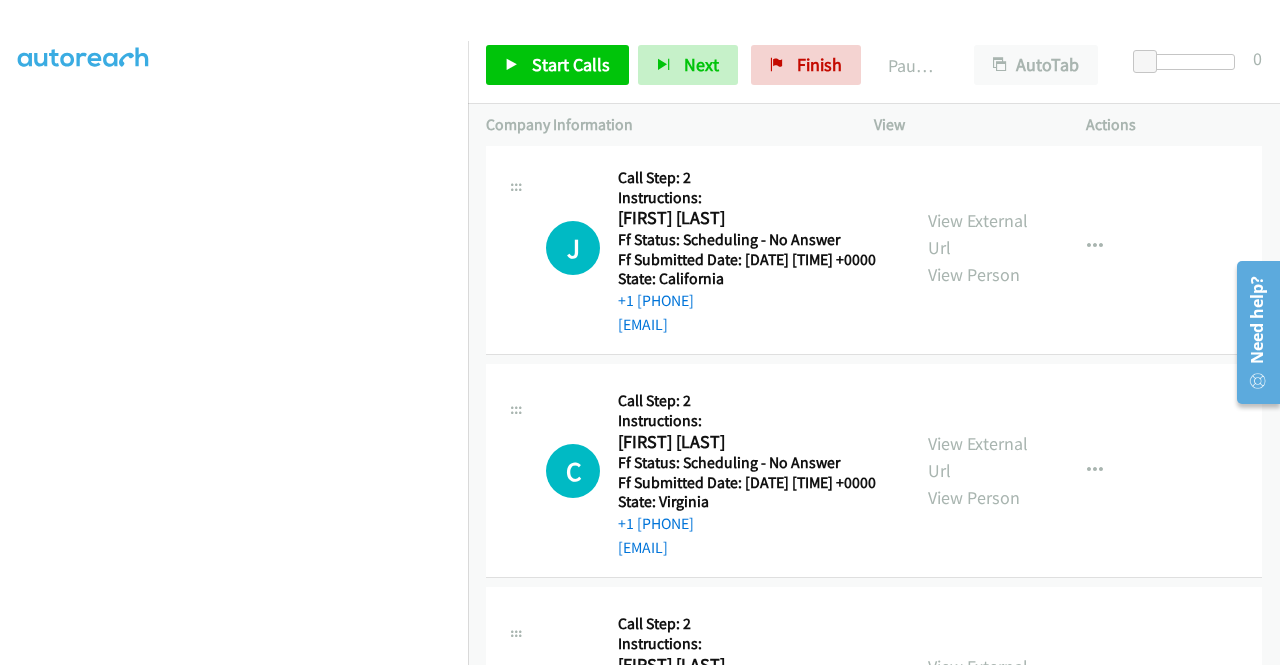 scroll, scrollTop: 0, scrollLeft: 0, axis: both 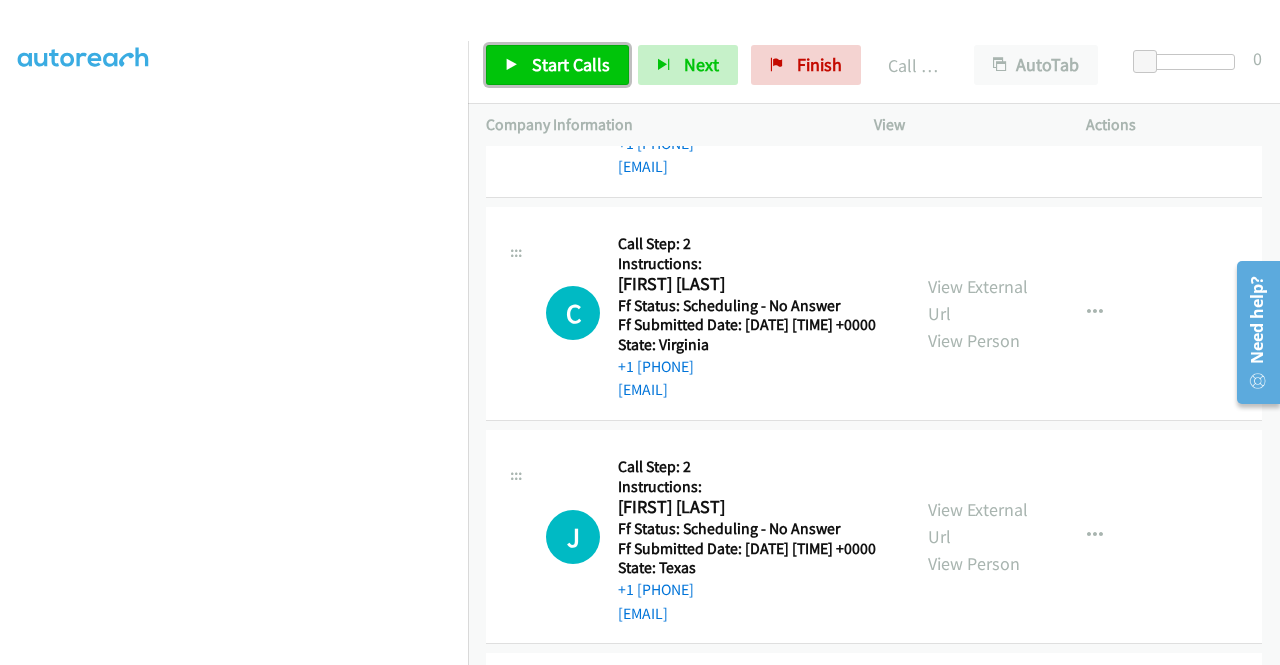 click on "Start Calls" at bounding box center (557, 65) 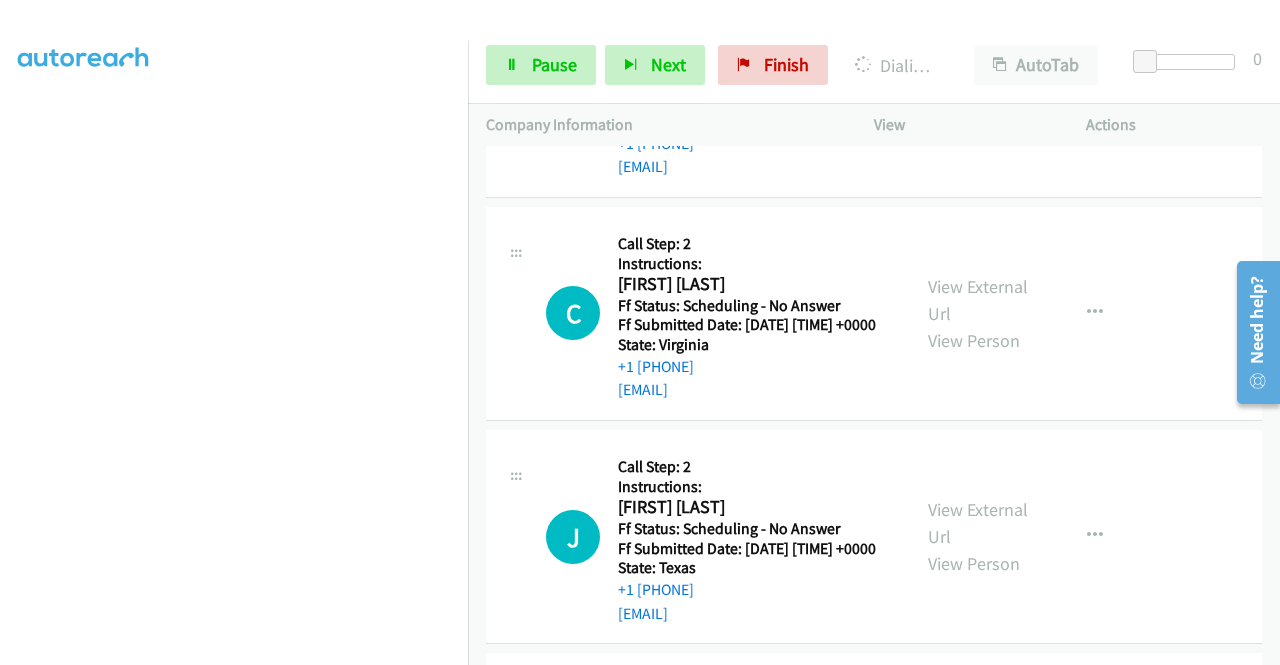 click on "View External Url" at bounding box center [978, -370] 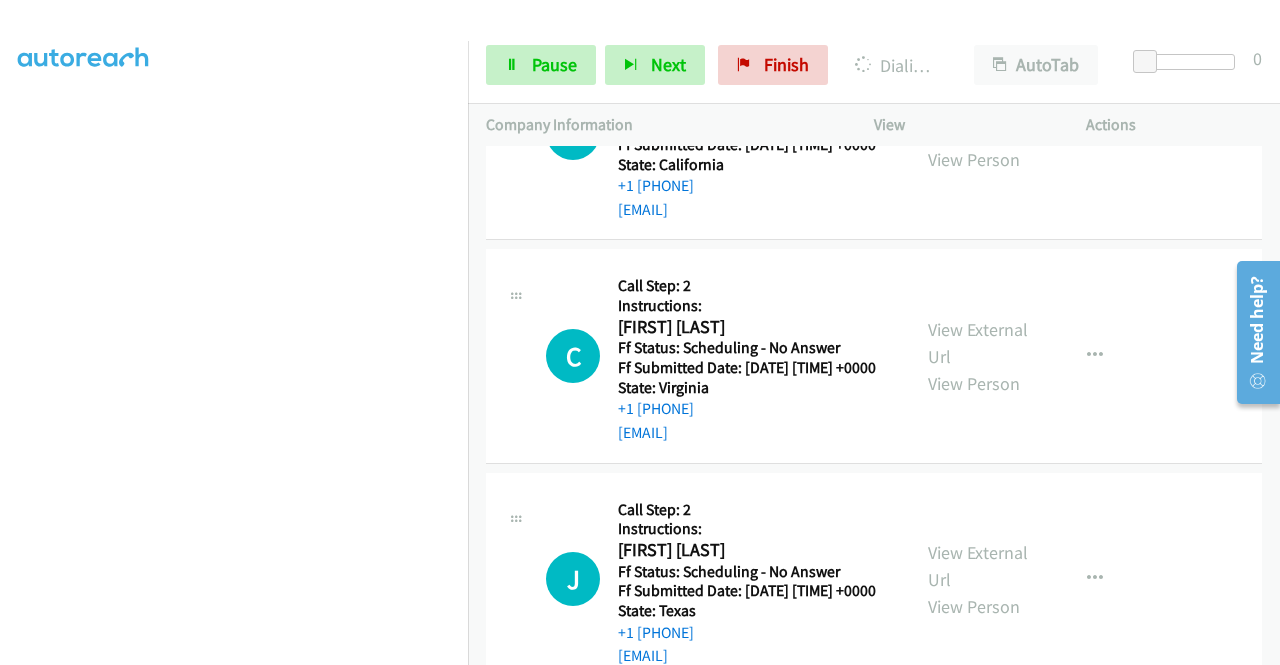 click on "View External Url" at bounding box center [978, -104] 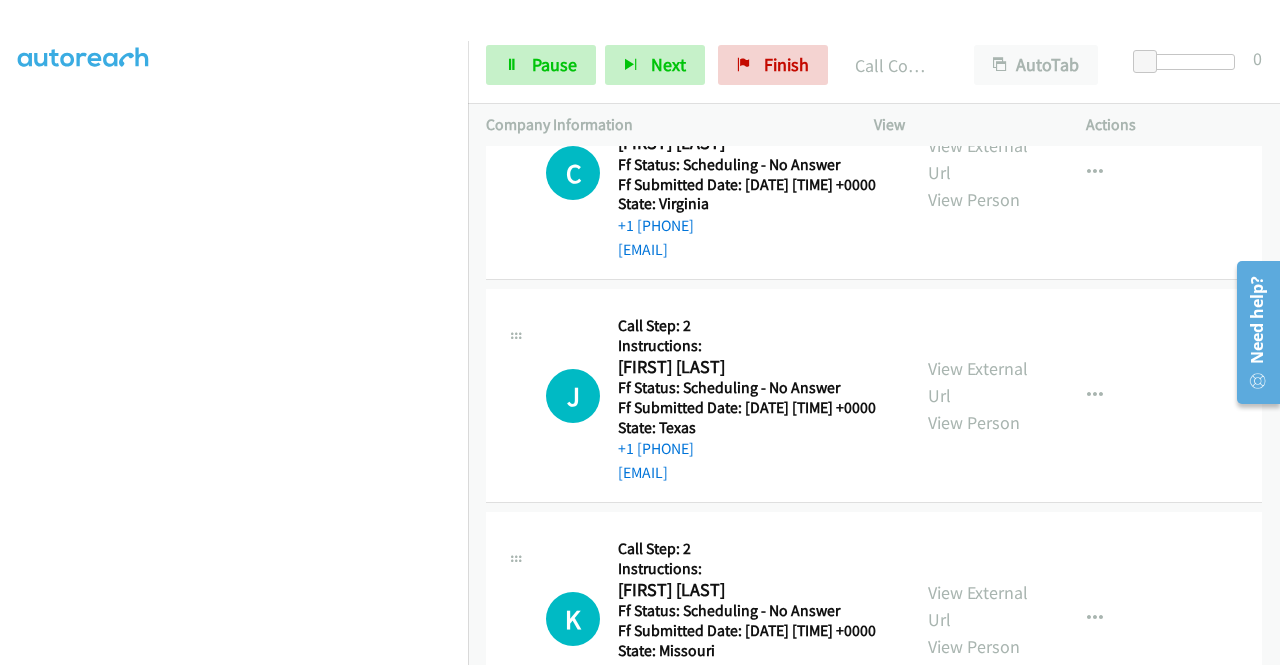 scroll, scrollTop: 12106, scrollLeft: 0, axis: vertical 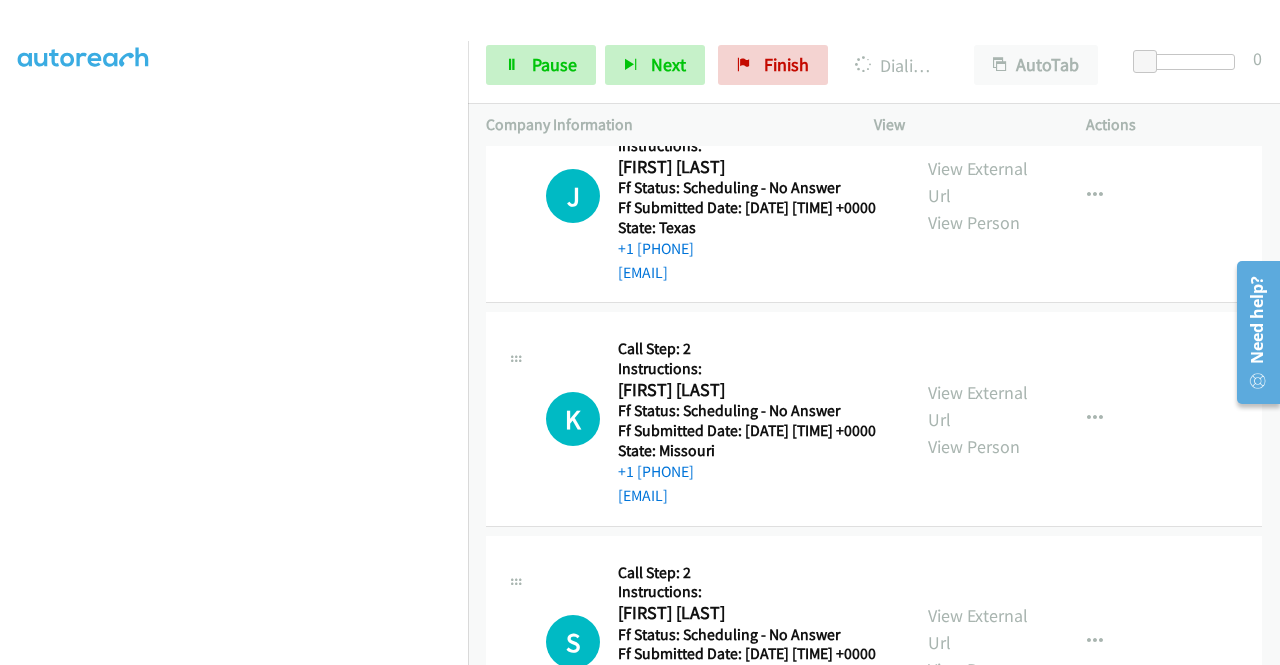 click on "View External Url" at bounding box center [978, -264] 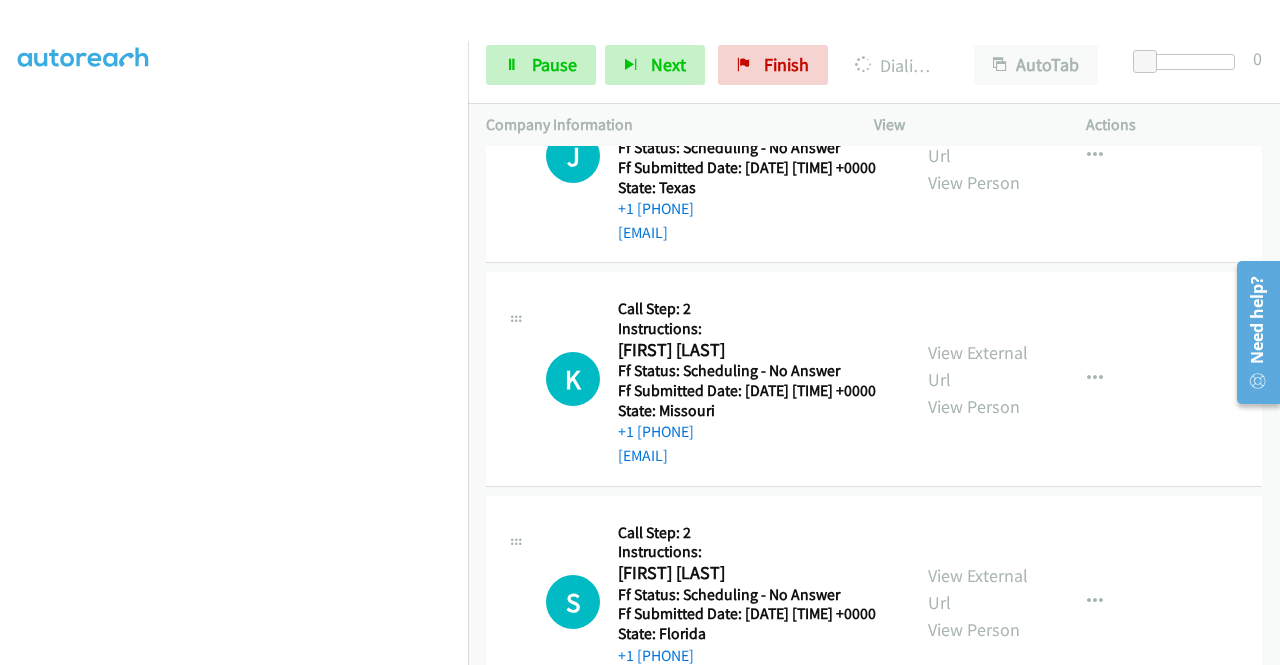 scroll, scrollTop: 12426, scrollLeft: 0, axis: vertical 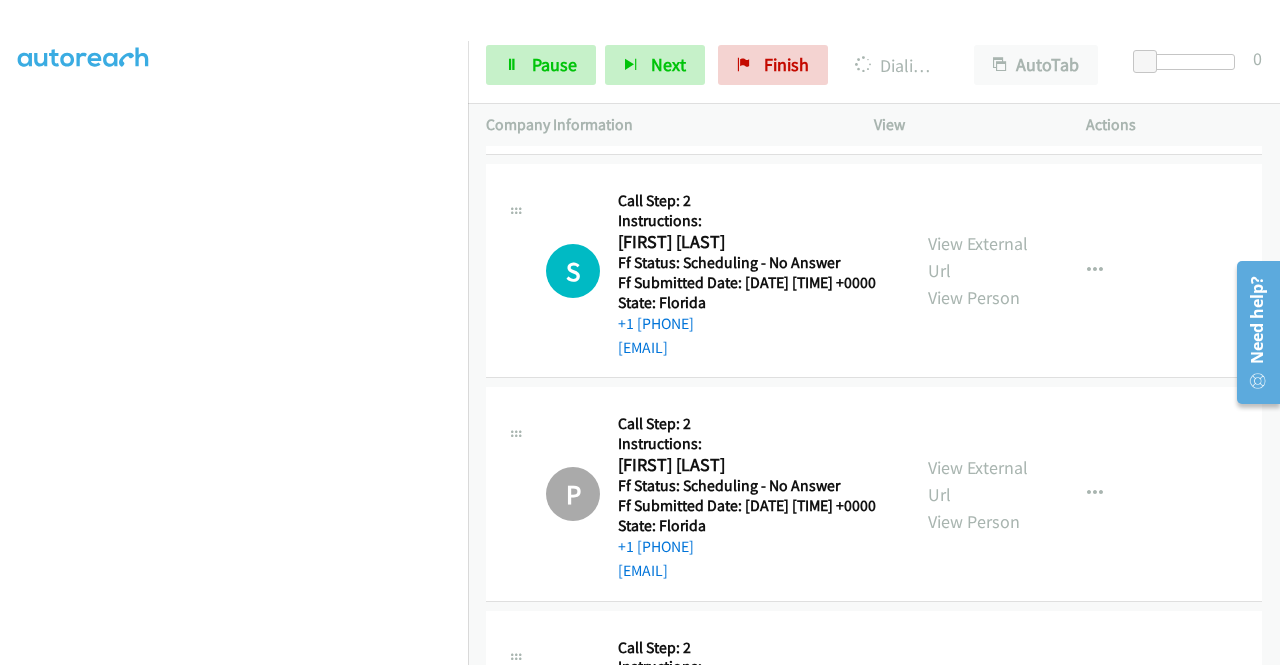 click on "View External Url" at bounding box center (978, -412) 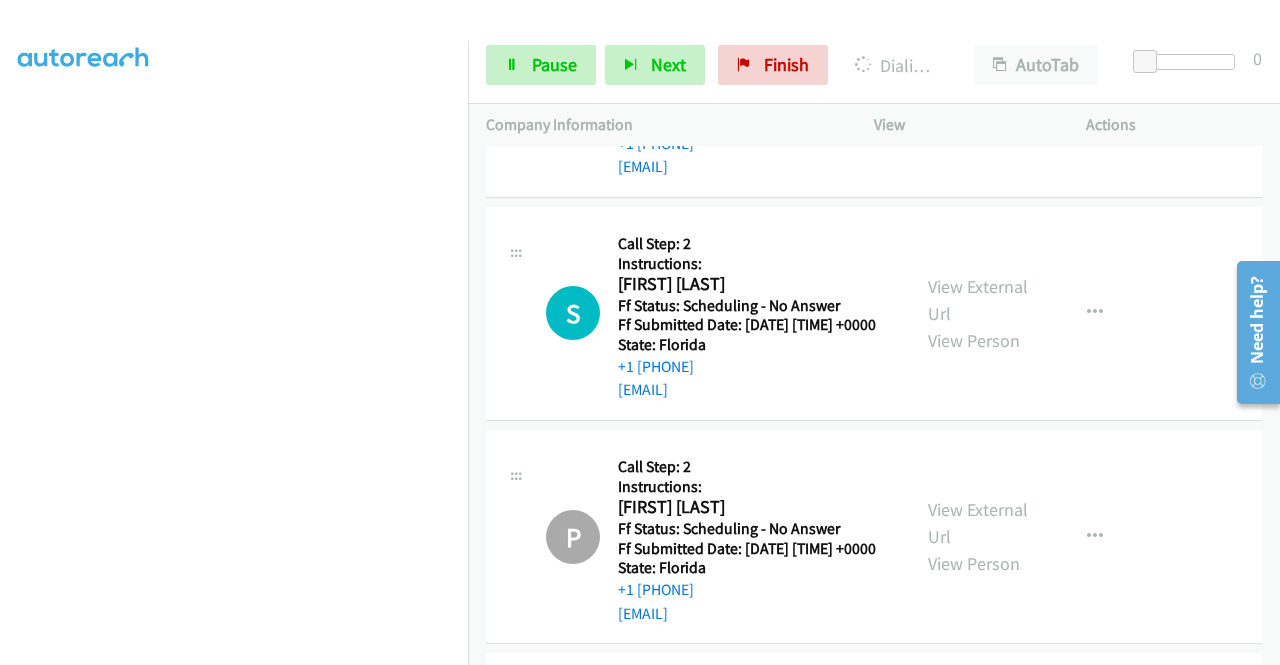 click on "View External Url" at bounding box center [978, -146] 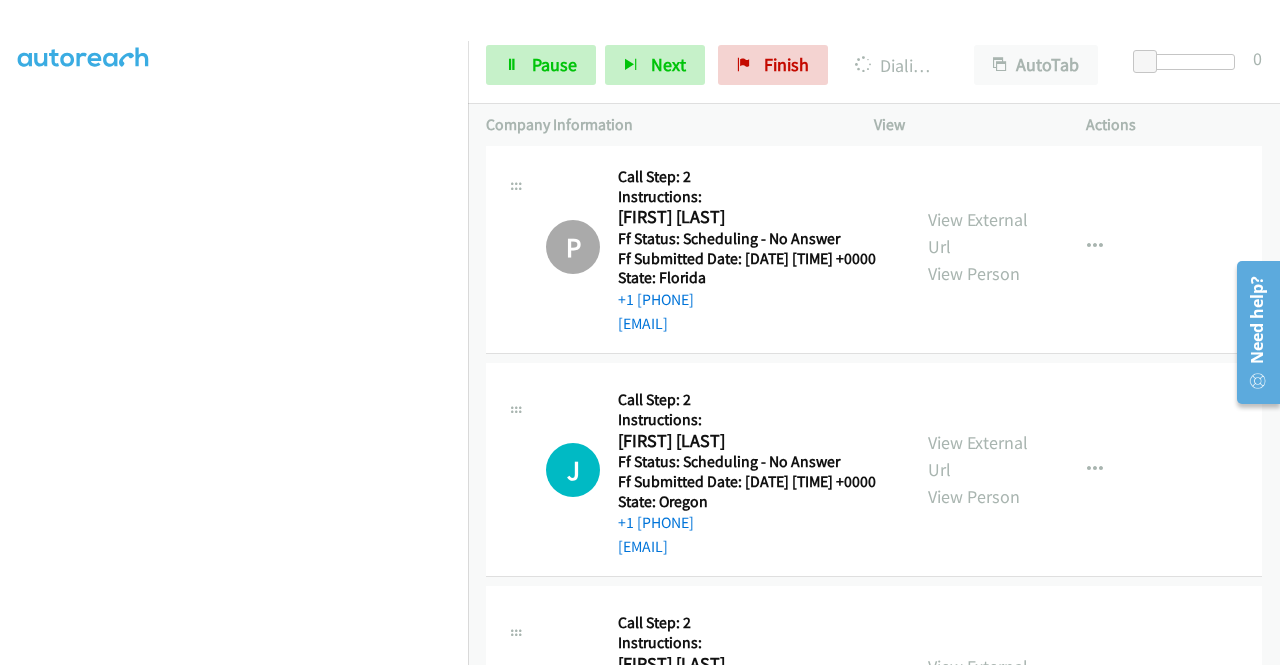 scroll, scrollTop: 13026, scrollLeft: 0, axis: vertical 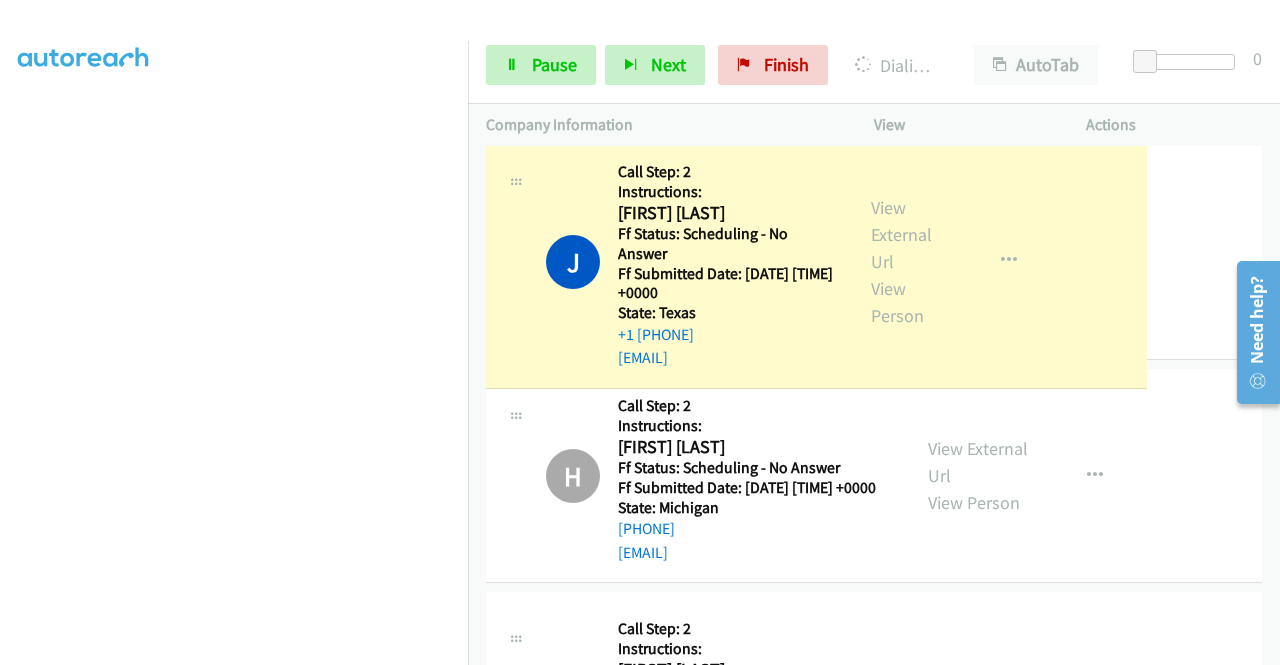 drag, startPoint x: 930, startPoint y: 251, endPoint x: 930, endPoint y: 233, distance: 18 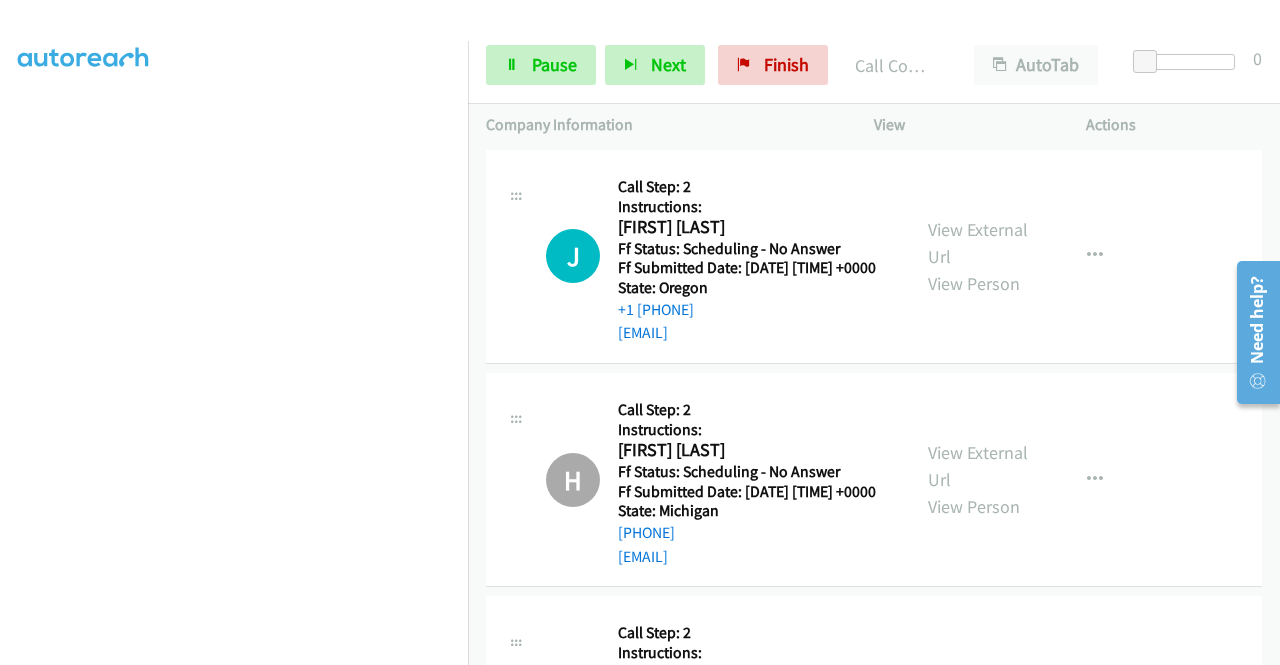 scroll, scrollTop: 13319, scrollLeft: 0, axis: vertical 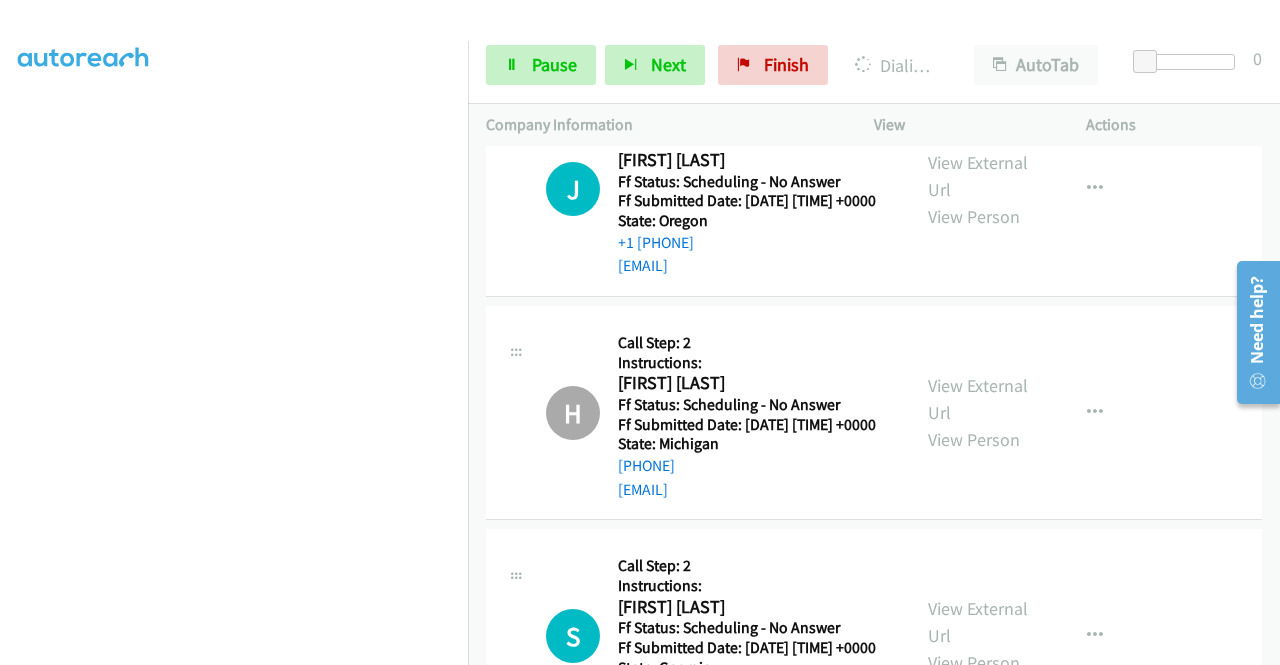 click on "View External Url
View Person" at bounding box center (980, -481) 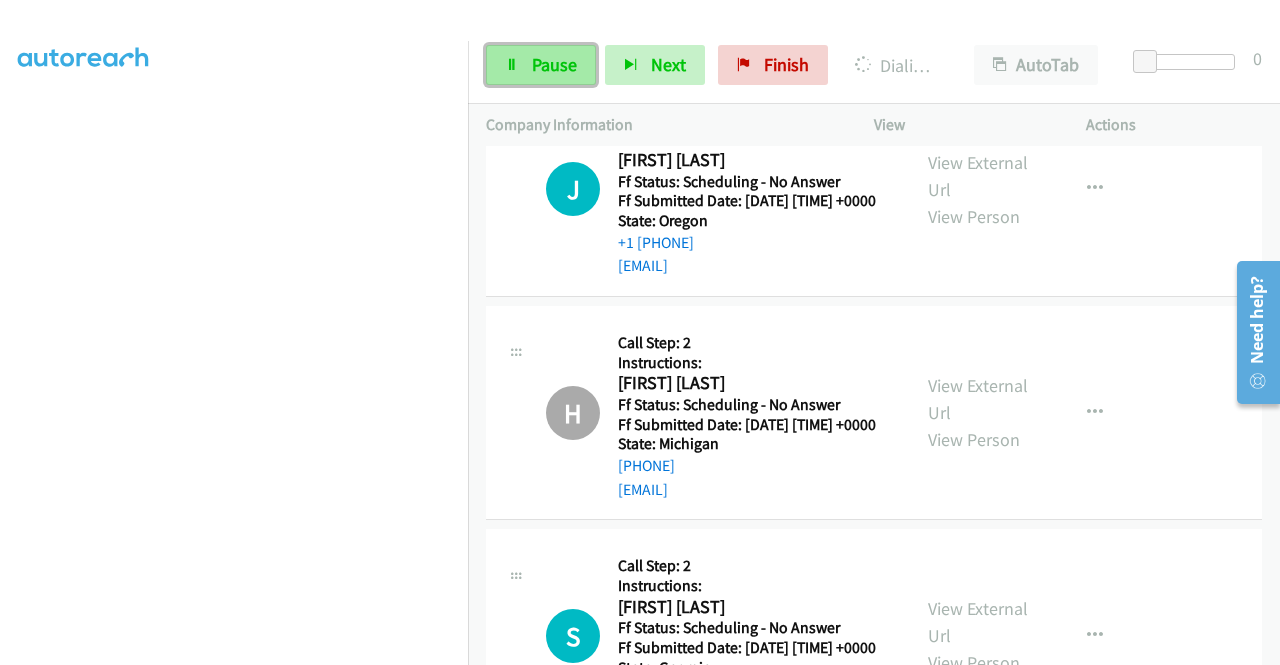 click at bounding box center [512, 66] 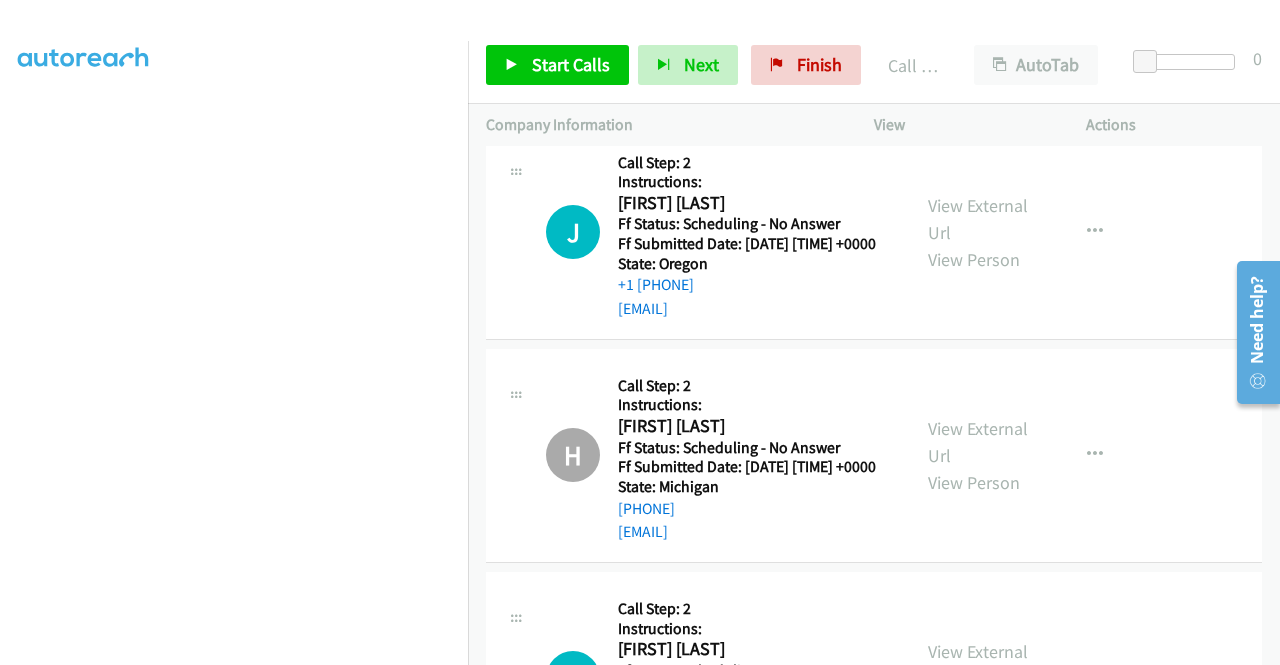 click on "Start Calls
Pause
Next
Finish
Call Completed
AutoTab
AutoTab
0" at bounding box center [874, 65] 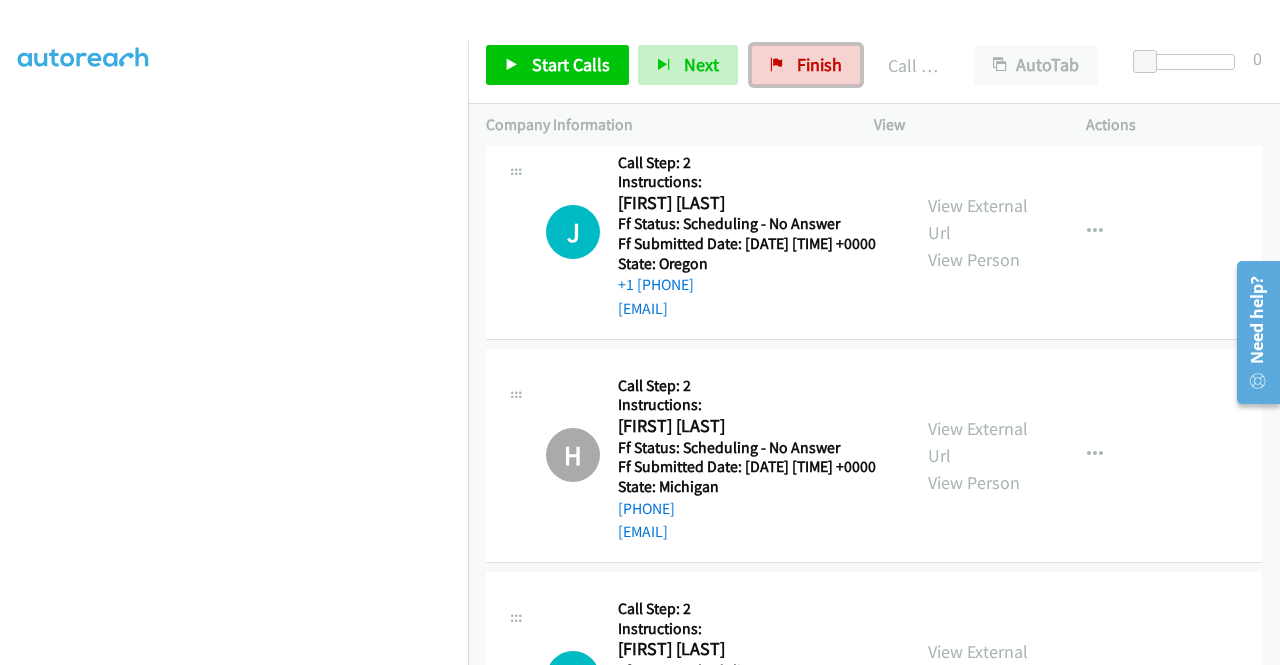 click on "Finish" at bounding box center (819, 64) 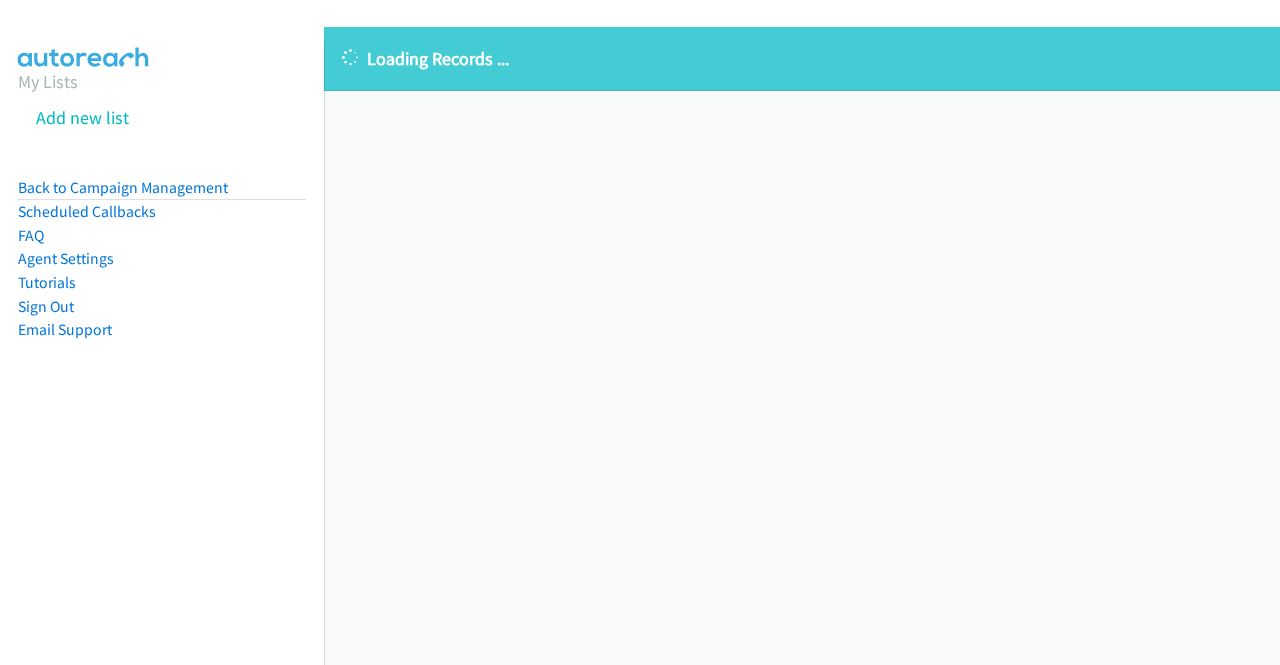 scroll, scrollTop: 0, scrollLeft: 0, axis: both 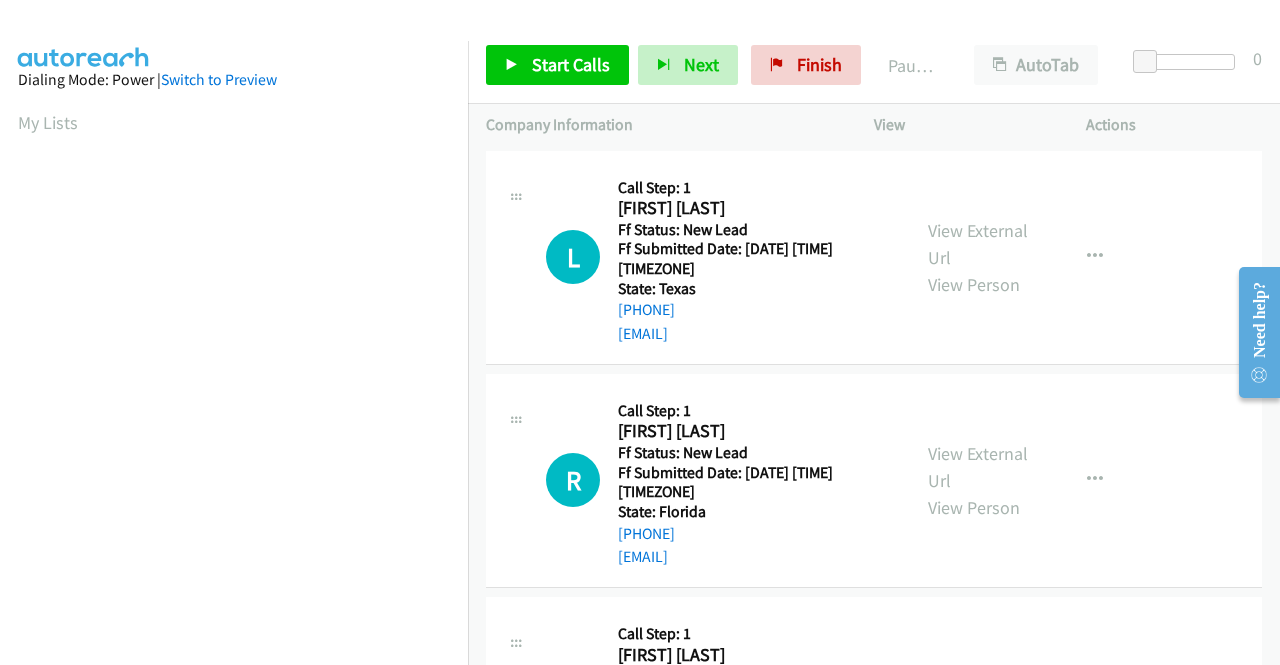 click on "Start Calls
Pause
Next
Finish
Paused
AutoTab
AutoTab
0" at bounding box center [874, 65] 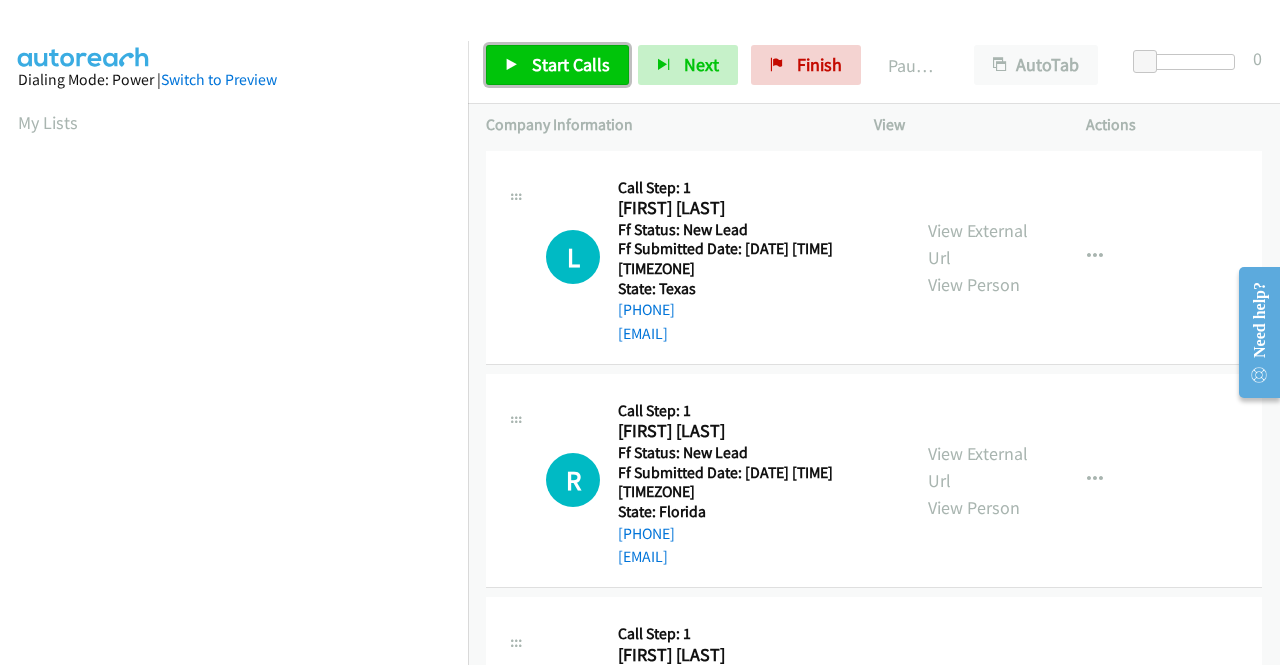 click on "Start Calls" at bounding box center [571, 64] 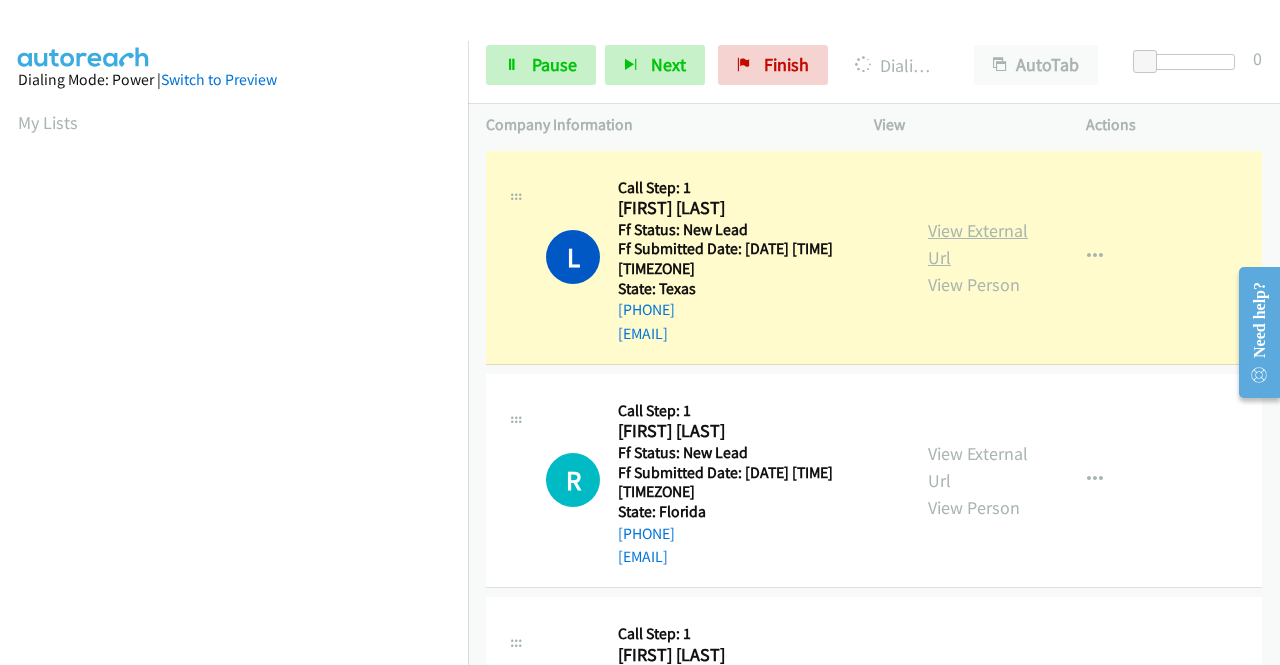 click on "View External Url" at bounding box center (978, 244) 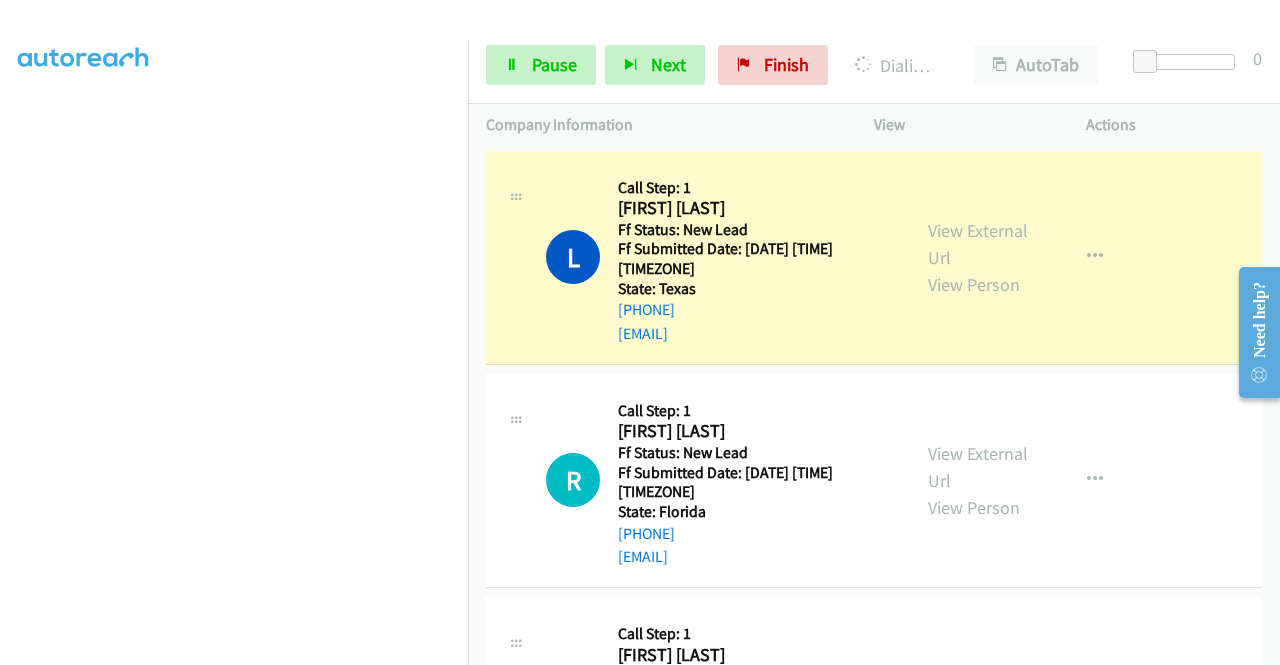 scroll, scrollTop: 456, scrollLeft: 0, axis: vertical 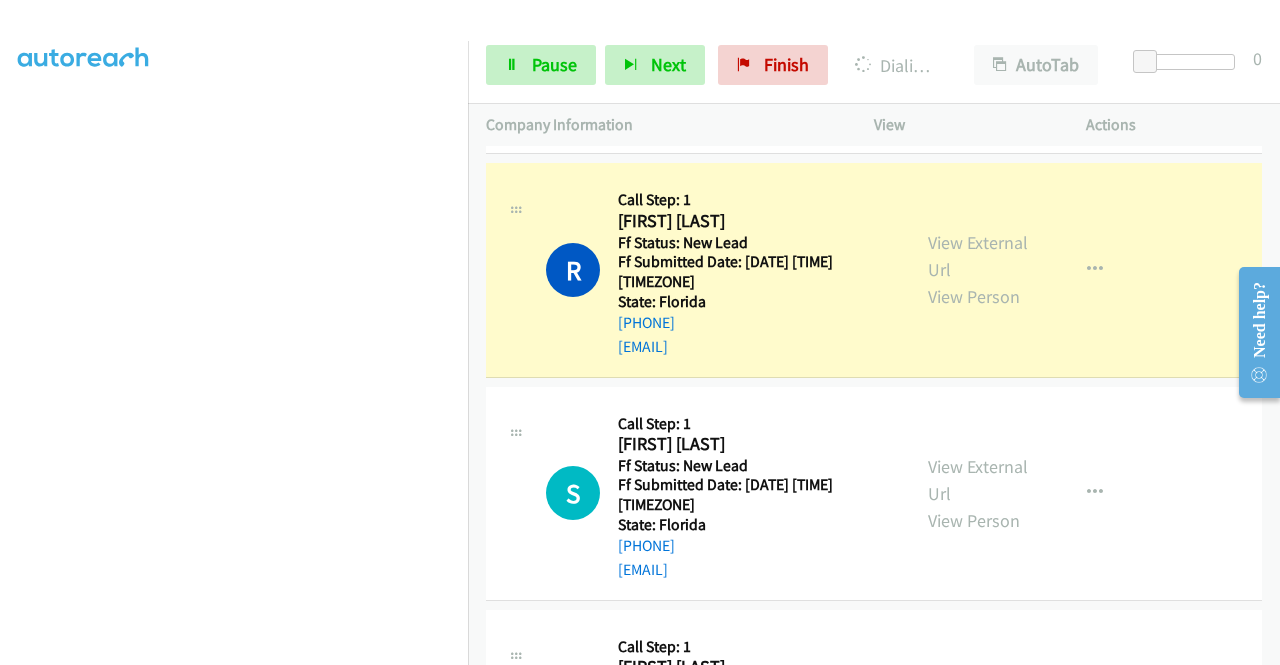 click on "Dialing Mode: Power
|
Switch to Preview
My Lists" at bounding box center (234, 152) 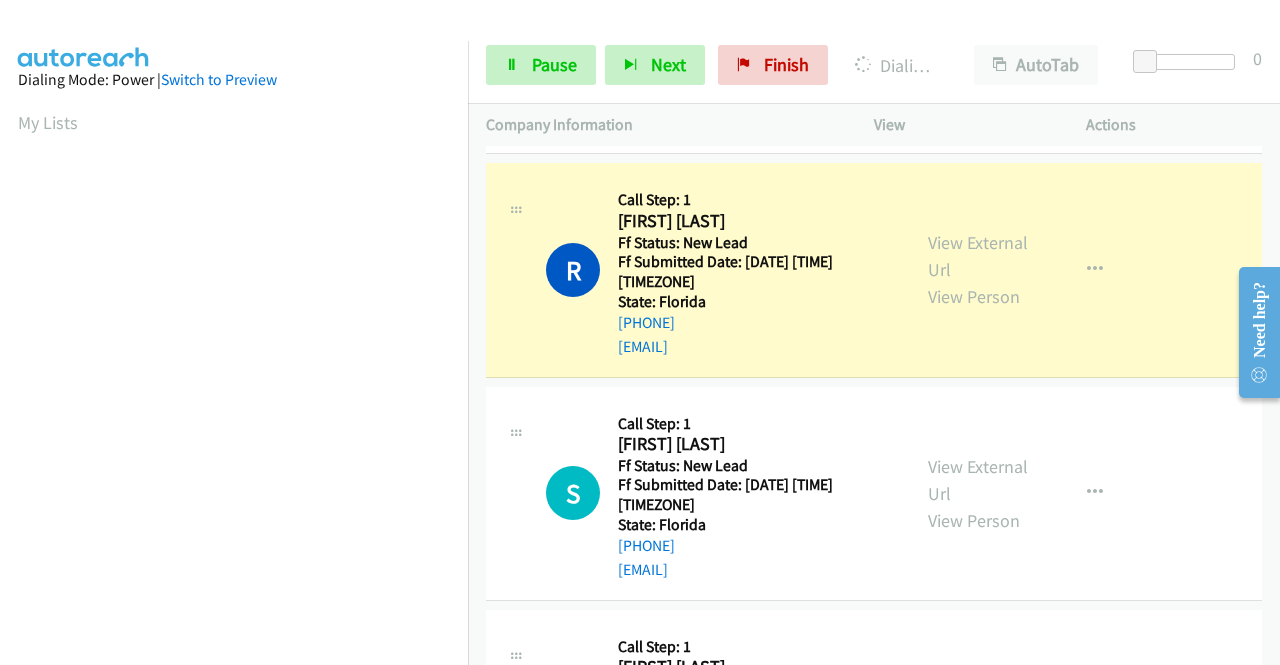 scroll, scrollTop: 456, scrollLeft: 0, axis: vertical 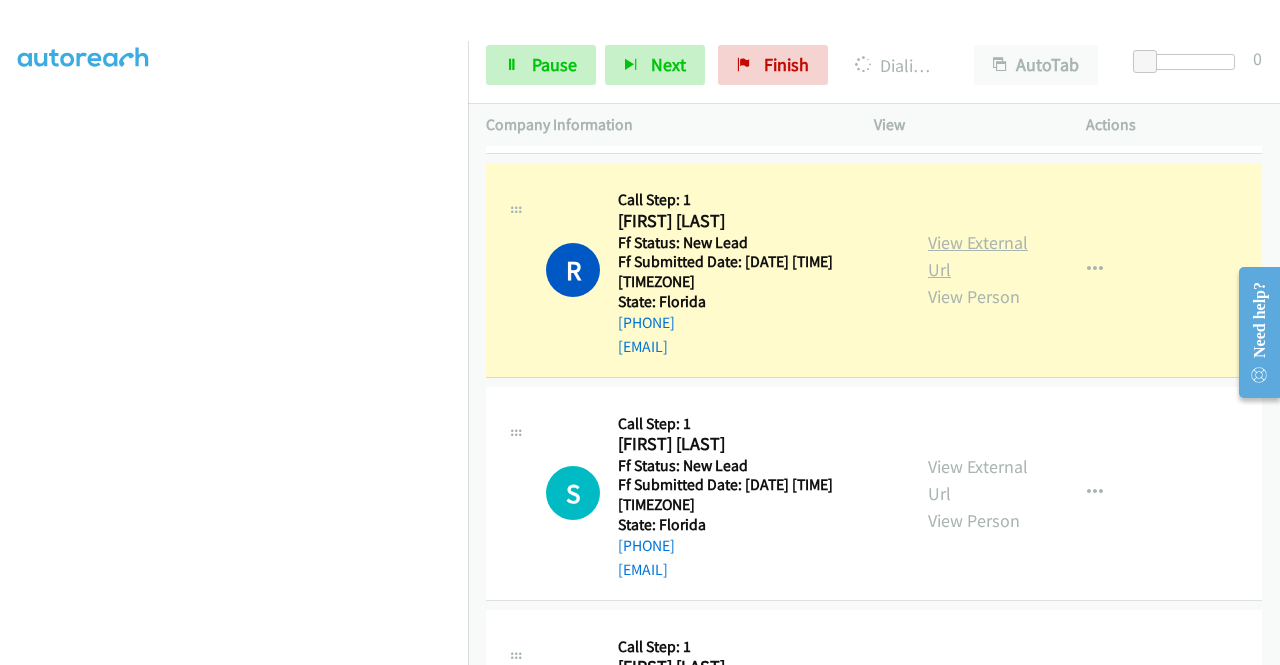 click on "View External Url" at bounding box center (978, 256) 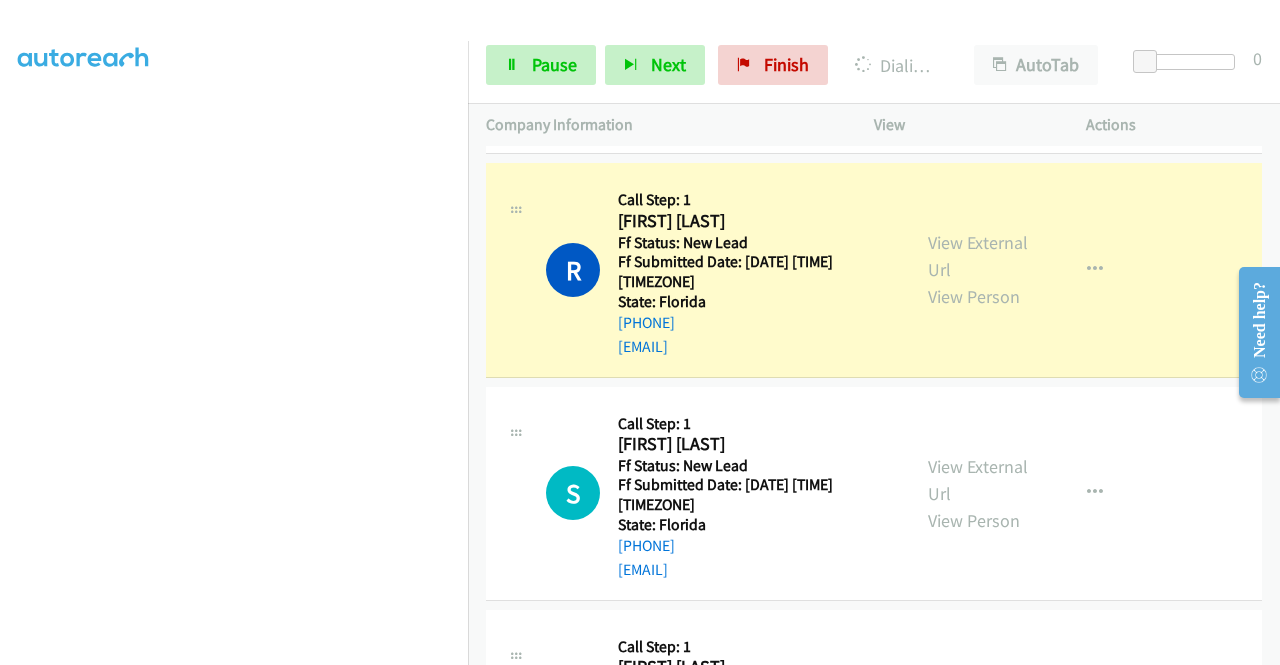 click on "Start Calls
Pause
Next
Finish
Dialing Rocky Stone
AutoTab
AutoTab
0" at bounding box center [874, 65] 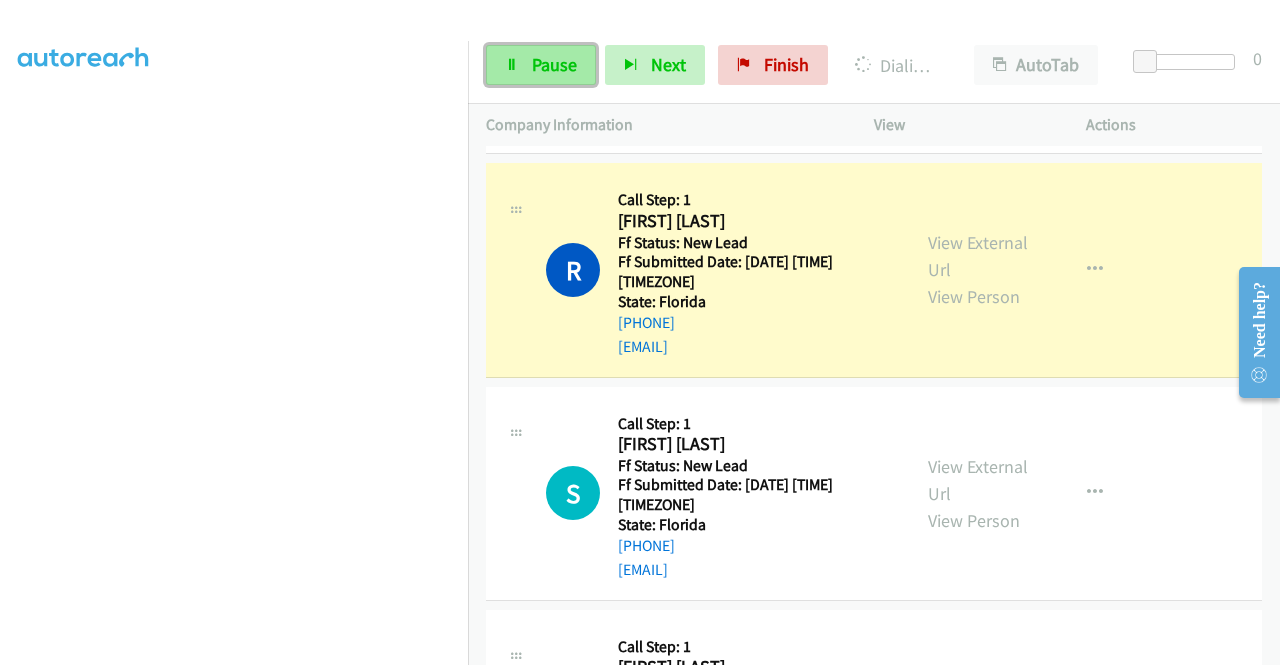 click on "Pause" at bounding box center [541, 65] 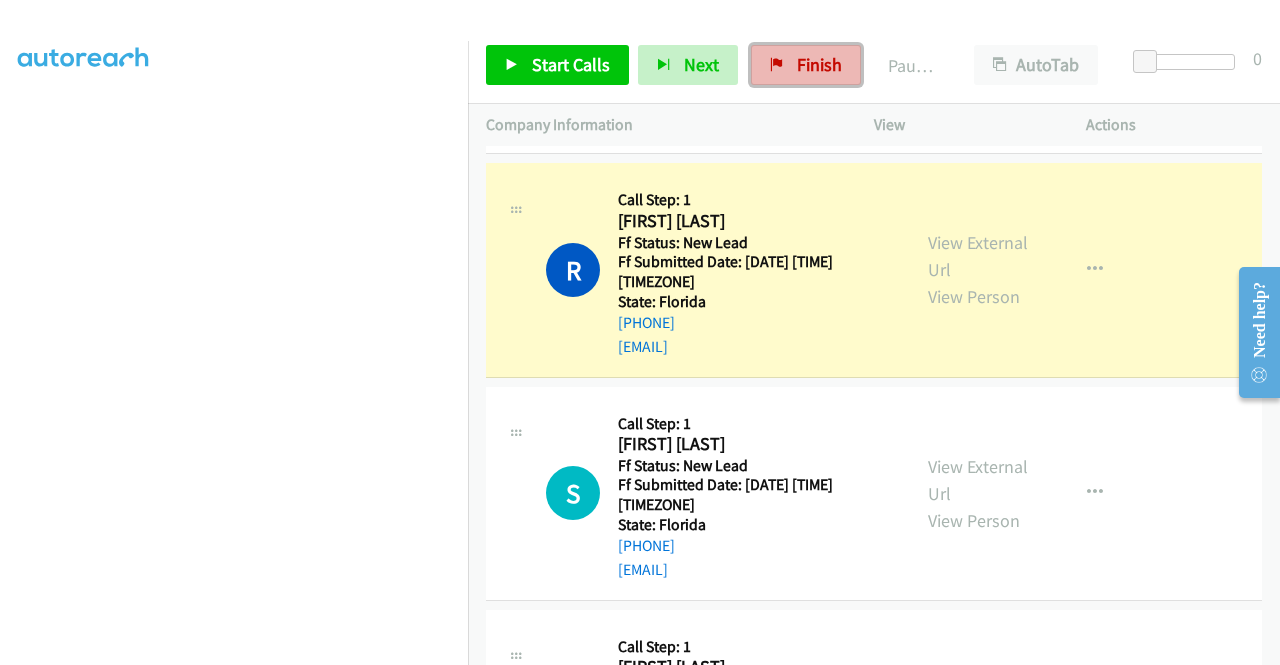 click on "Finish" at bounding box center (819, 64) 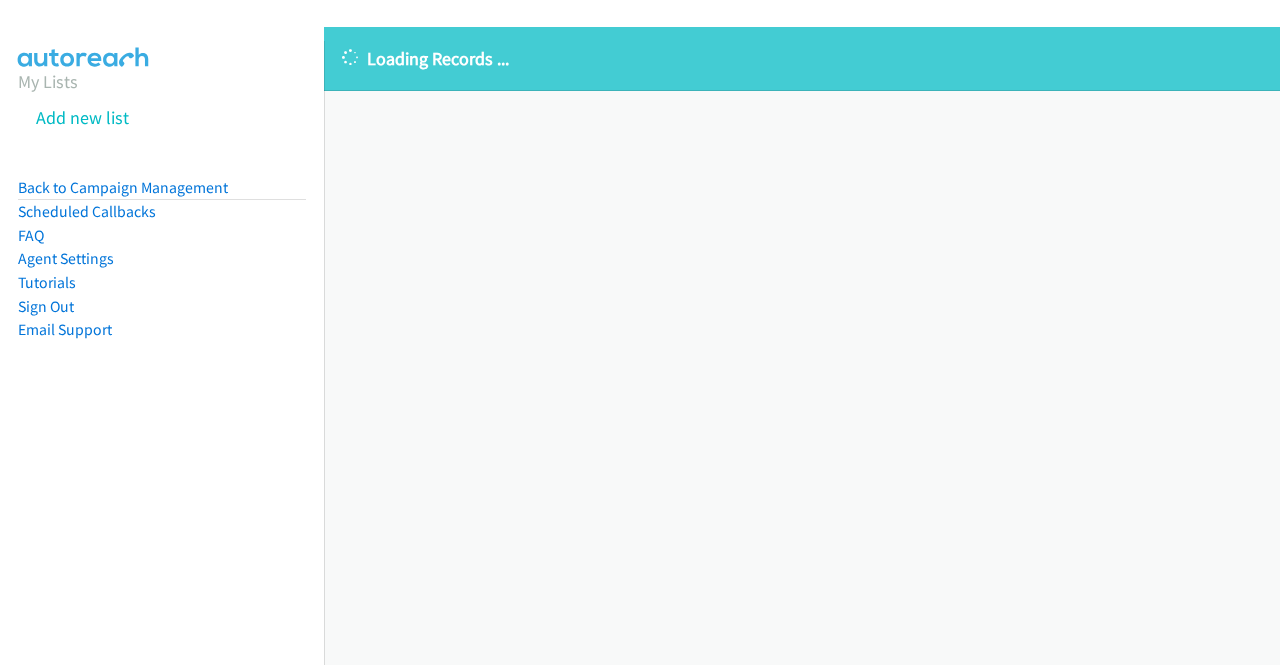 scroll, scrollTop: 0, scrollLeft: 0, axis: both 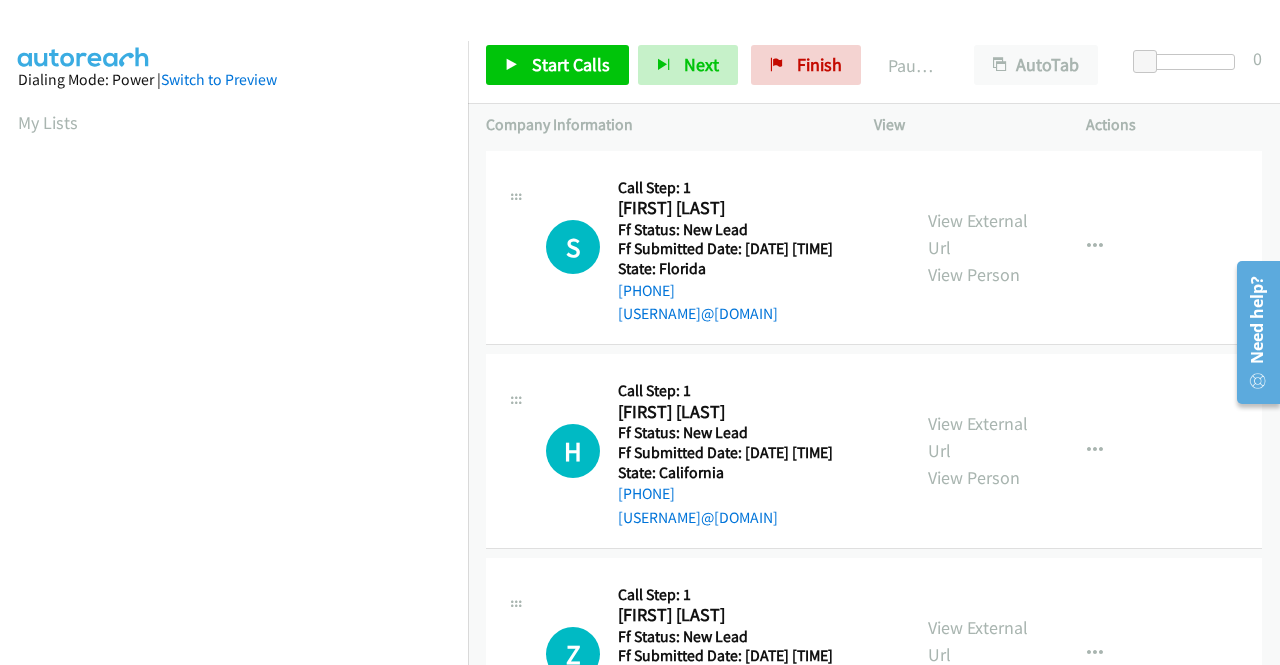 click on "Start Calls
Pause
Next
Finish
Paused
AutoTab
AutoTab
0" at bounding box center (874, 65) 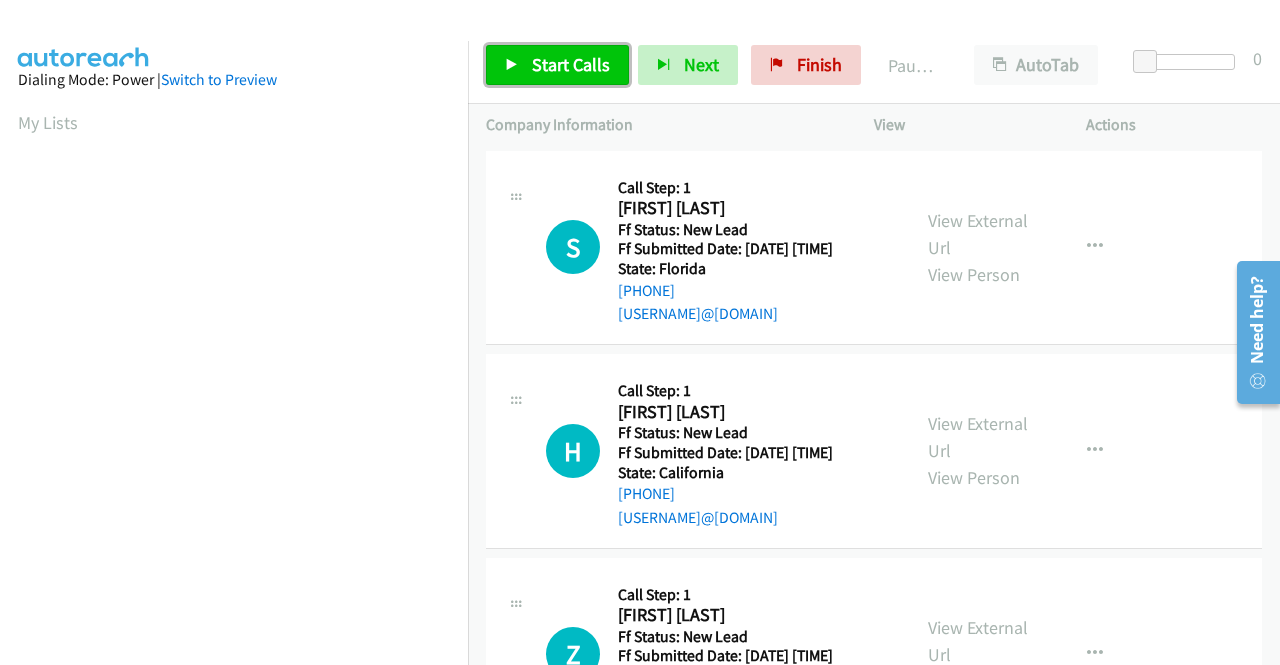 click on "Start Calls" at bounding box center (571, 64) 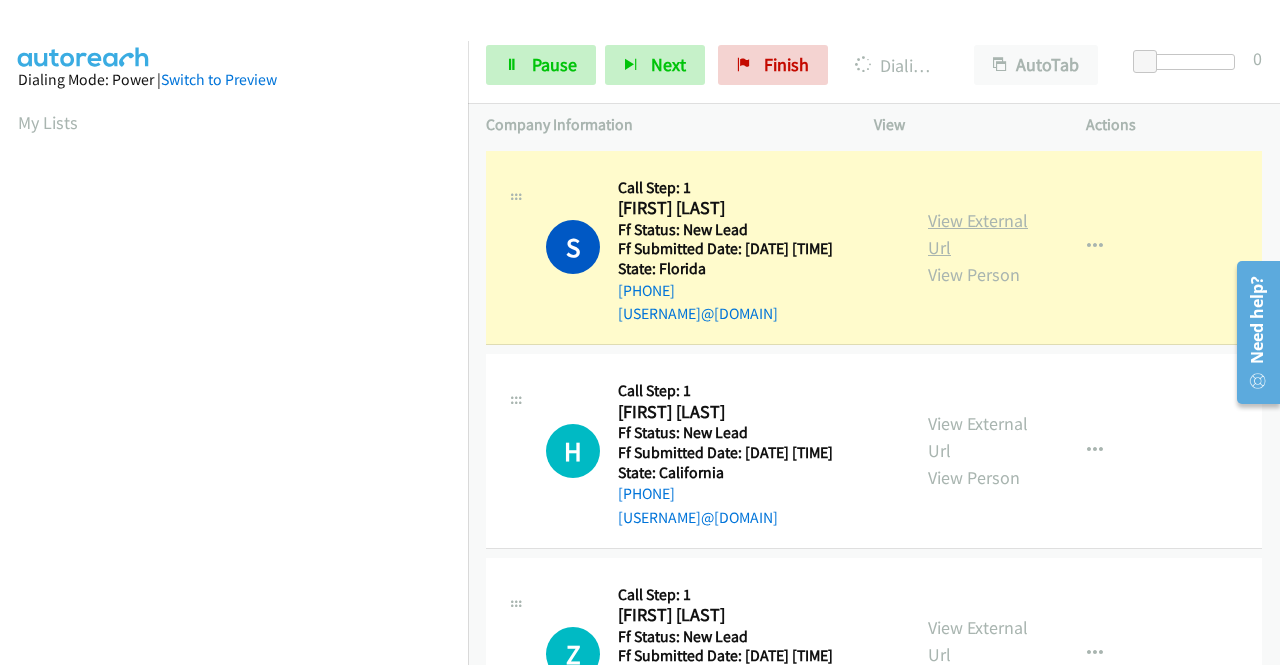 click on "View External Url" at bounding box center (978, 234) 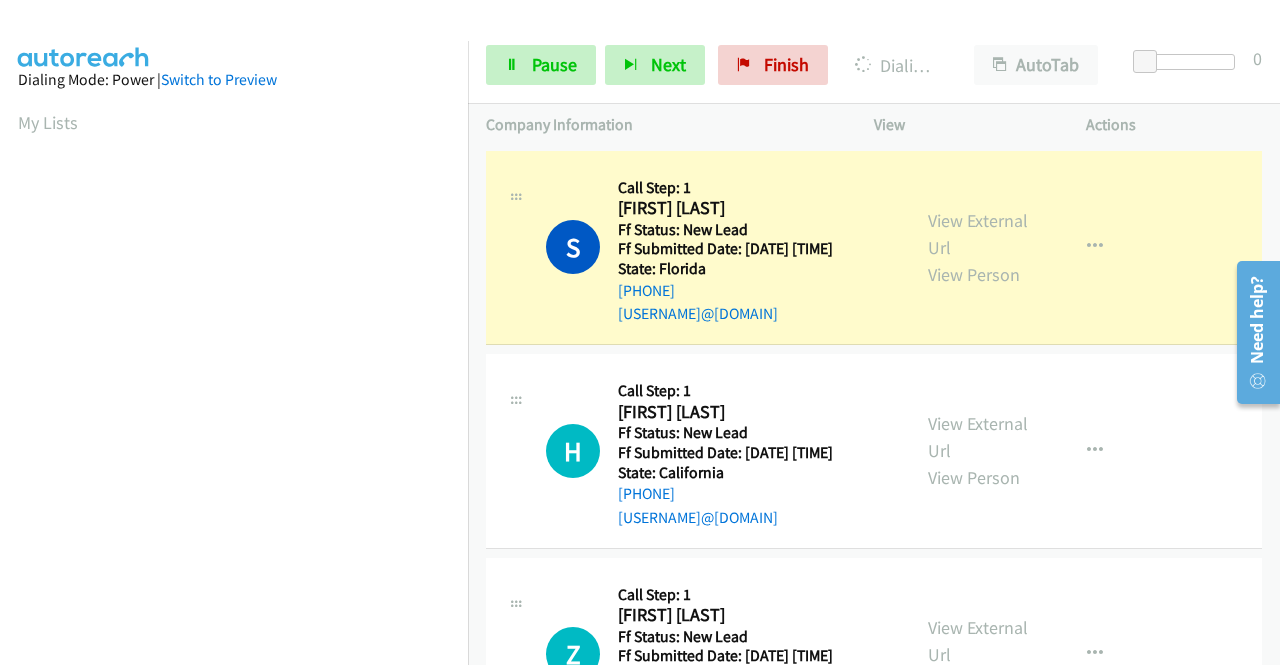 scroll, scrollTop: 456, scrollLeft: 0, axis: vertical 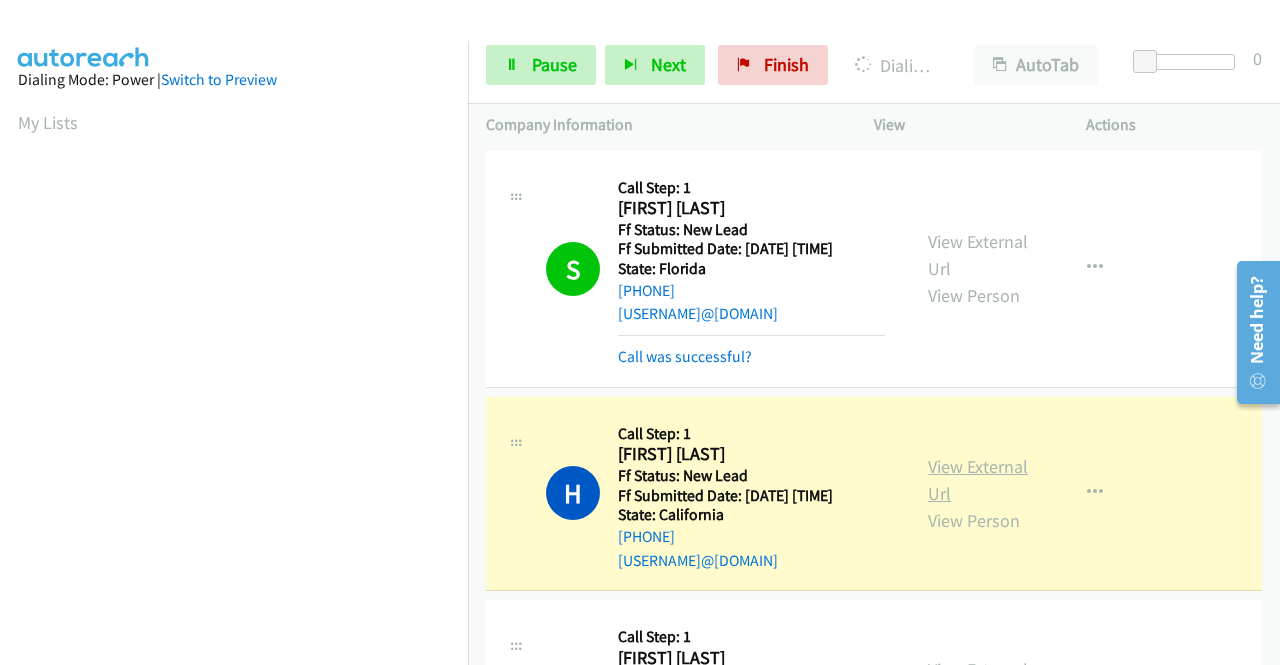click on "View External Url" at bounding box center [978, 480] 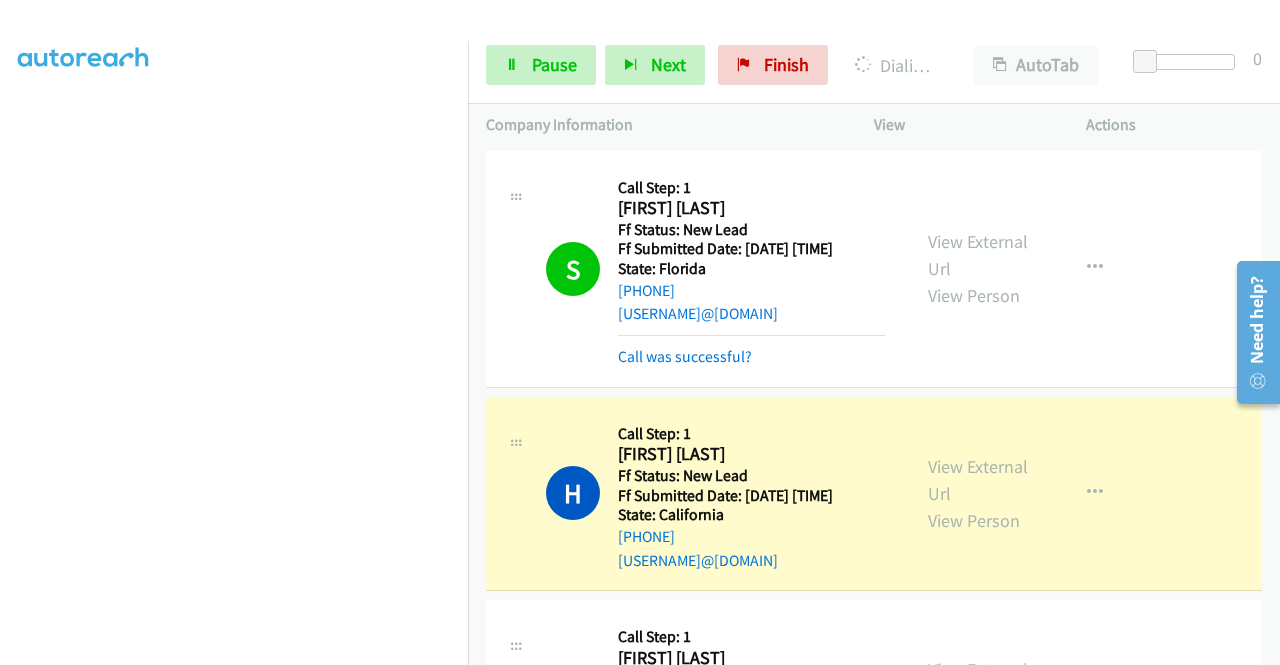 scroll, scrollTop: 445, scrollLeft: 0, axis: vertical 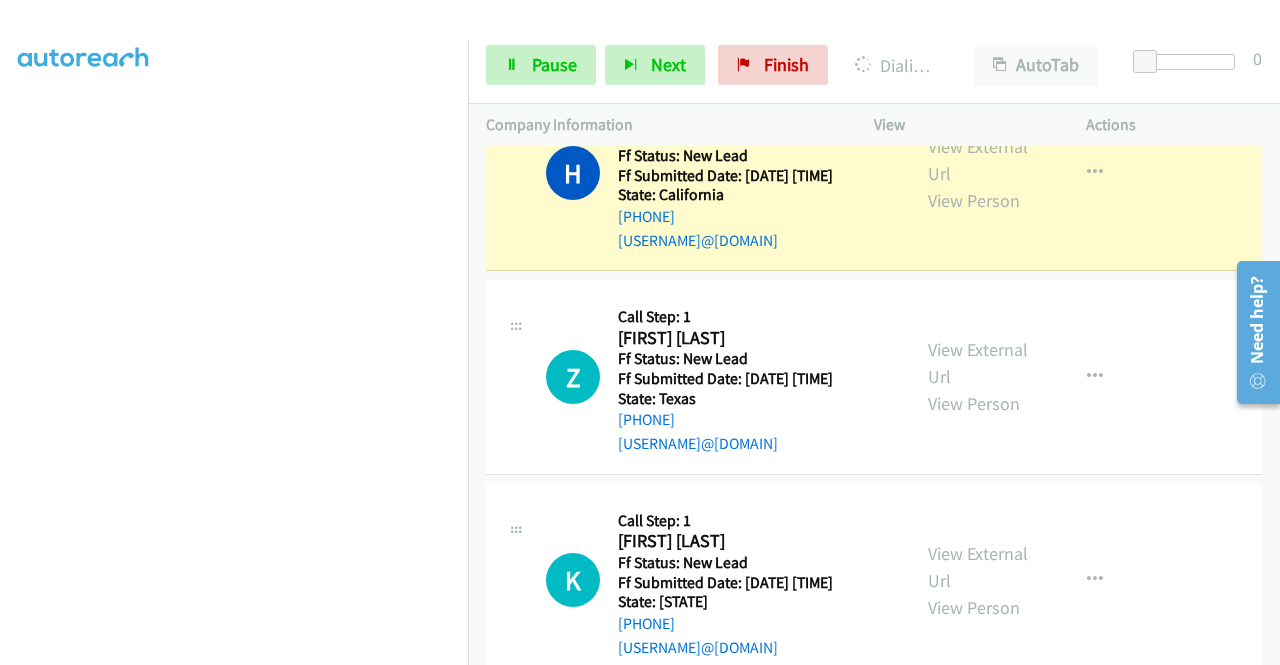 click on "Dialing Mode: Power
|
Switch to Preview
My Lists" at bounding box center (234, 166) 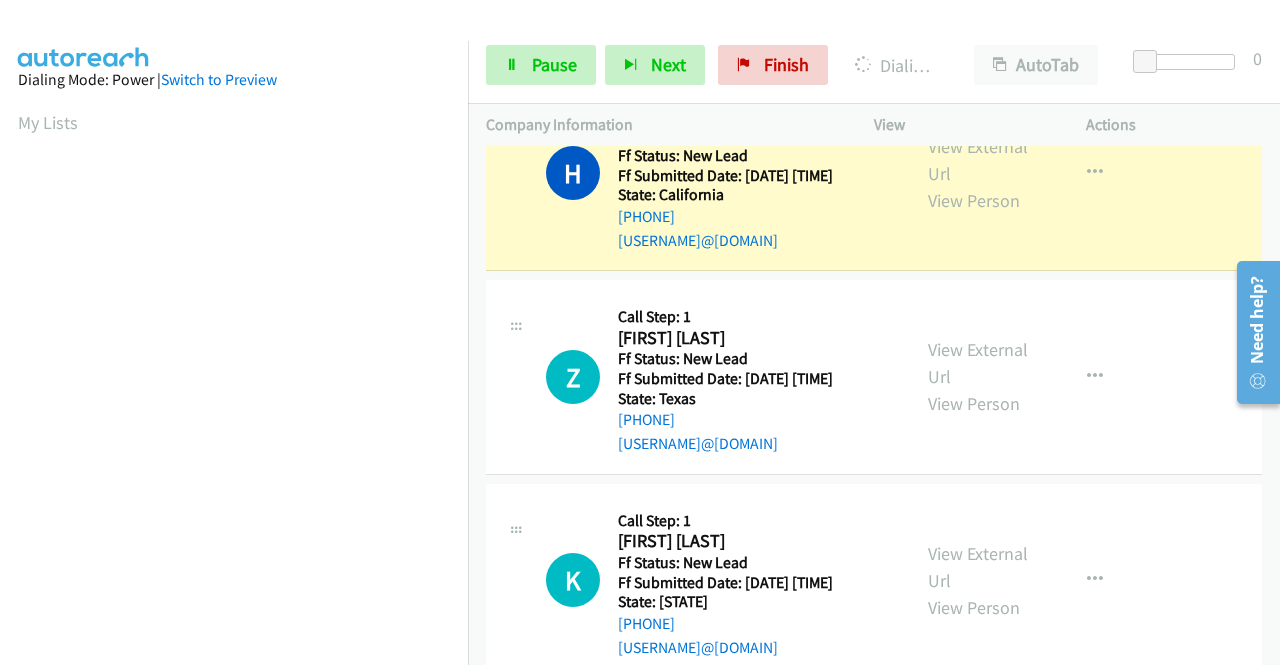 scroll, scrollTop: 456, scrollLeft: 0, axis: vertical 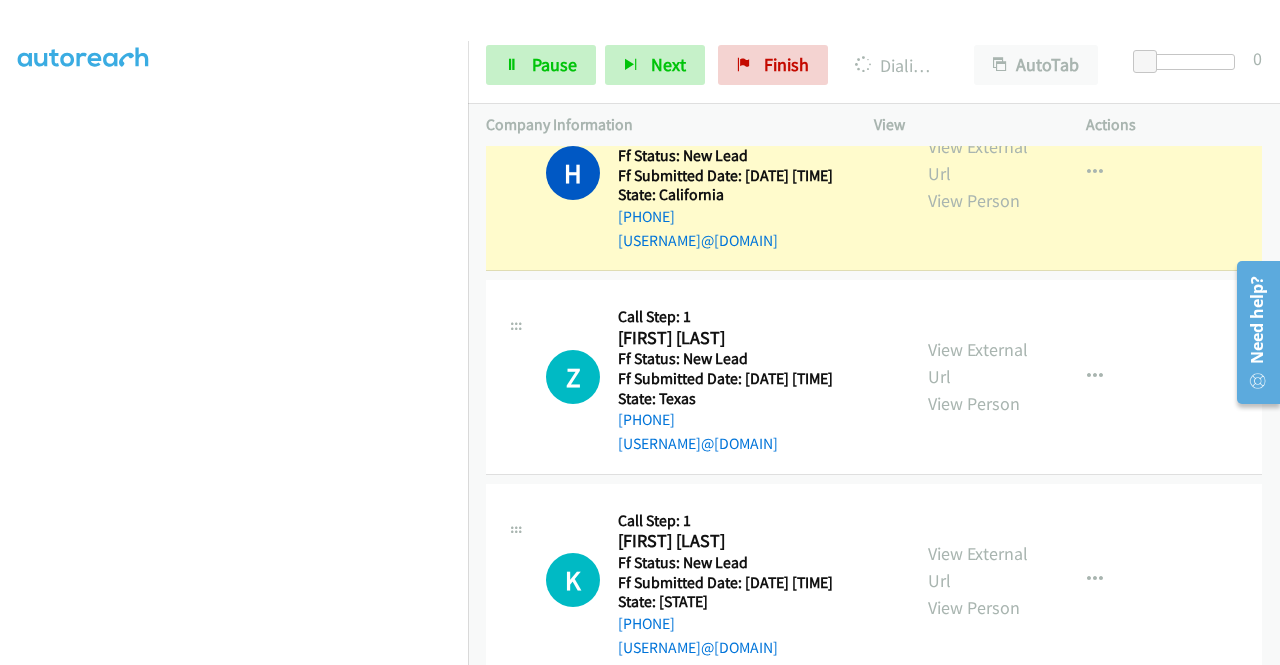 click on "H
Callback Scheduled
Call Step: 1
[FIRST] [LAST]
[TIMEZONE]
Ff Status: New Lead
Ff Submitted Date: [DATE] [TIME]
State: [STATE]
[PHONE]
[USERNAME]@[DOMAIN]
Call was successful?
View External Url
View Person
View External Url
Email
Schedule/Manage Callback
Skip Call
Add to do not call list" at bounding box center (874, 174) 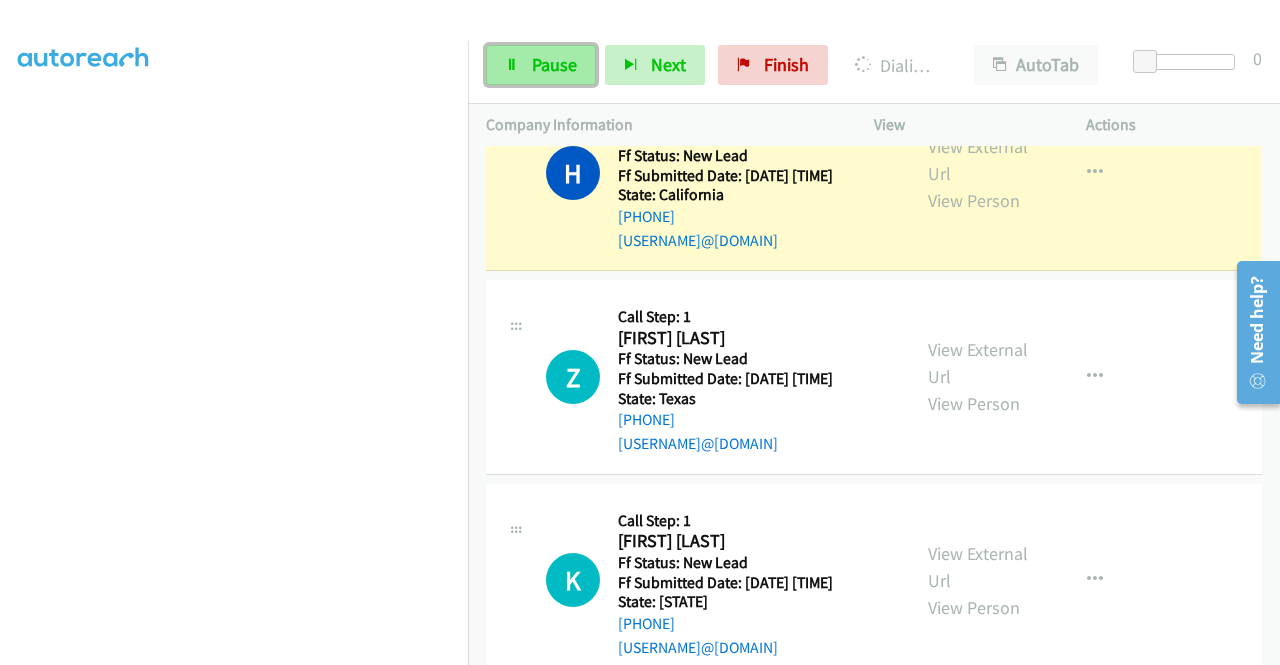click on "Pause" at bounding box center (541, 65) 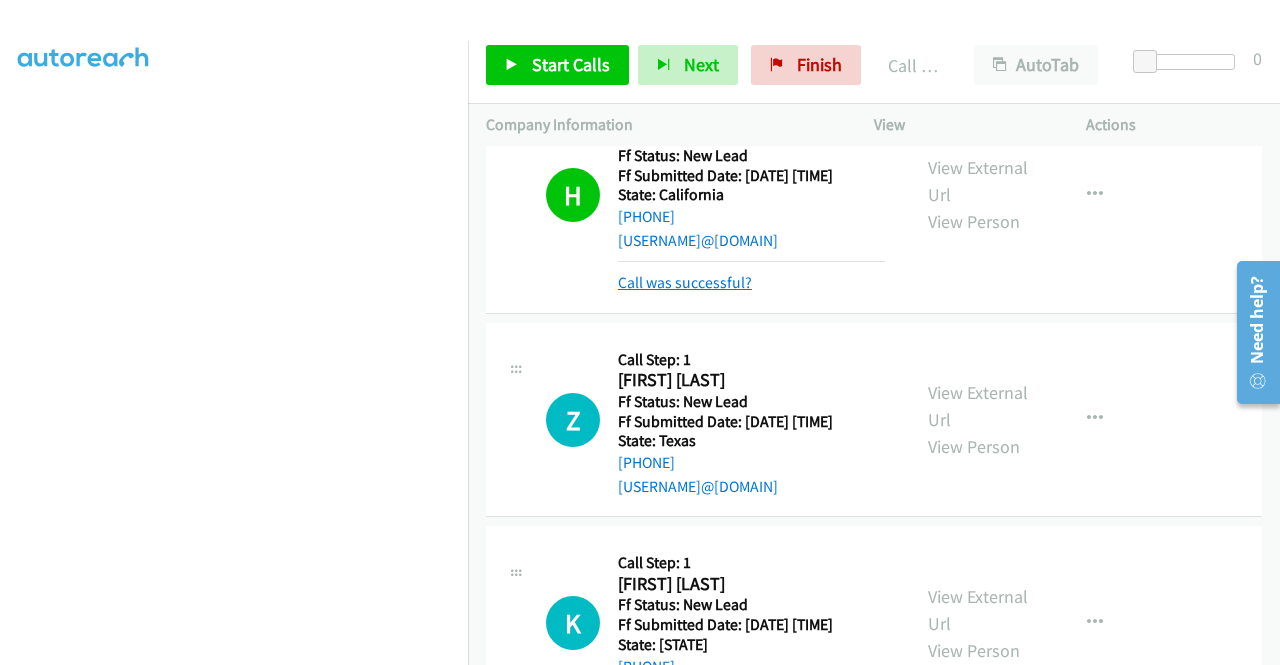 click on "Call was successful?" at bounding box center [685, 282] 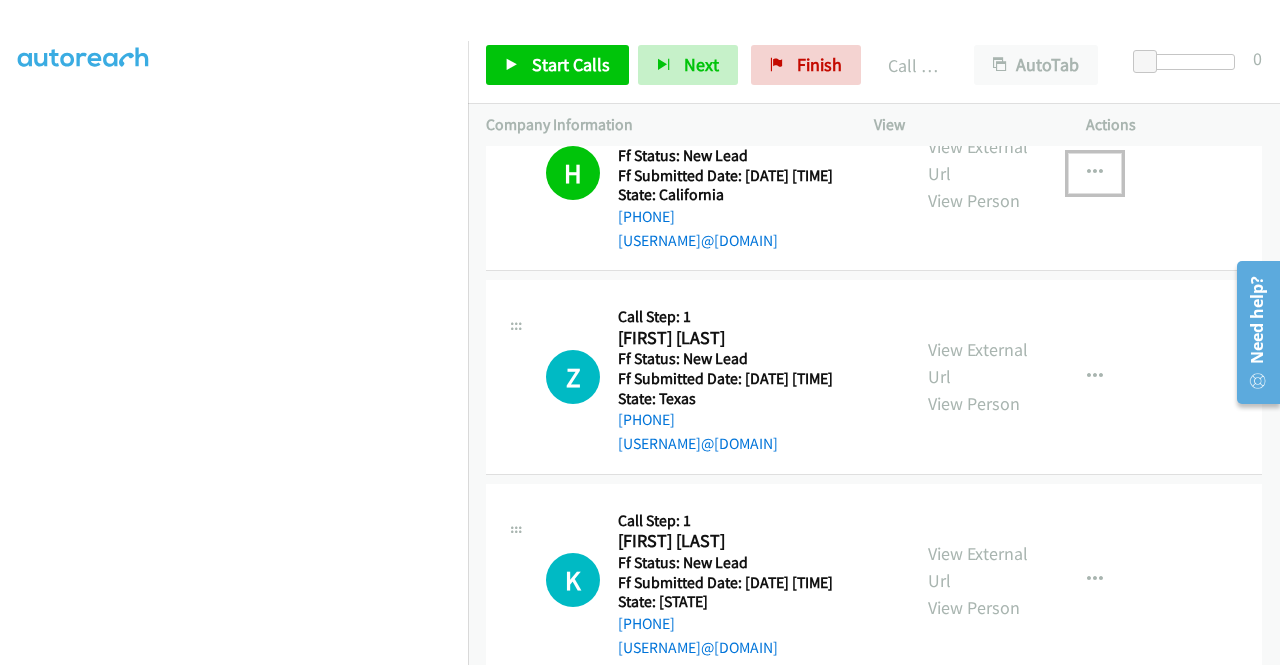 click at bounding box center (1095, 173) 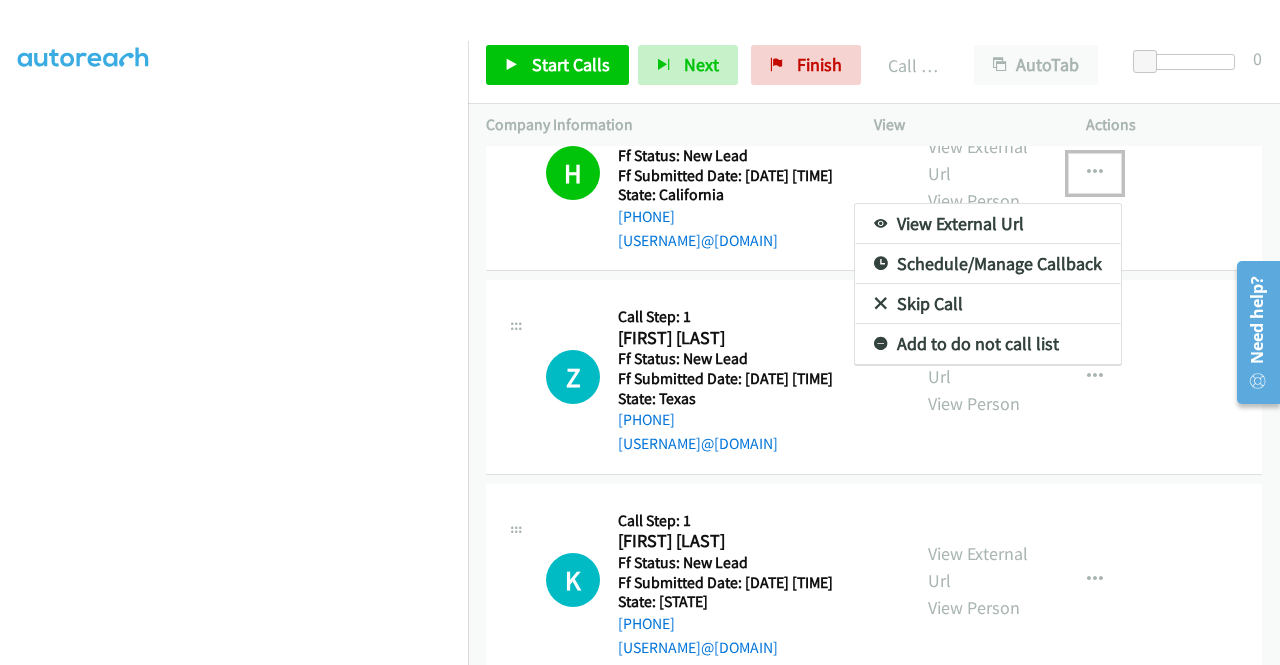 click on "Add to do not call list" at bounding box center (988, 344) 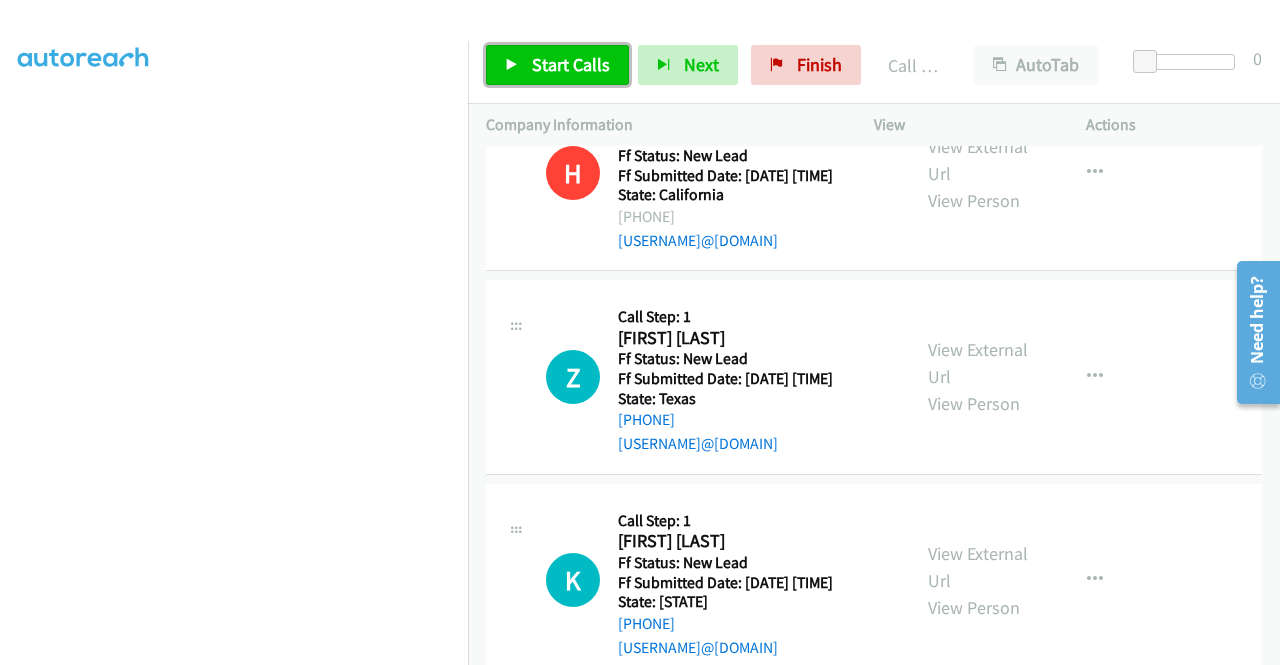 click on "Start Calls" at bounding box center [571, 64] 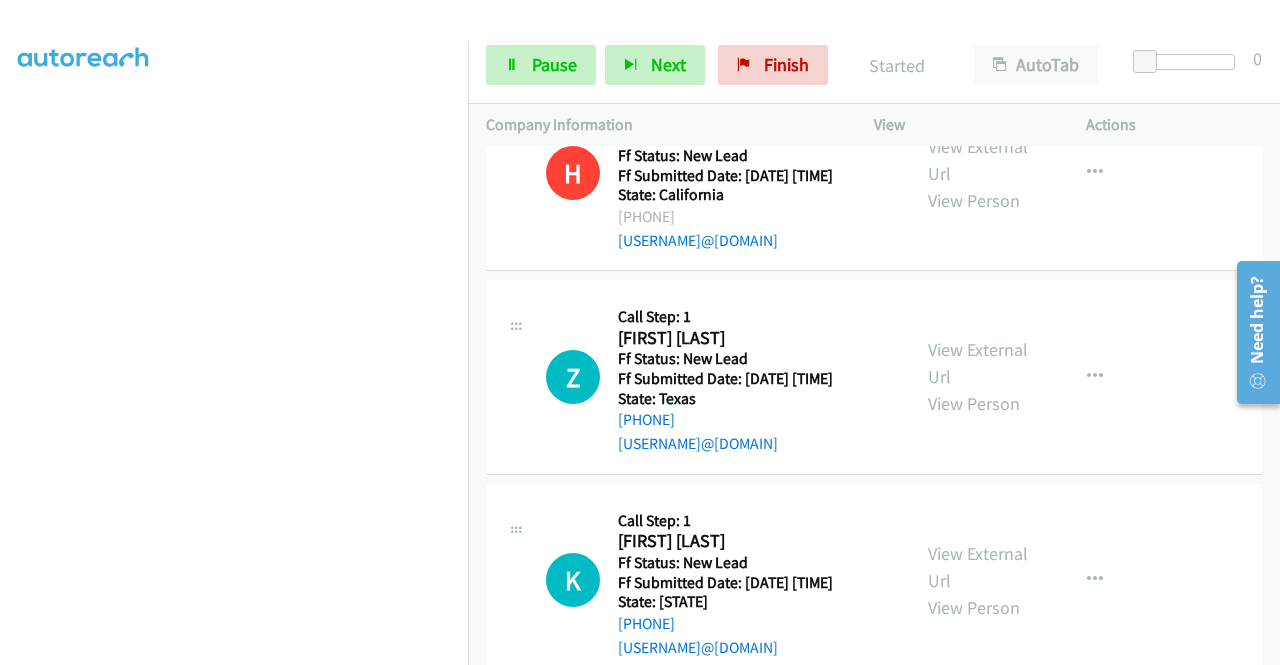 click on "[PHONE]
Call failed - Please reload the list and try again
The Callbar Failed to Load Please Open it and Reload the Page
Hmm something isn't quite right.. Please refresh the page
Hmm something isn't quite right.. Please refresh the page
No records are currently dialable. We'll auto-refresh when new records are added or you can switch to another list or campaign.
Loading New Records ...
S
Callback Scheduled
Call Step: 1
[FIRST] [LAST]
[TIMEZONE]
Ff Status: New Lead
Ff Submitted Date: [DATE] [TIME]
State: [STATE]
[PHONE]
[USERNAME]@[DOMAIN]
Call was successful?
View External Url
View Person
View External Url
Email
Schedule/Manage Callback
Skip Call
Add to do not call list
H
Callback Scheduled
Call Step: 1
[FIRST] [LAST]" at bounding box center [874, 405] 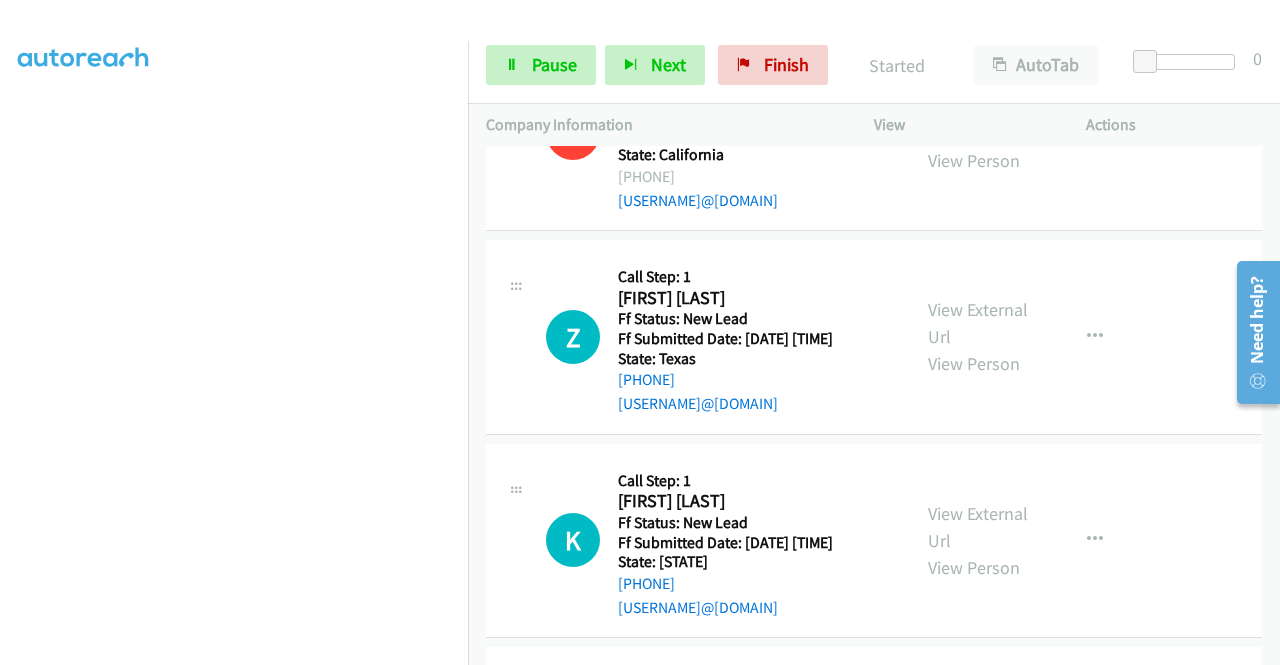 scroll, scrollTop: 546, scrollLeft: 0, axis: vertical 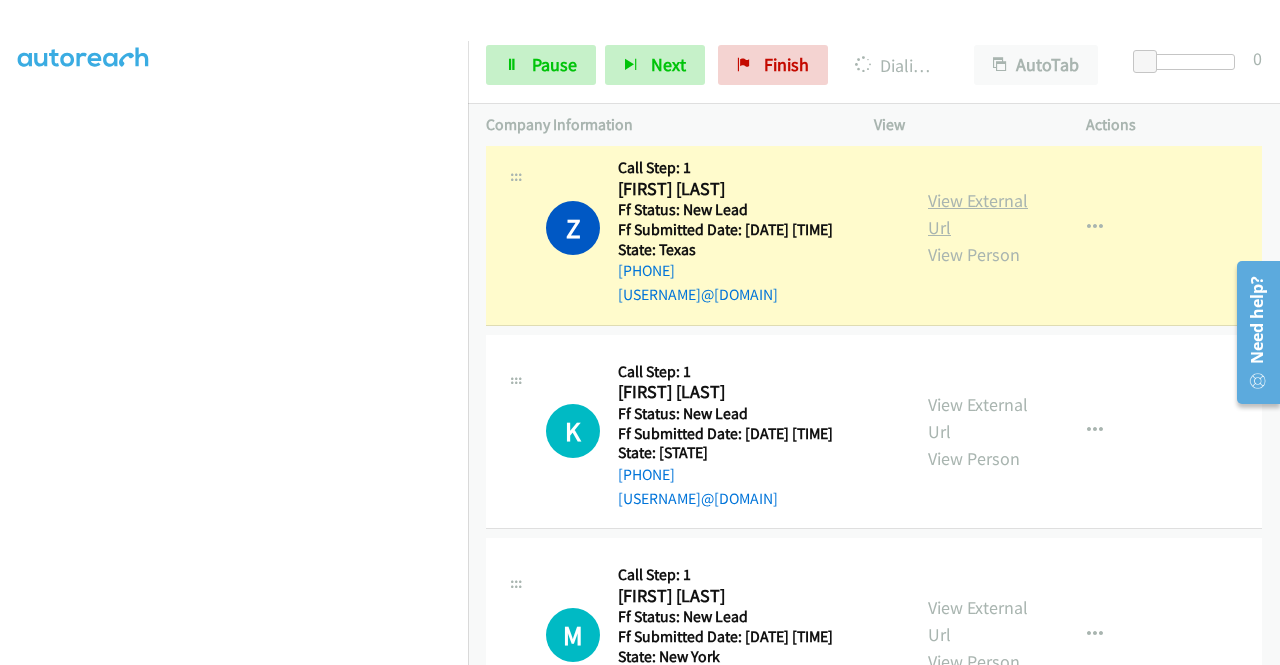 click on "View External Url" at bounding box center (978, 214) 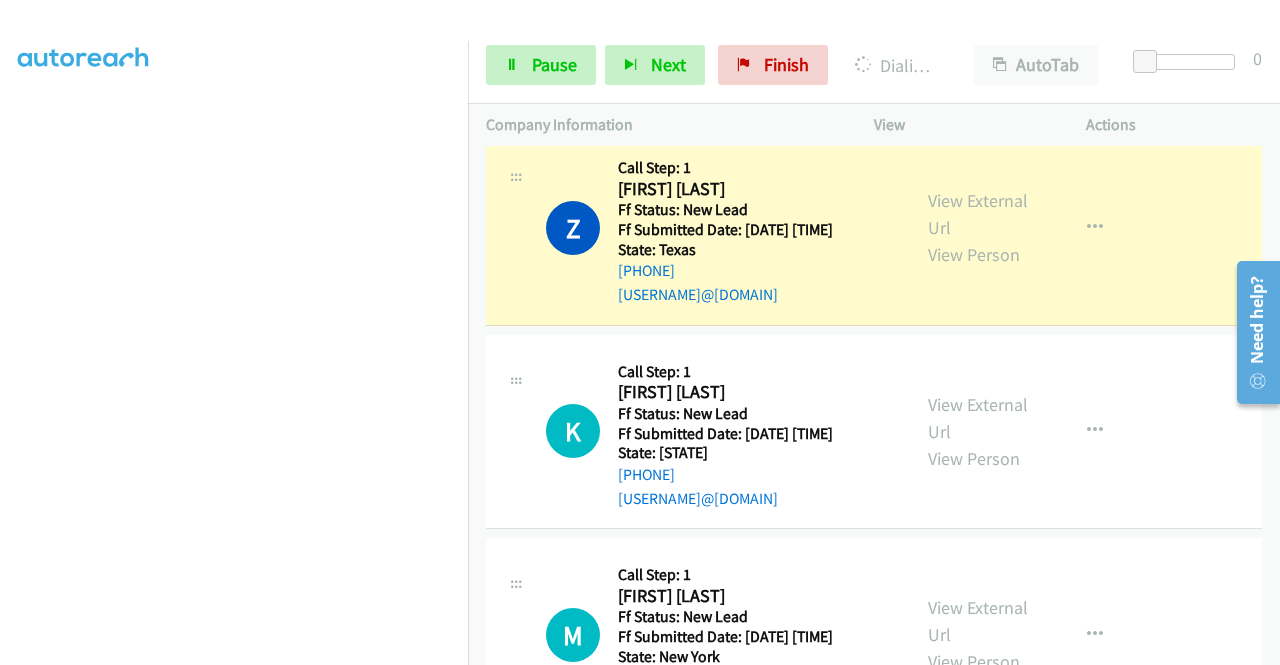 scroll, scrollTop: 0, scrollLeft: 0, axis: both 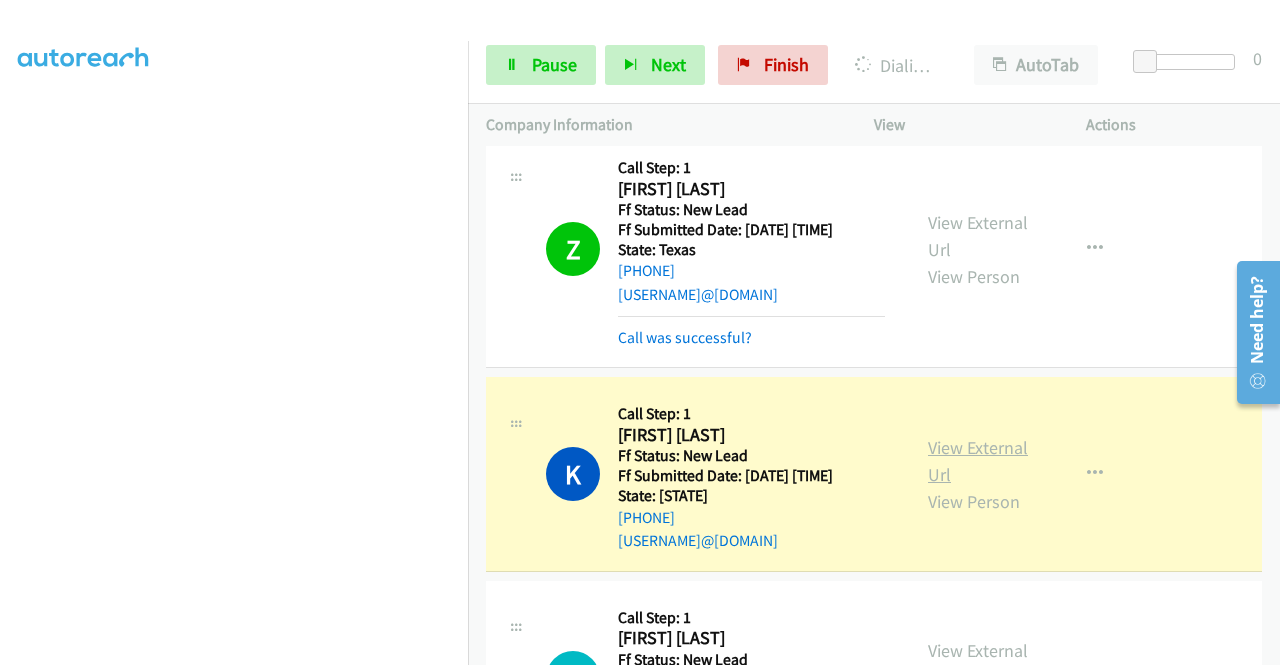 click on "View External Url" at bounding box center [978, 461] 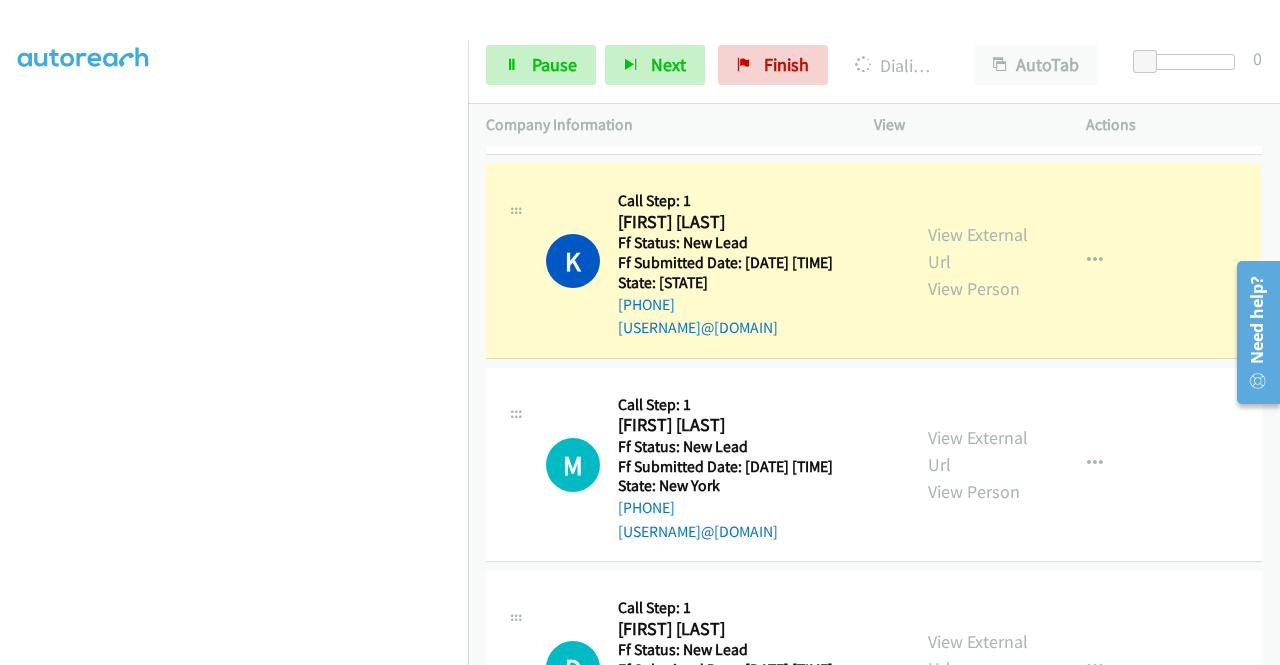 scroll, scrollTop: 802, scrollLeft: 0, axis: vertical 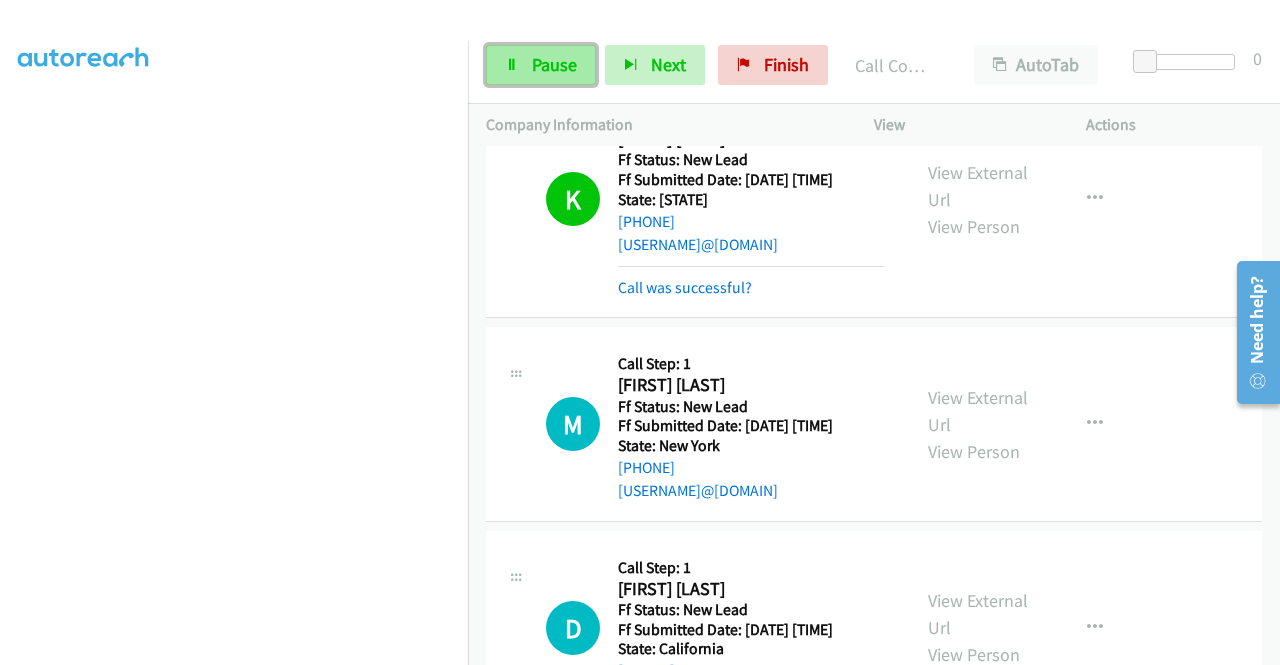 click at bounding box center [512, 66] 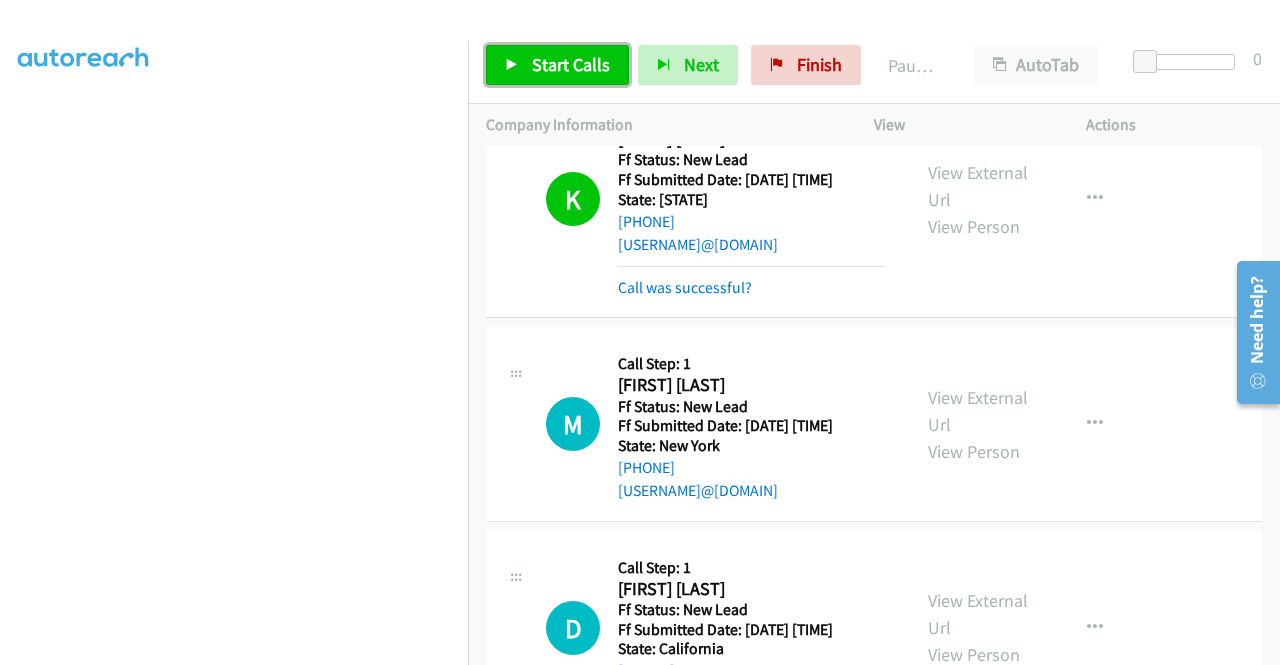 click at bounding box center [512, 66] 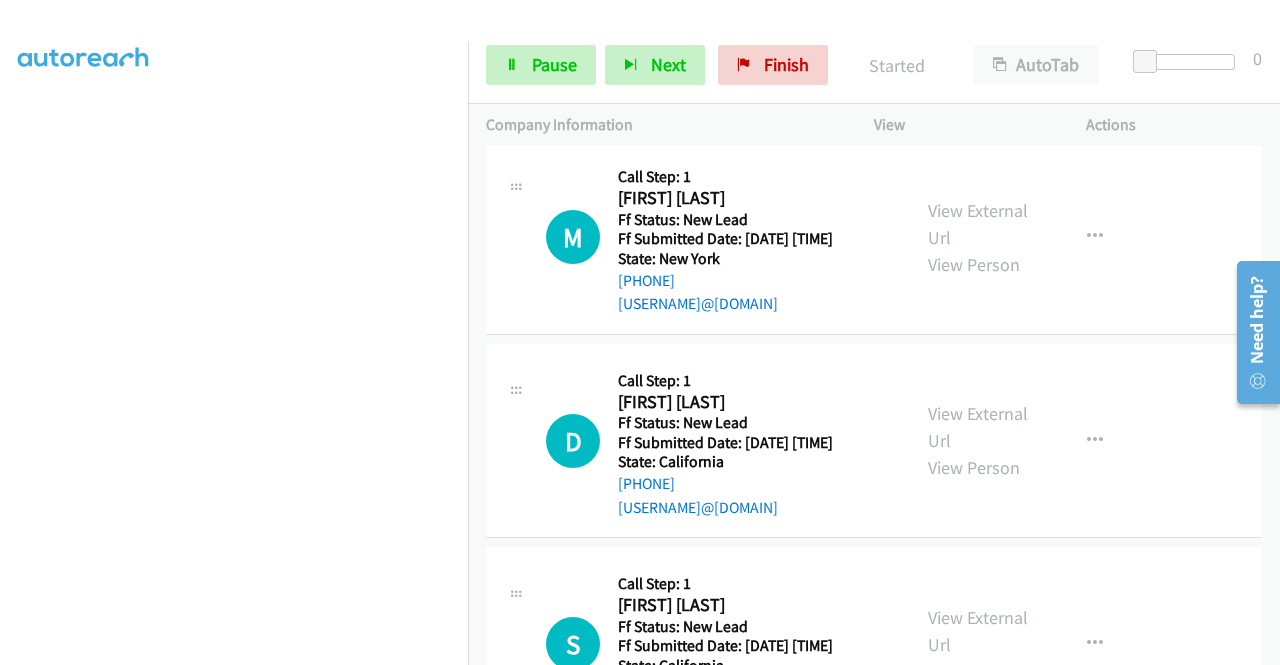 scroll, scrollTop: 1005, scrollLeft: 0, axis: vertical 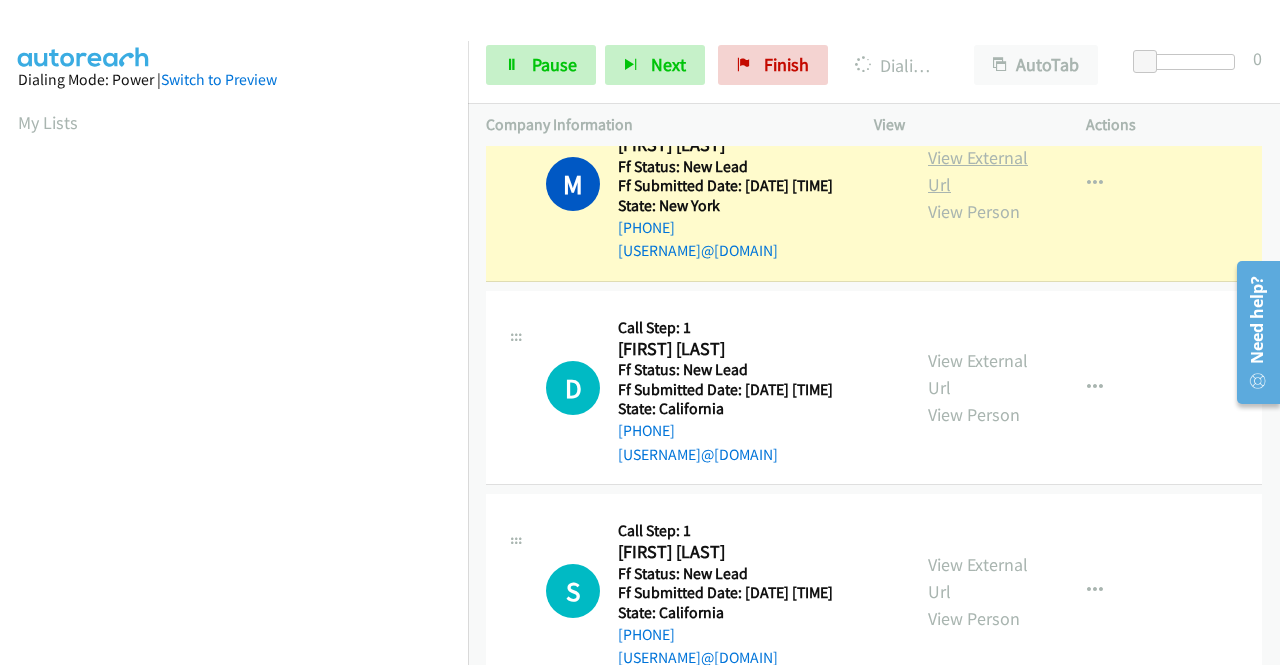 click on "View External Url" at bounding box center [978, 171] 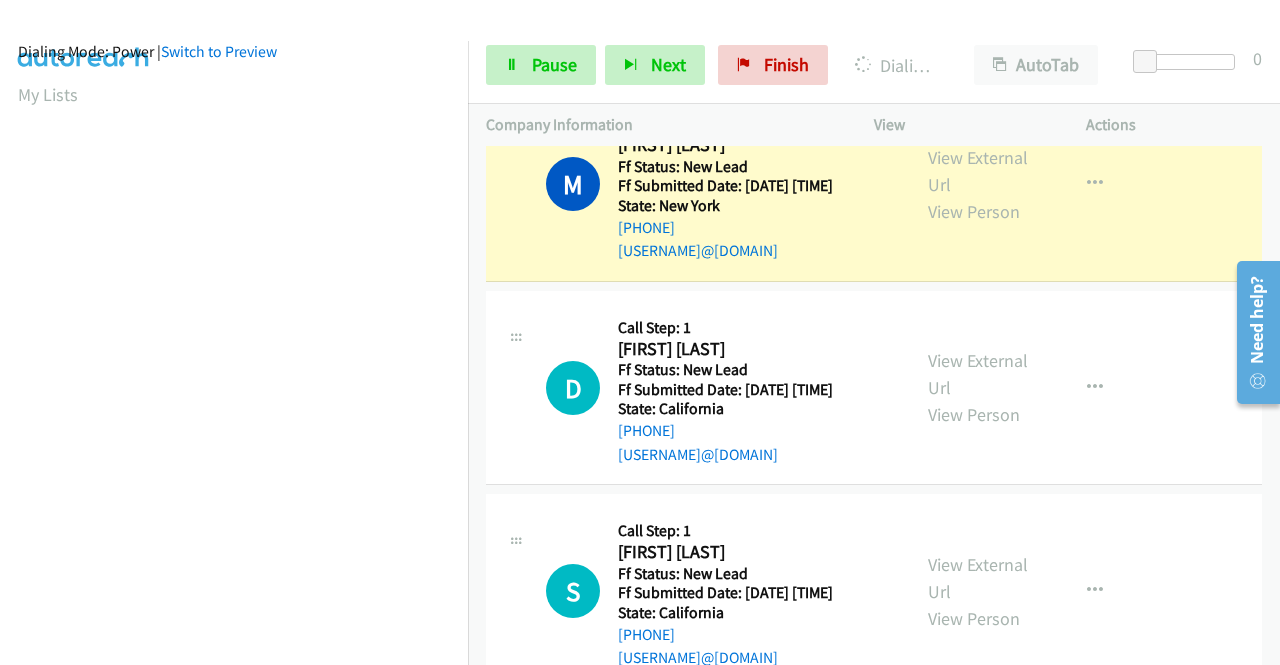 scroll, scrollTop: 30, scrollLeft: 0, axis: vertical 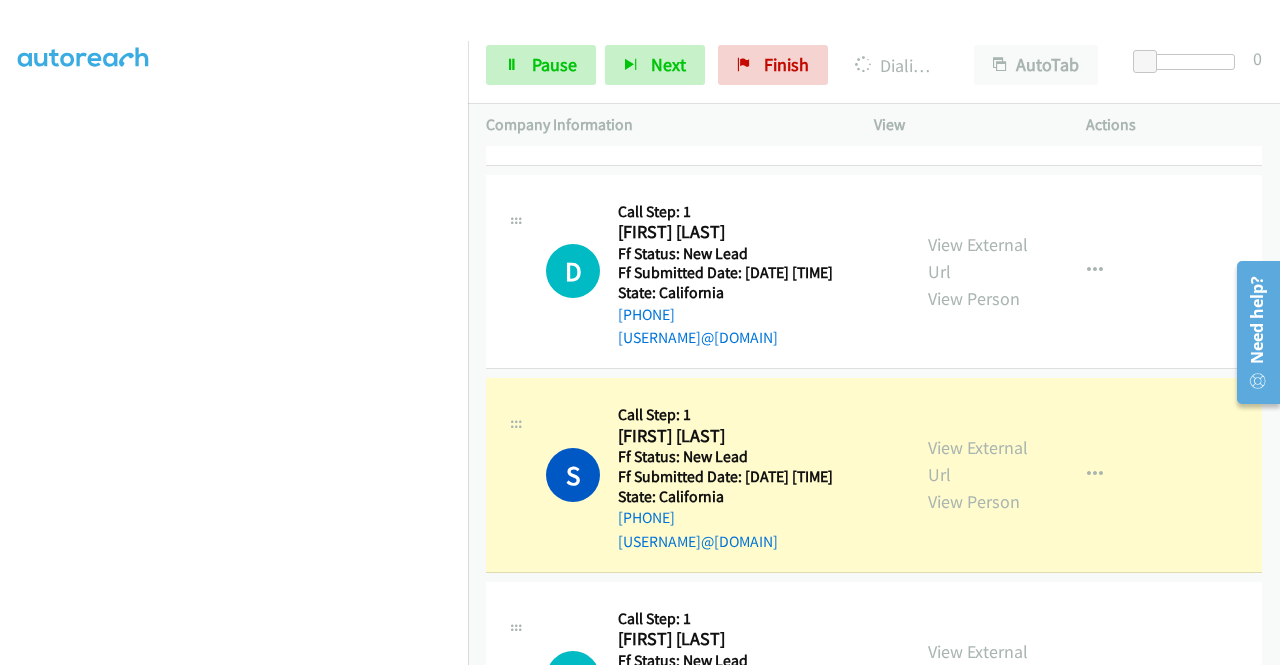 click on "[PHONE]
Call failed - Please reload the list and try again
The Callbar Failed to Load Please Open it and Reload the Page
Hmm something isn't quite right.. Please refresh the page
Hmm something isn't quite right.. Please refresh the page
No records are currently dialable. We'll auto-refresh when new records are added or you can switch to another list or campaign.
Loading New Records ...
S
Callback Scheduled
Call Step: 1
[FIRST] [LAST]
[TIMEZONE]
Ff Status: New Lead
Ff Submitted Date: [DATE] [TIME]
State: [STATE]
[PHONE]
[USERNAME]@[DOMAIN]
Call was successful?
View External Url
View Person
View External Url
Email
Schedule/Manage Callback
Skip Call
Add to do not call list
H
Callback Scheduled
Call Step: 1
[FIRST] [LAST]" at bounding box center [874, 405] 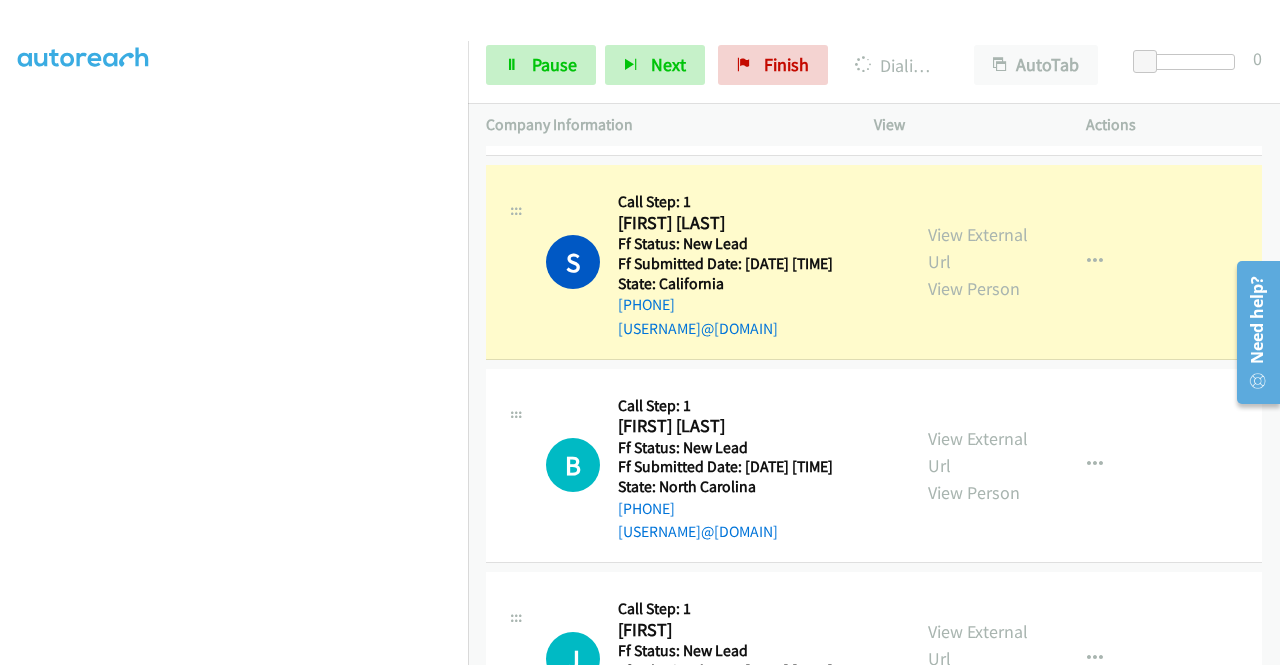 scroll, scrollTop: 1444, scrollLeft: 0, axis: vertical 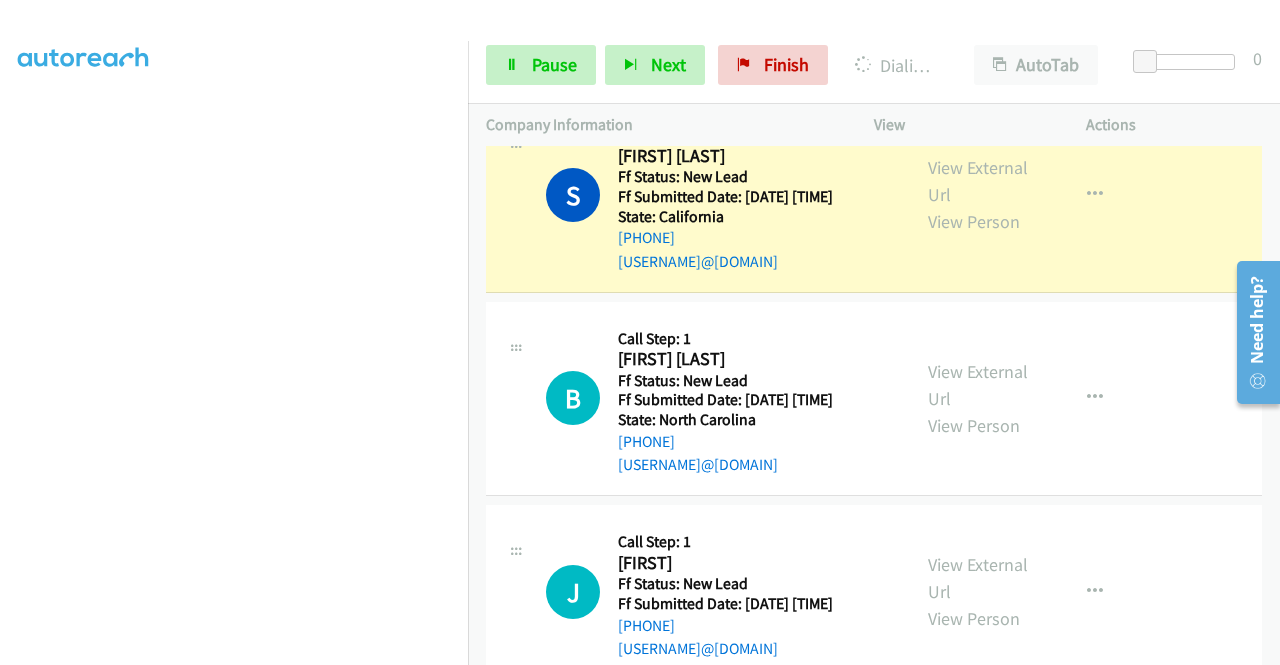 click on "View External Url
View Person" at bounding box center [980, 194] 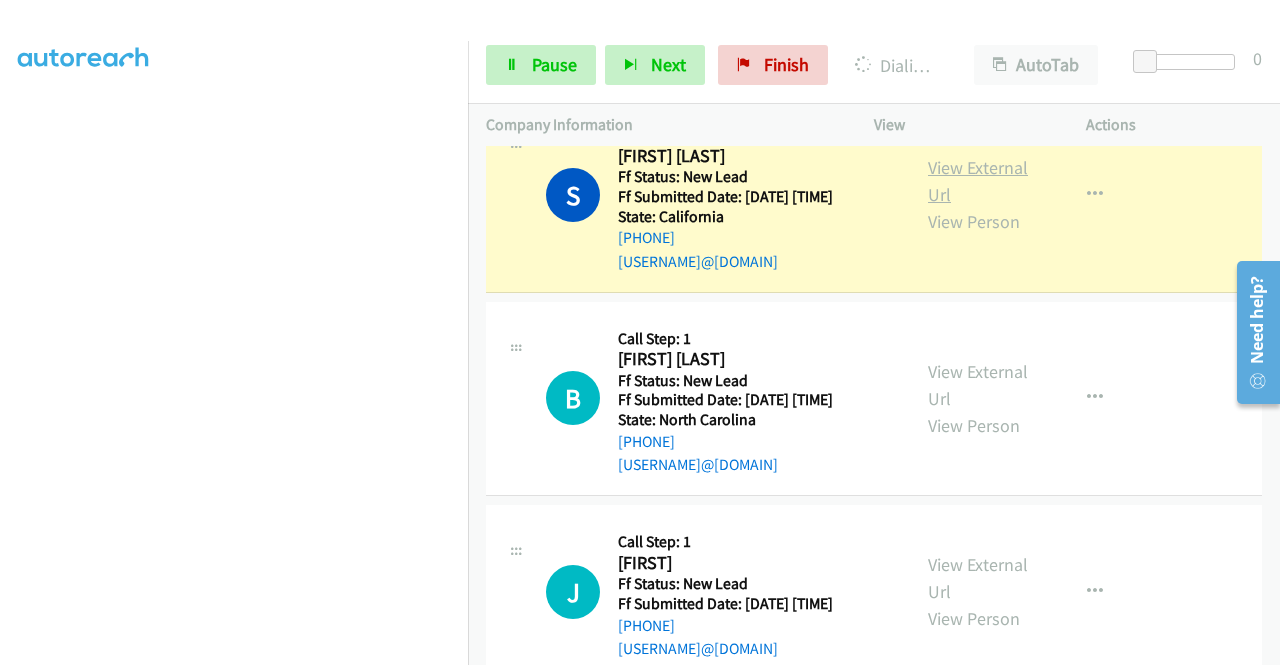click on "View External Url" at bounding box center (978, 181) 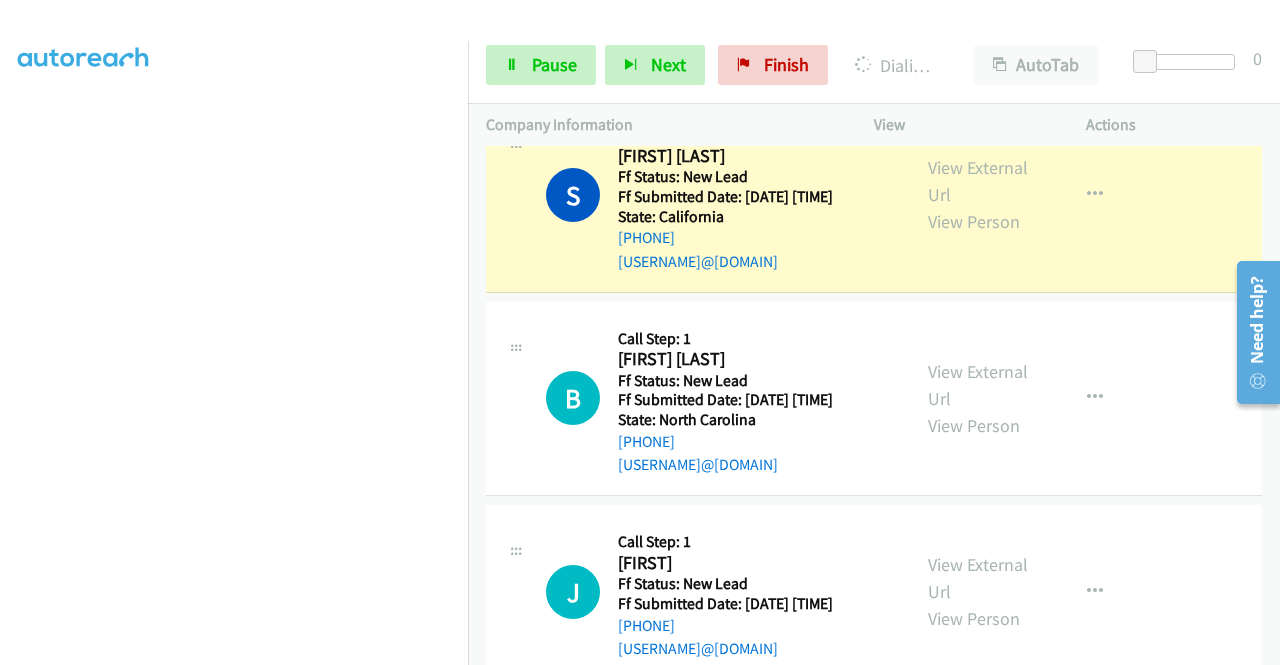 scroll, scrollTop: 0, scrollLeft: 0, axis: both 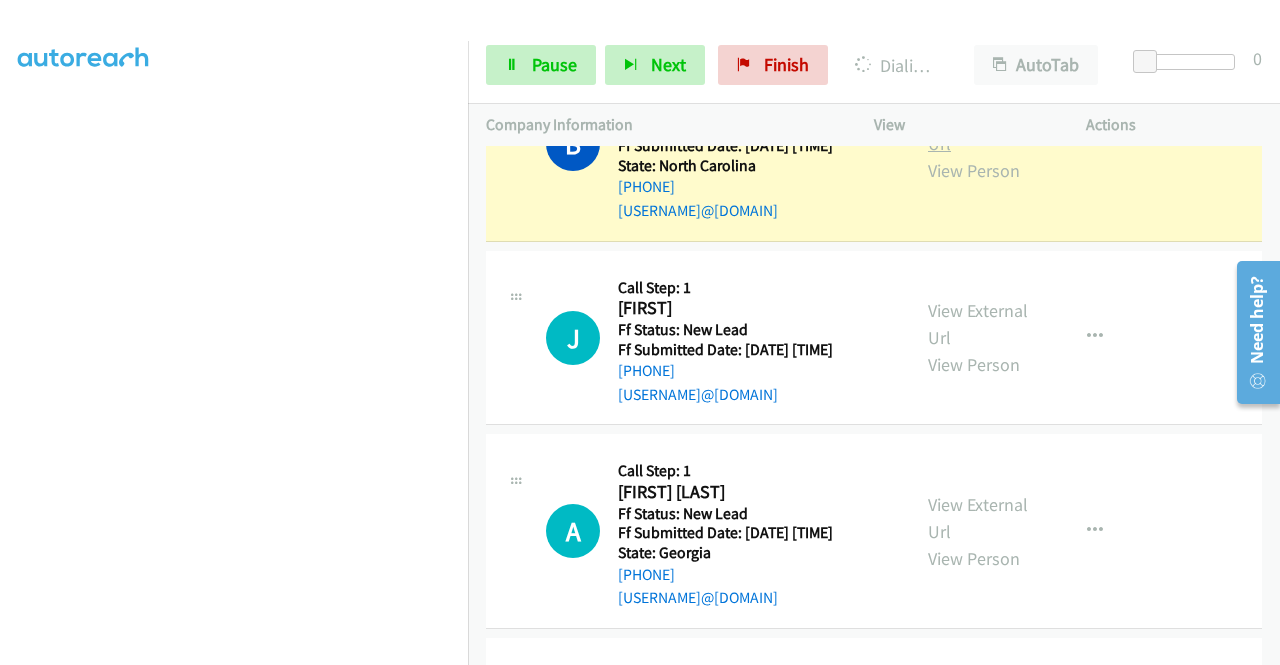 click on "View External Url" at bounding box center (978, 130) 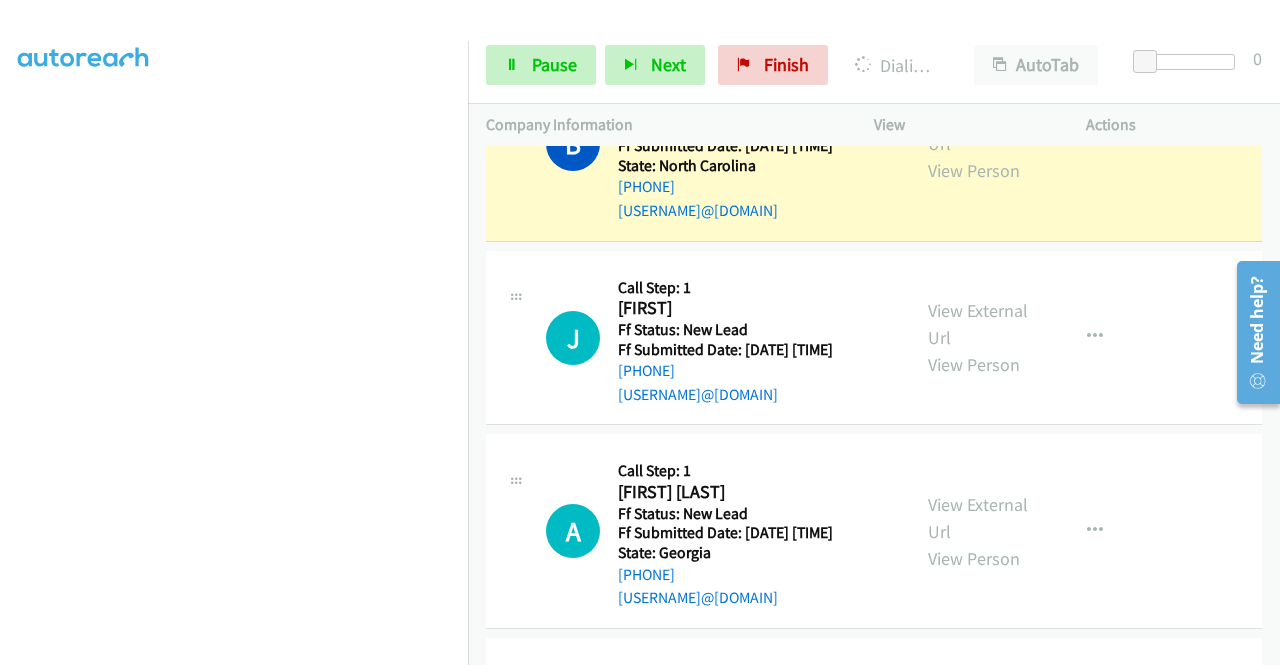 scroll, scrollTop: 456, scrollLeft: 0, axis: vertical 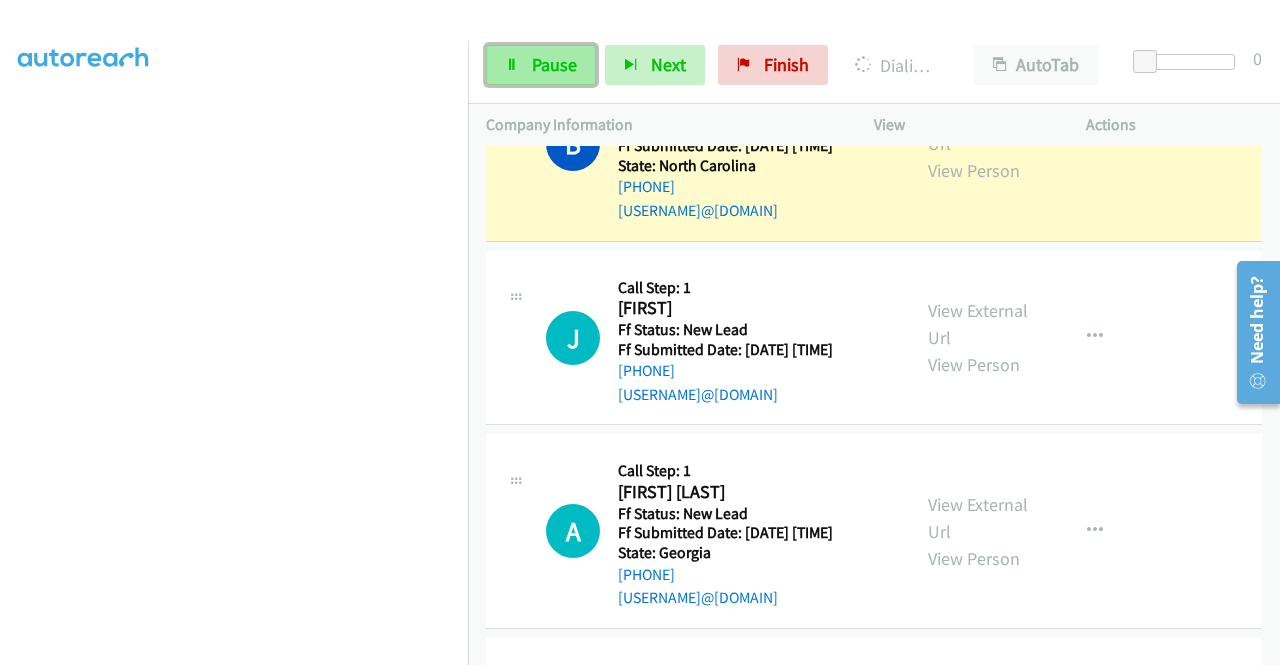 click on "Pause" at bounding box center [541, 65] 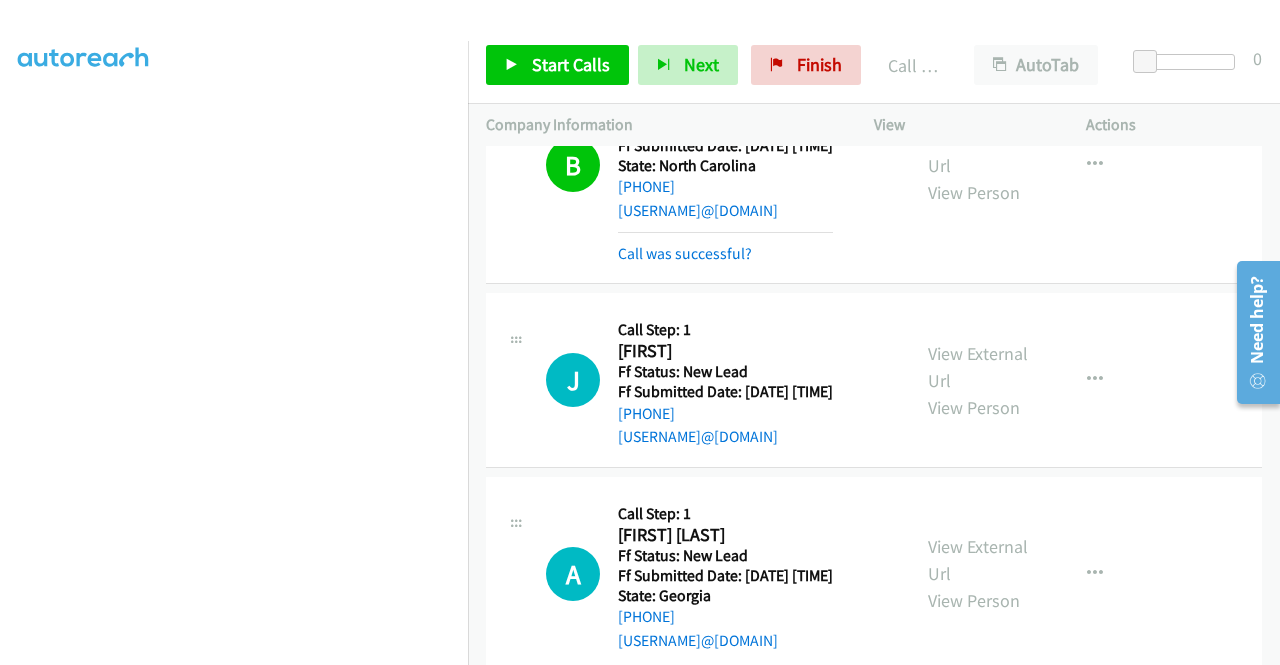 scroll, scrollTop: 413, scrollLeft: 0, axis: vertical 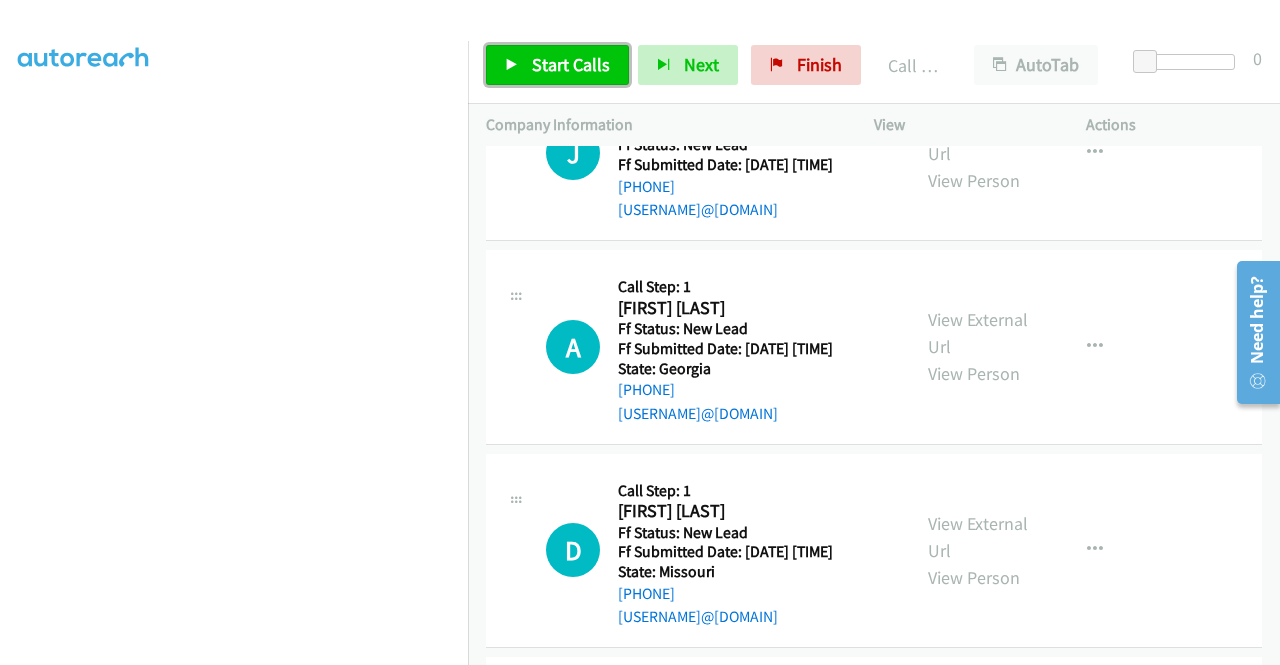 click on "Start Calls" at bounding box center (571, 64) 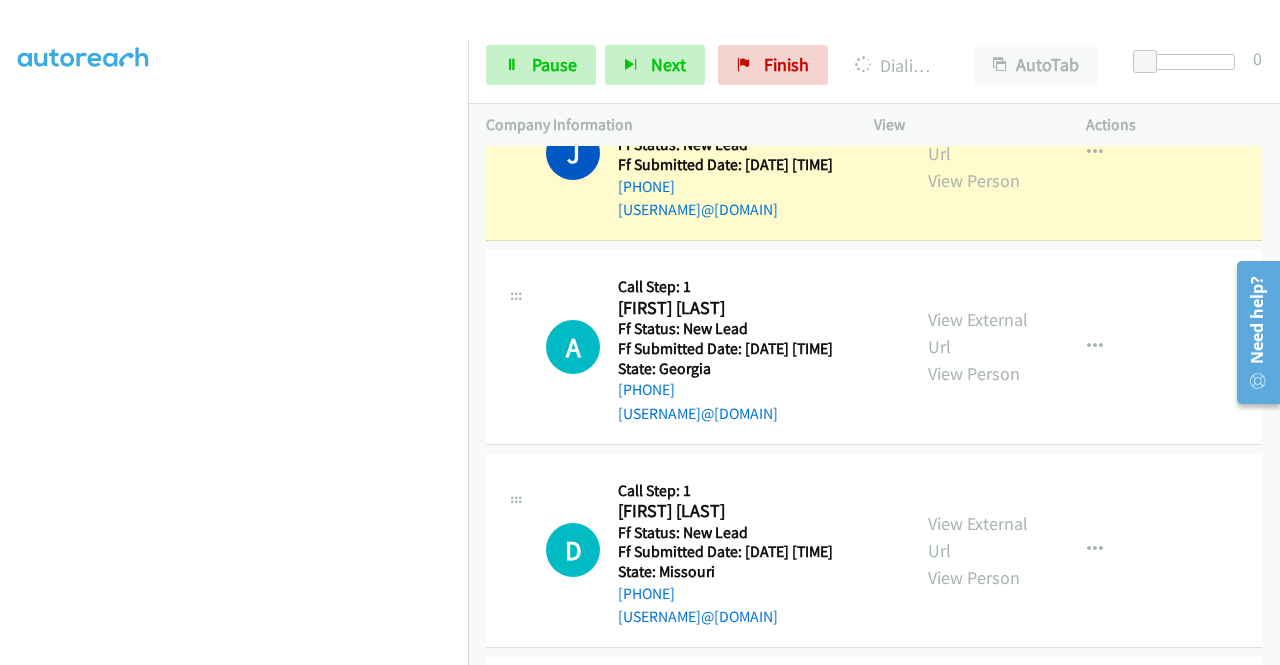 scroll, scrollTop: 0, scrollLeft: 0, axis: both 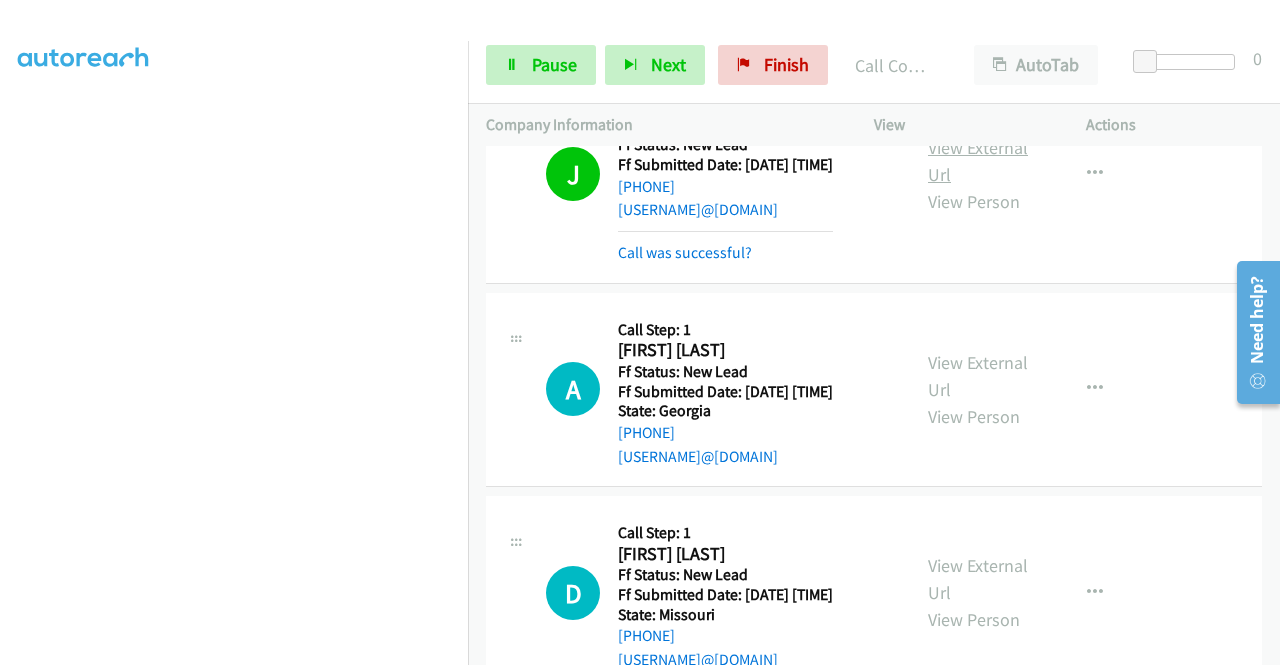 click on "View External Url" at bounding box center [978, 161] 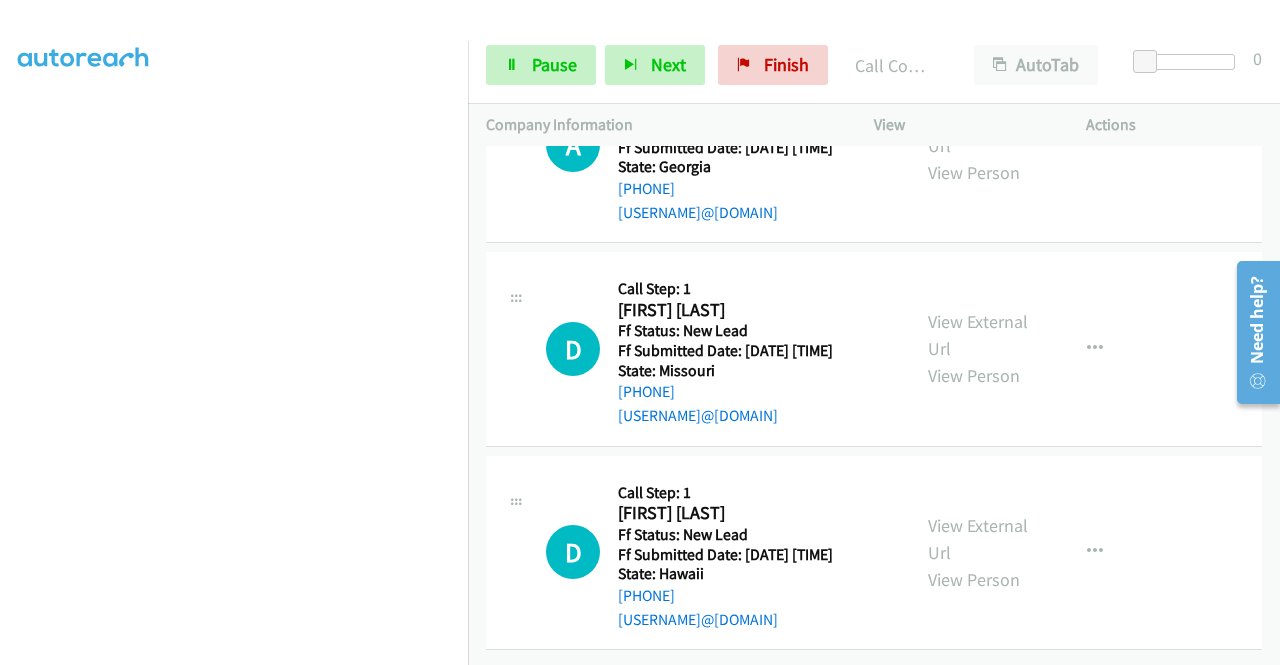 scroll, scrollTop: 2294, scrollLeft: 0, axis: vertical 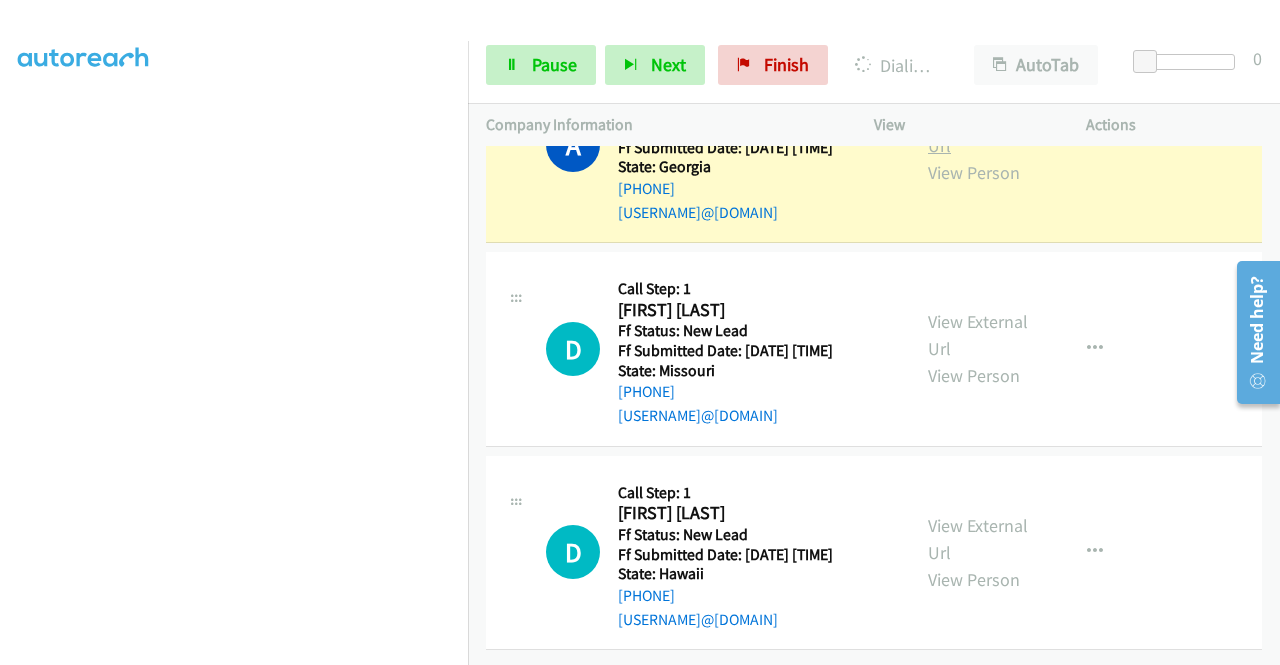 click on "View External Url" at bounding box center (978, 132) 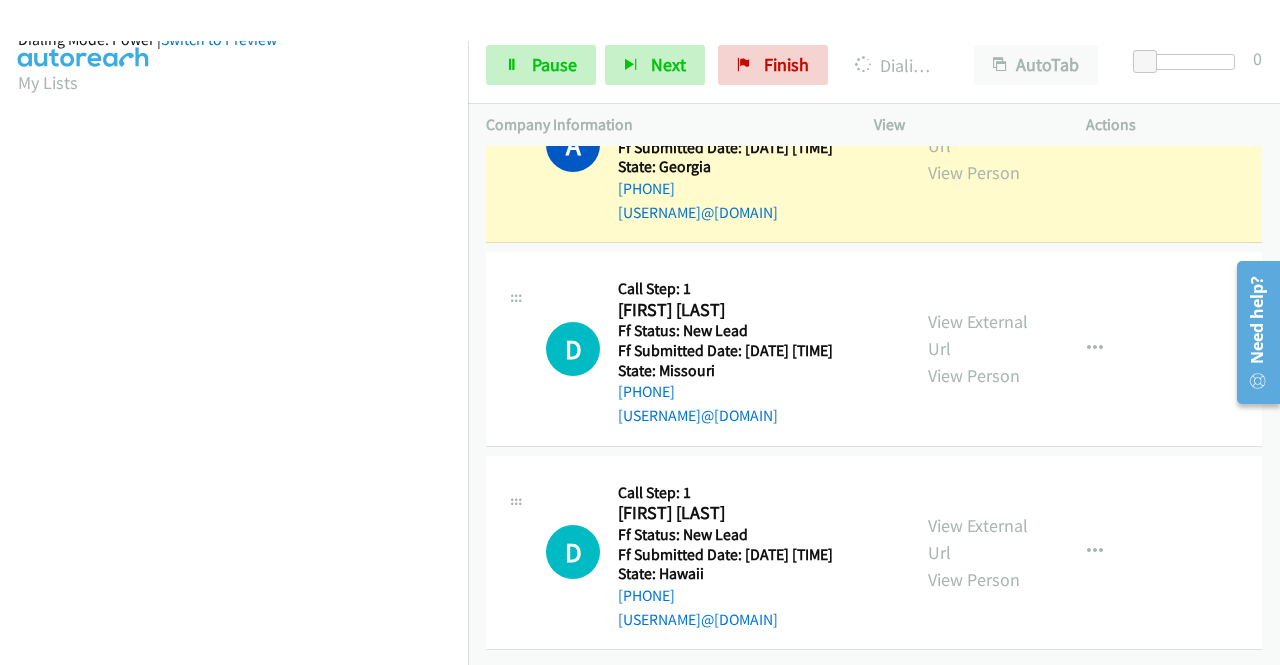 scroll, scrollTop: 456, scrollLeft: 0, axis: vertical 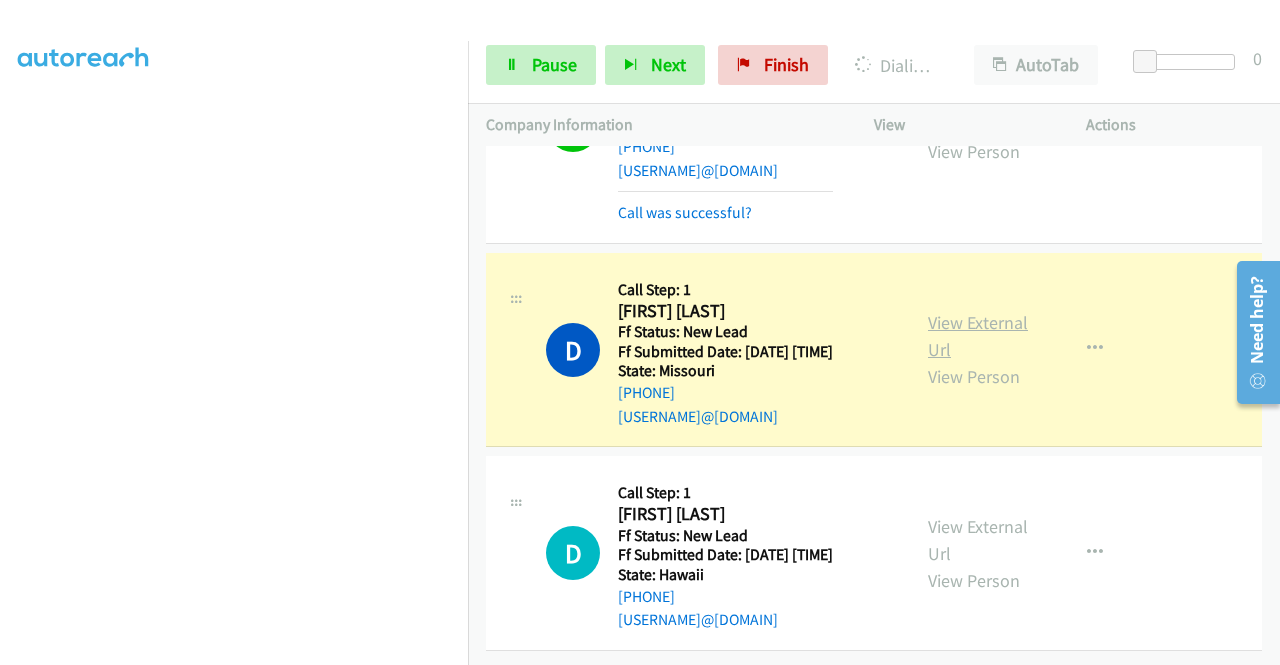 click on "View External Url" at bounding box center [978, 336] 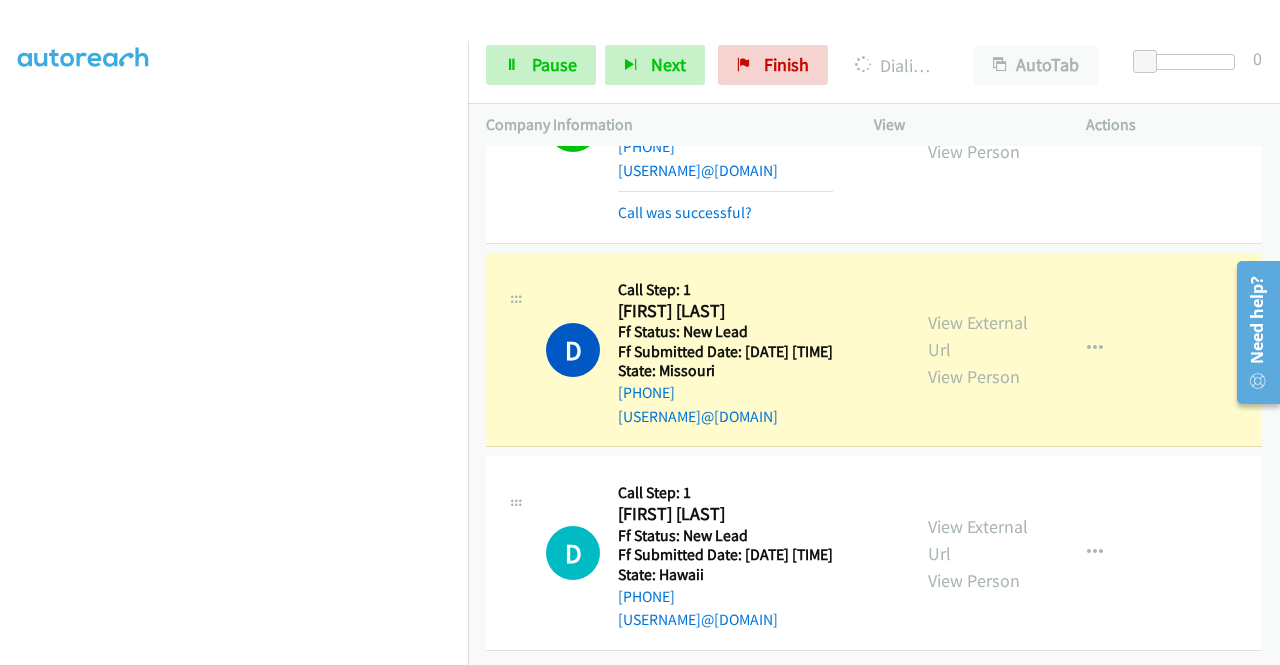 scroll, scrollTop: 448, scrollLeft: 0, axis: vertical 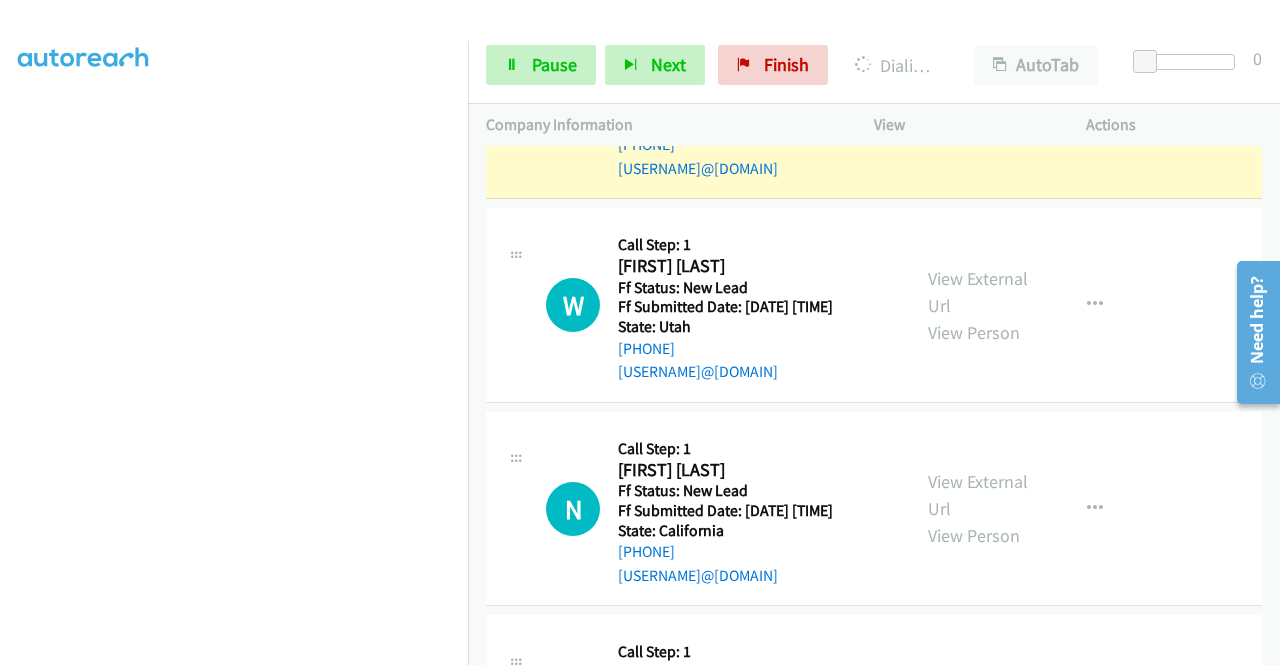click on "View External Url
View Person" at bounding box center (980, 101) 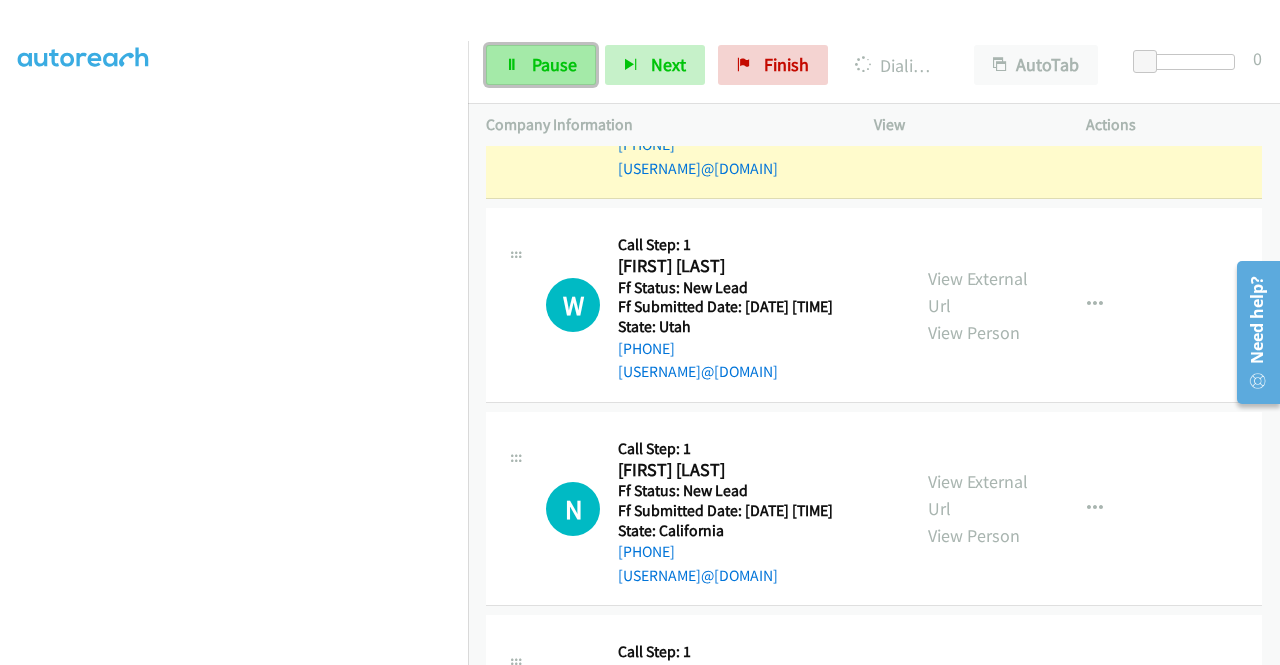 click on "Pause" at bounding box center (554, 64) 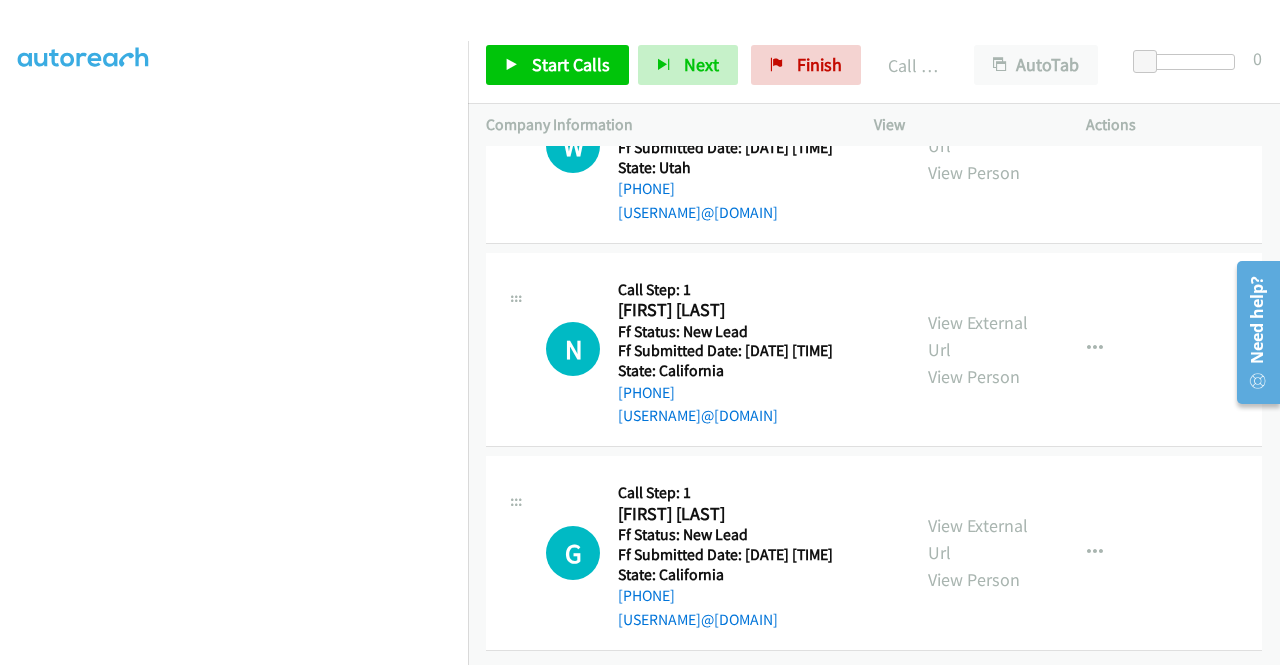 scroll, scrollTop: 3056, scrollLeft: 0, axis: vertical 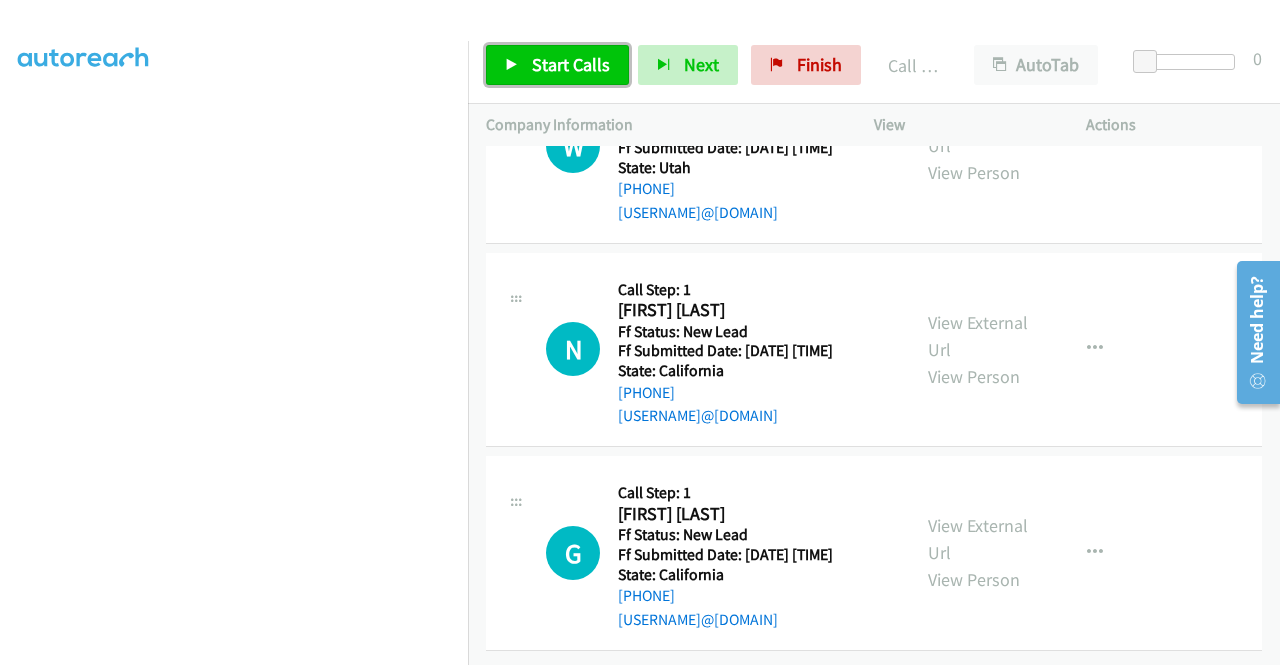 click on "Start Calls" at bounding box center [571, 64] 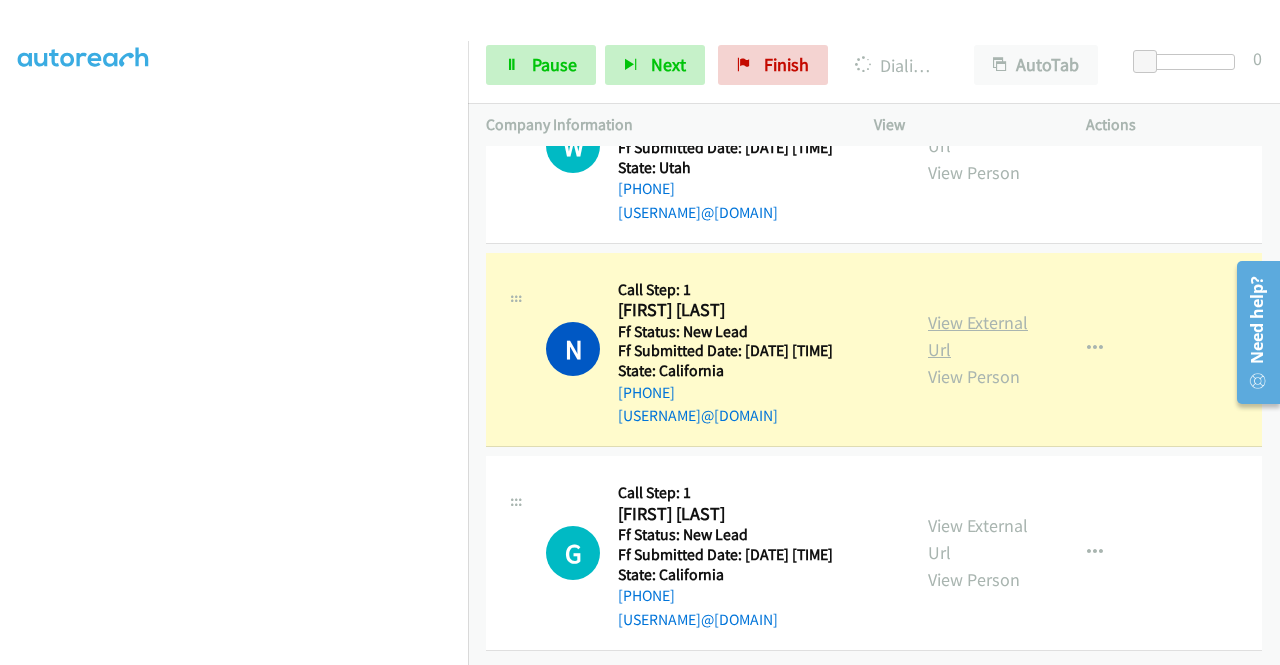 click on "View External Url" at bounding box center [978, 336] 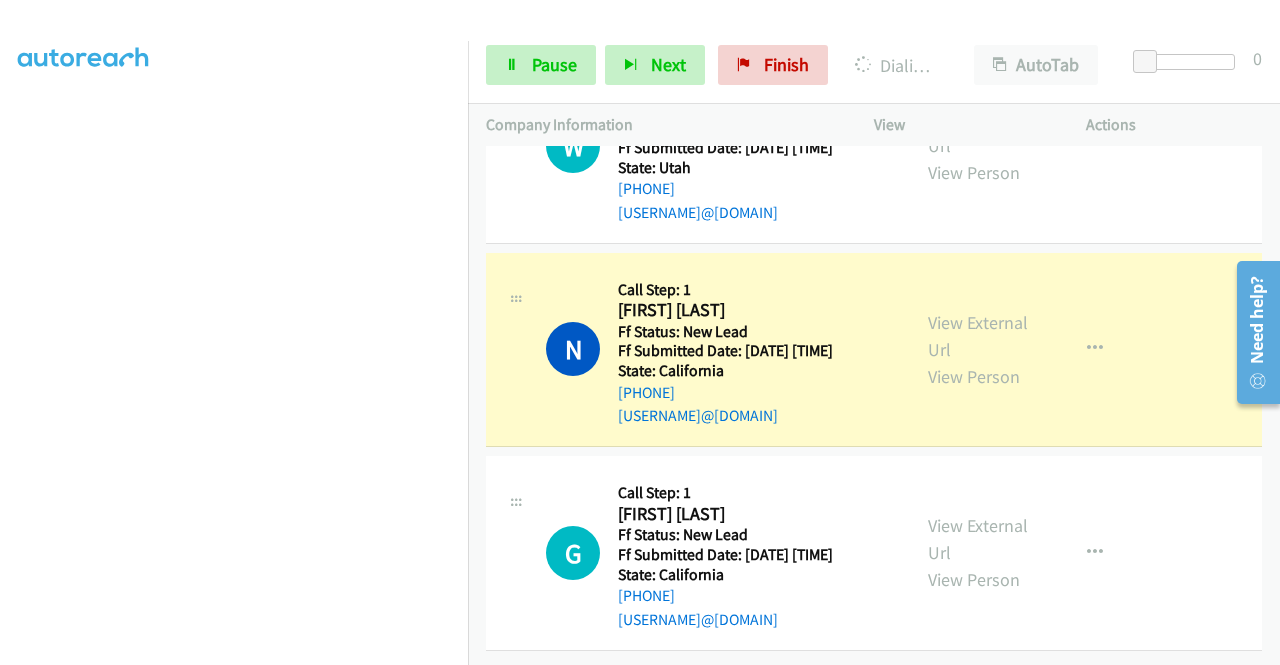 scroll, scrollTop: 0, scrollLeft: 0, axis: both 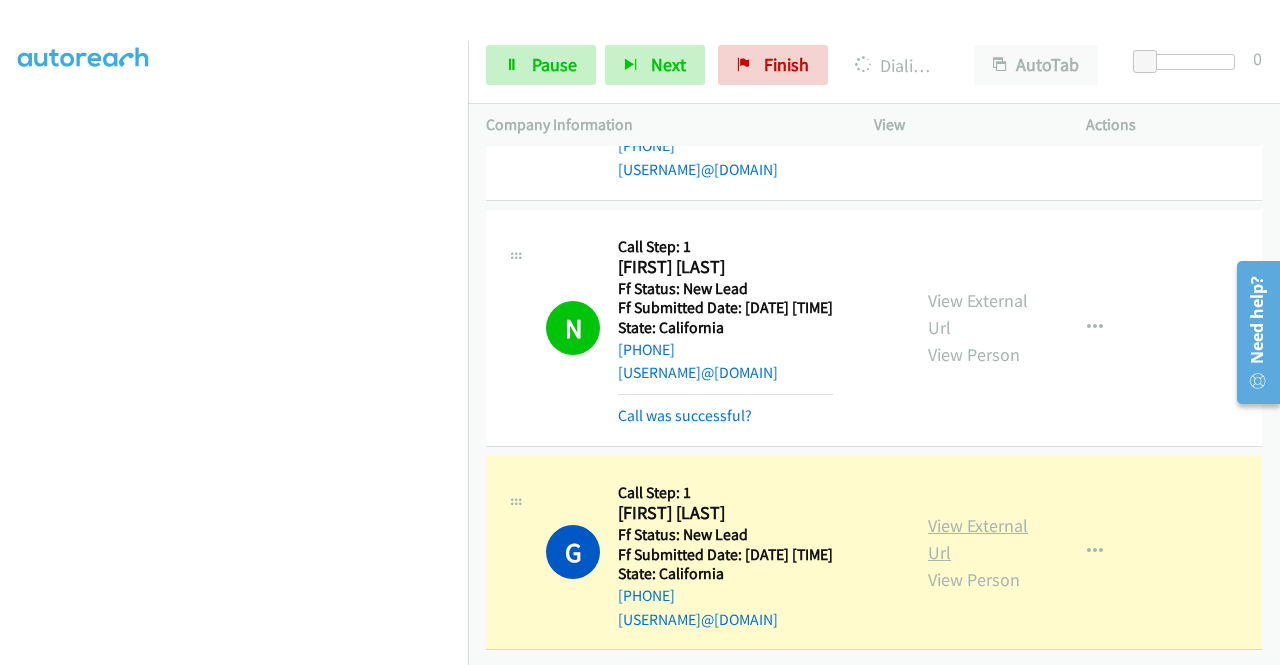 click on "View External Url" at bounding box center (978, 539) 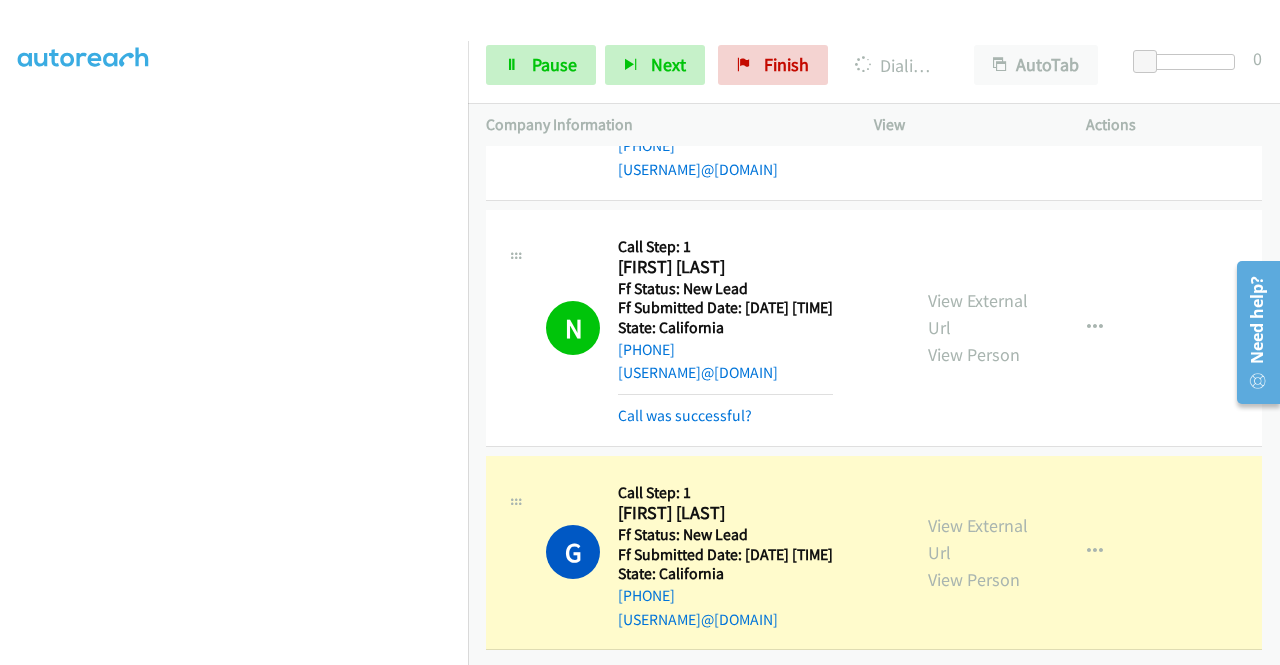 scroll, scrollTop: 436, scrollLeft: 0, axis: vertical 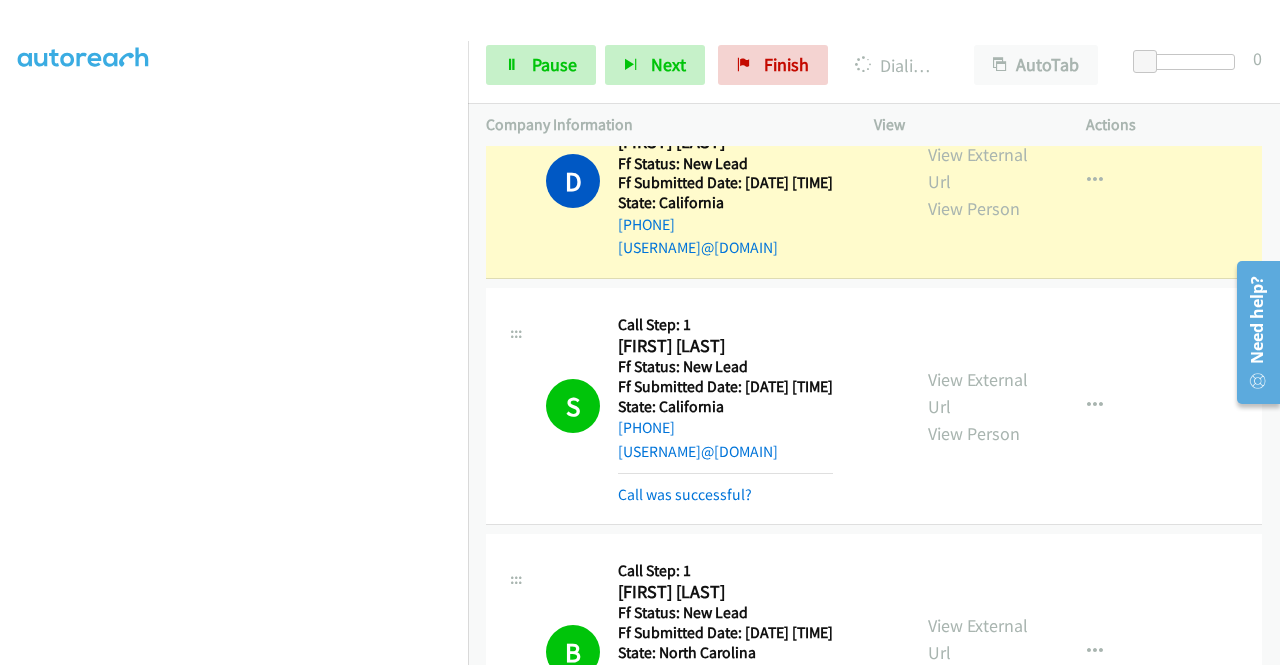 click on "View External Url
View Person" at bounding box center [980, 181] 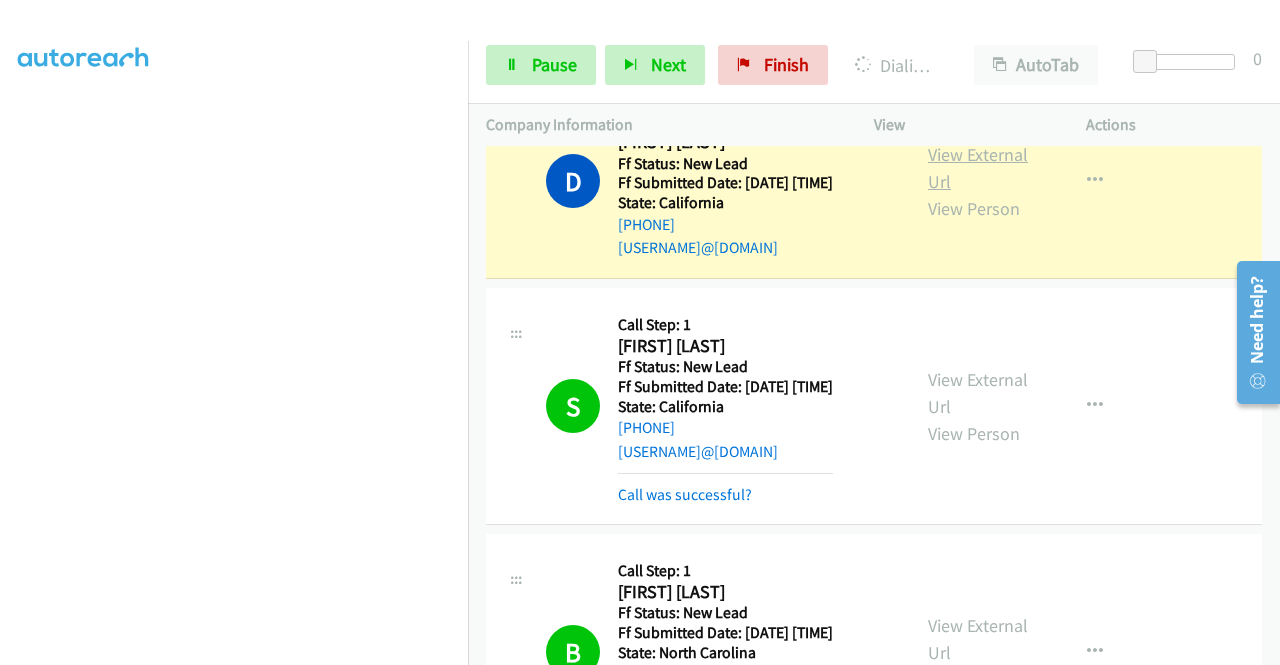 click on "View External Url" at bounding box center [978, 168] 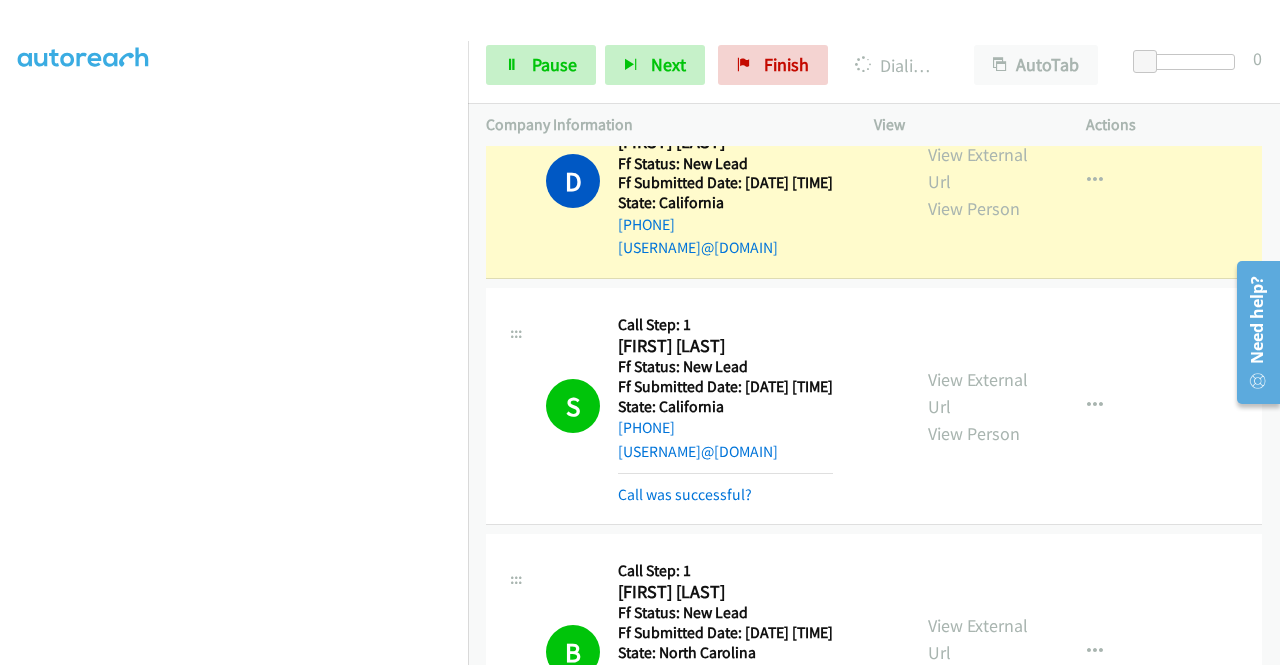 scroll, scrollTop: 0, scrollLeft: 0, axis: both 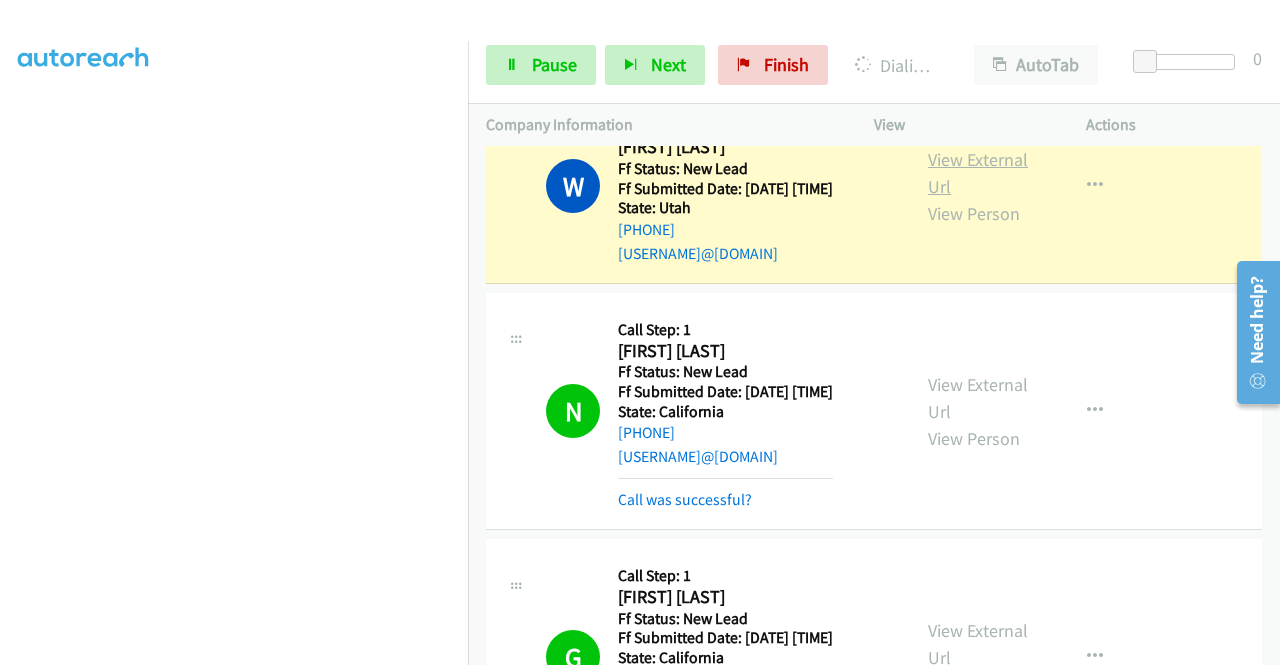 click on "View External Url" at bounding box center (978, 173) 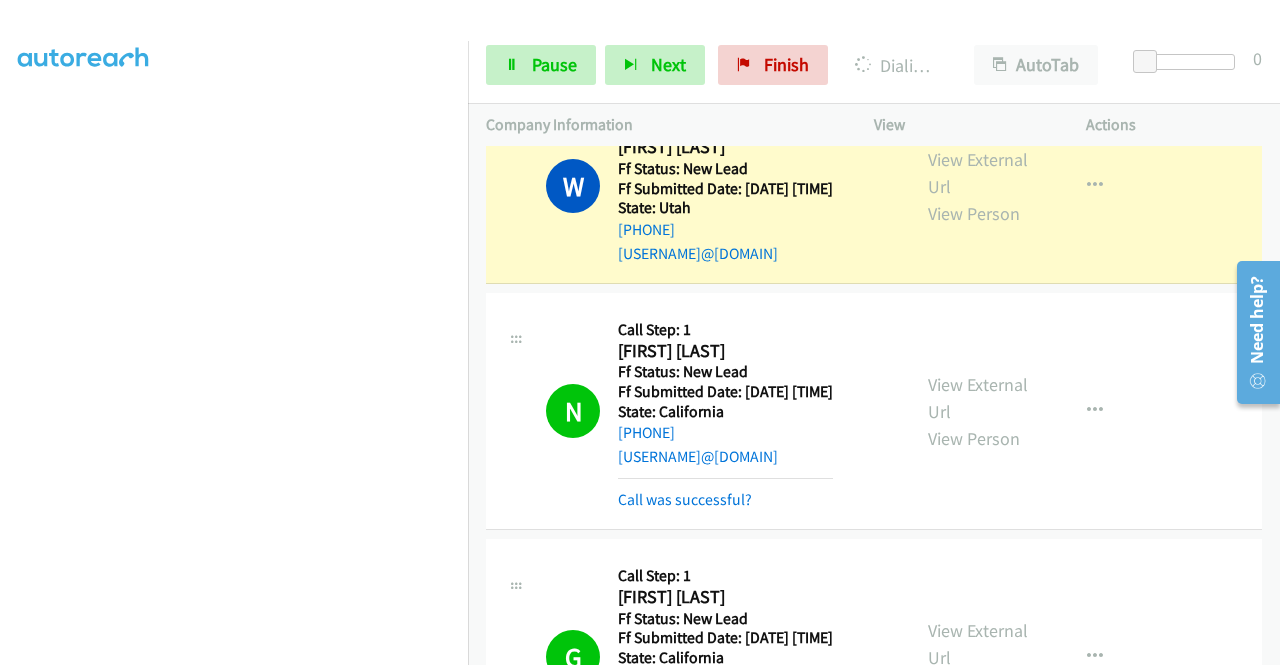 scroll, scrollTop: 433, scrollLeft: 0, axis: vertical 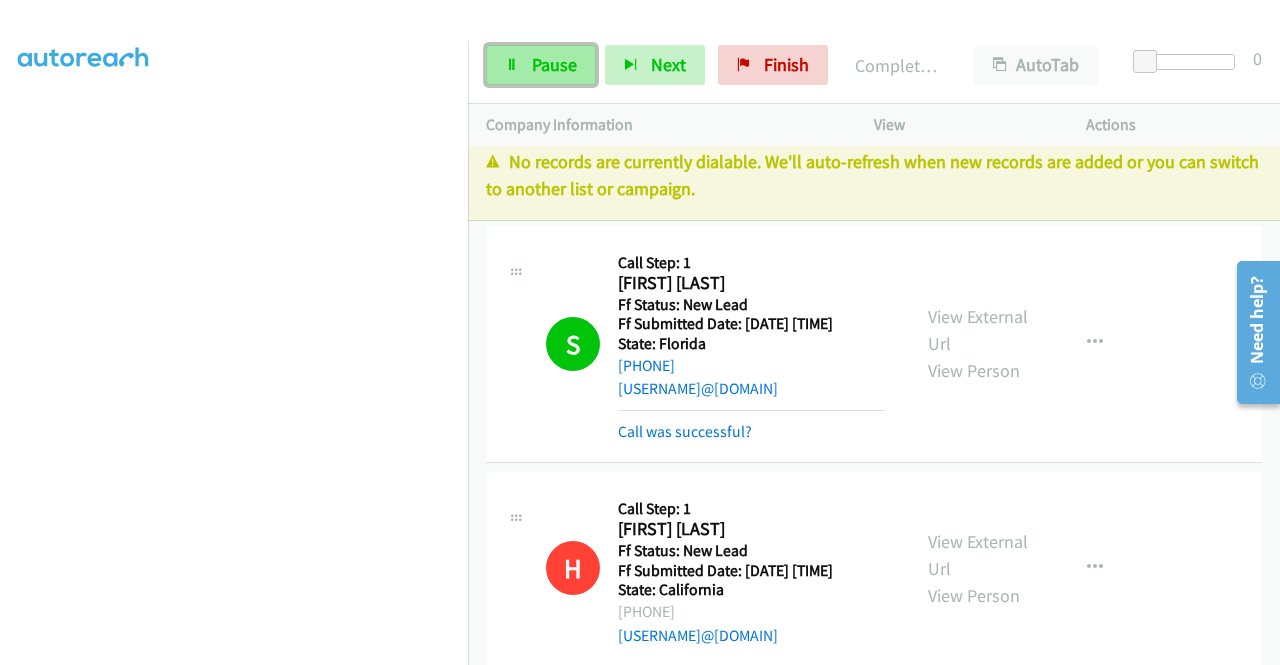 click on "Pause" at bounding box center (554, 64) 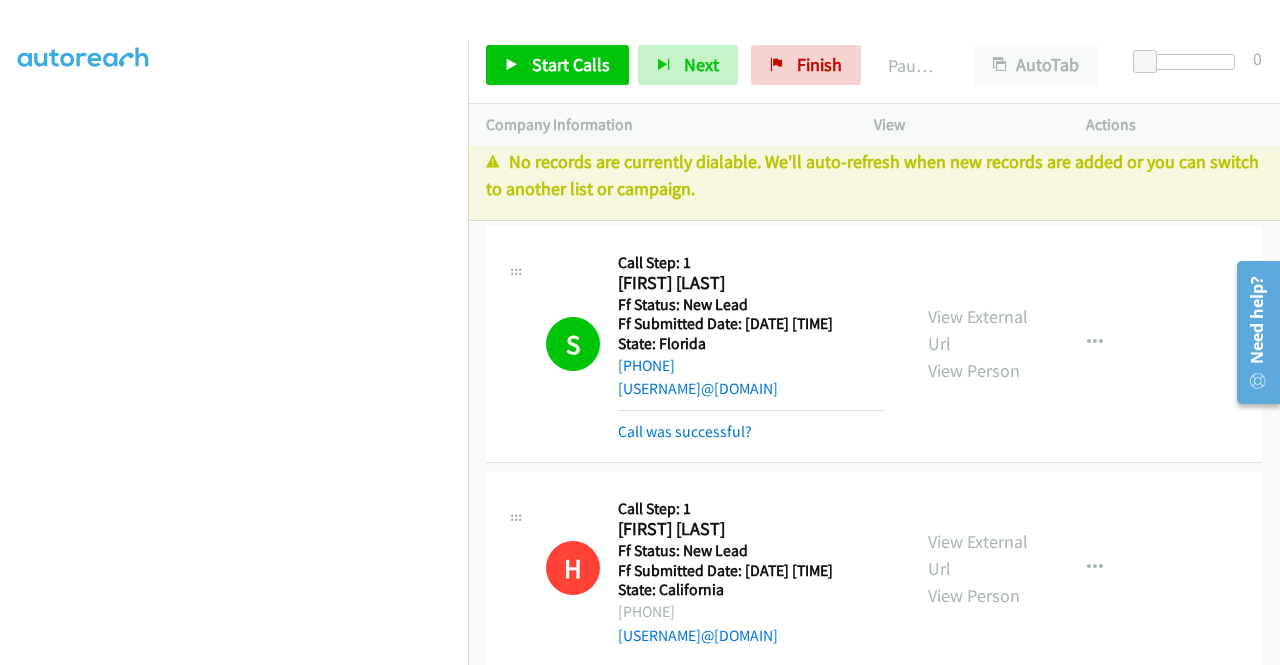 scroll, scrollTop: 0, scrollLeft: 0, axis: both 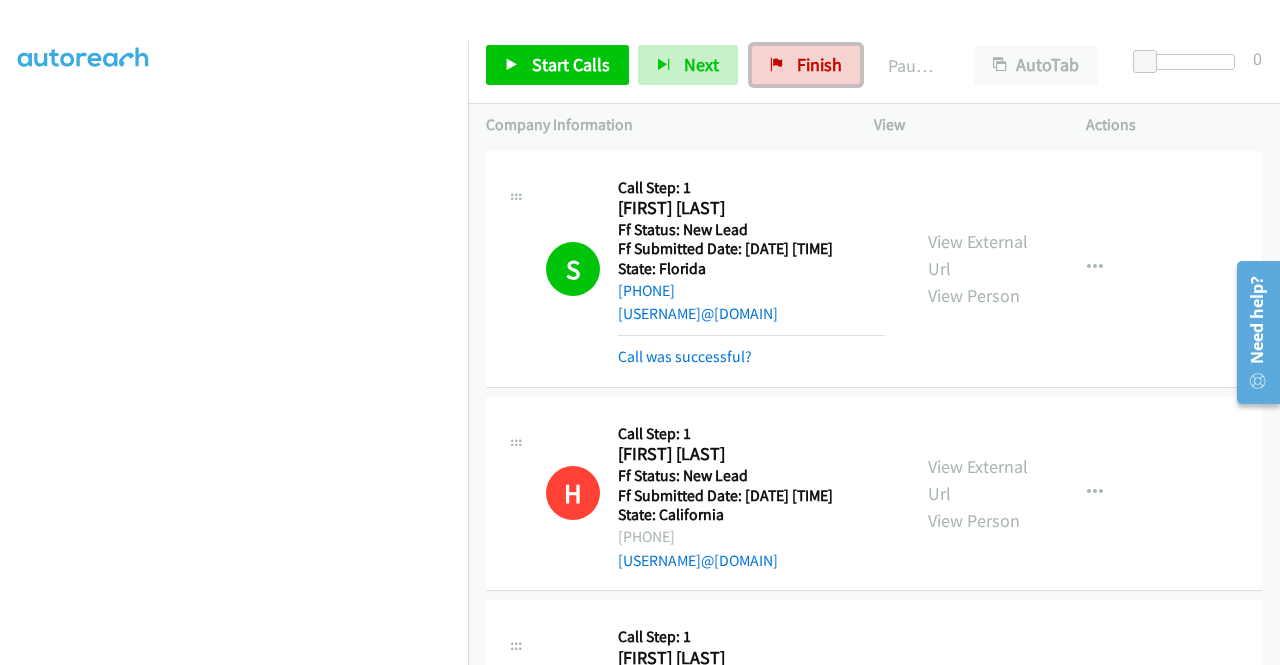 click on "Finish" at bounding box center (819, 64) 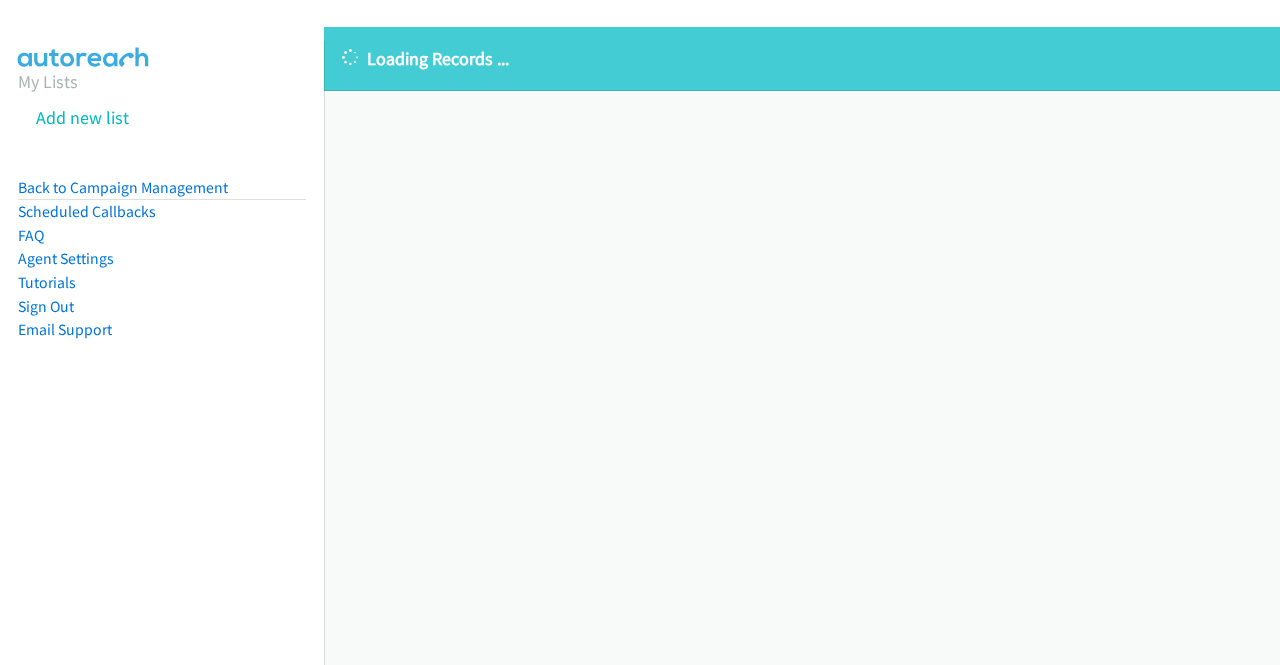 scroll, scrollTop: 0, scrollLeft: 0, axis: both 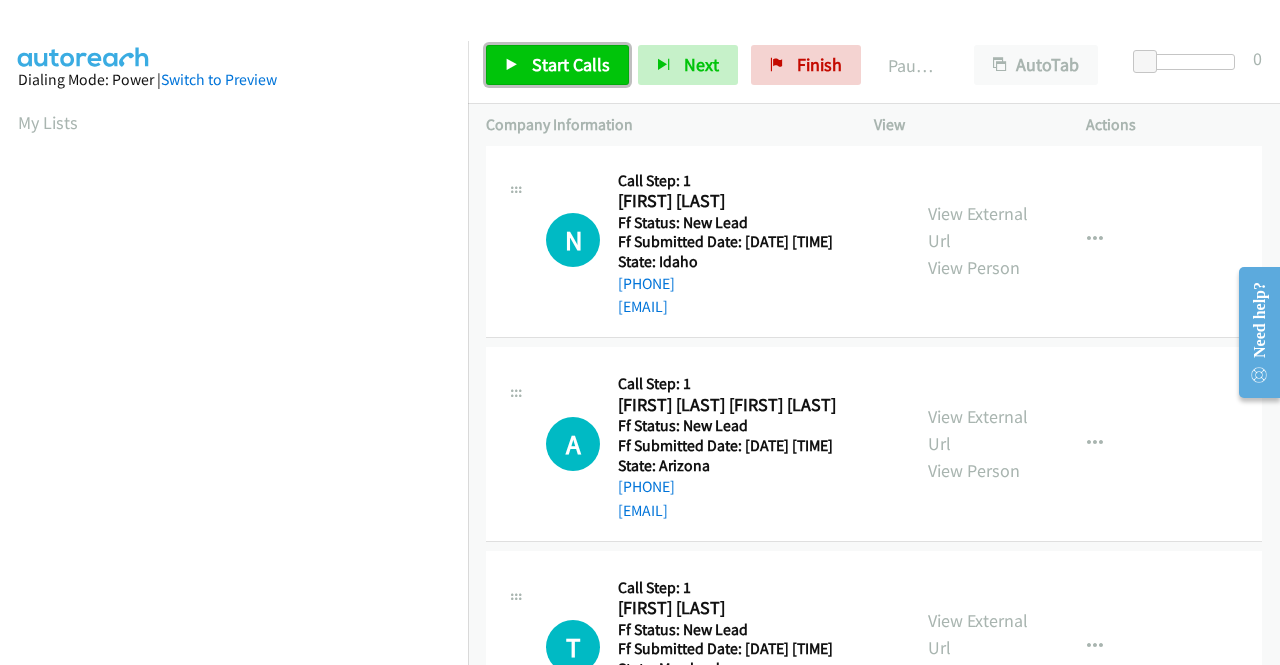 click on "Start Calls" at bounding box center [571, 64] 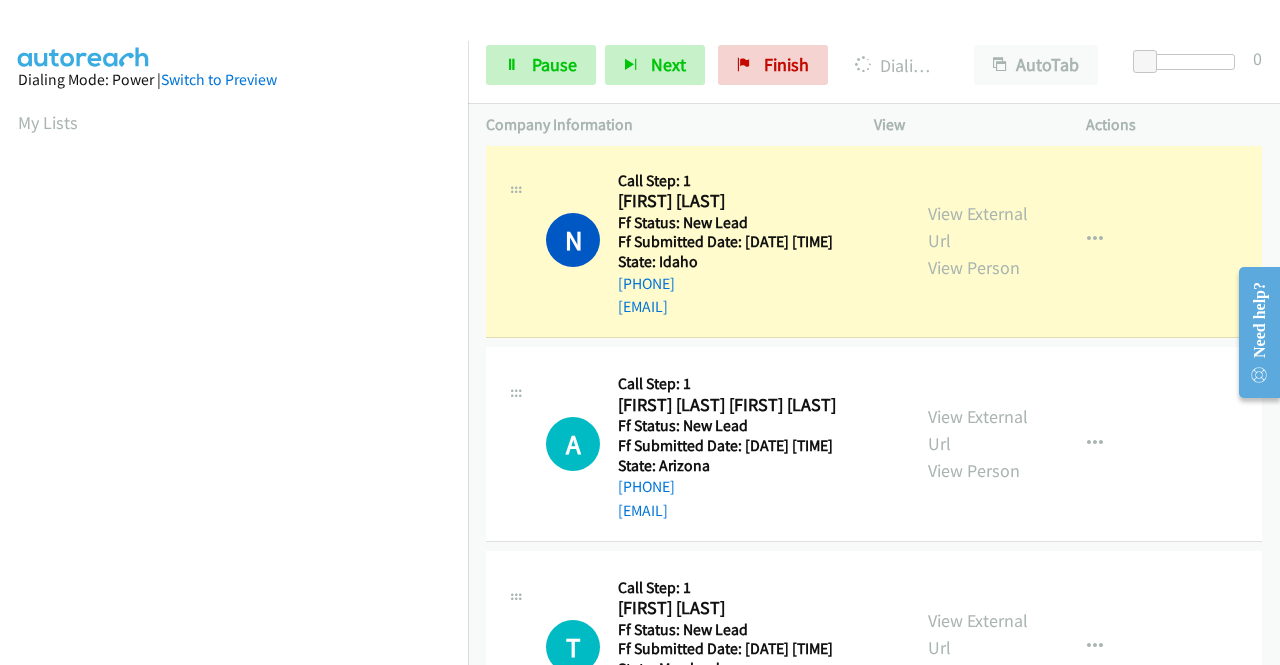 scroll, scrollTop: 80, scrollLeft: 0, axis: vertical 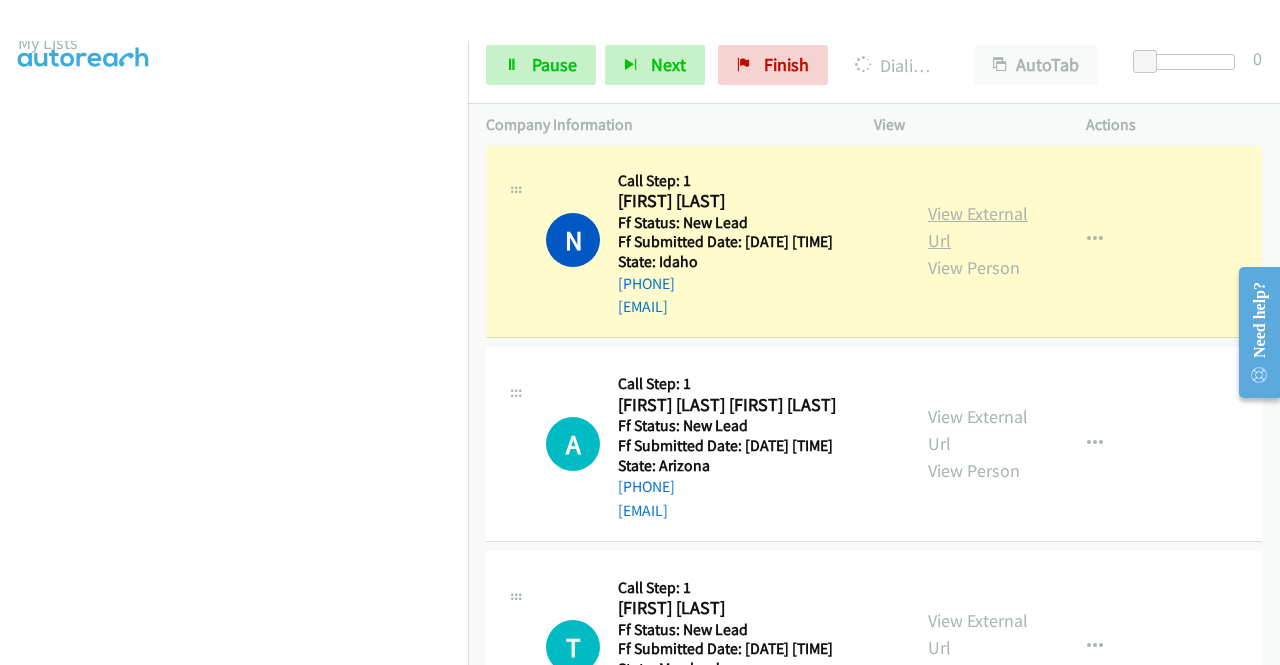 click on "View External Url" at bounding box center (978, 227) 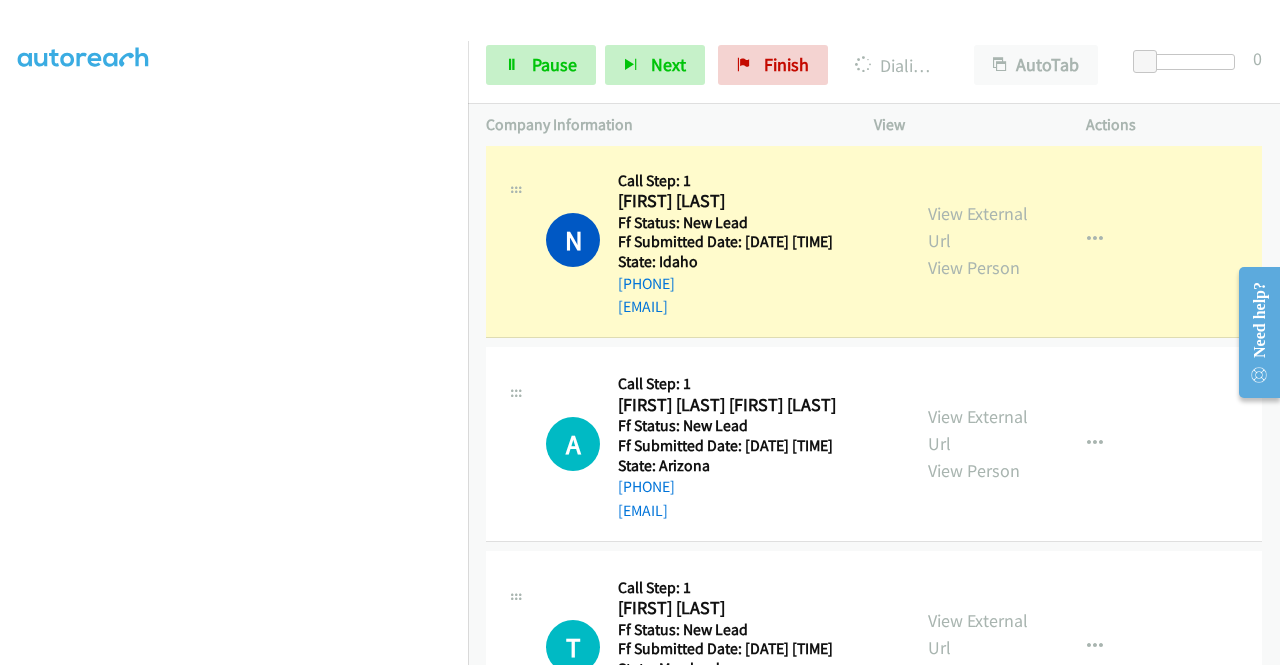 scroll, scrollTop: 224, scrollLeft: 0, axis: vertical 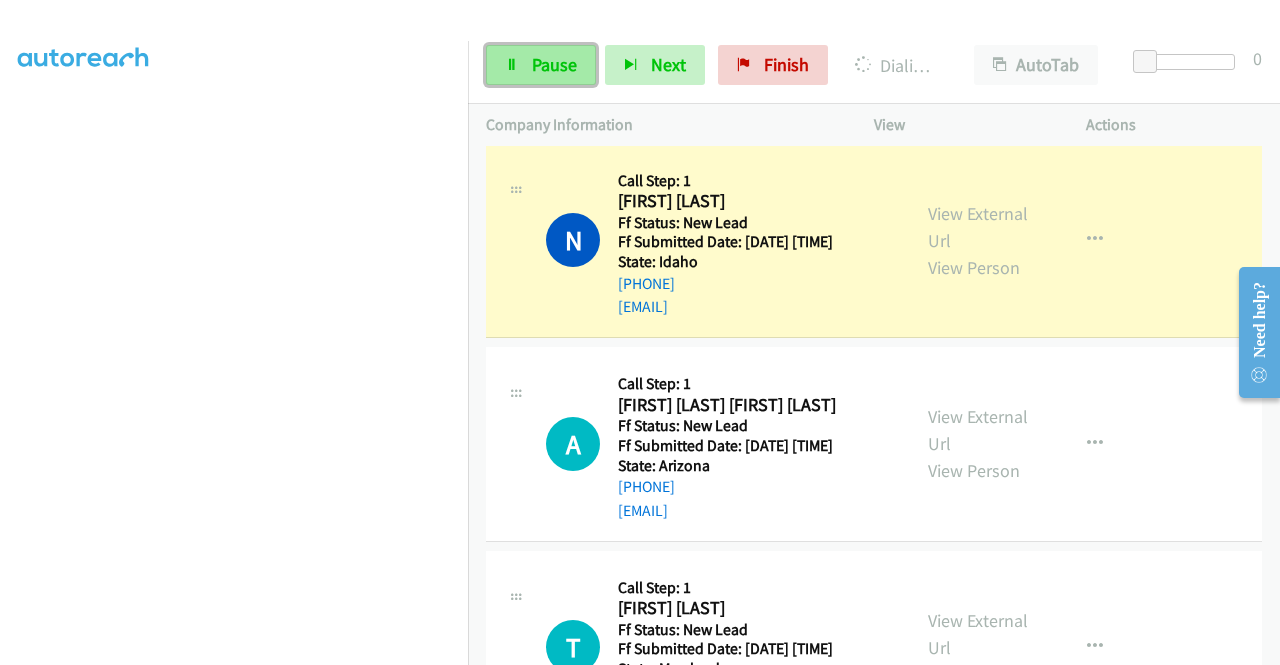 click at bounding box center [512, 66] 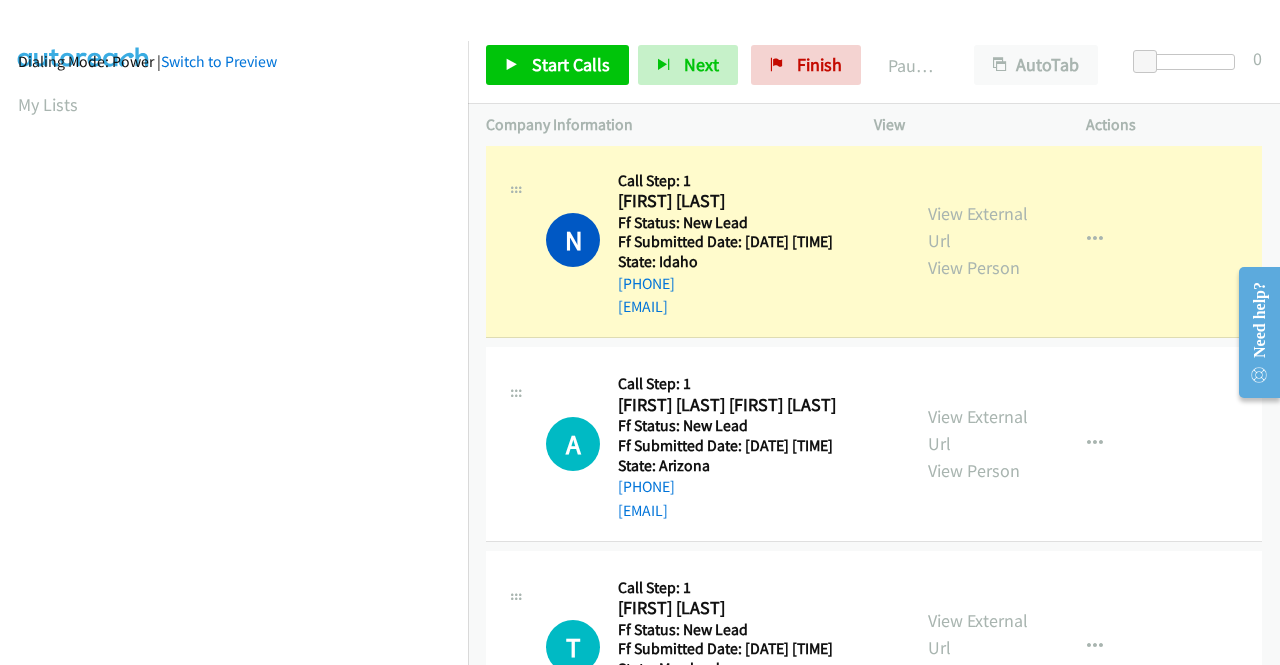scroll, scrollTop: 0, scrollLeft: 0, axis: both 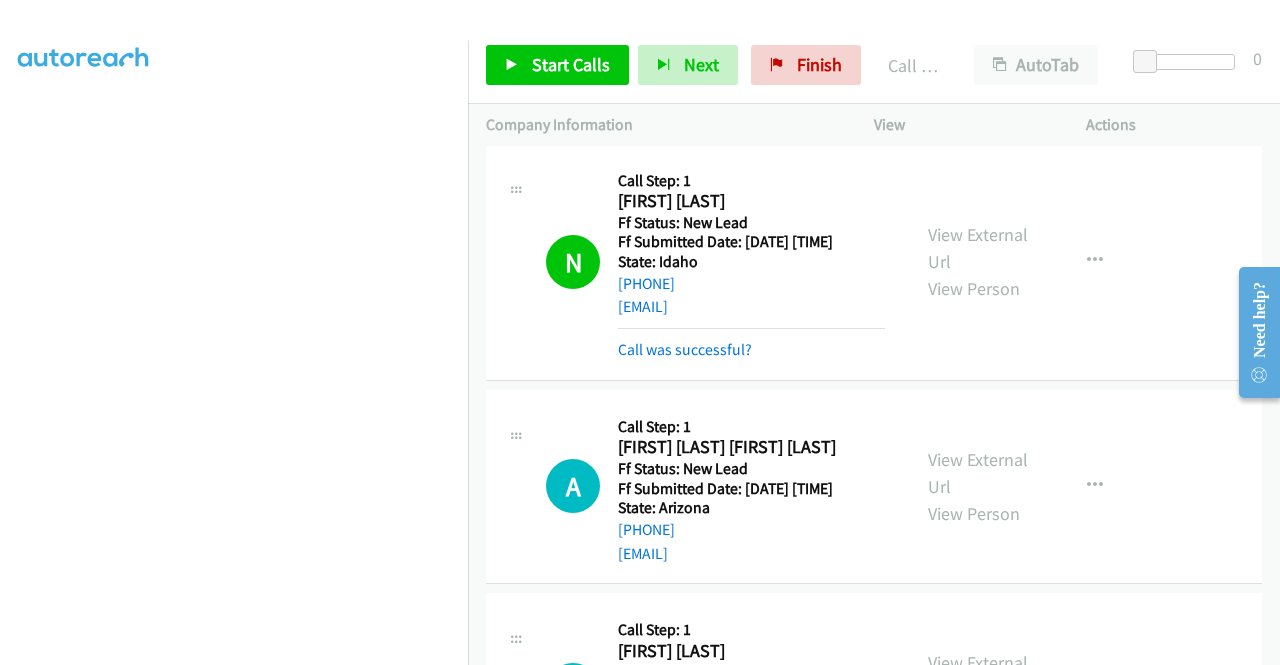 click on "Start Calls
Pause
Next
Finish
Call Completed
AutoTab
AutoTab
0" at bounding box center (874, 65) 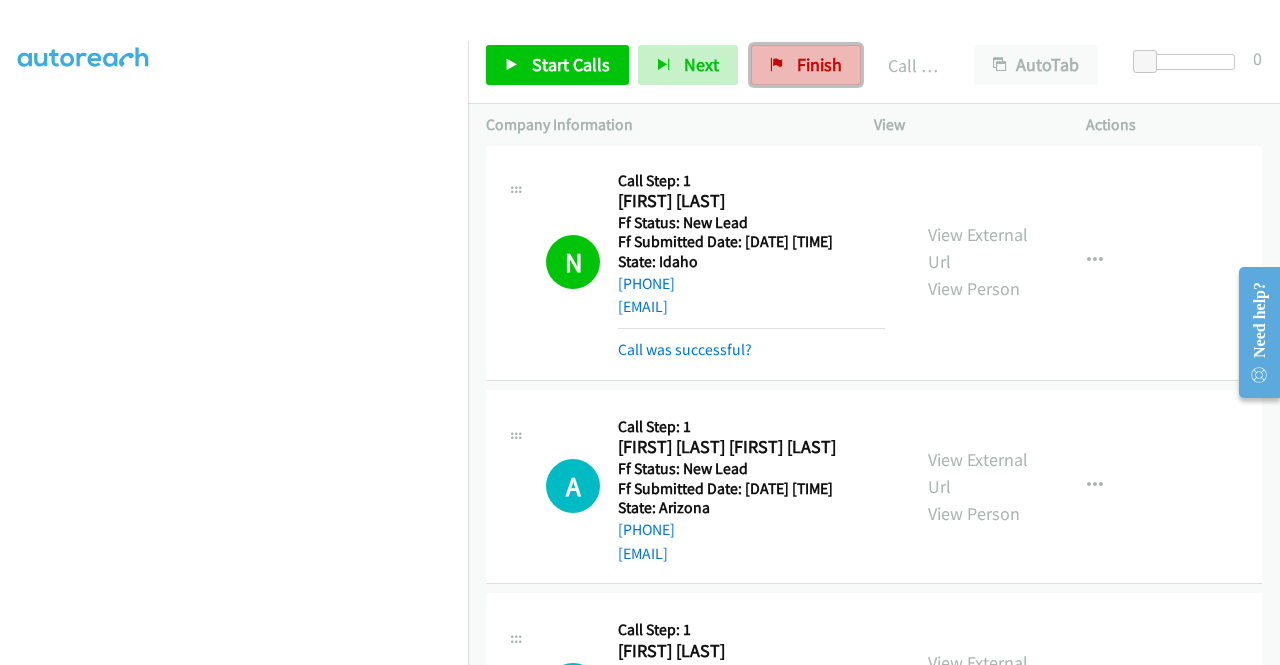 click on "Finish" at bounding box center [819, 64] 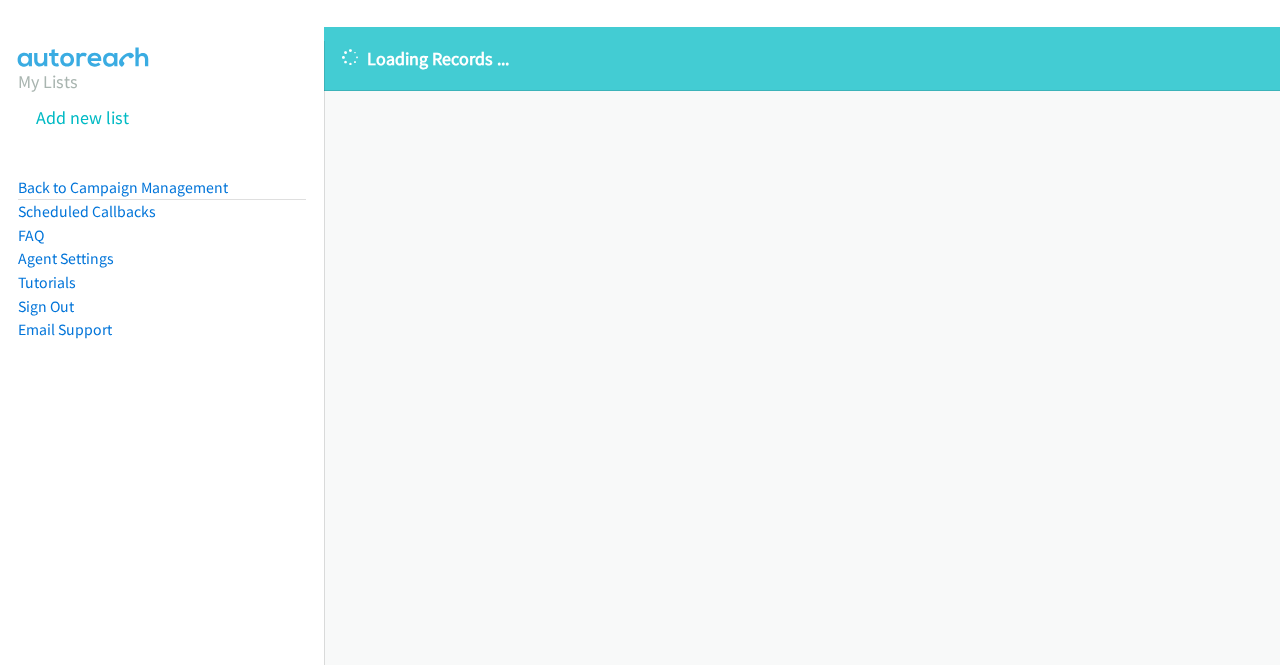 scroll, scrollTop: 0, scrollLeft: 0, axis: both 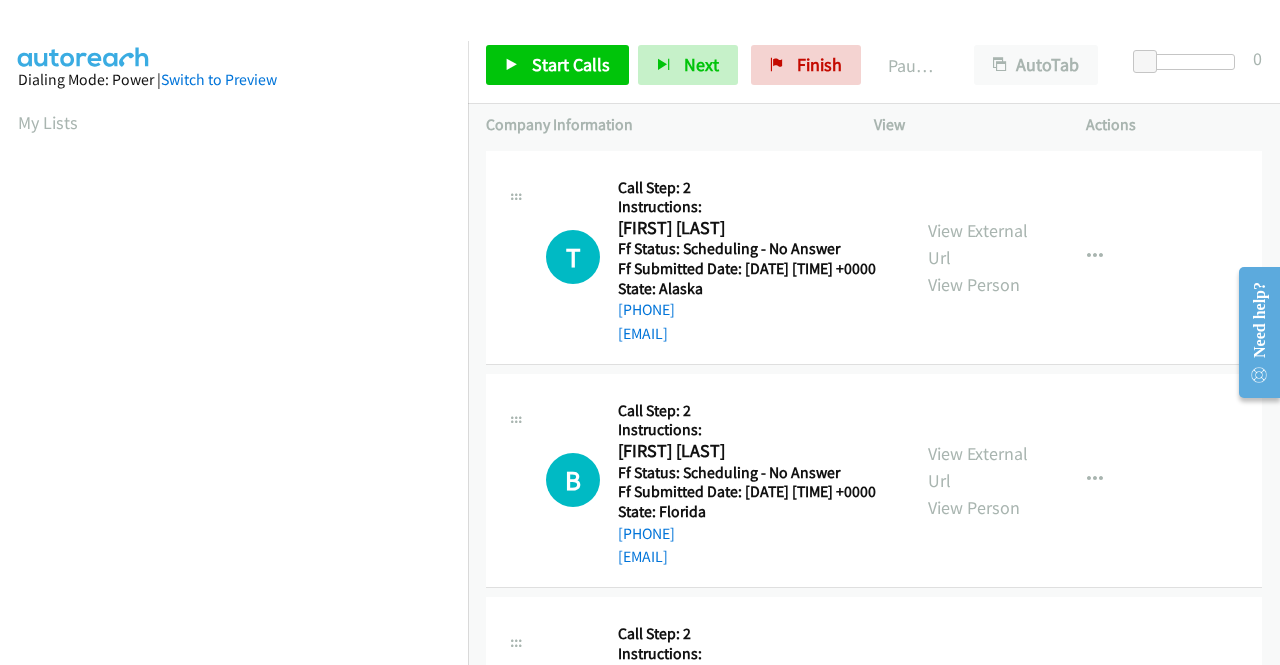 click on "[FIRST] [LAST]
Callback Scheduled
Call Step: 2
Instructions:
[FIRST] [LAST]
America/Anchorage
Ff Status: Scheduling - No Answer
Ff Submitted Date: [DATE] [TIME] +0000
State: [STATE]
[PHONE]
[EMAIL]
Call was successful?" at bounding box center [698, 257] 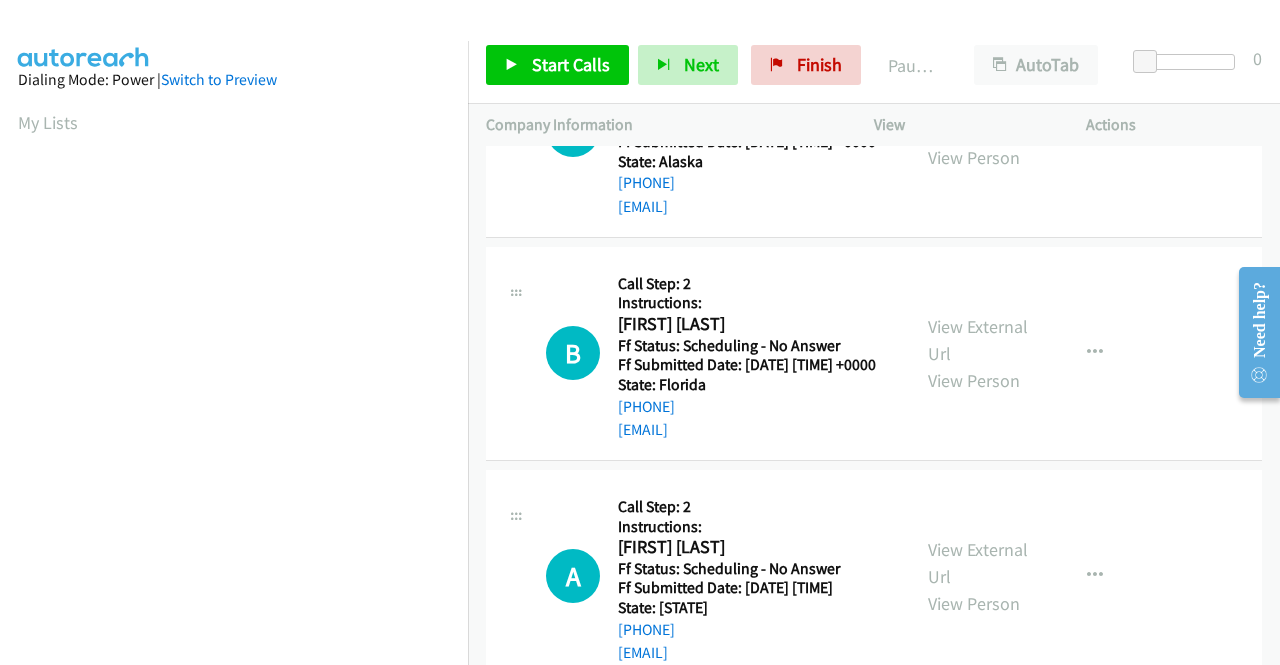 scroll, scrollTop: 0, scrollLeft: 0, axis: both 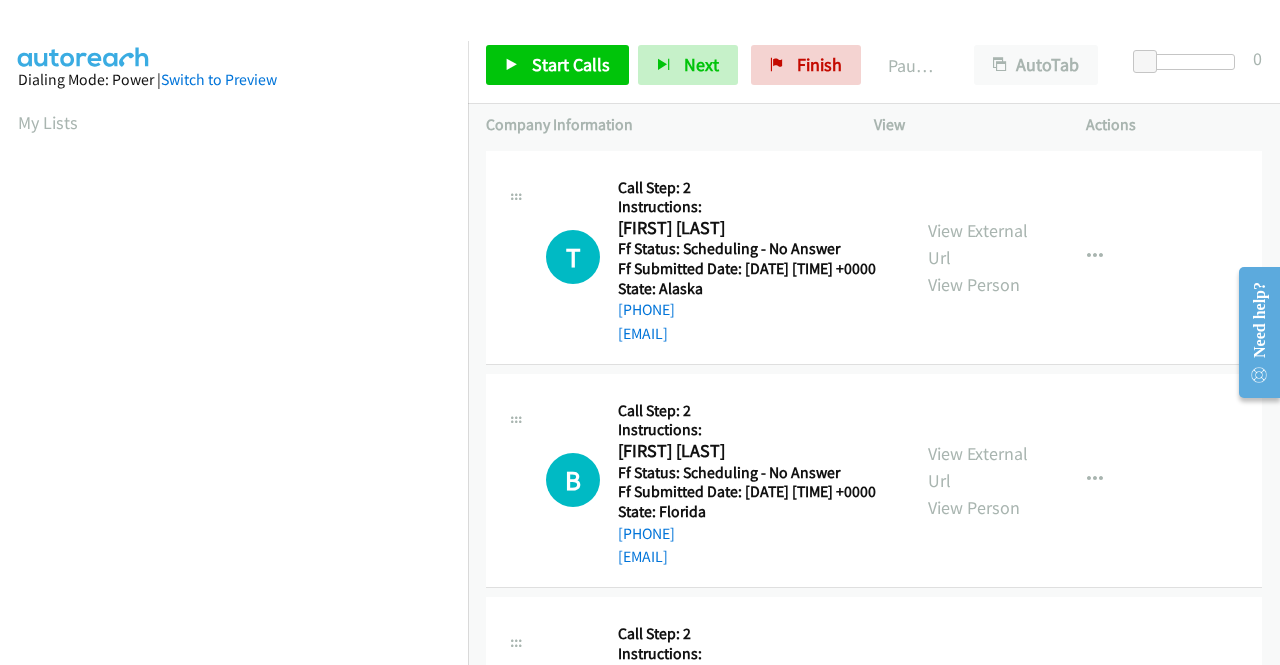 click on "View External Url
View Person
View External Url
Email
Schedule/Manage Callback
Skip Call
Add to do not call list" at bounding box center (1025, 257) 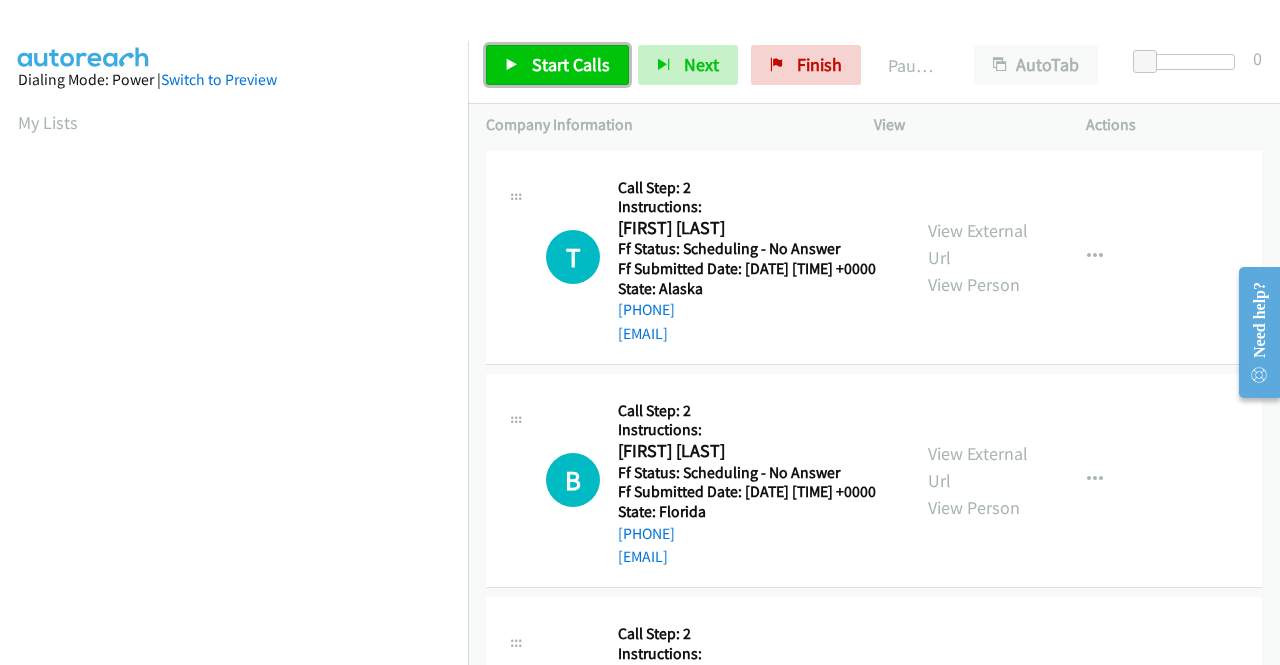 click on "Start Calls" at bounding box center [571, 64] 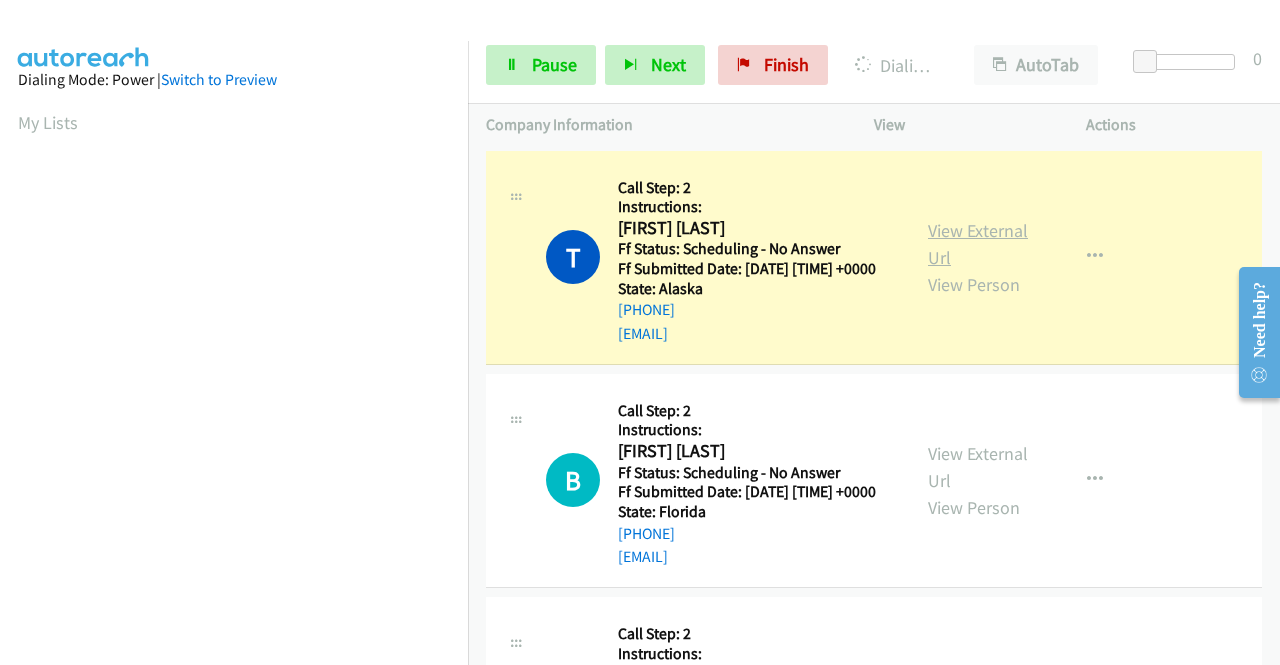 click on "View External Url" at bounding box center [978, 244] 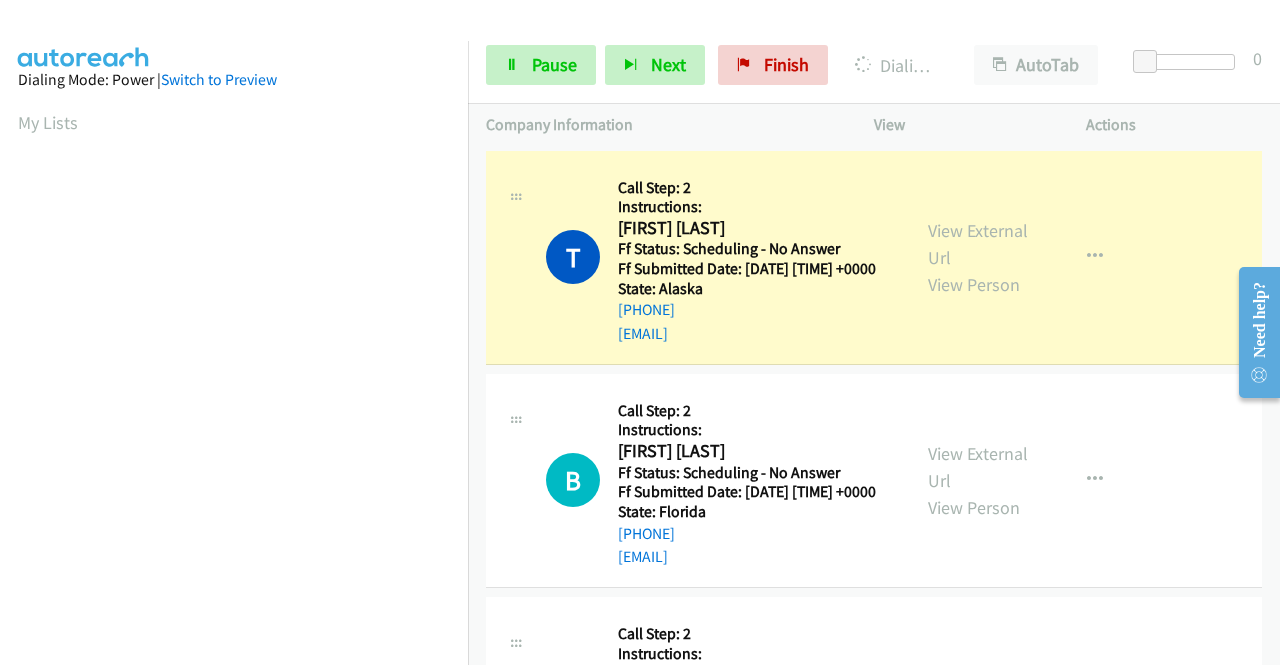 scroll, scrollTop: 456, scrollLeft: 0, axis: vertical 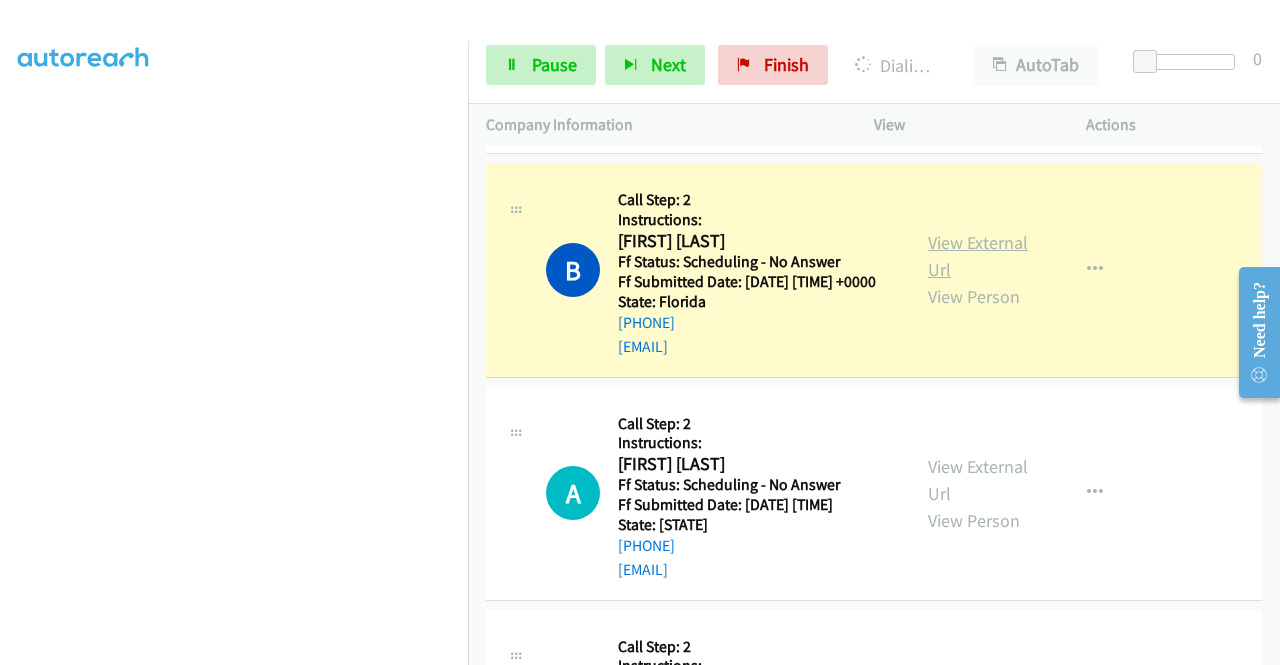 click on "View External Url" at bounding box center [978, 256] 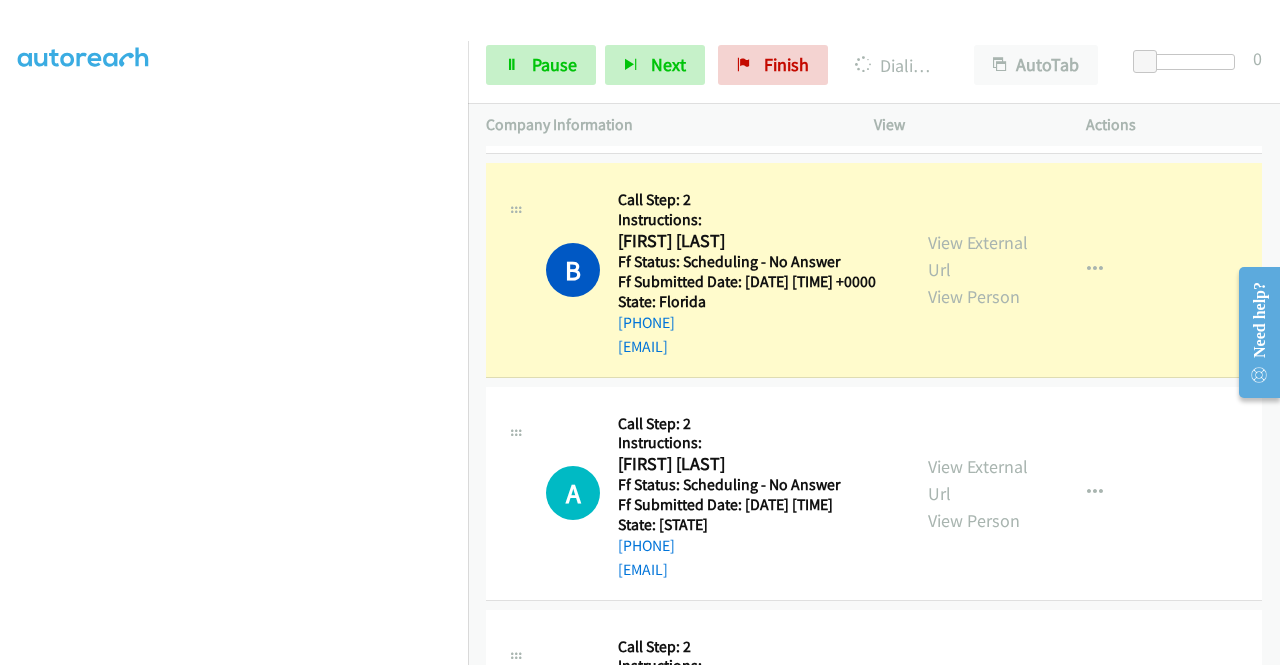 scroll, scrollTop: 0, scrollLeft: 0, axis: both 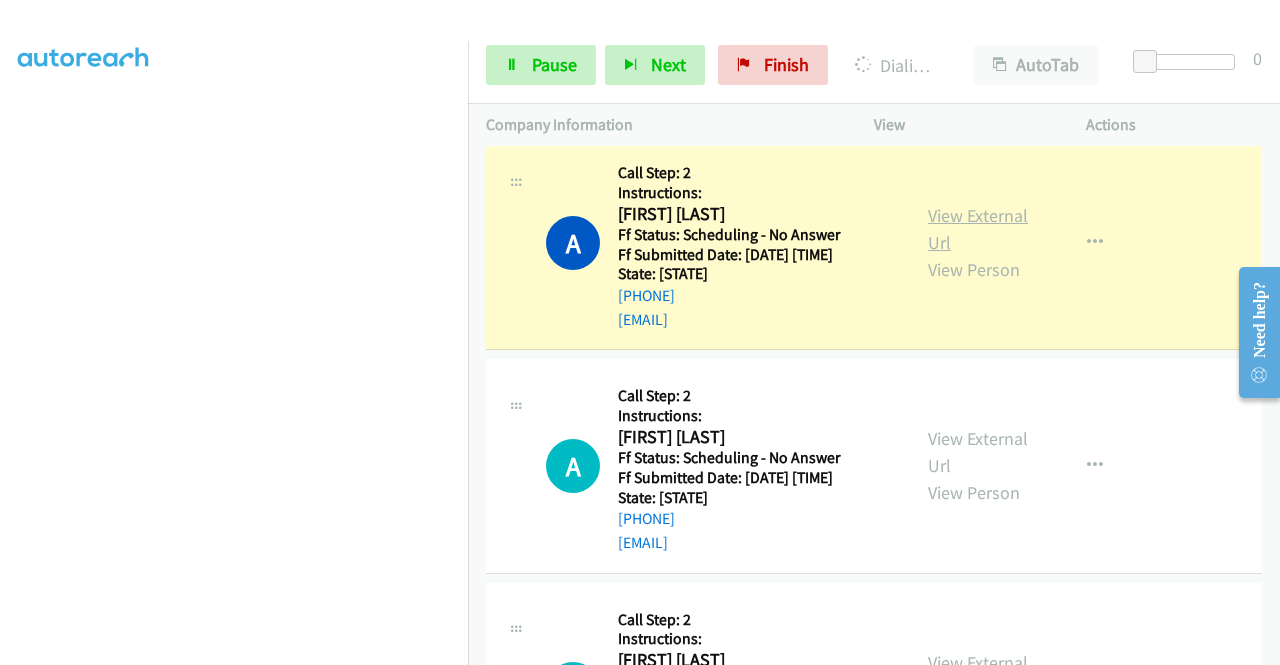 click on "View External Url" at bounding box center (978, 229) 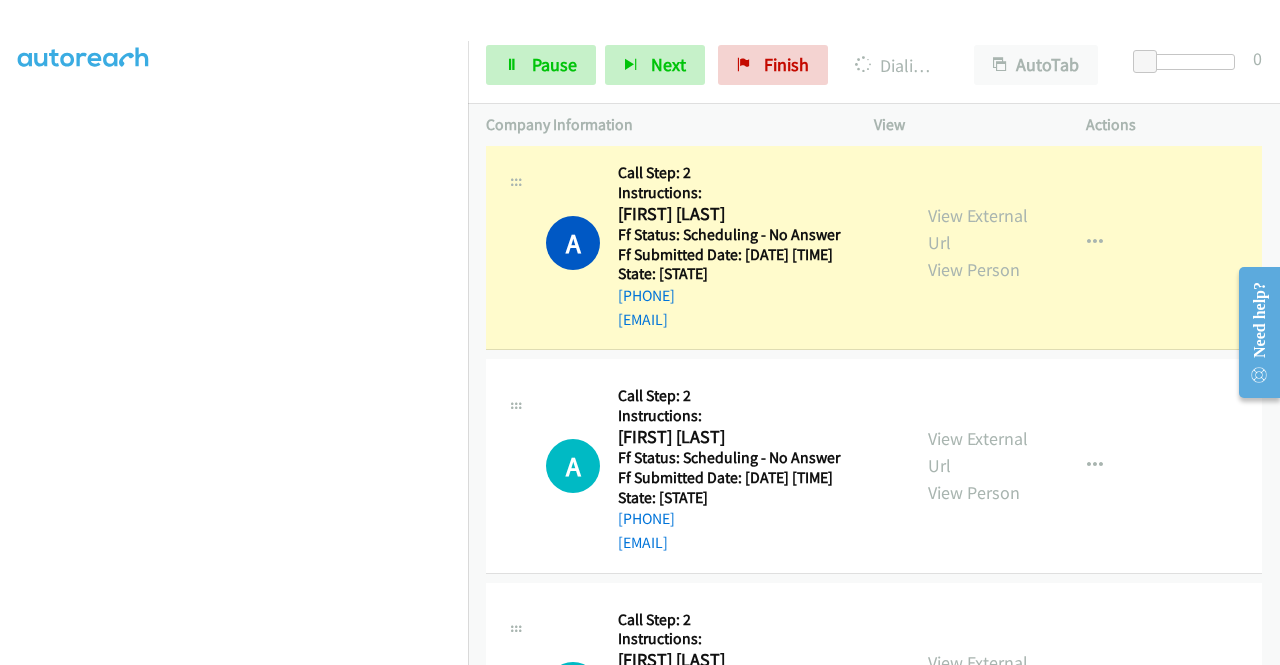 scroll, scrollTop: 0, scrollLeft: 0, axis: both 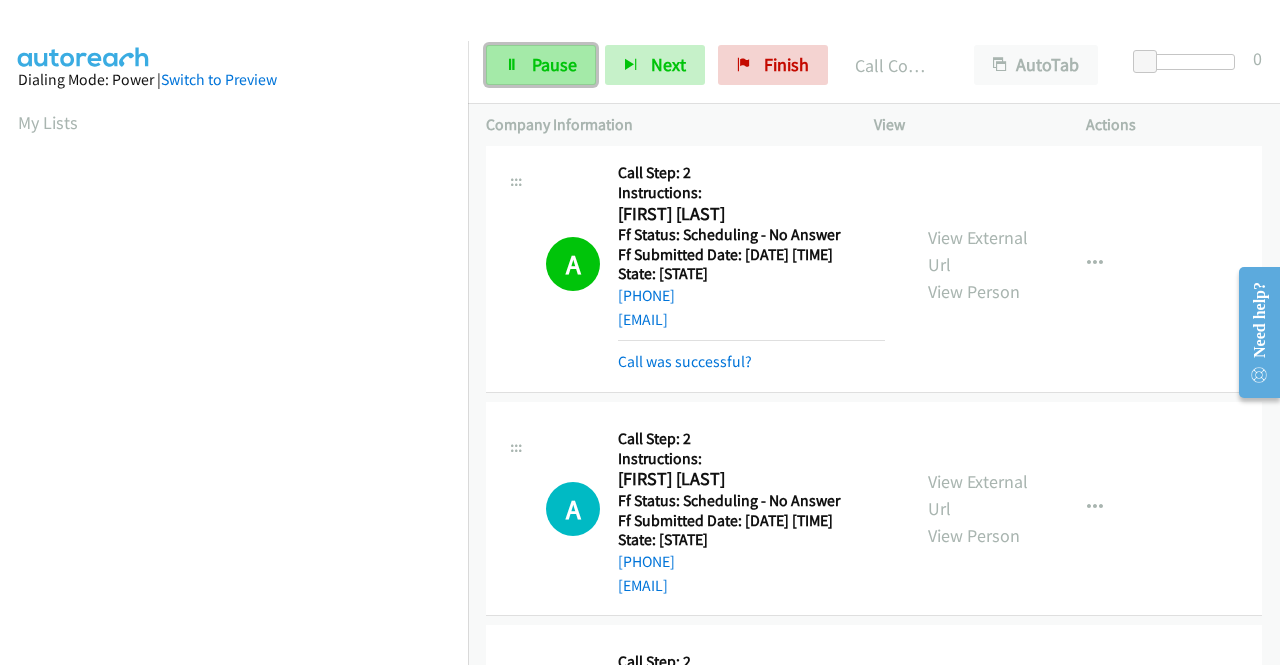 click on "Pause" at bounding box center [541, 65] 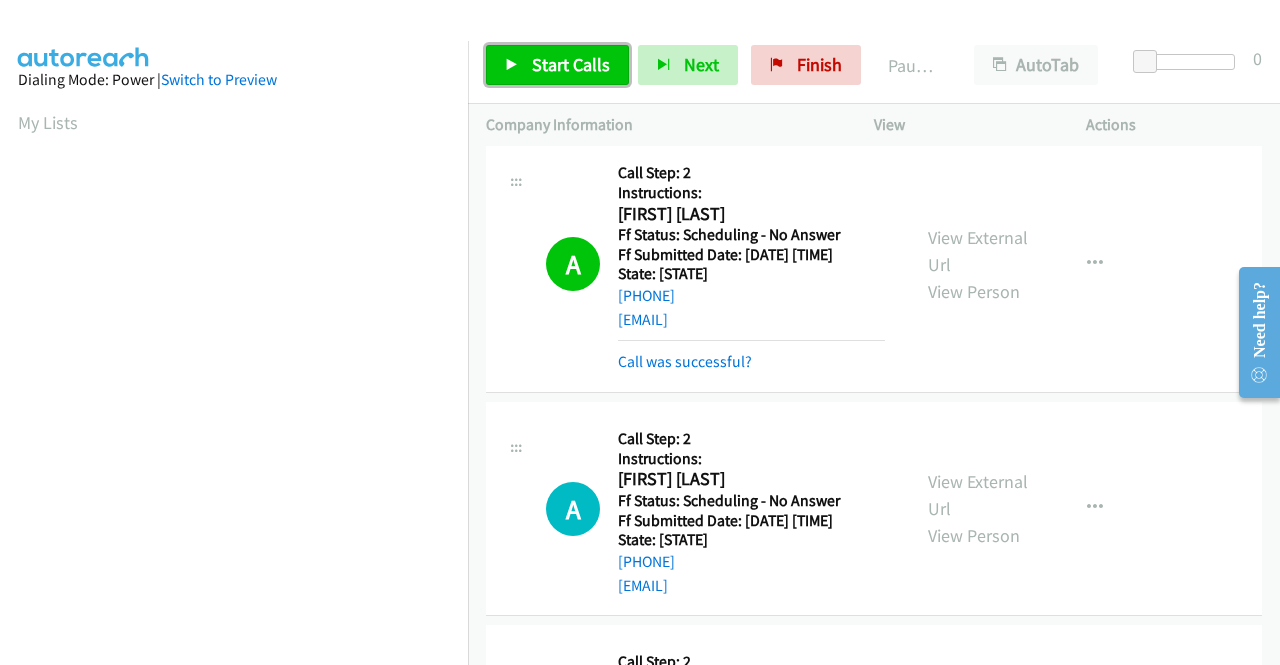 click on "Start Calls" at bounding box center [571, 64] 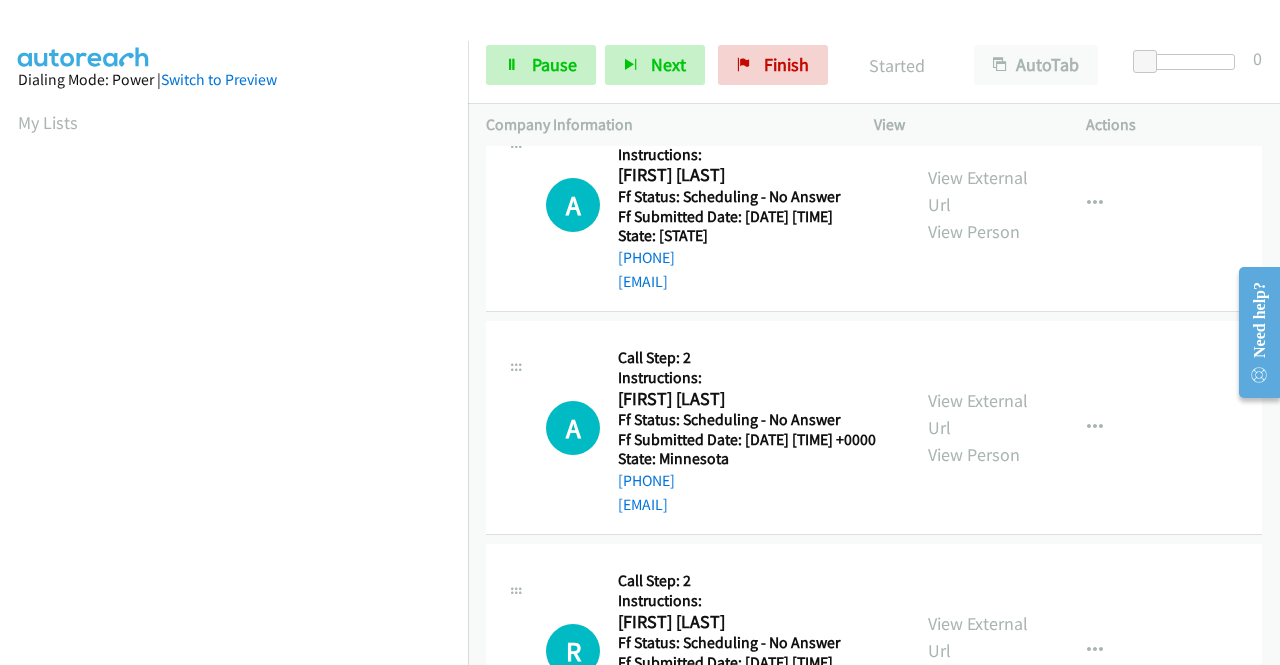 scroll, scrollTop: 845, scrollLeft: 0, axis: vertical 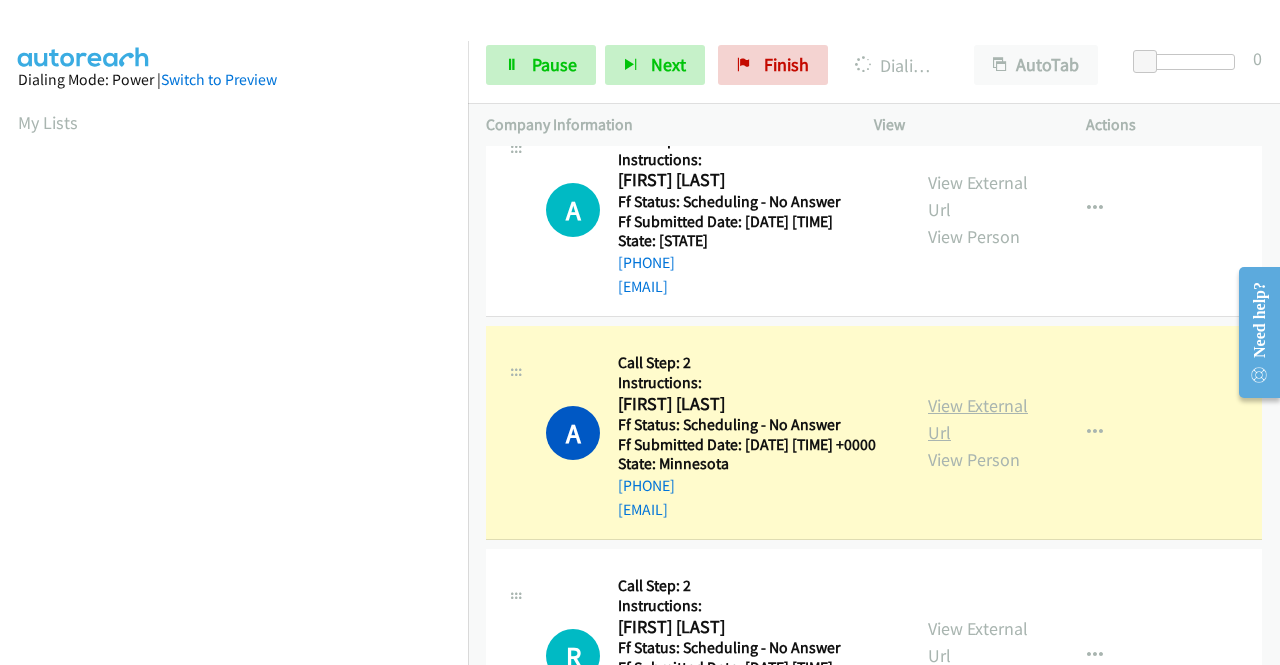click on "View External Url" at bounding box center (978, 419) 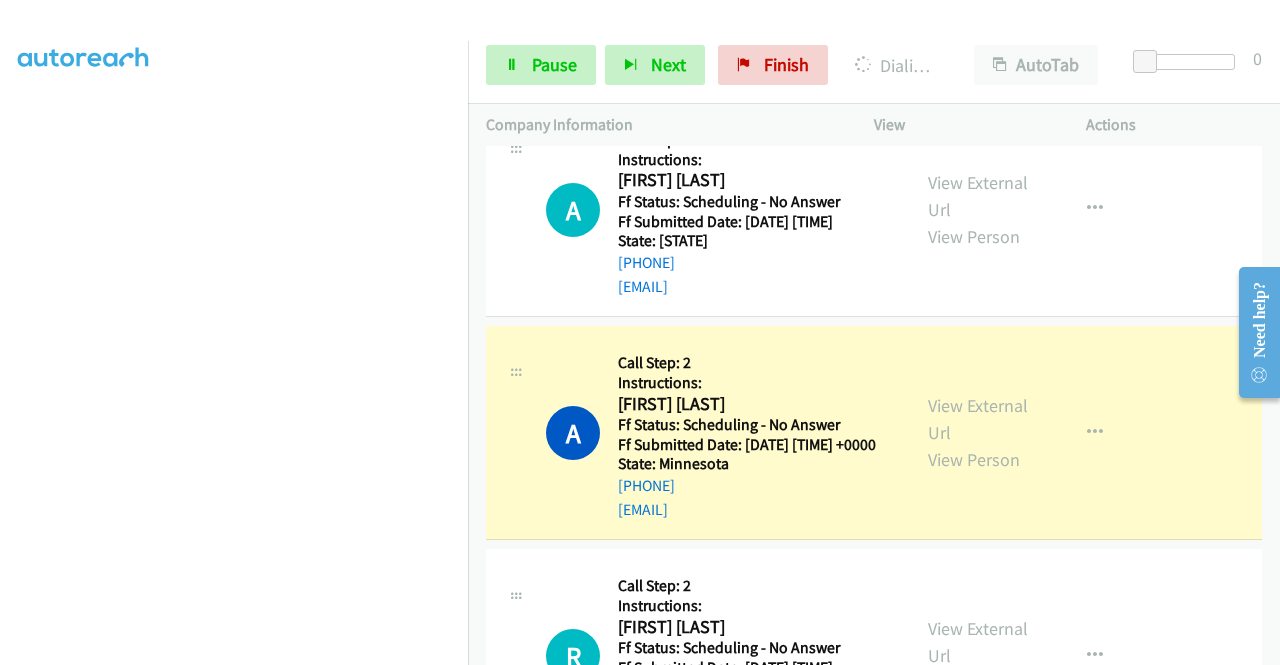 scroll, scrollTop: 456, scrollLeft: 0, axis: vertical 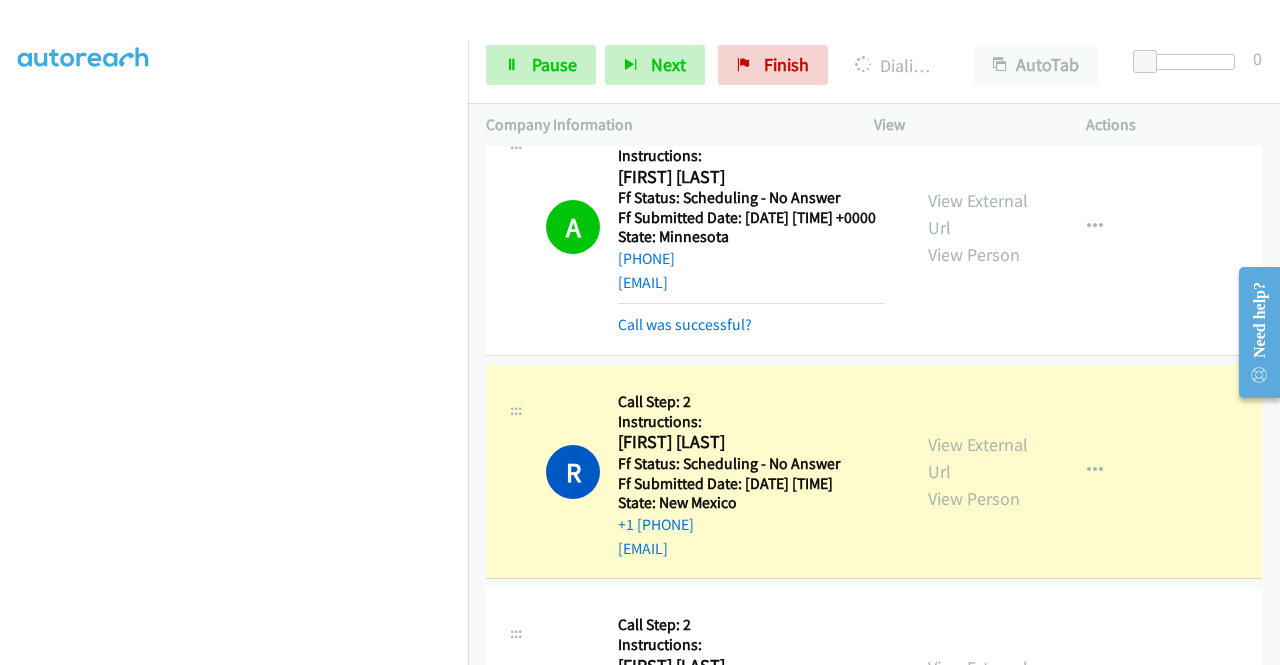 click on "View External Url
View Person" at bounding box center (980, 471) 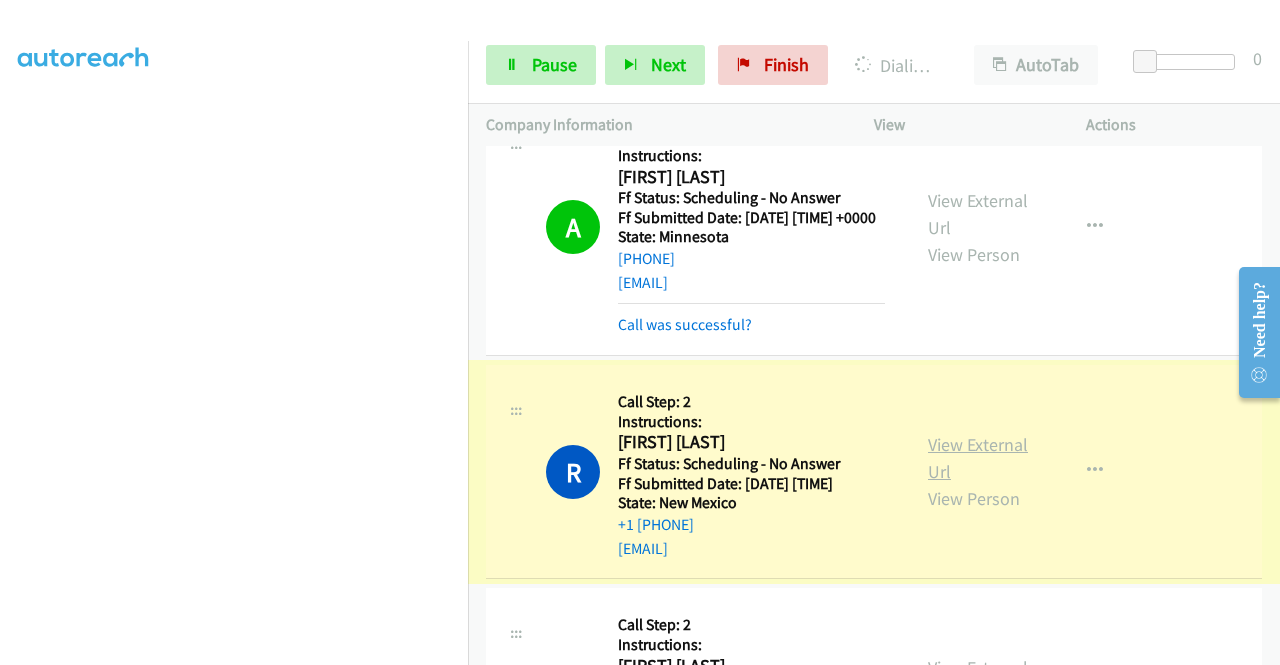 click on "View External Url" at bounding box center [978, 458] 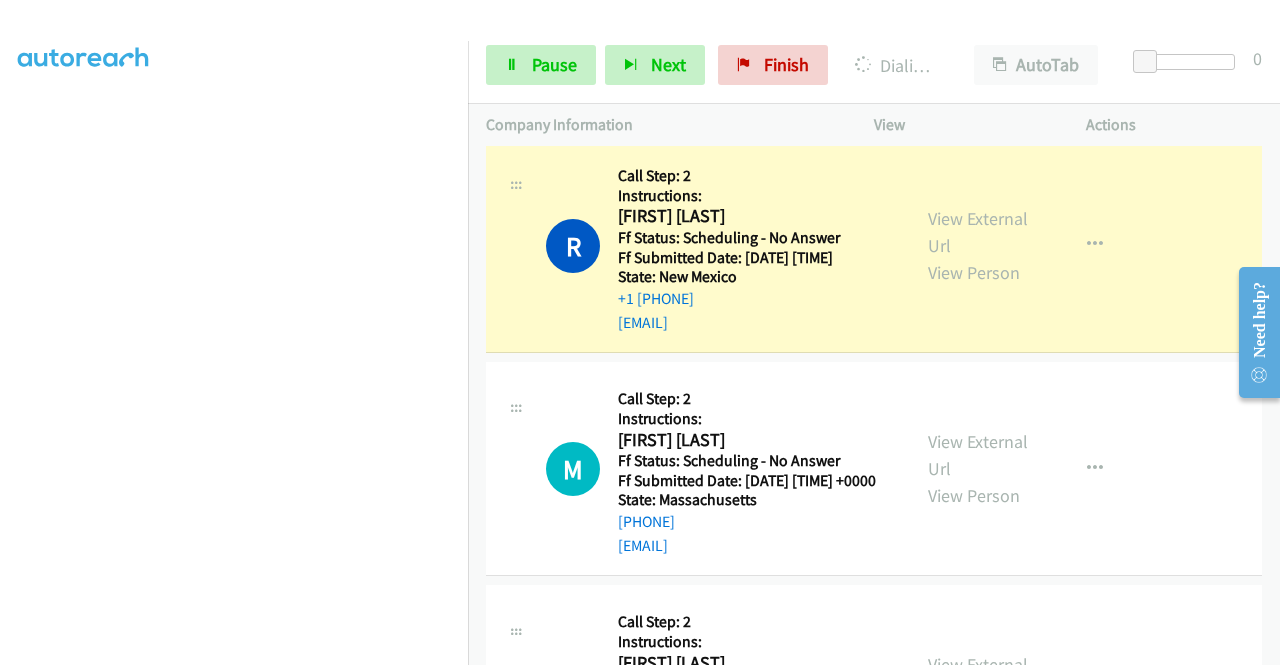 scroll, scrollTop: 1365, scrollLeft: 0, axis: vertical 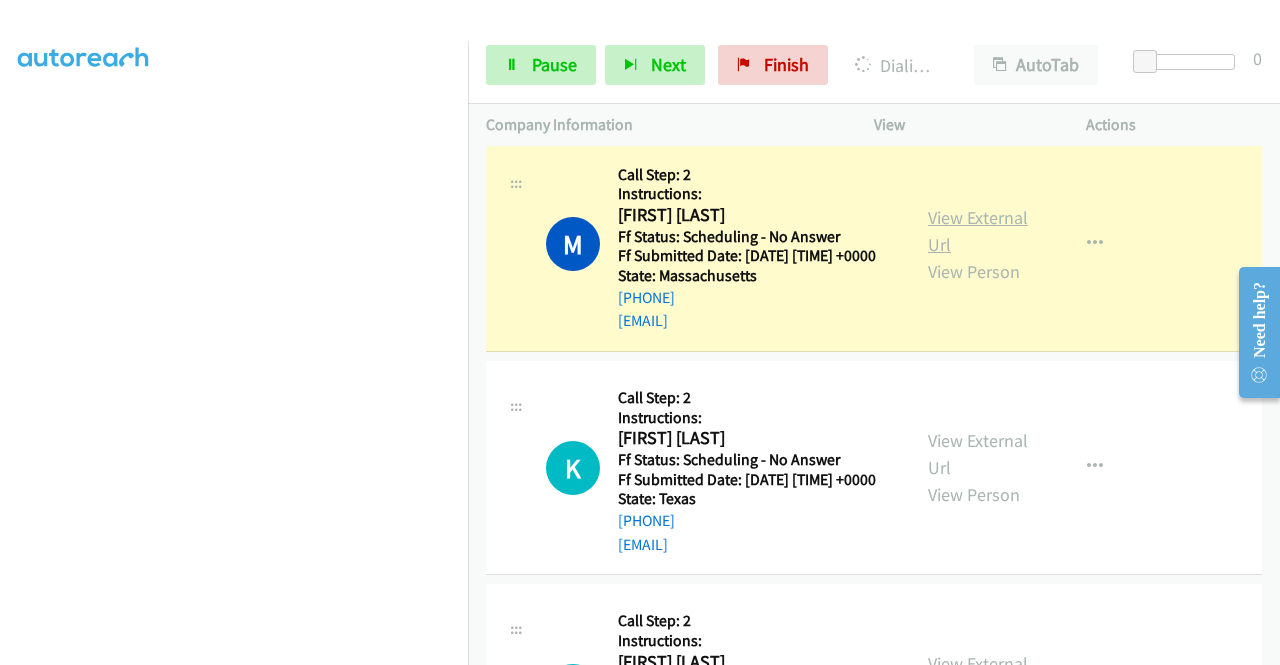 click on "View External Url" at bounding box center [978, 231] 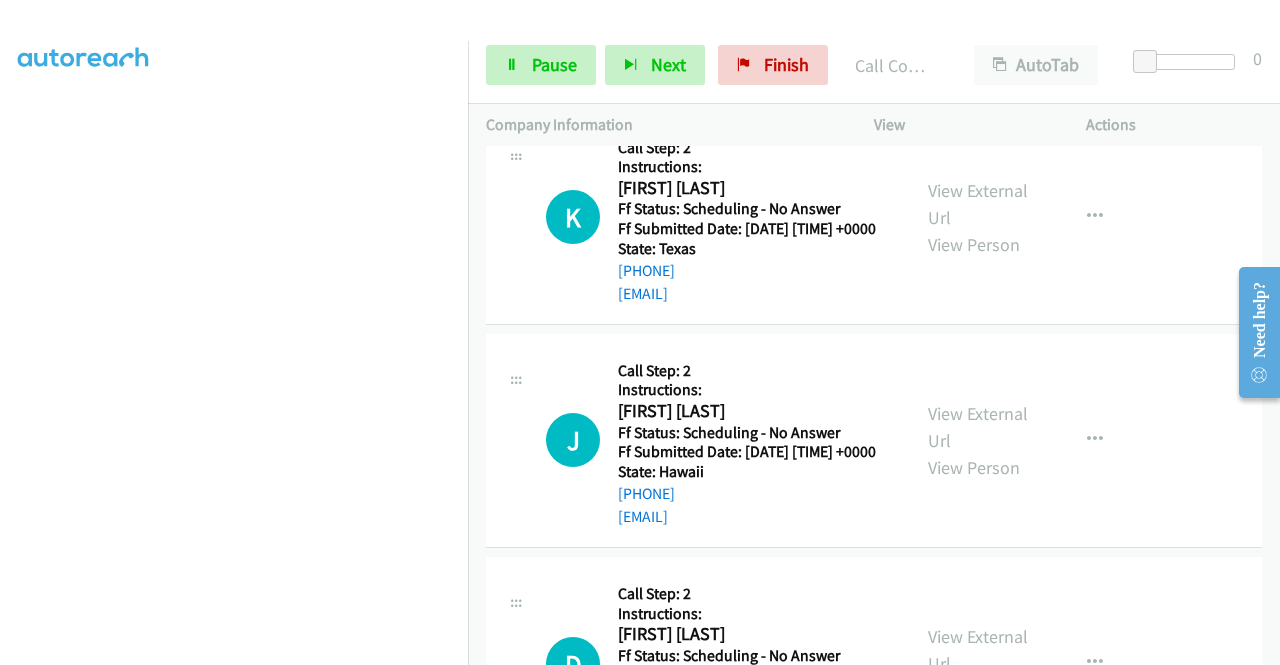 scroll, scrollTop: 1898, scrollLeft: 0, axis: vertical 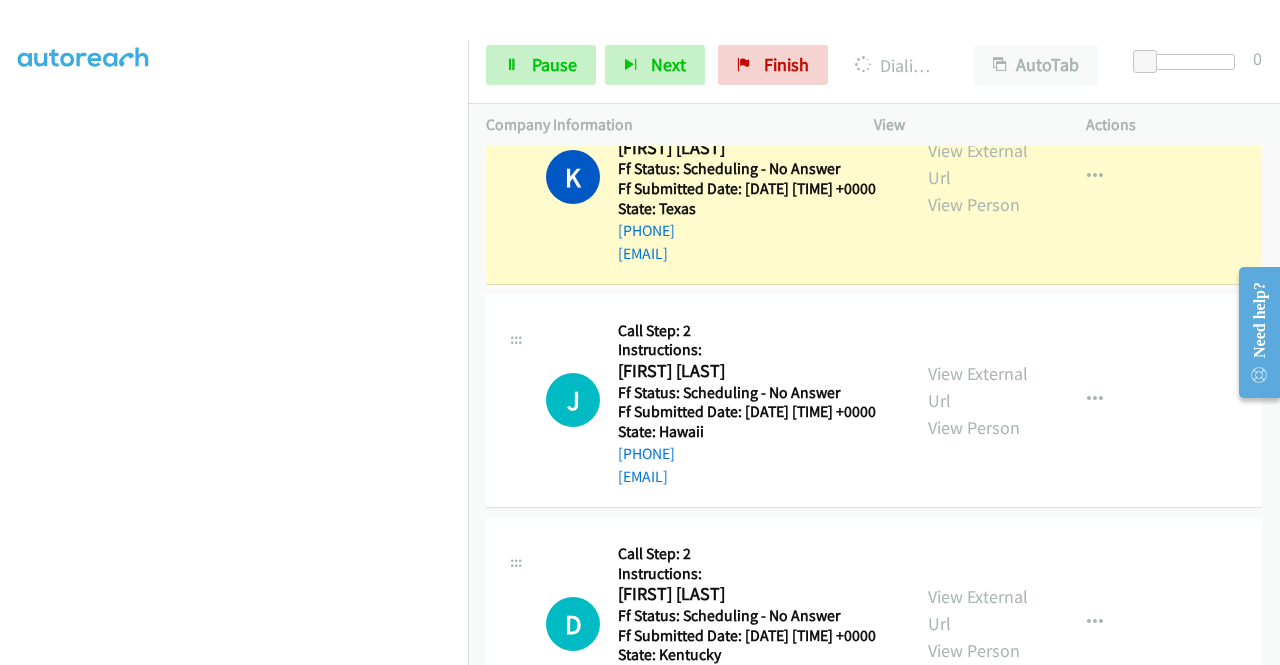 click on "View External Url
View Person" at bounding box center [980, 177] 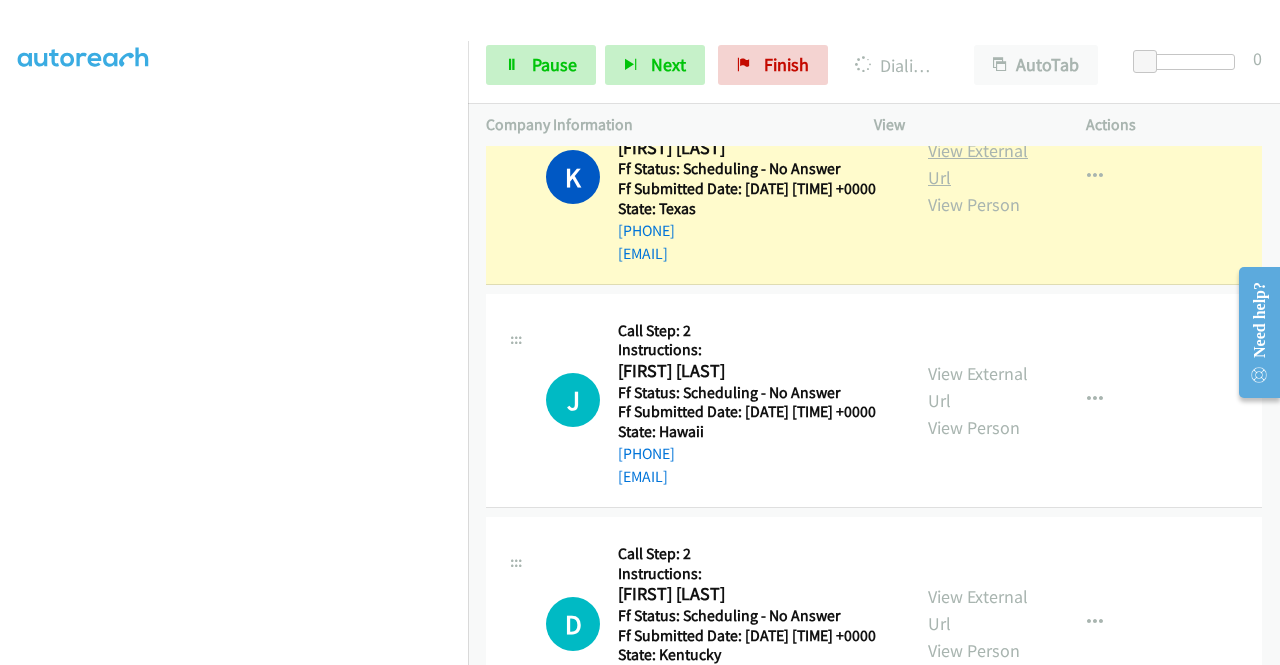 click on "View External Url" at bounding box center (978, 164) 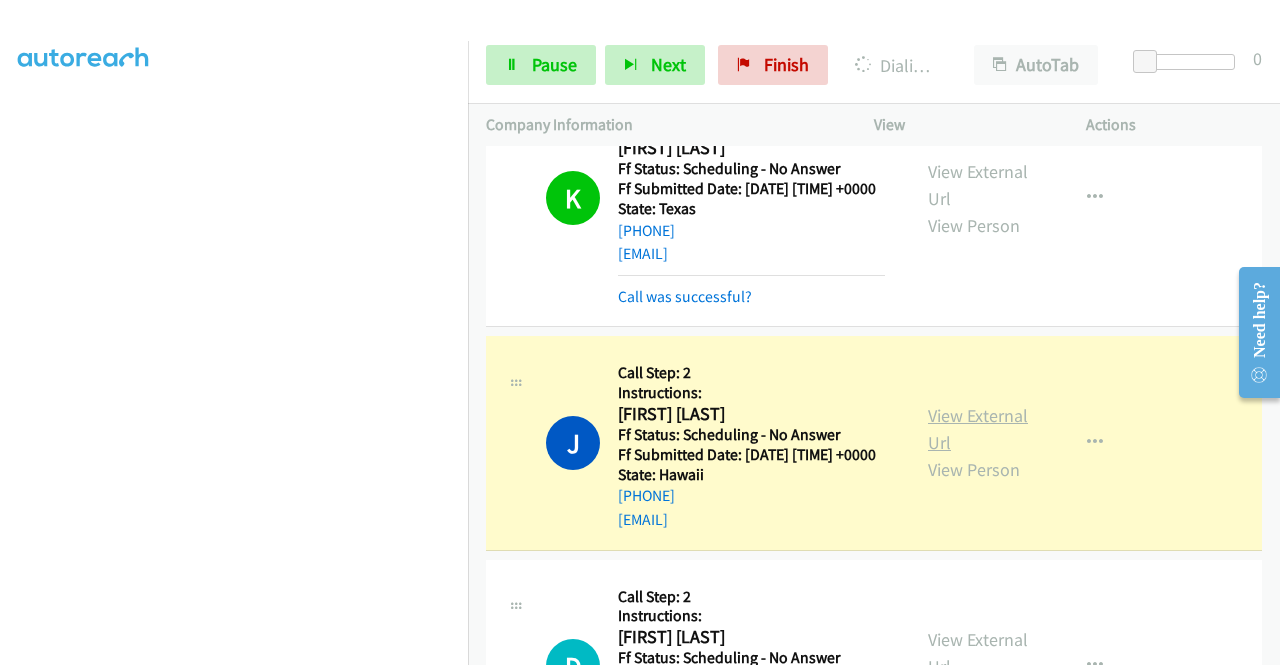 click on "View External Url" at bounding box center (978, 429) 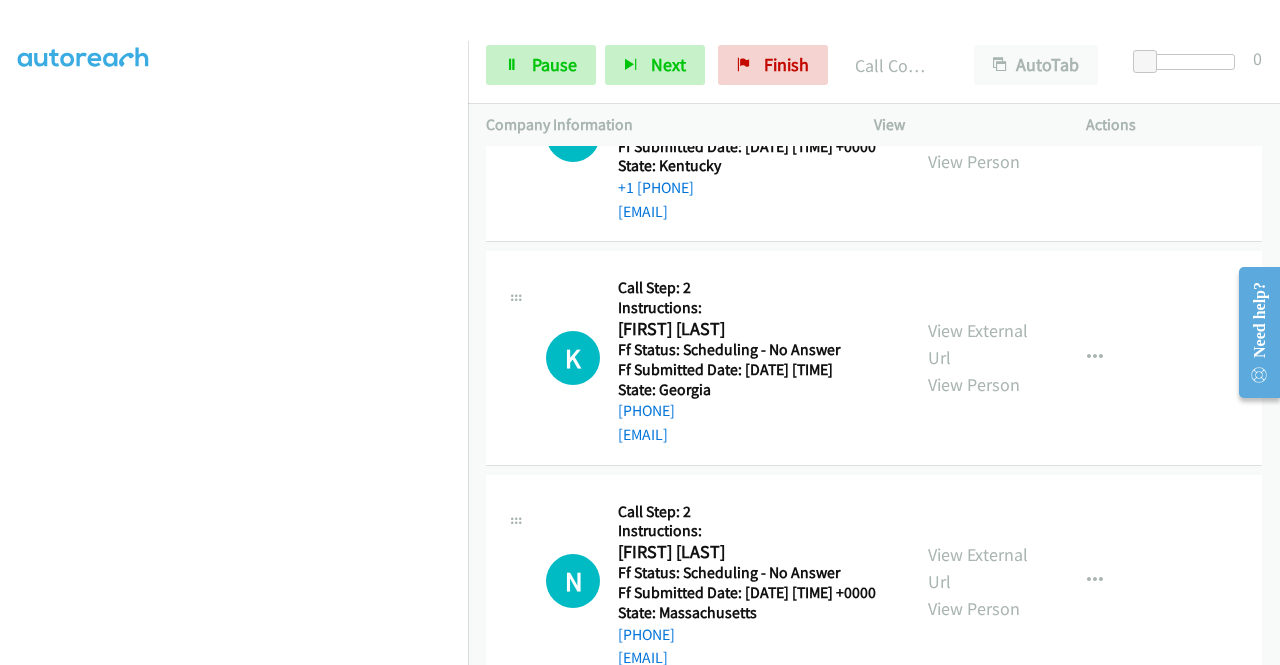 click on "Call Step: 2
Instructions:
[FIRST] [LAST]
America/Anchorage
Ff Status: Scheduling - No Answer
Ff Submitted Date: [DATE] [TIME] +0000
State: [STATE]
[PHONE]
[EMAIL]
Call was successful?
View External Url
View Person
View External Url
Email
Schedule/Manage Callback
Skip Call
Add to do not call list
Callback Scheduled" at bounding box center [874, 405] 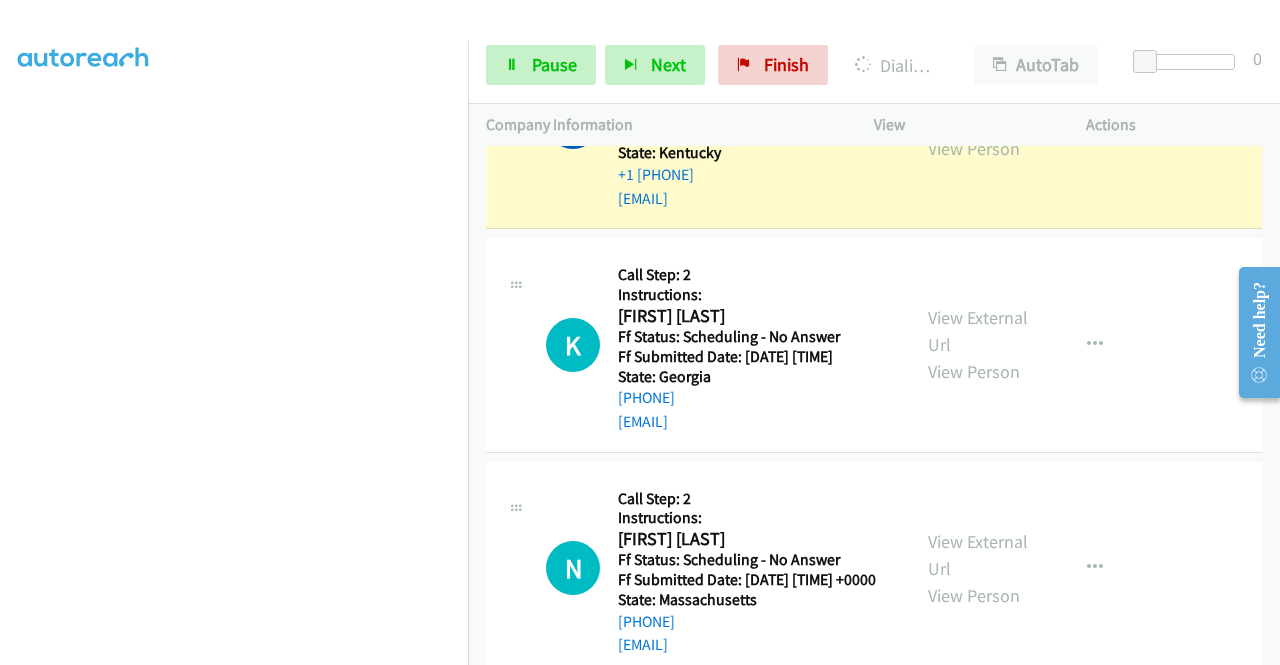 click on "View External Url" at bounding box center (978, 108) 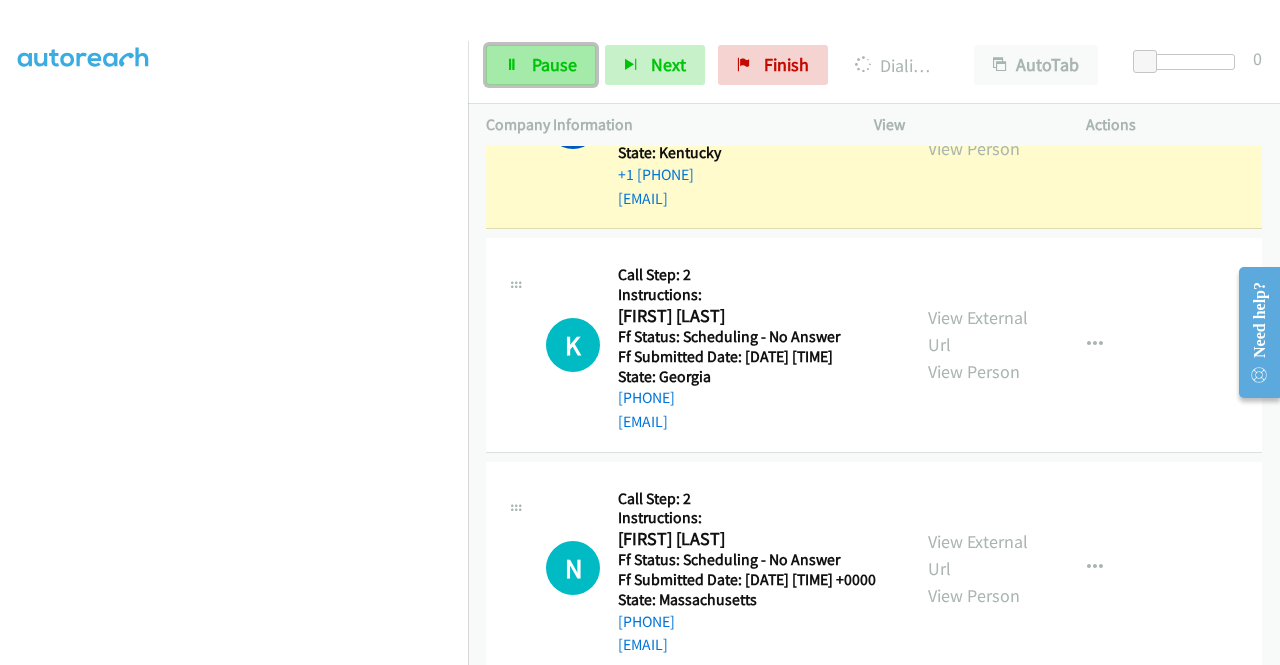 click on "Pause" at bounding box center (554, 64) 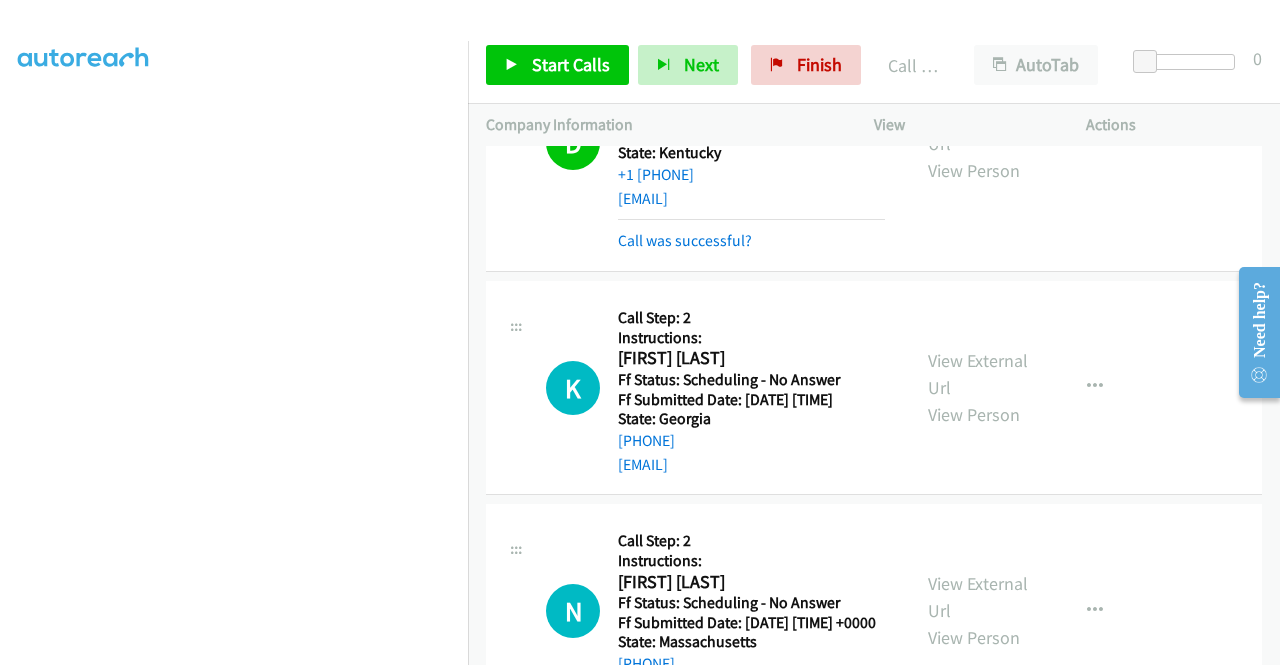 click on "Start Calls
Pause
Next
Finish
Call Completed
AutoTab
AutoTab
0" at bounding box center (874, 65) 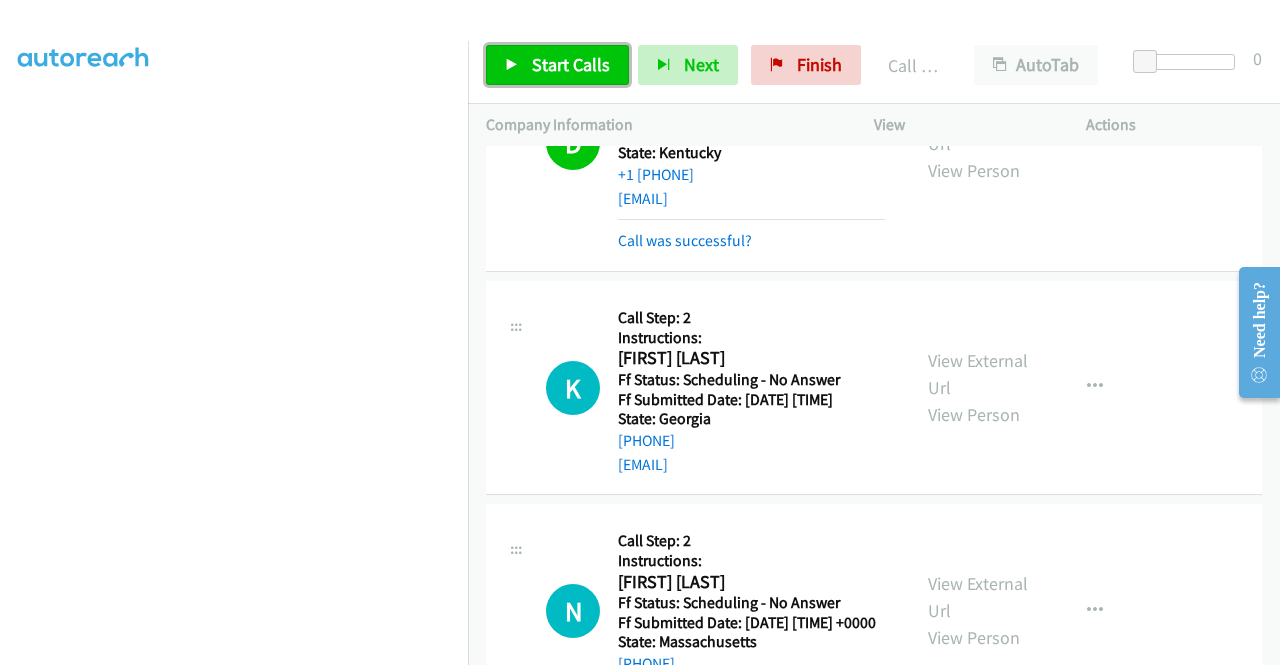 click on "Start Calls" at bounding box center [571, 64] 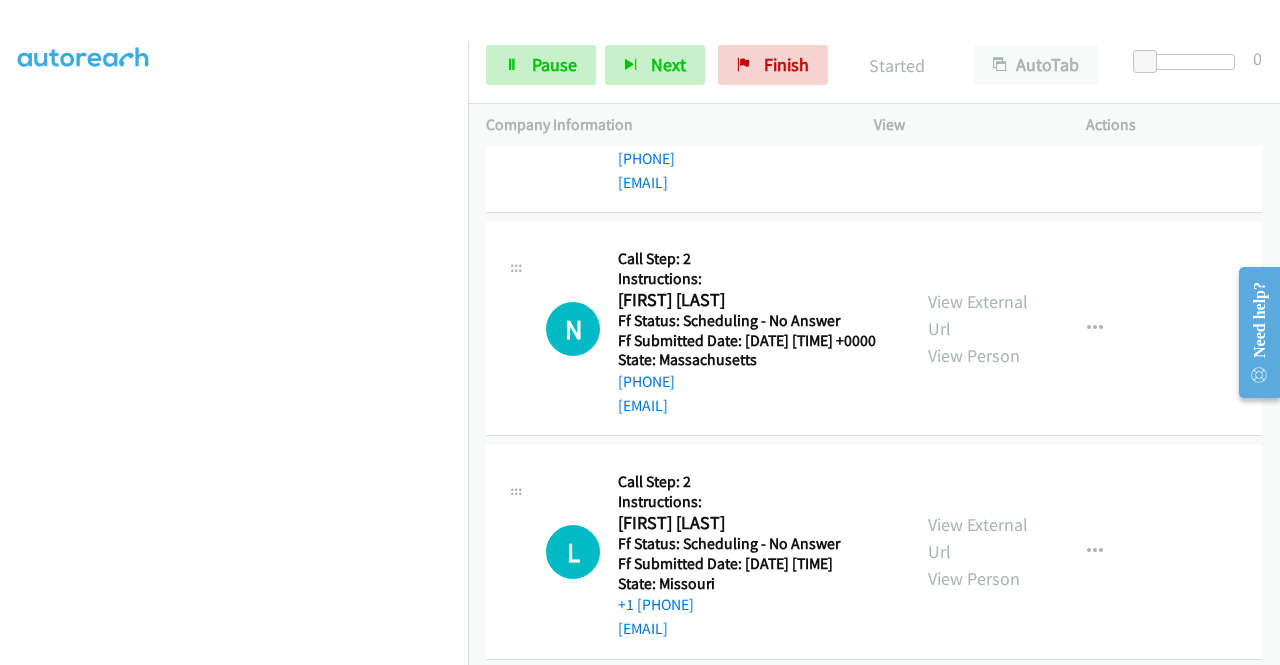 scroll, scrollTop: 2778, scrollLeft: 0, axis: vertical 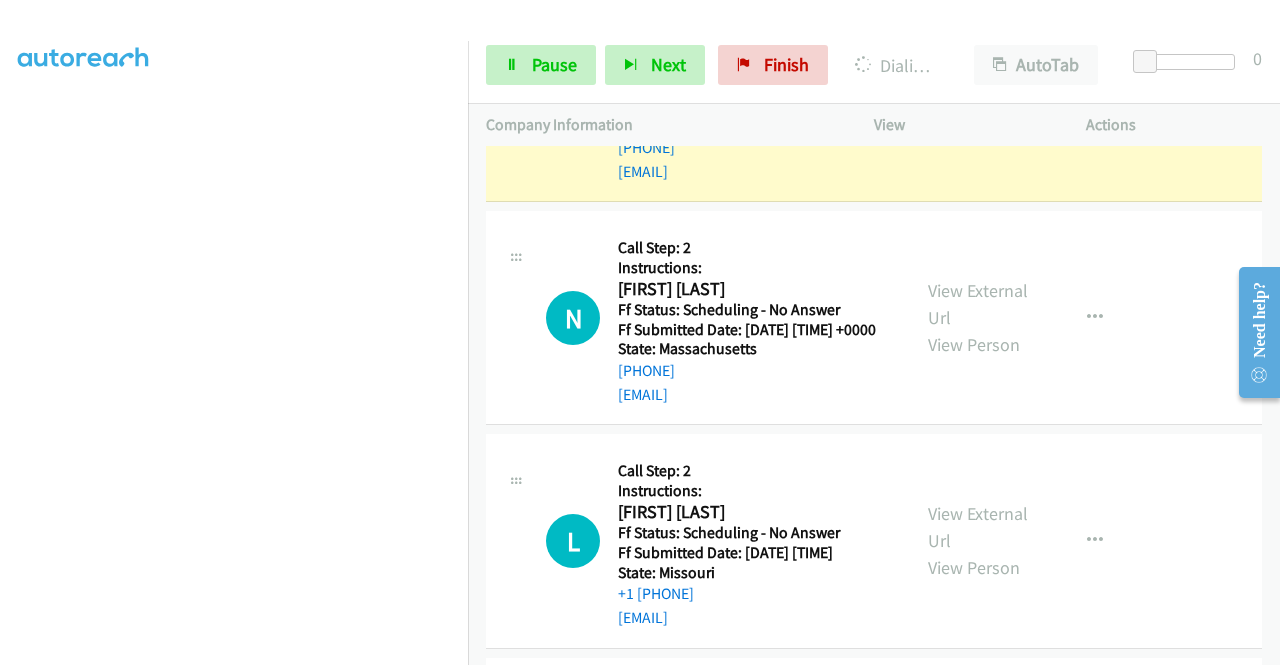 click on "View External Url" at bounding box center [978, 81] 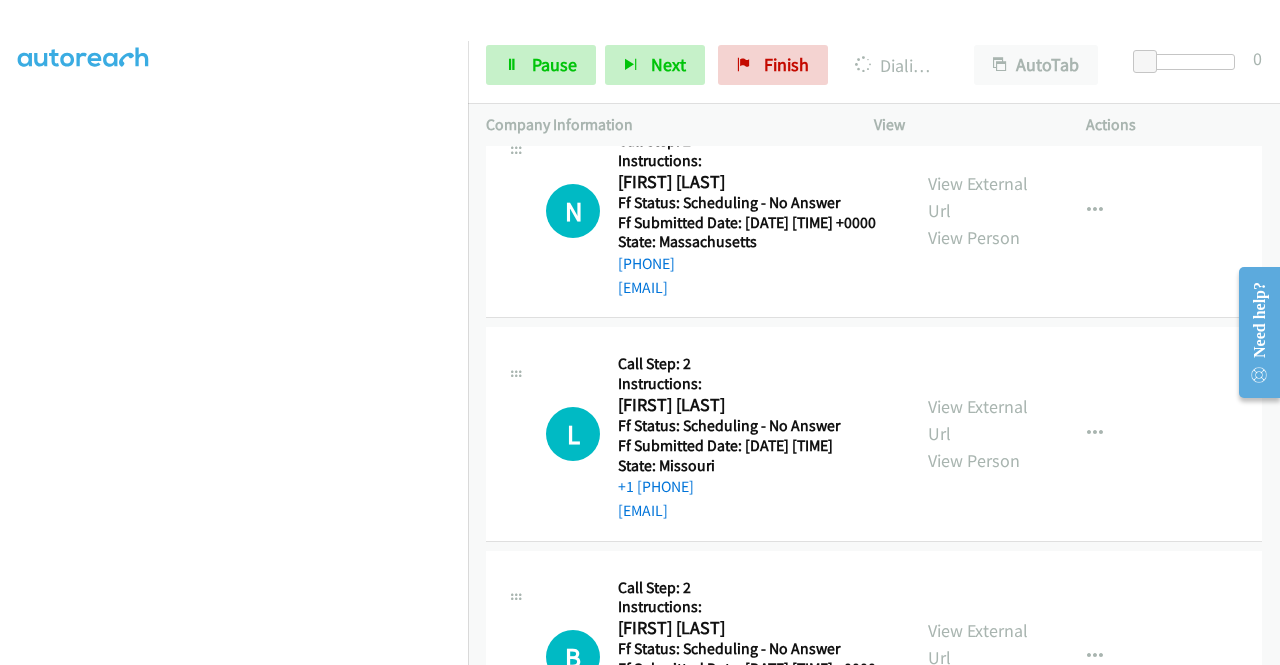 scroll, scrollTop: 2906, scrollLeft: 0, axis: vertical 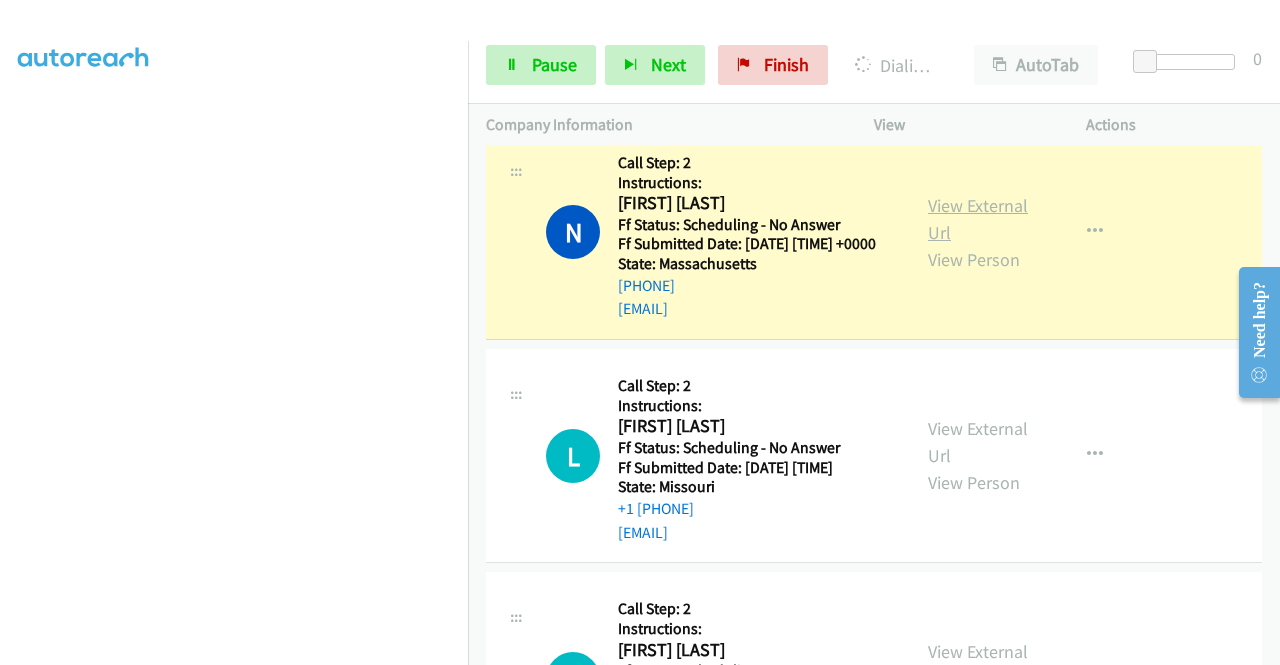 click on "View External Url" at bounding box center (978, 219) 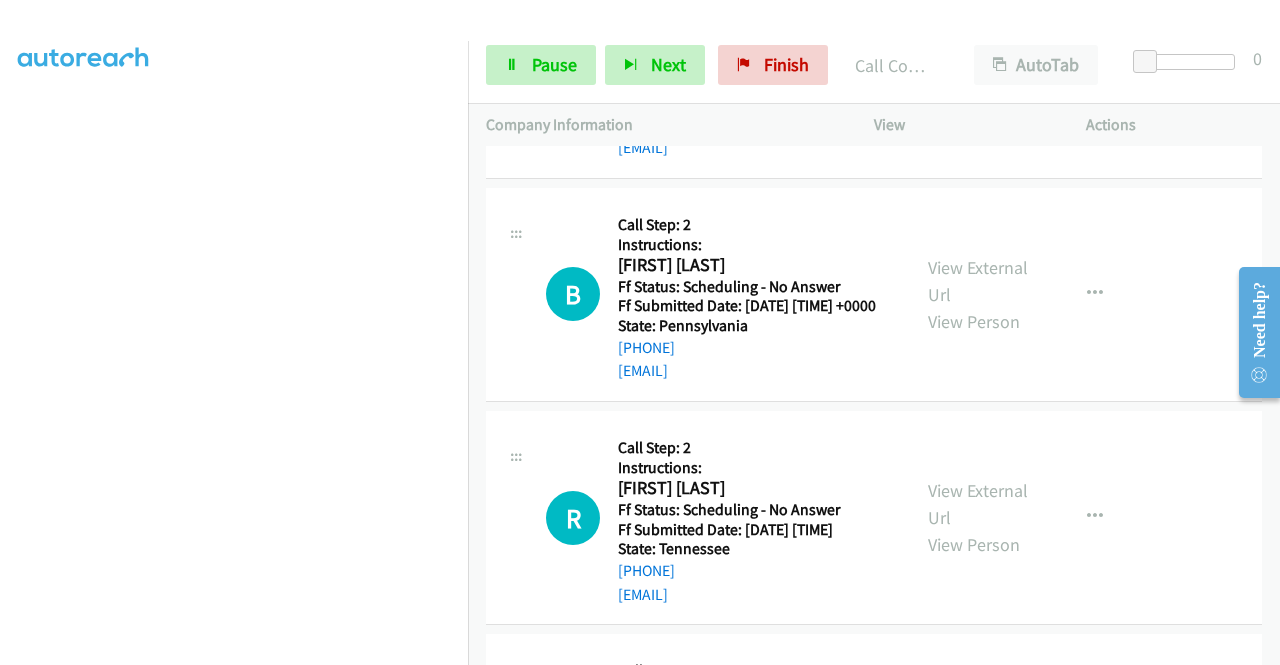 scroll, scrollTop: 3373, scrollLeft: 0, axis: vertical 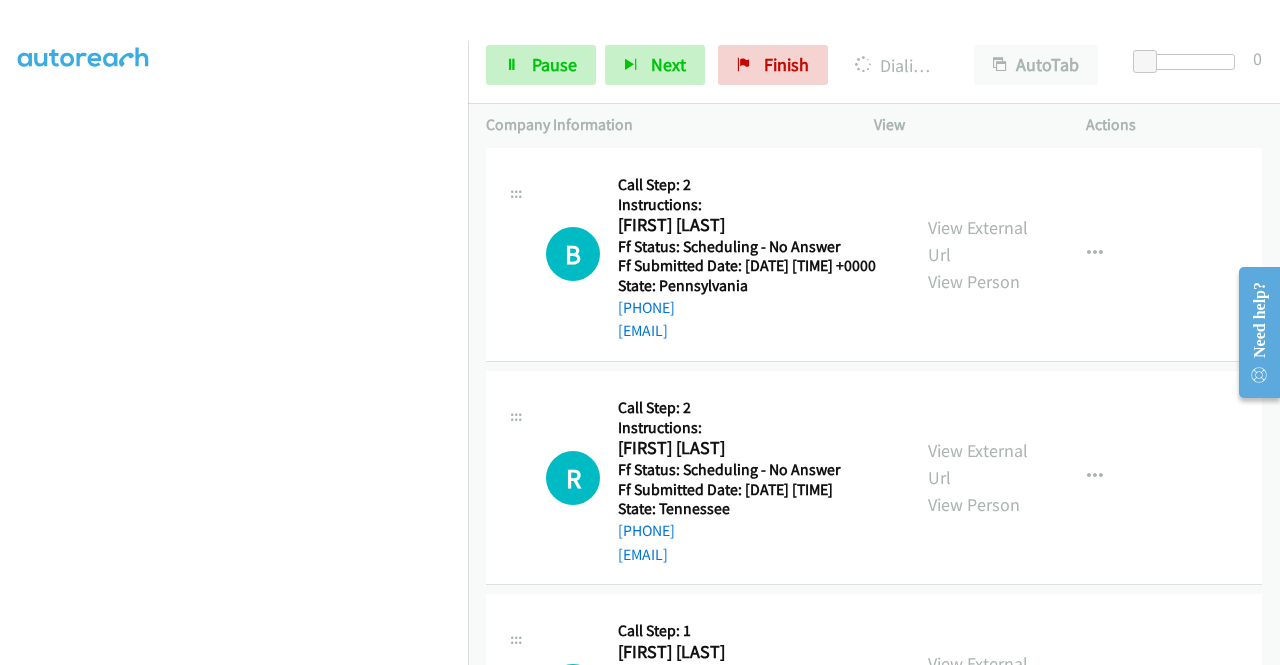click on "View External Url
View Person" at bounding box center [980, 31] 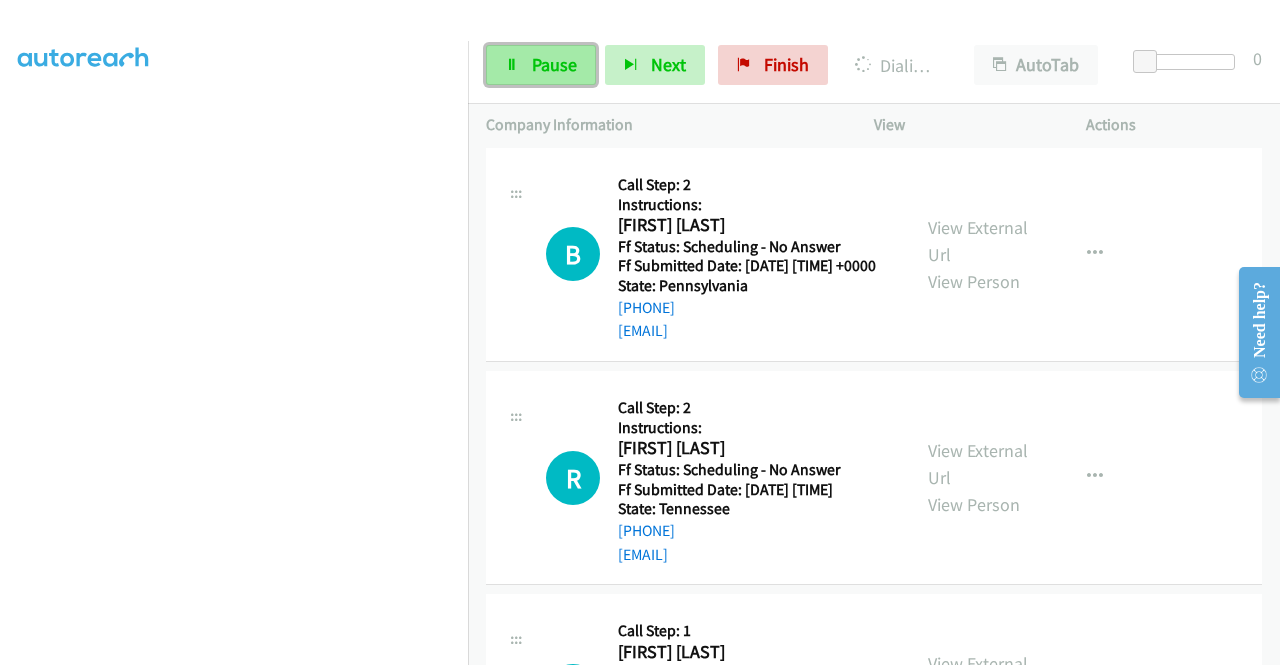 click on "Pause" at bounding box center (554, 64) 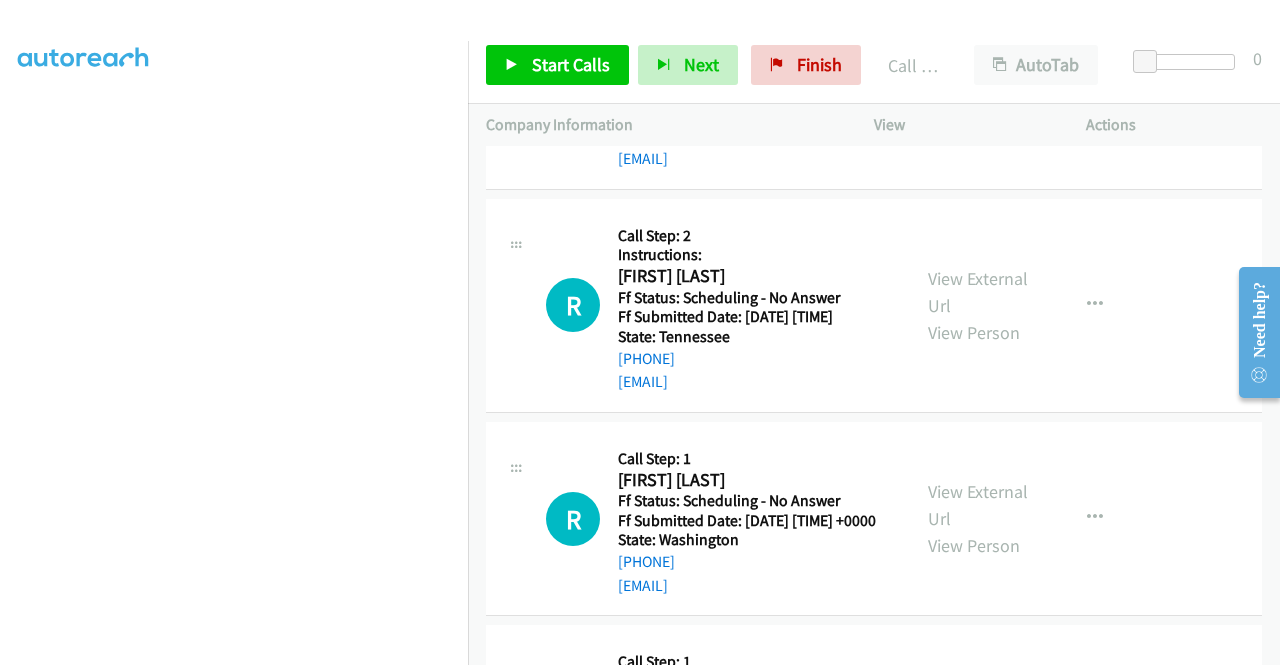 scroll, scrollTop: 3652, scrollLeft: 0, axis: vertical 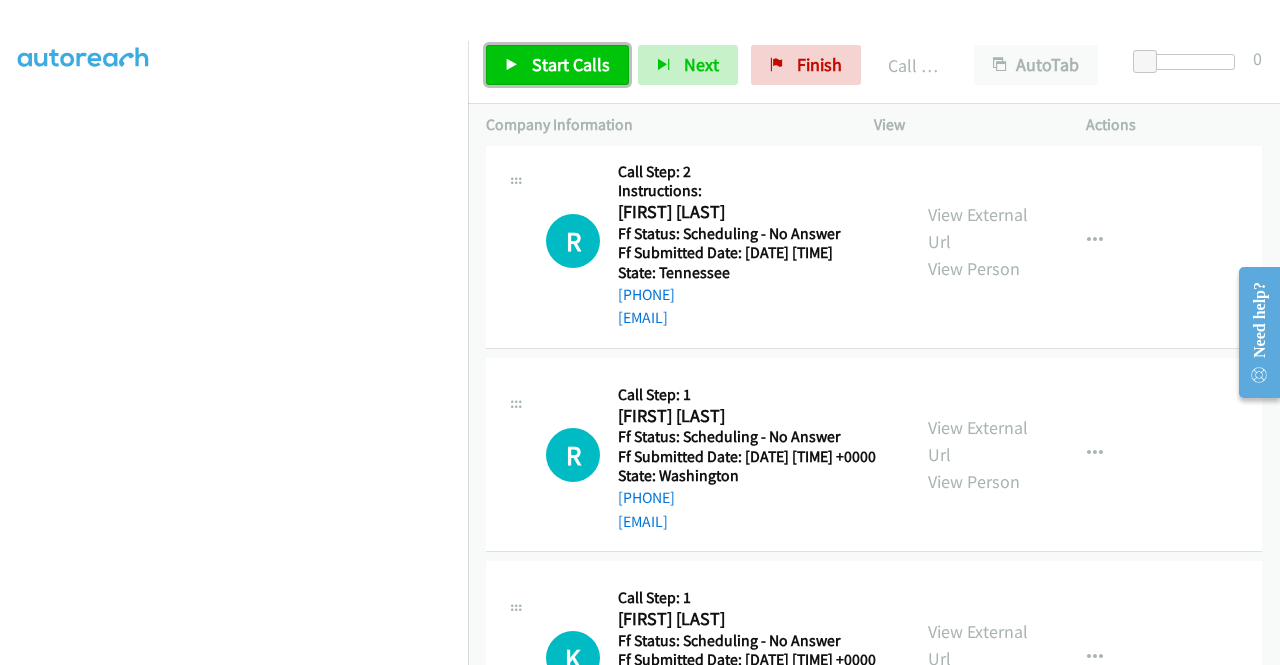 click on "Start Calls" at bounding box center [571, 64] 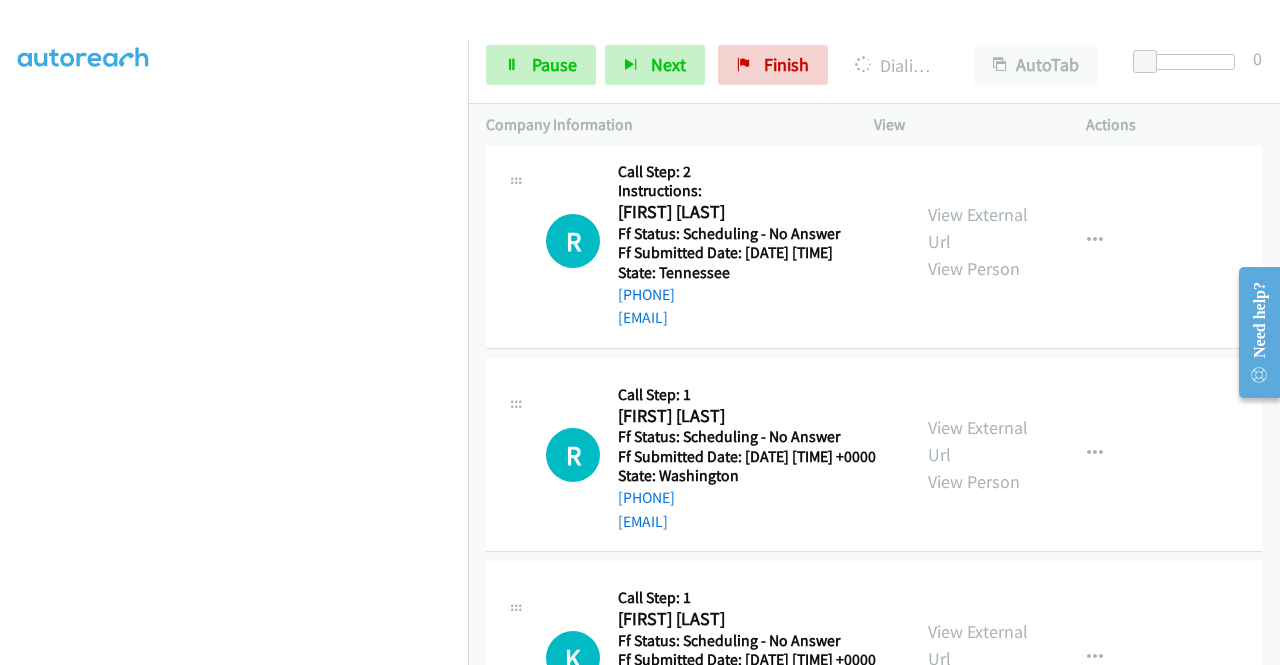 click on "View External Url" at bounding box center [978, 5] 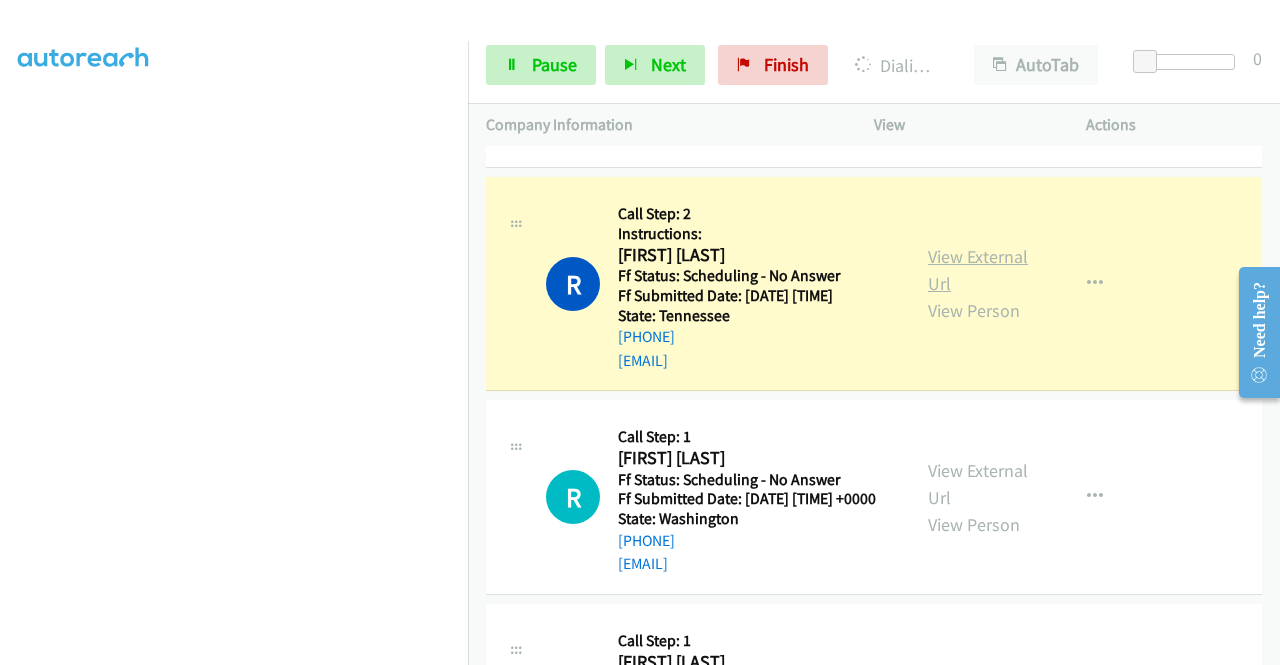 click on "View External Url" at bounding box center (978, 270) 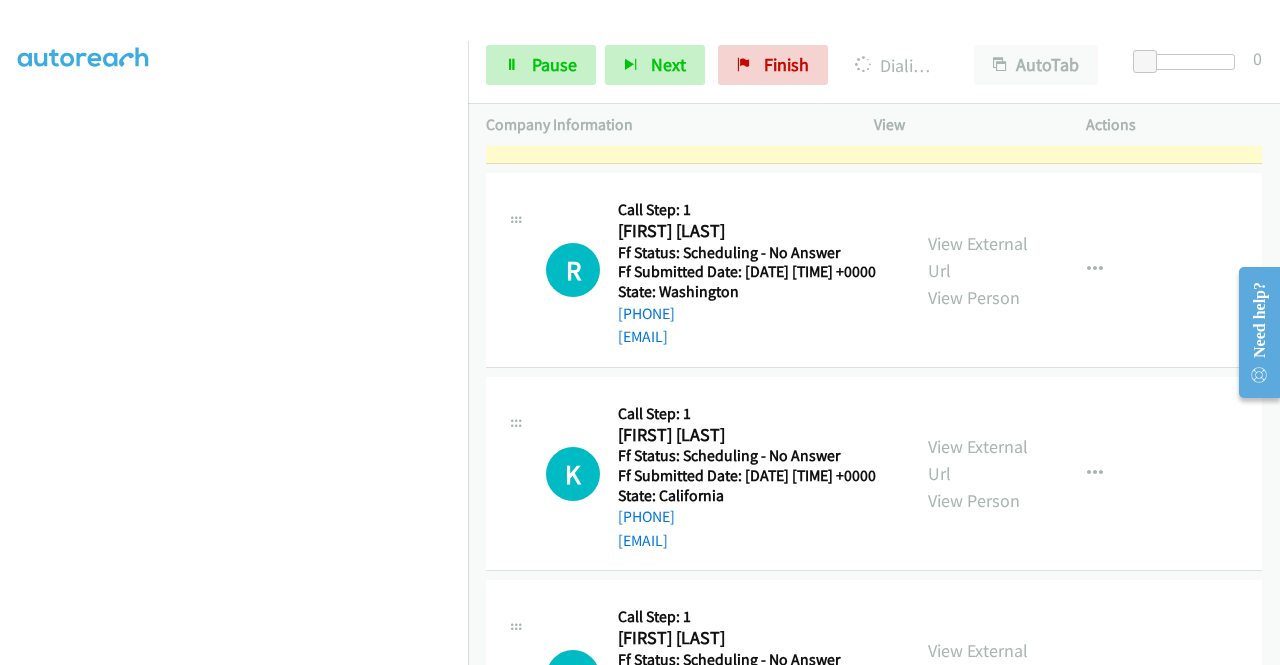 scroll, scrollTop: 4012, scrollLeft: 0, axis: vertical 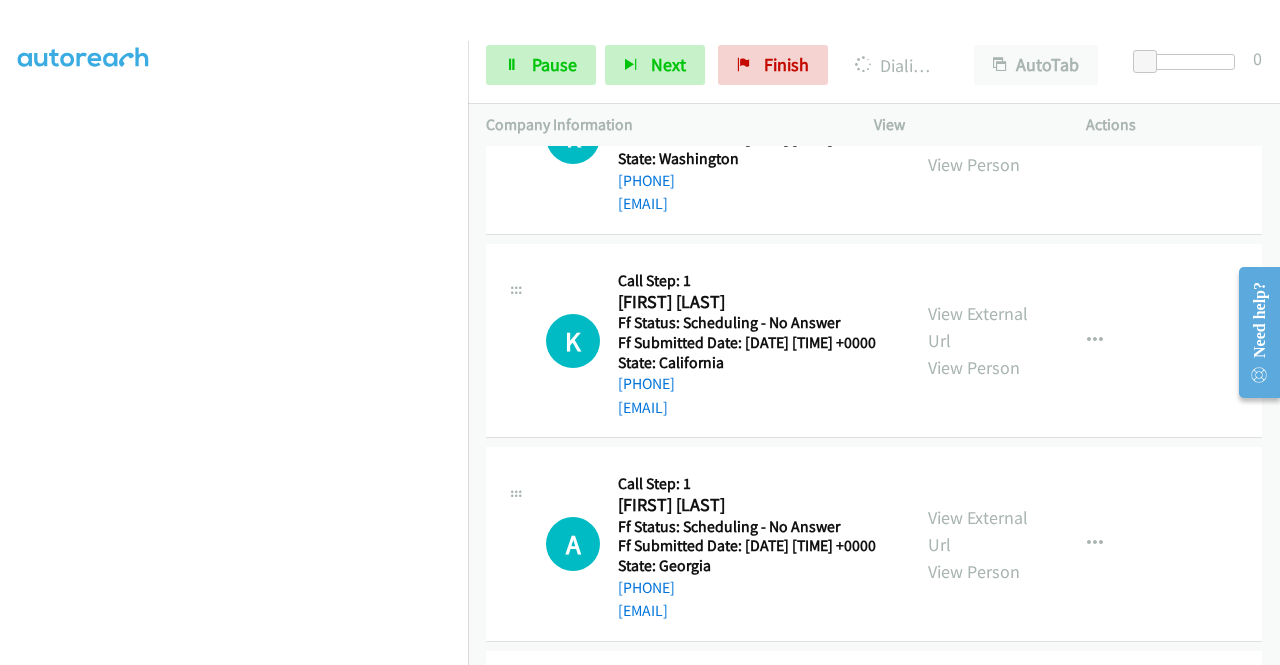 click on "View External Url" at bounding box center (978, -90) 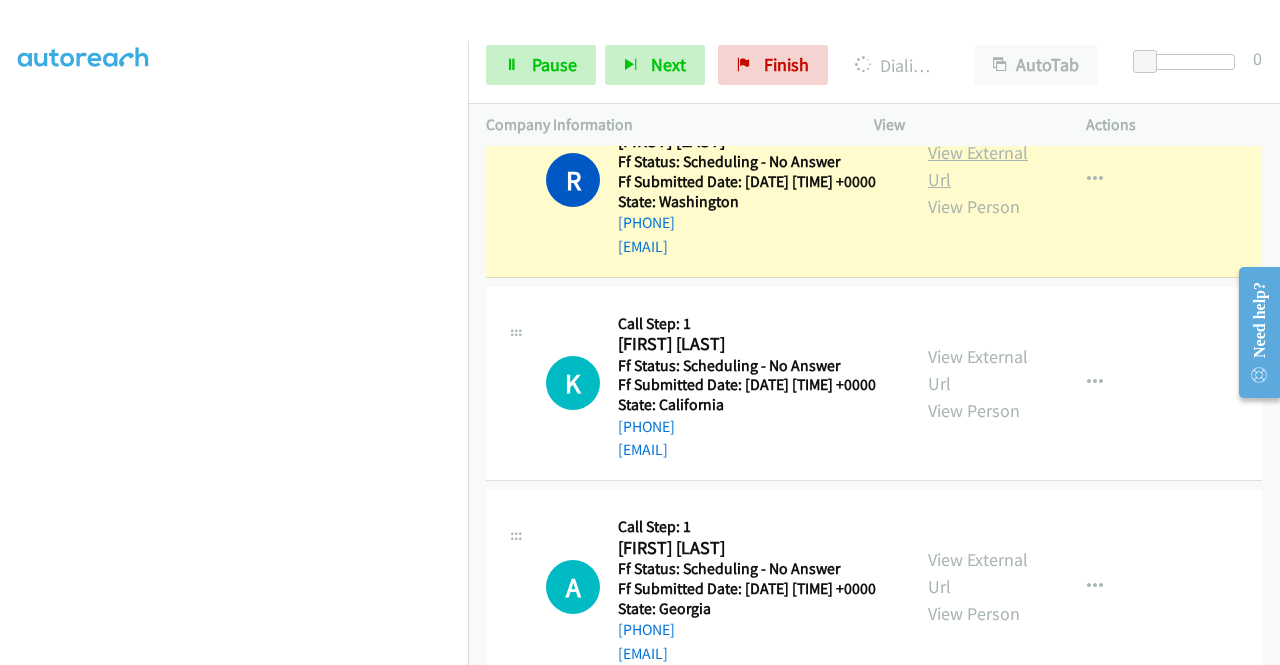 click on "View External Url" at bounding box center (978, 166) 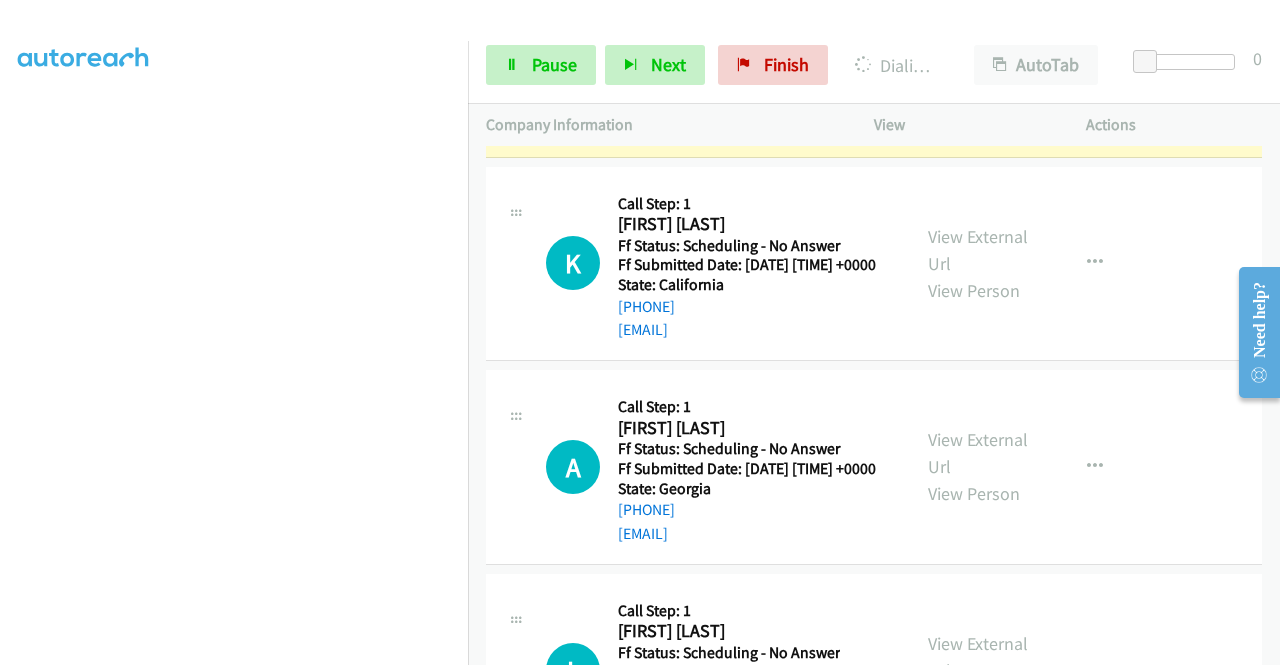 scroll, scrollTop: 4199, scrollLeft: 0, axis: vertical 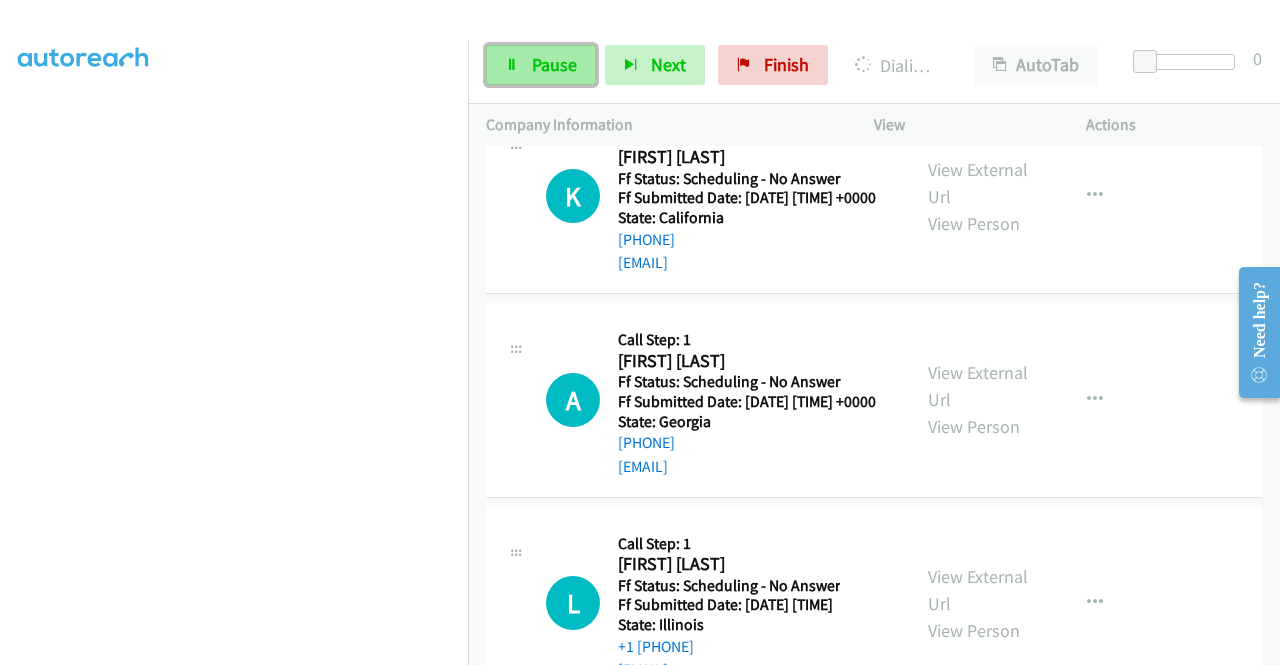 click on "Pause" at bounding box center (541, 65) 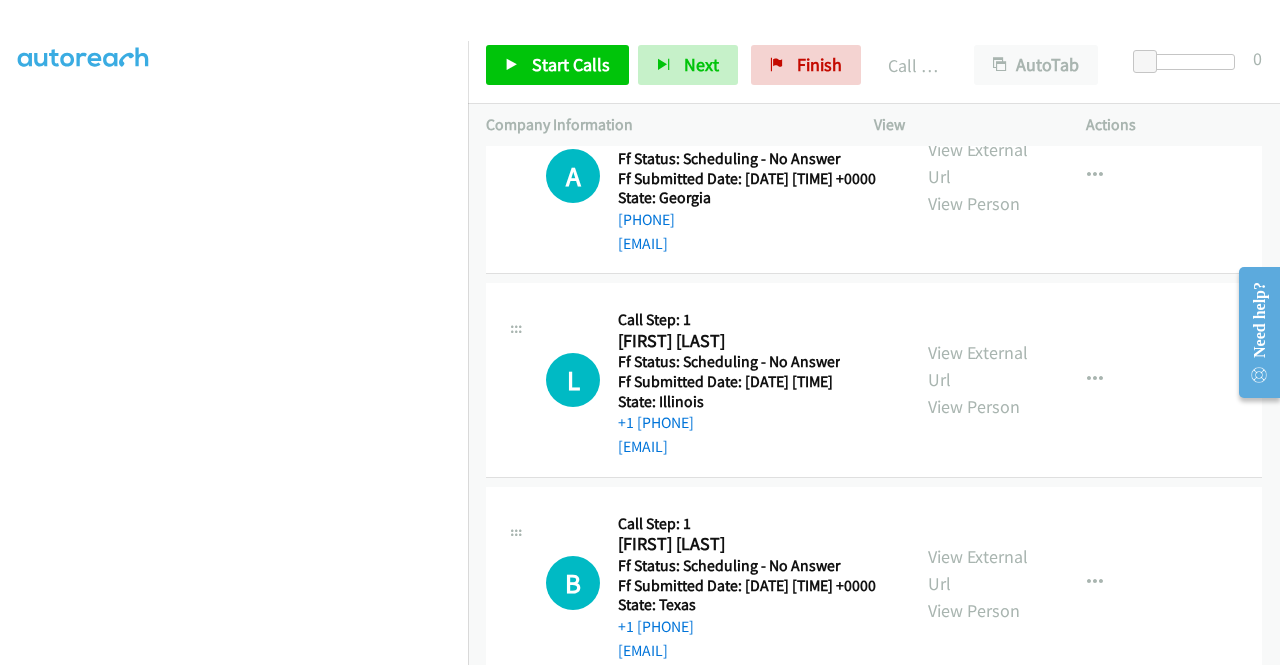 scroll, scrollTop: 4512, scrollLeft: 0, axis: vertical 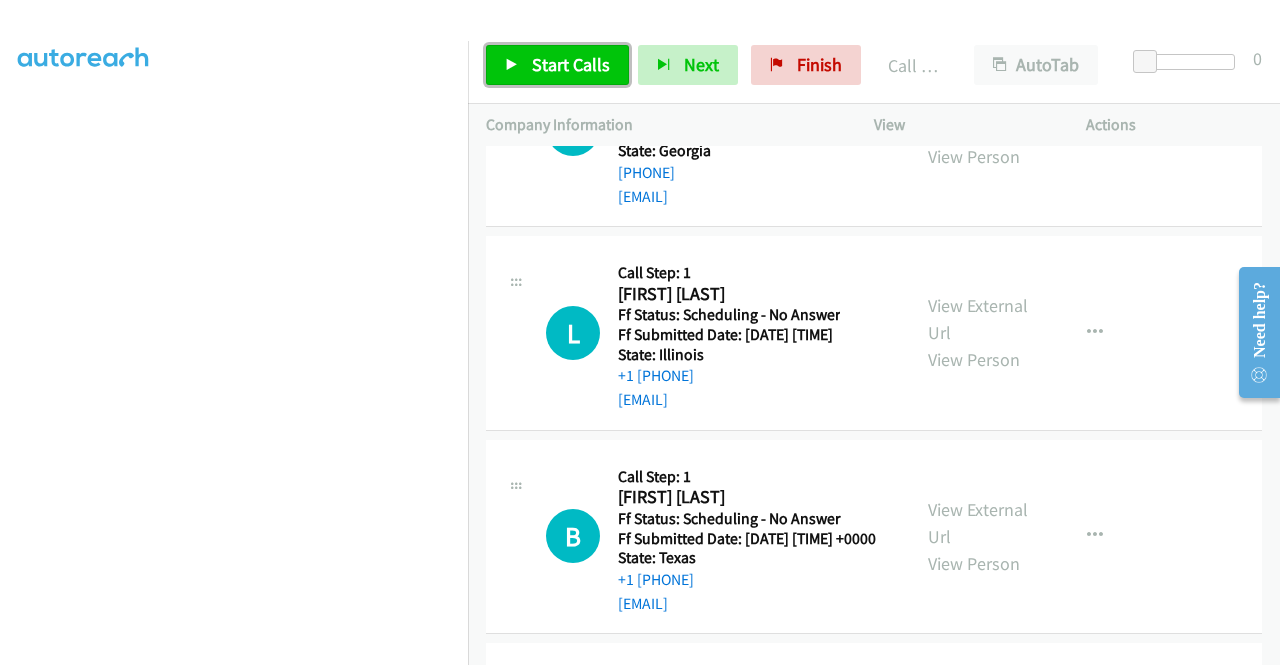 click on "Start Calls" at bounding box center [557, 65] 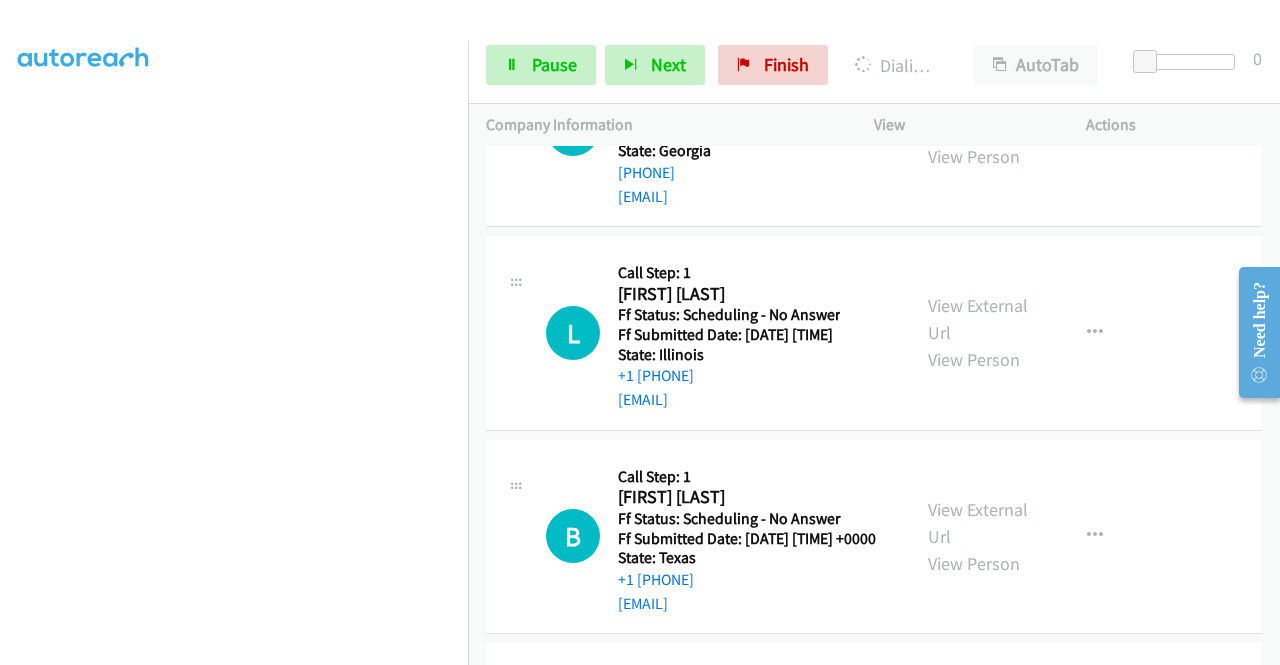 click on "View External Url" at bounding box center [978, -88] 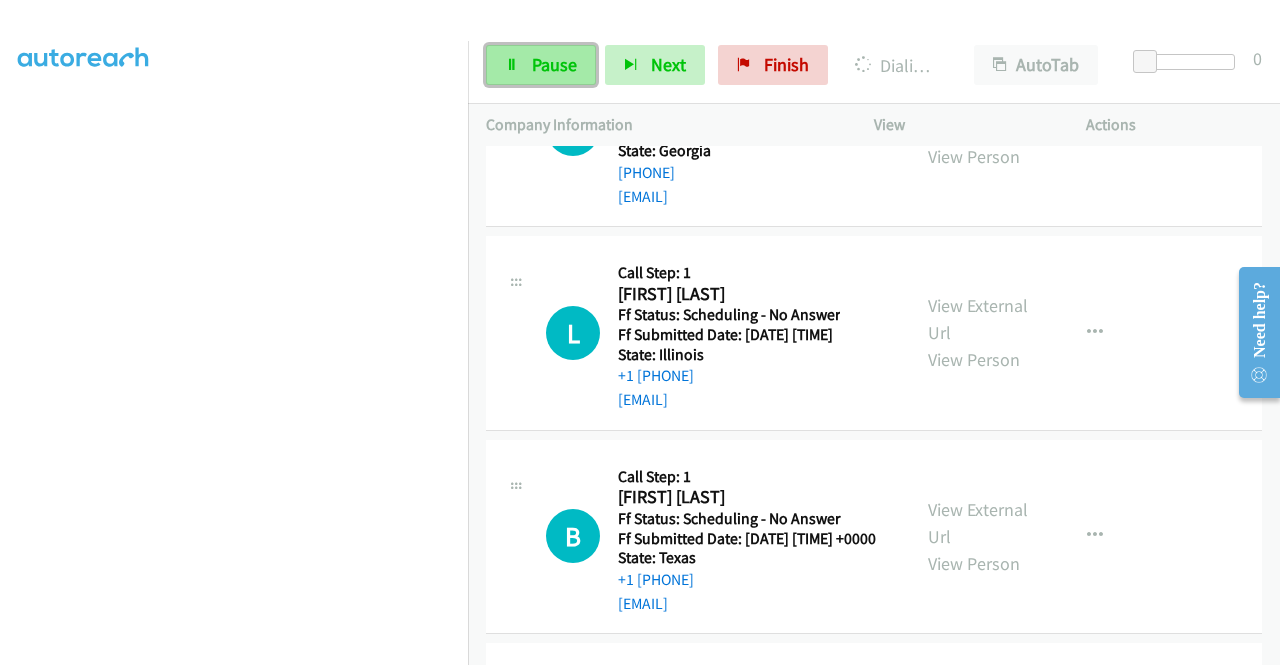 click on "Pause" at bounding box center [541, 65] 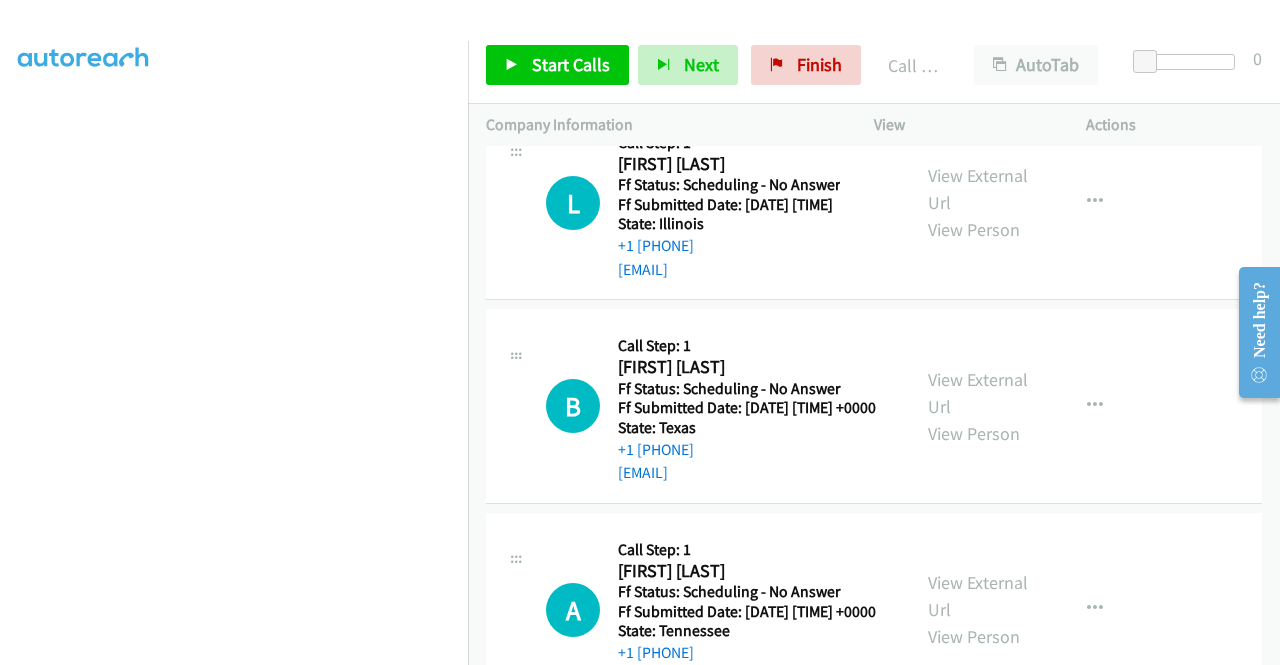 scroll, scrollTop: 4725, scrollLeft: 0, axis: vertical 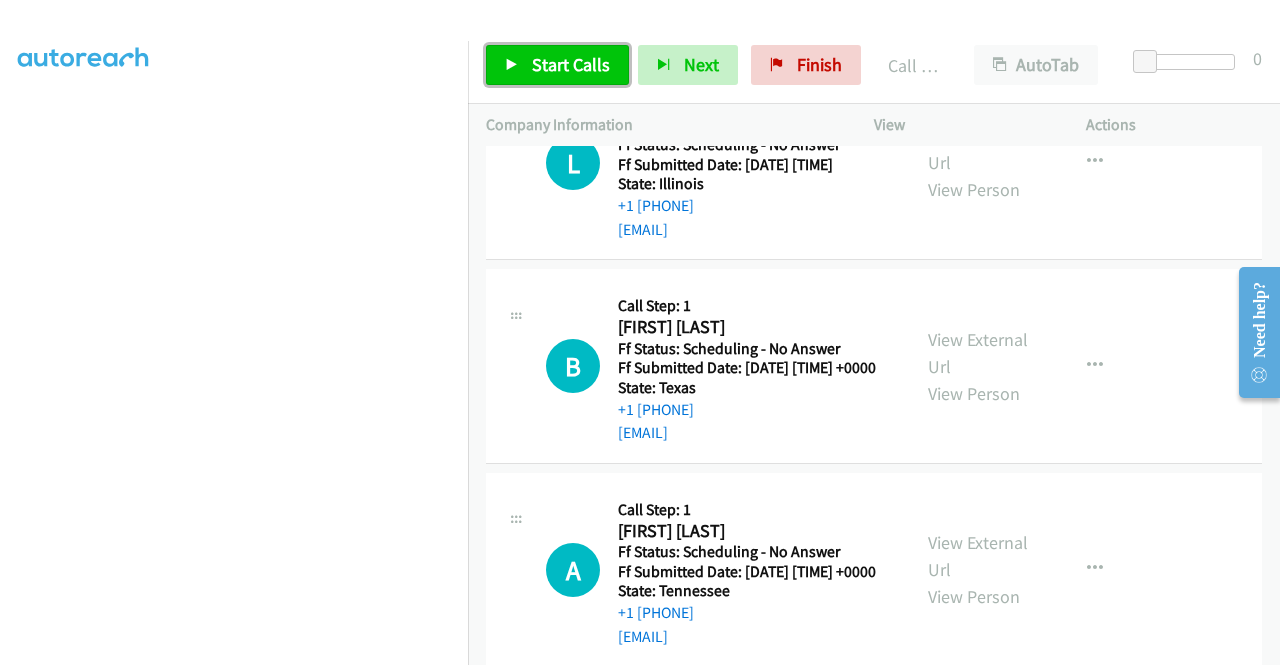 click on "Start Calls" at bounding box center (571, 64) 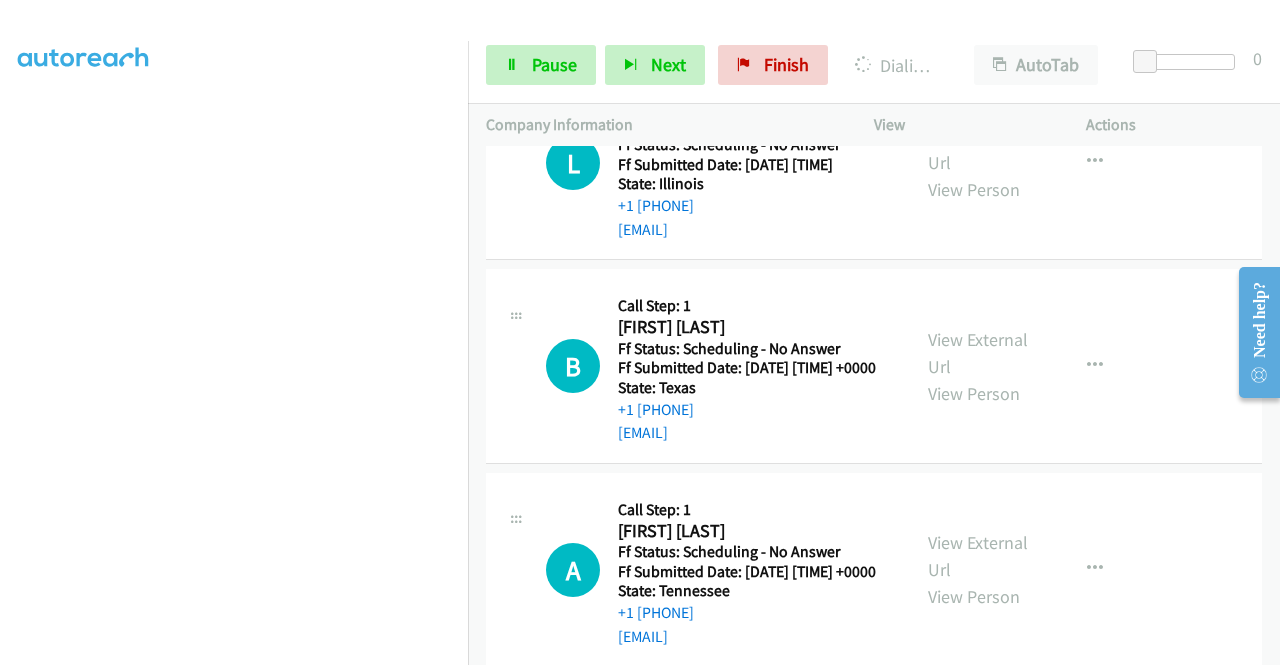 click on "View External Url
View Person" at bounding box center [980, -41] 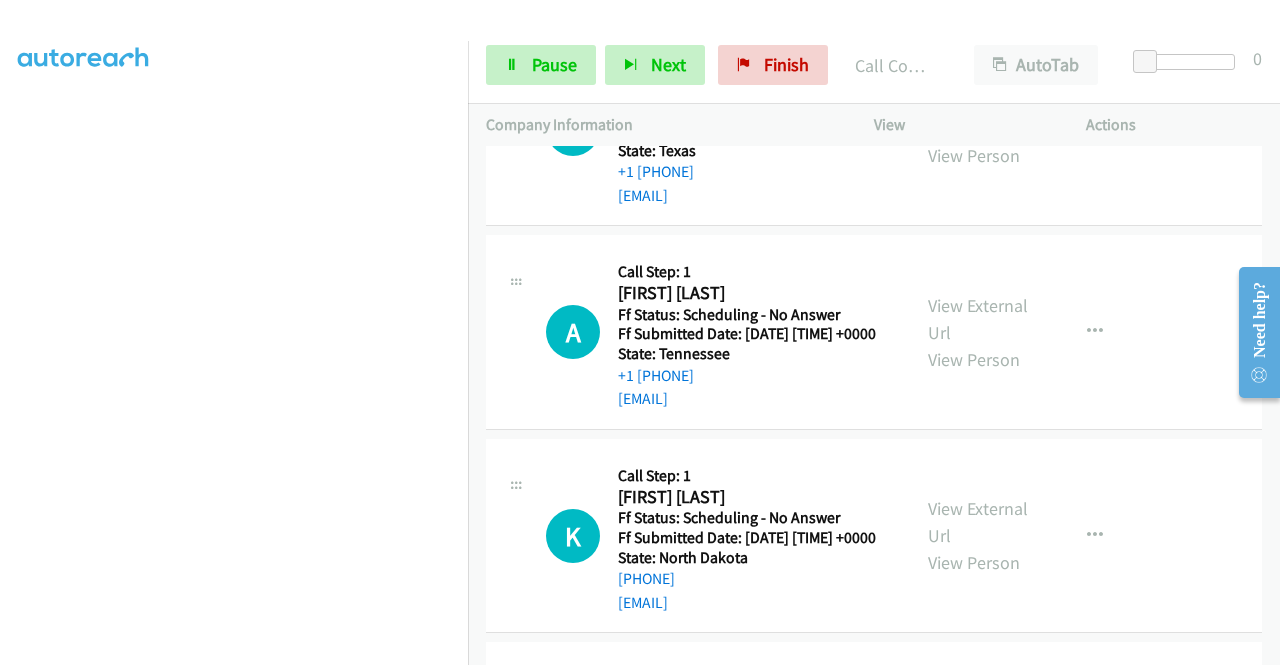 scroll, scrollTop: 5045, scrollLeft: 0, axis: vertical 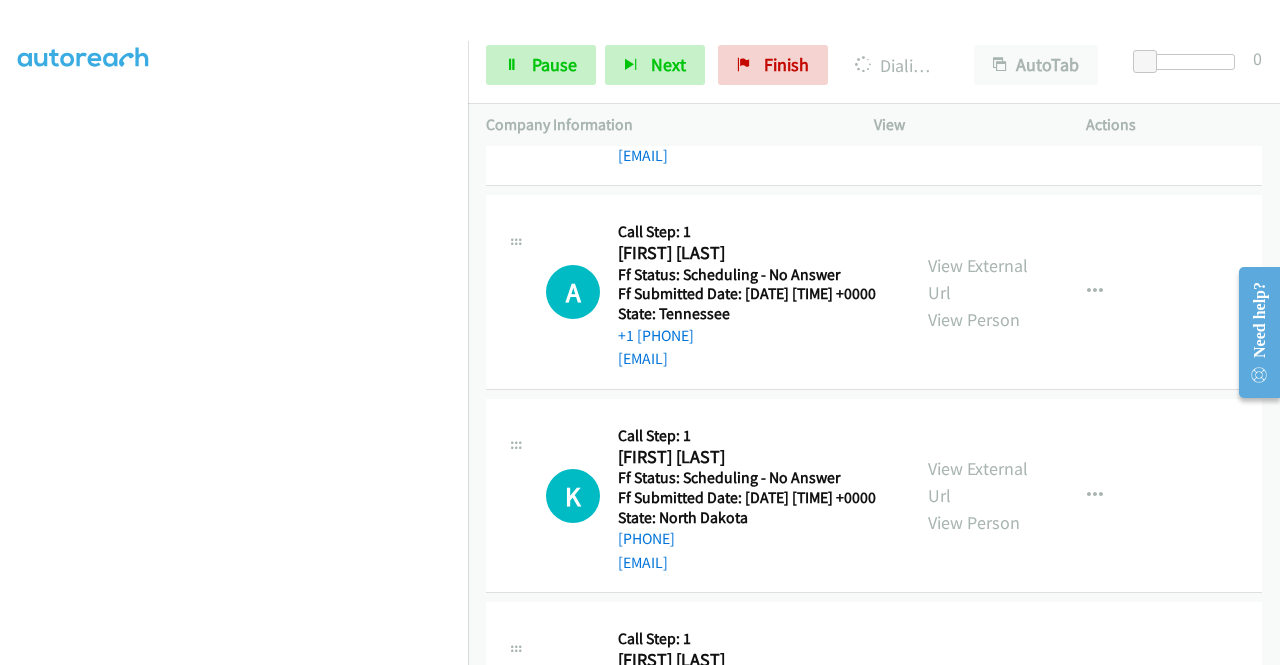 click on "View External Url
View Person" at bounding box center [980, -115] 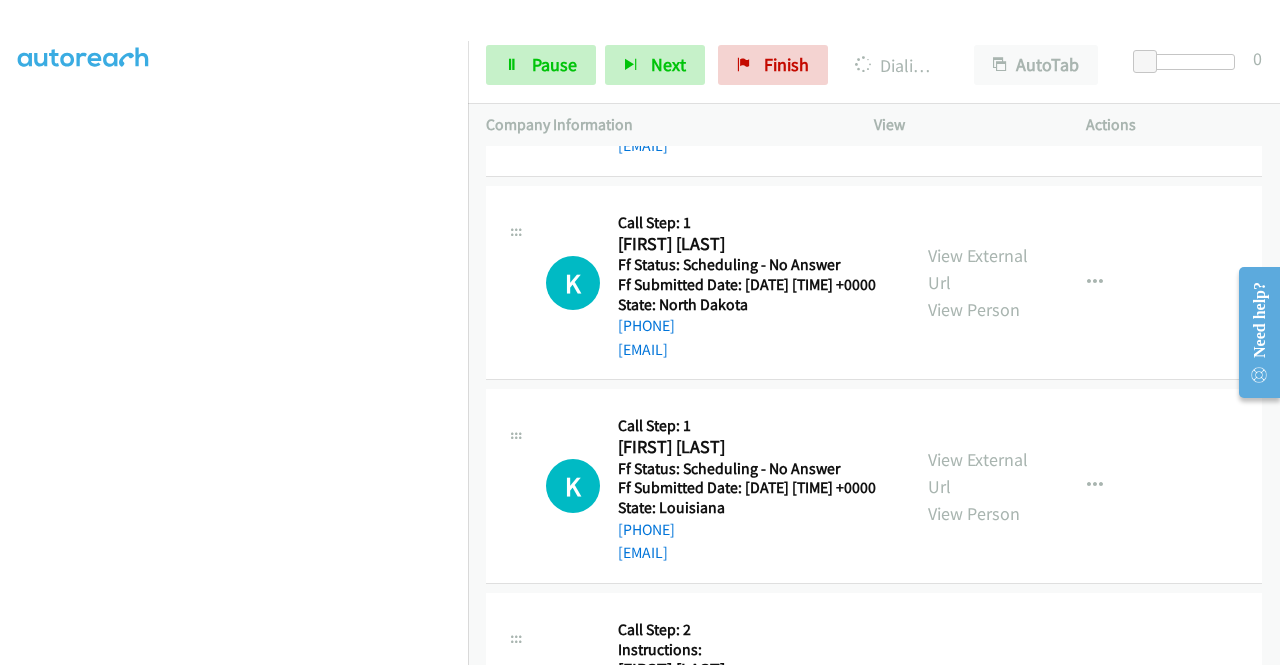 scroll, scrollTop: 5300, scrollLeft: 0, axis: vertical 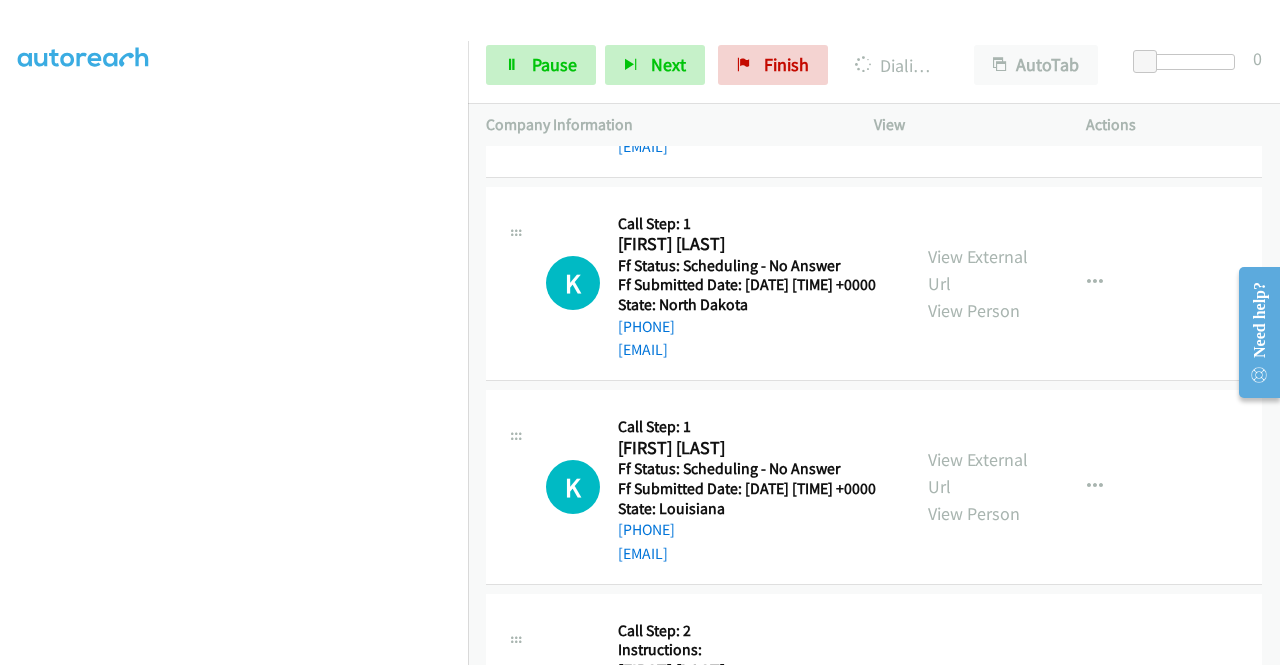 click on "View External Url" at bounding box center [978, -137] 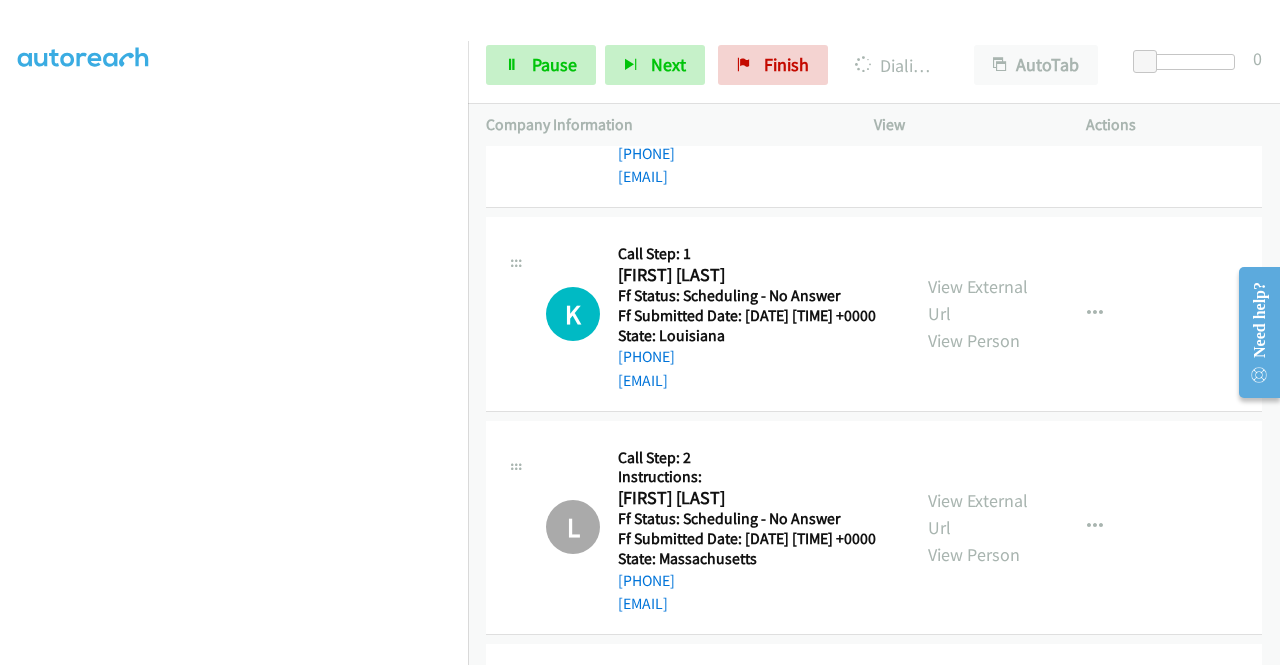 scroll, scrollTop: 5474, scrollLeft: 0, axis: vertical 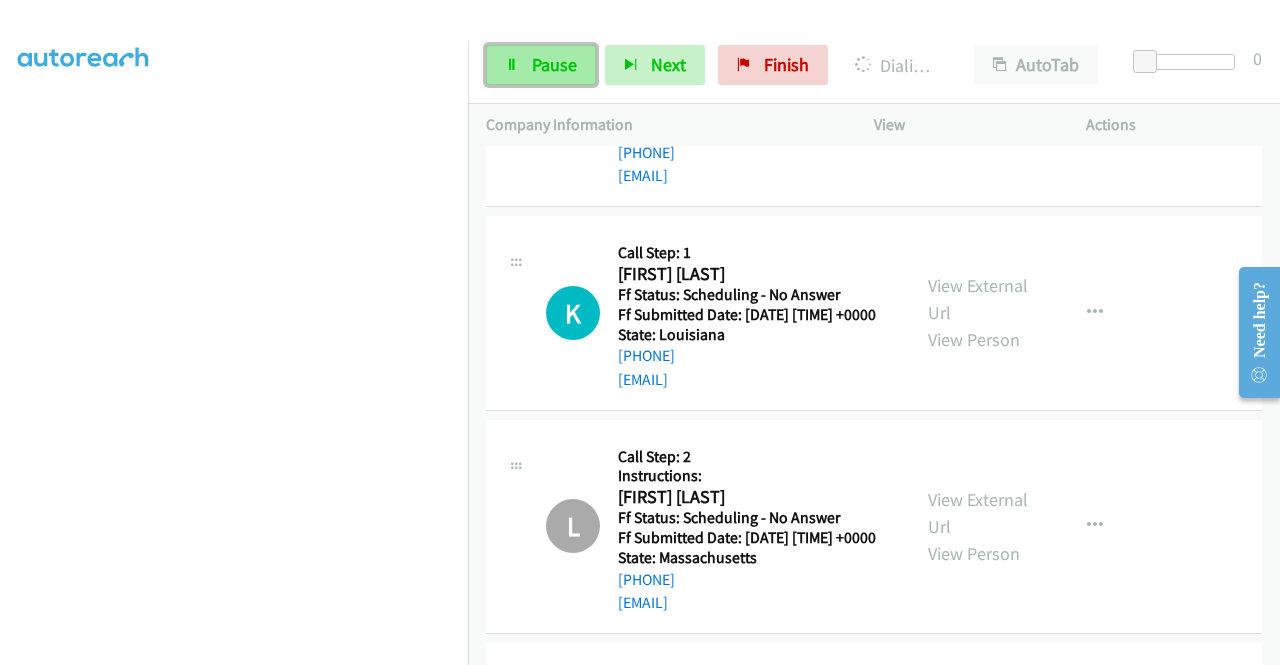 click on "Pause" at bounding box center [541, 65] 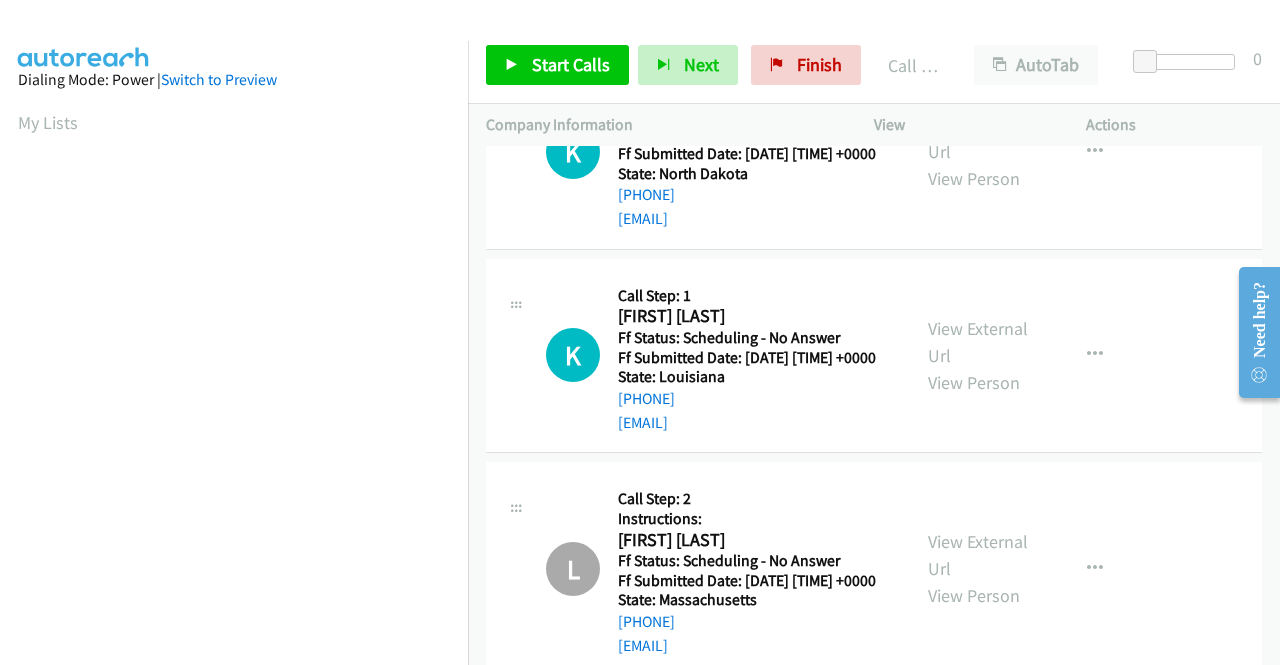 scroll, scrollTop: 456, scrollLeft: 0, axis: vertical 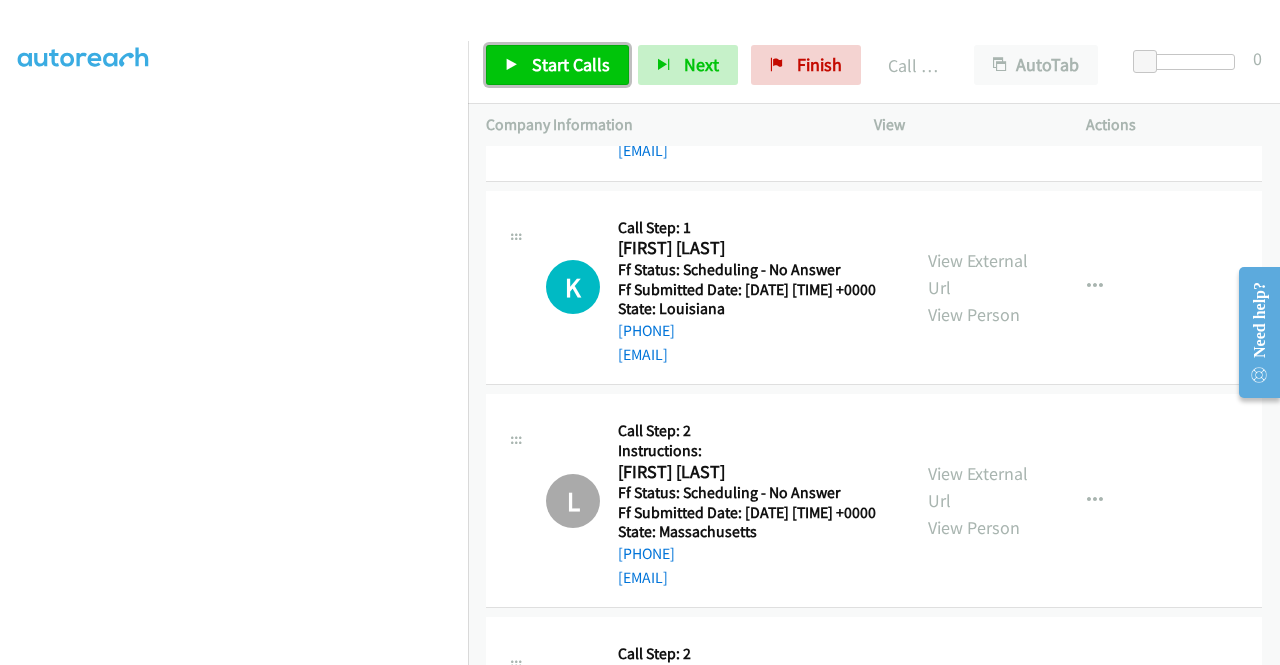 click on "Start Calls" at bounding box center [571, 64] 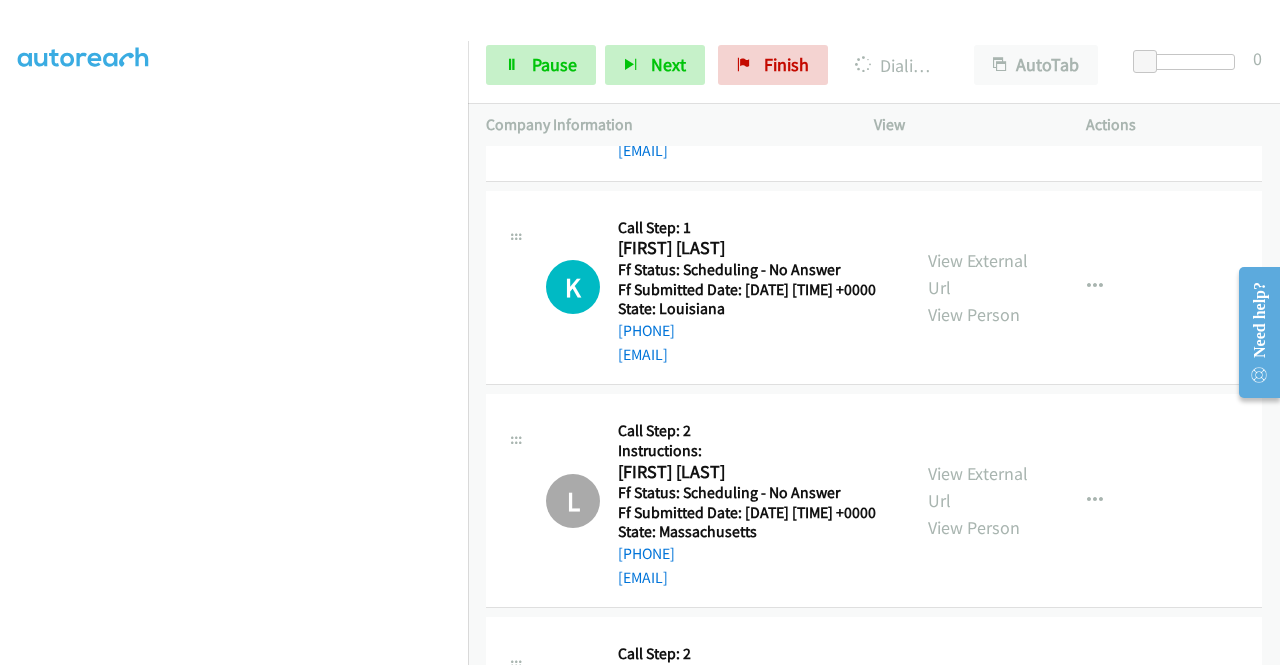 click on "View External Url" at bounding box center [978, -133] 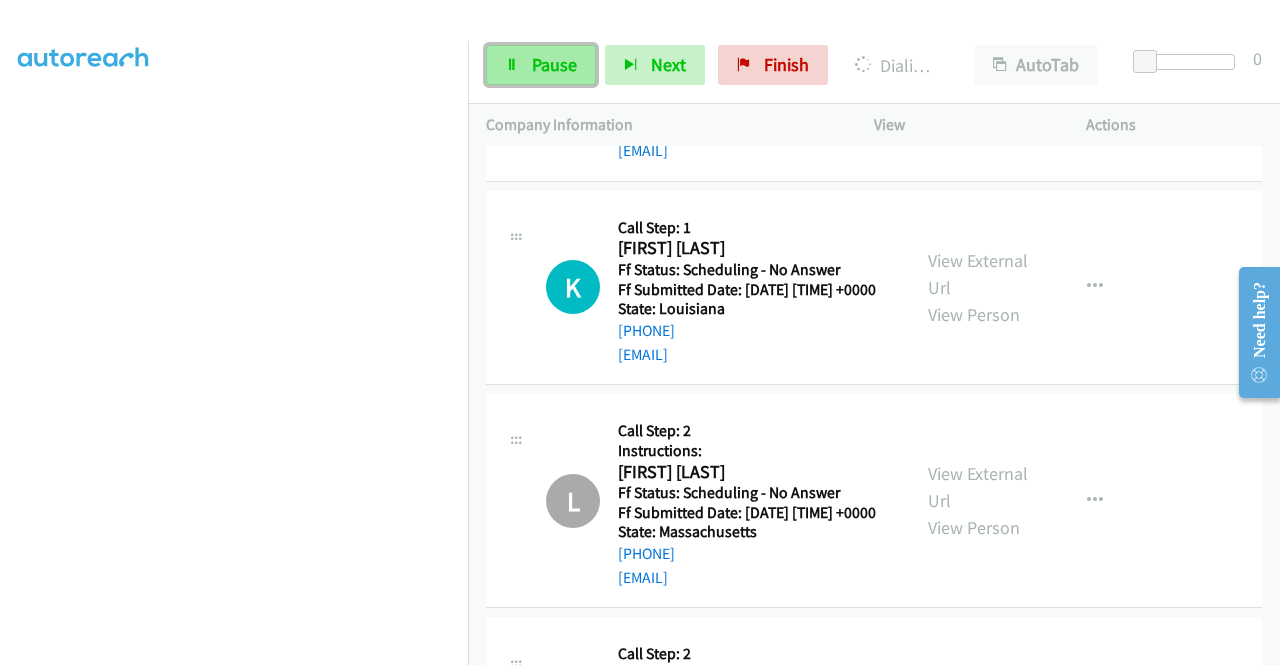 click on "Pause" at bounding box center [541, 65] 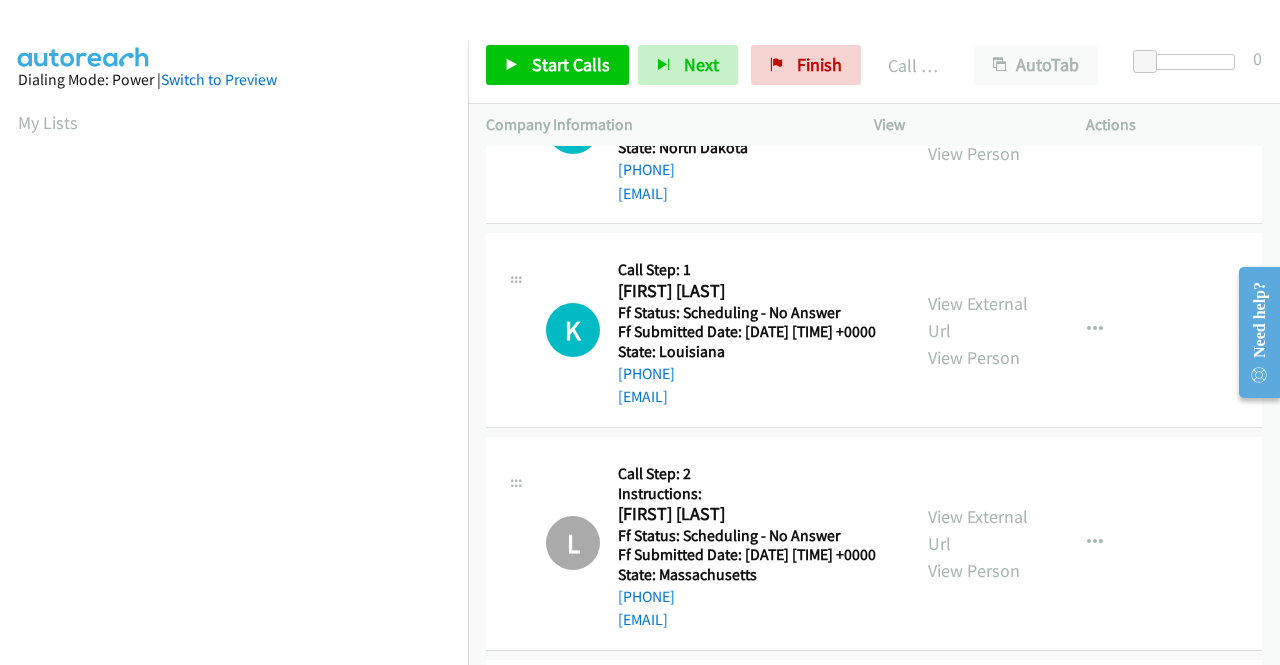 scroll, scrollTop: 456, scrollLeft: 0, axis: vertical 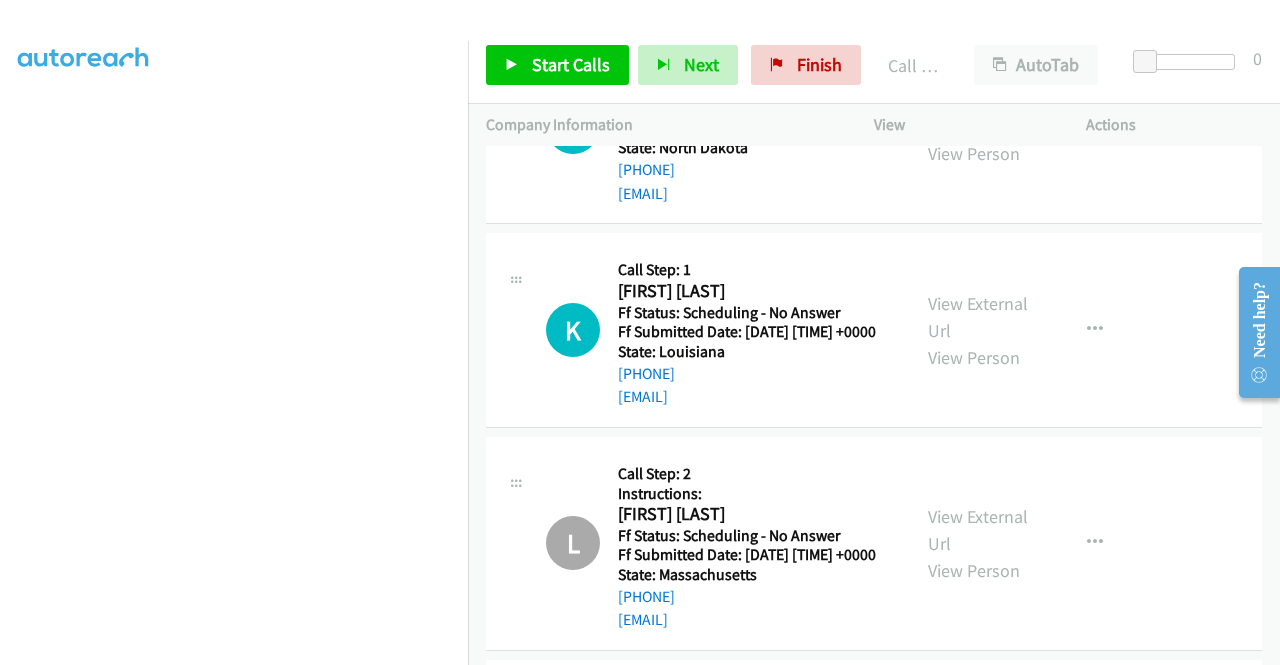 click on "Call was successful?" at bounding box center (685, -11) 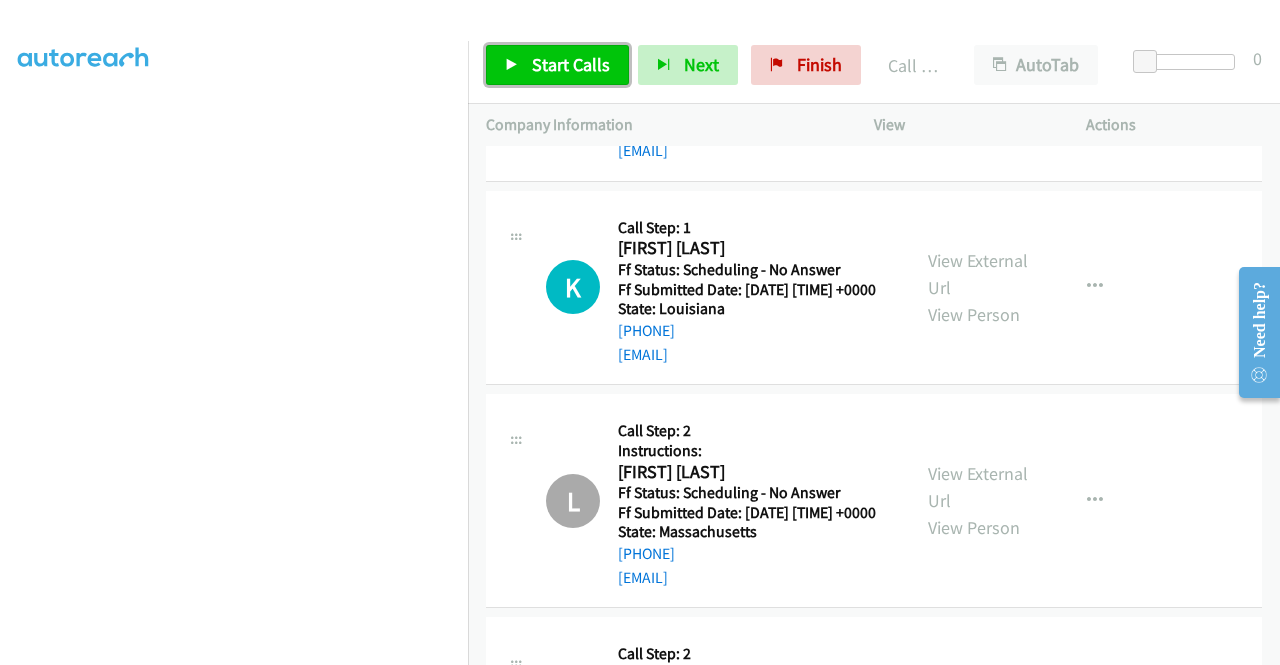 click on "Start Calls" at bounding box center [571, 64] 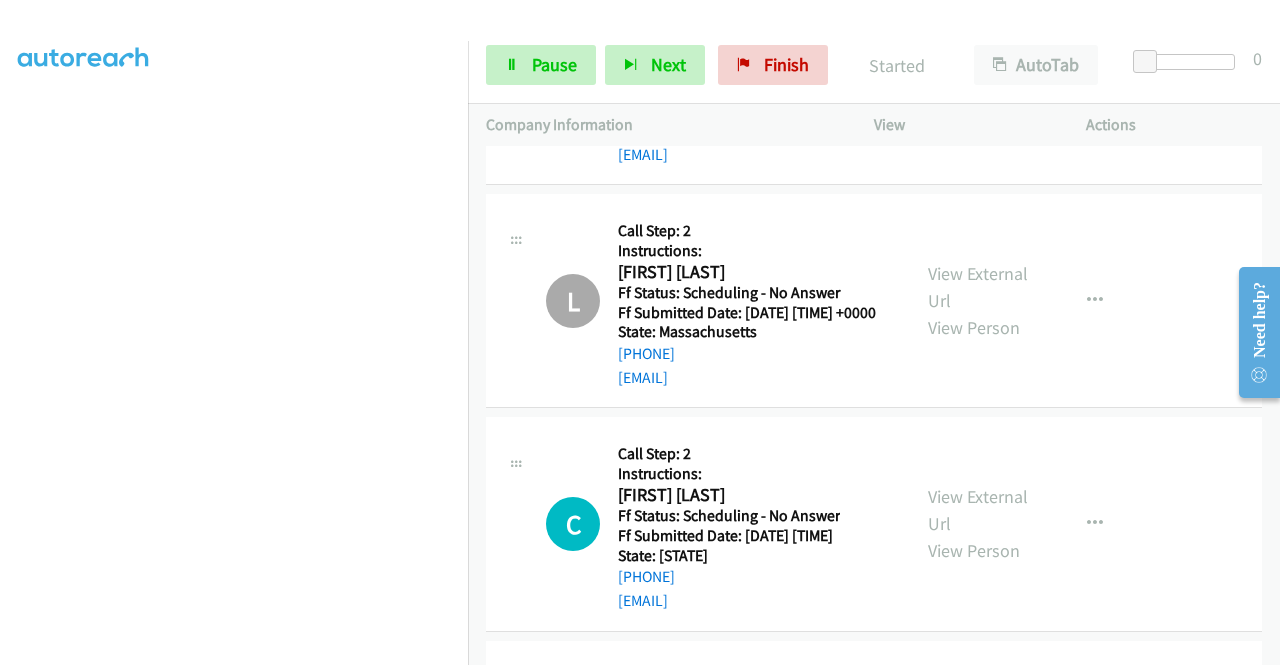 scroll, scrollTop: 5782, scrollLeft: 0, axis: vertical 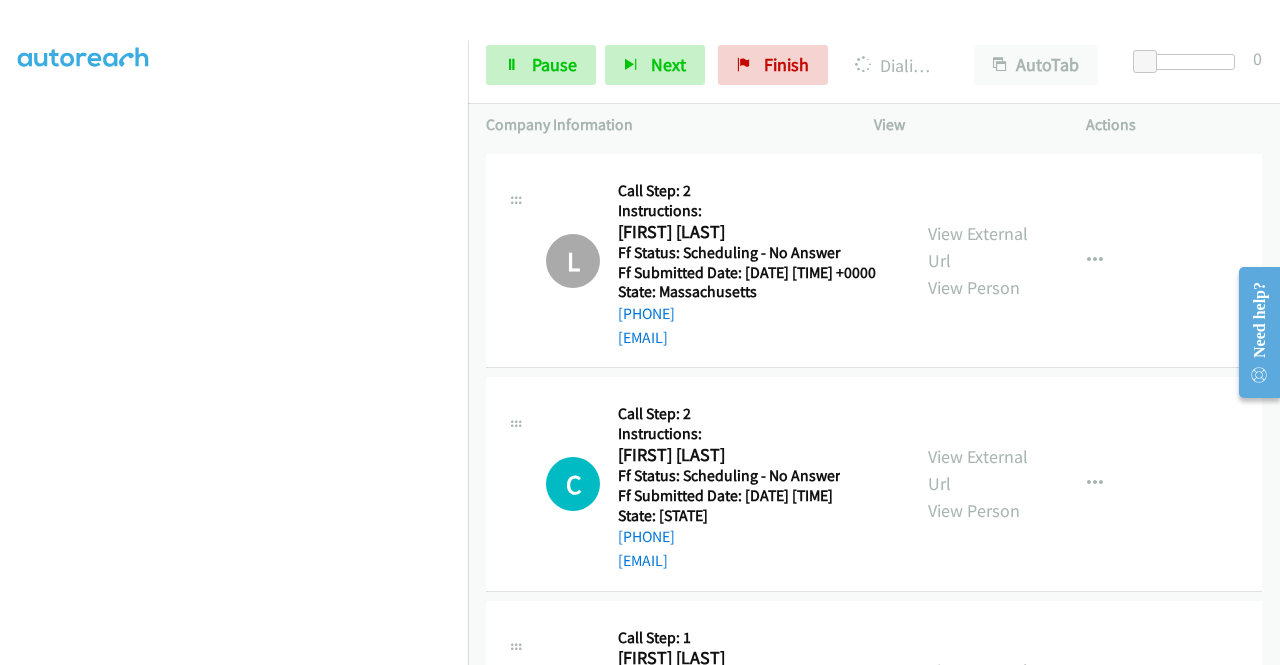 click on "View External Url" at bounding box center [978, -170] 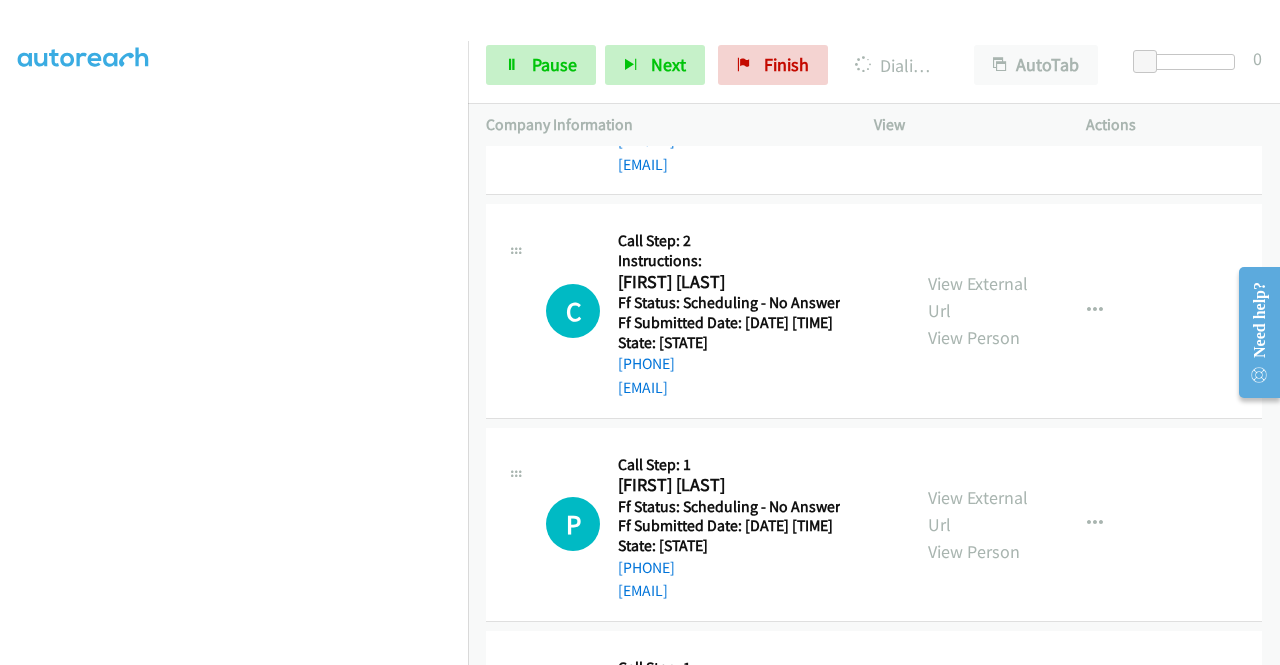 scroll, scrollTop: 5995, scrollLeft: 0, axis: vertical 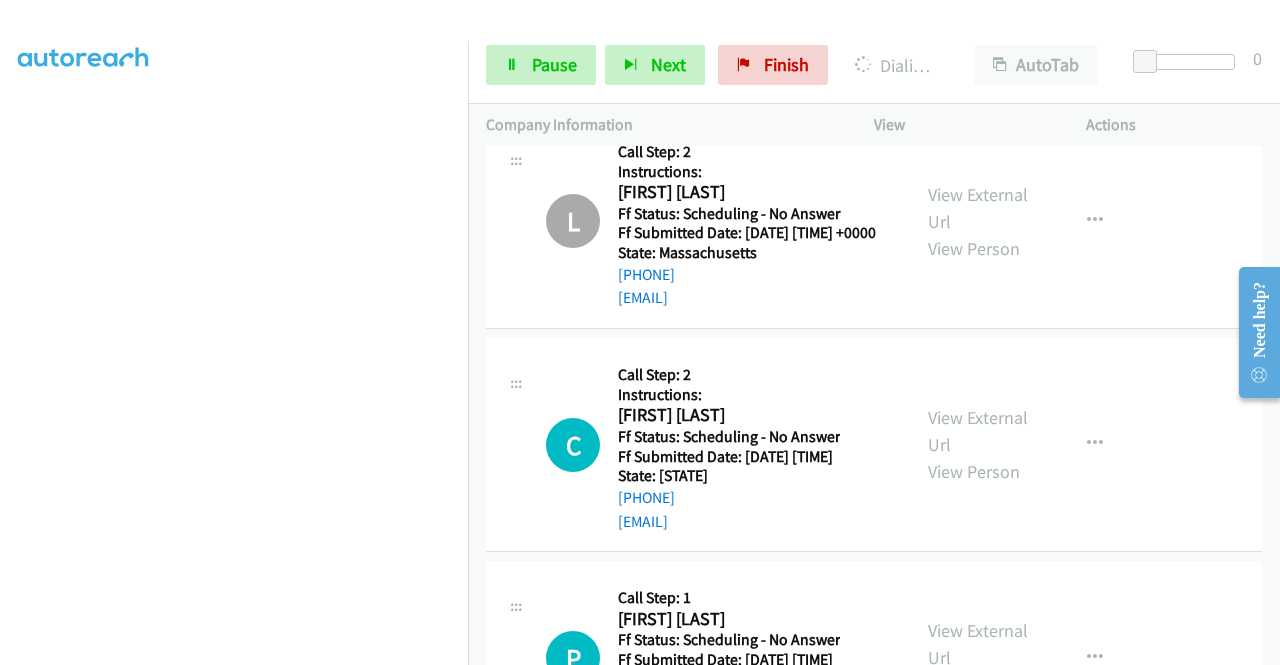 click on "View External Url" at bounding box center (978, -5) 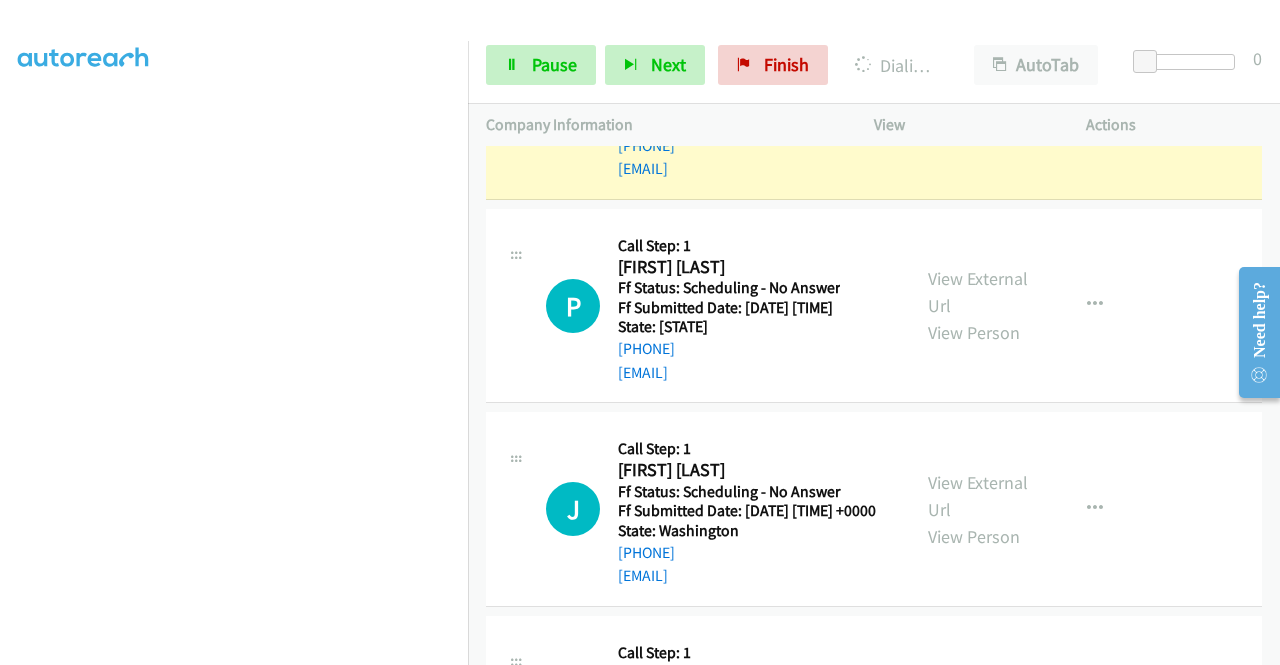 scroll, scrollTop: 6372, scrollLeft: 0, axis: vertical 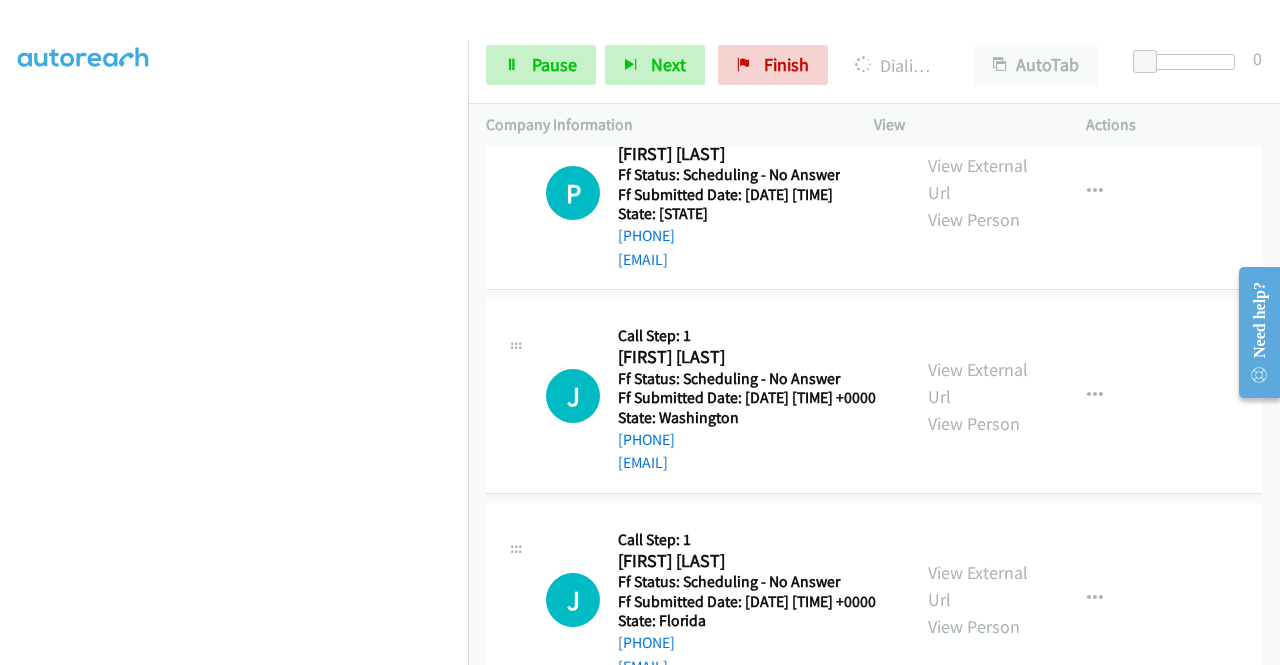 click on "View External Url" at bounding box center [978, -34] 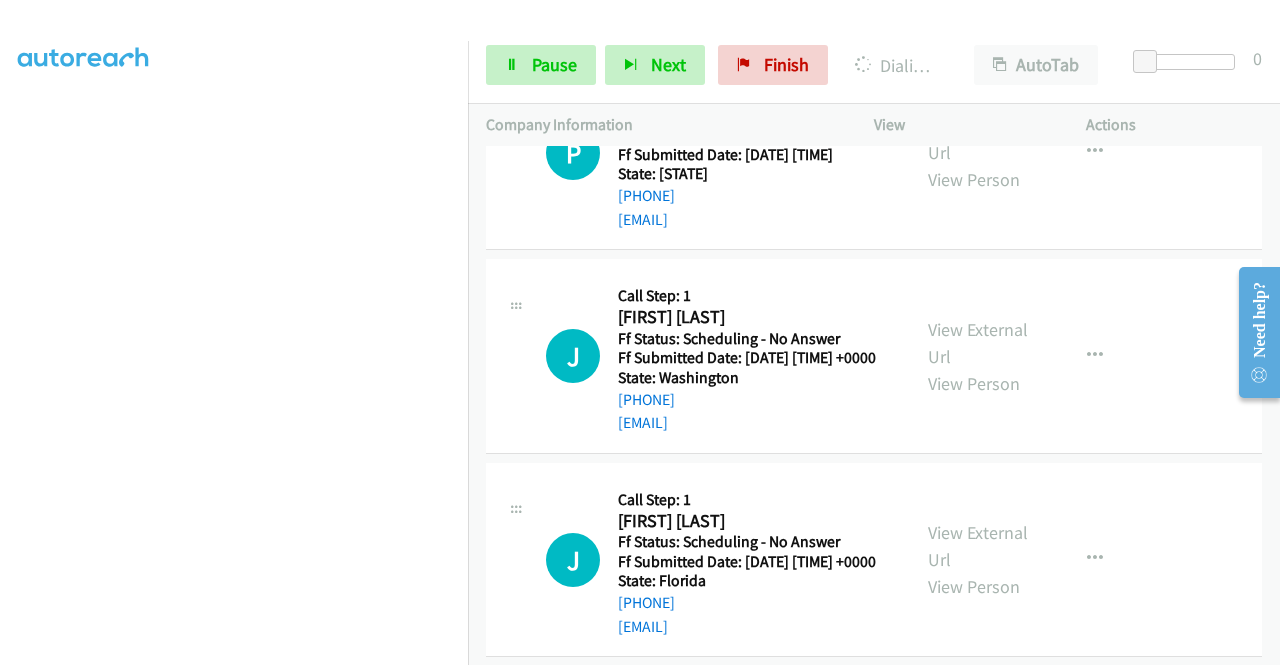 scroll, scrollTop: 6586, scrollLeft: 0, axis: vertical 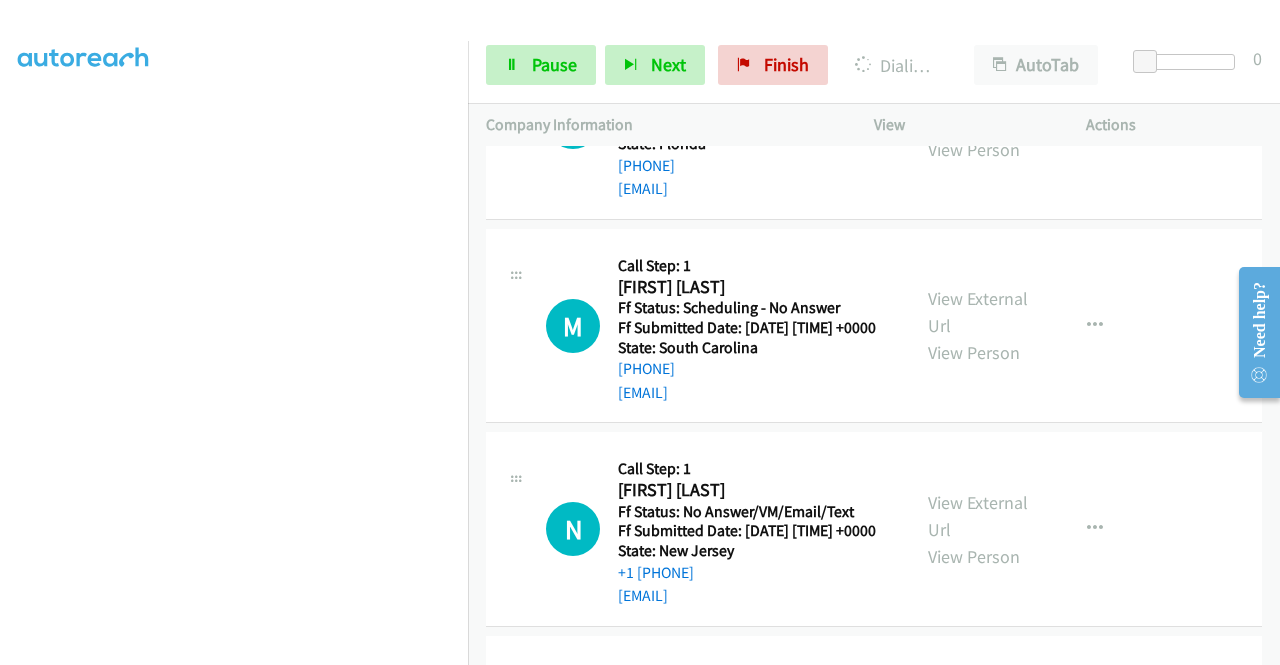 click on "View External Url" at bounding box center [978, -298] 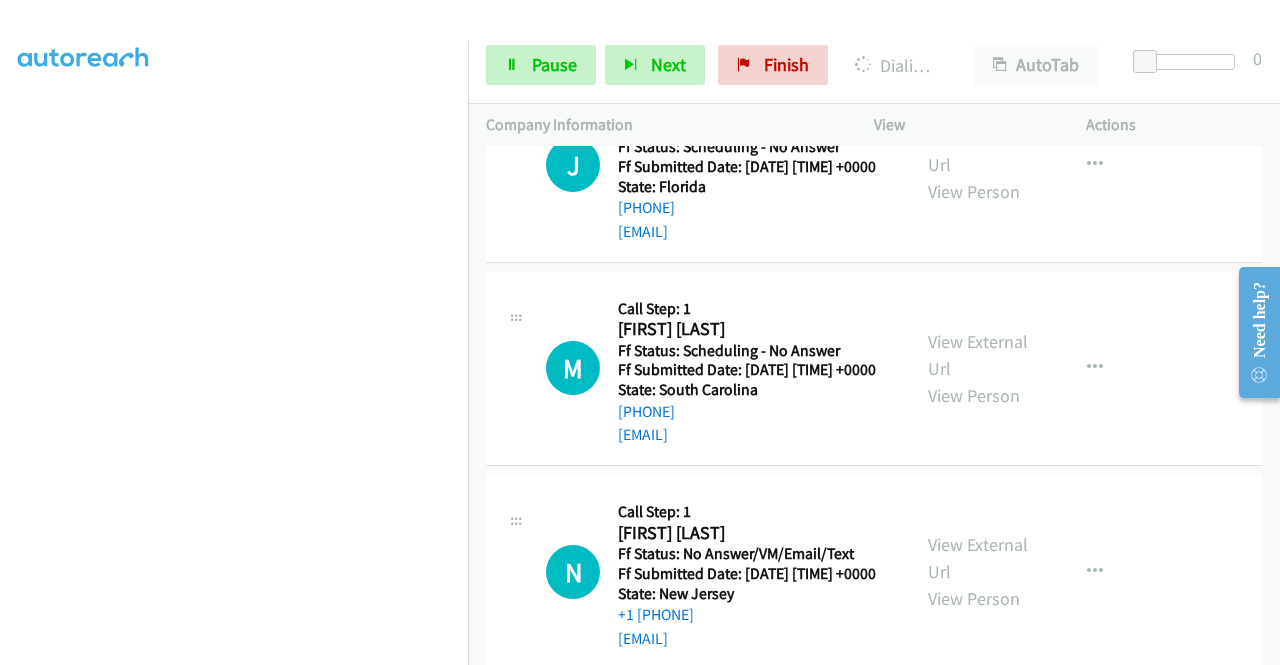 click on "View External Url" at bounding box center (978, -52) 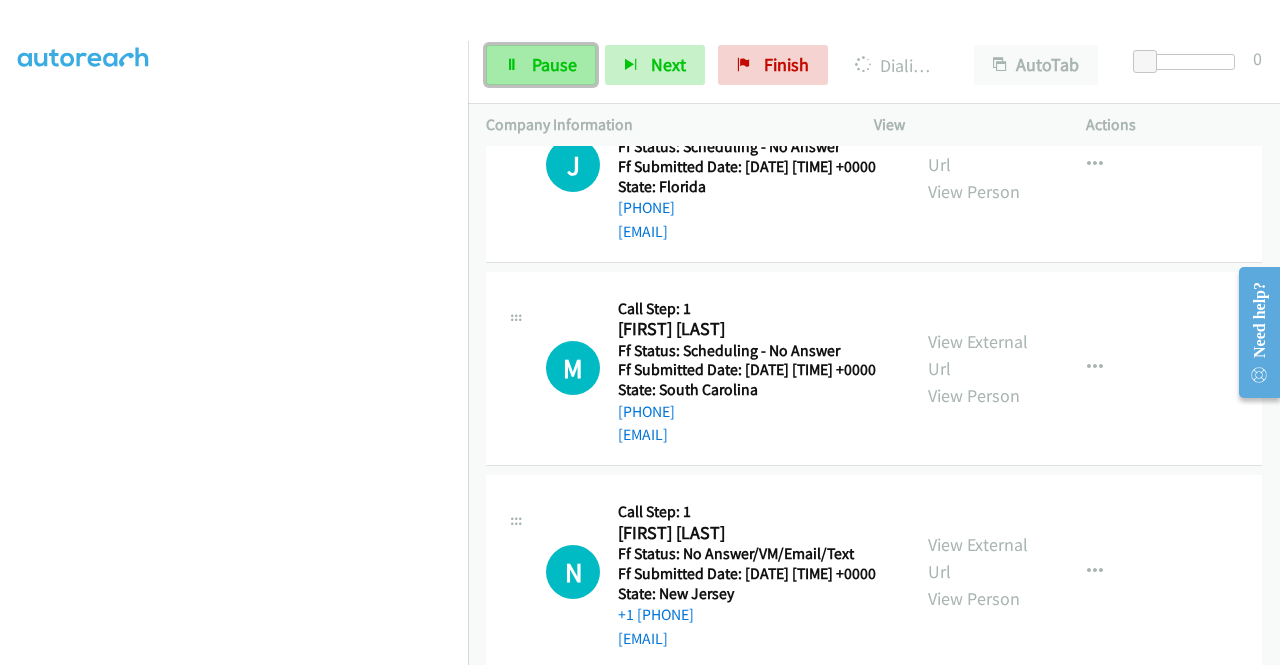 click on "Pause" at bounding box center [541, 65] 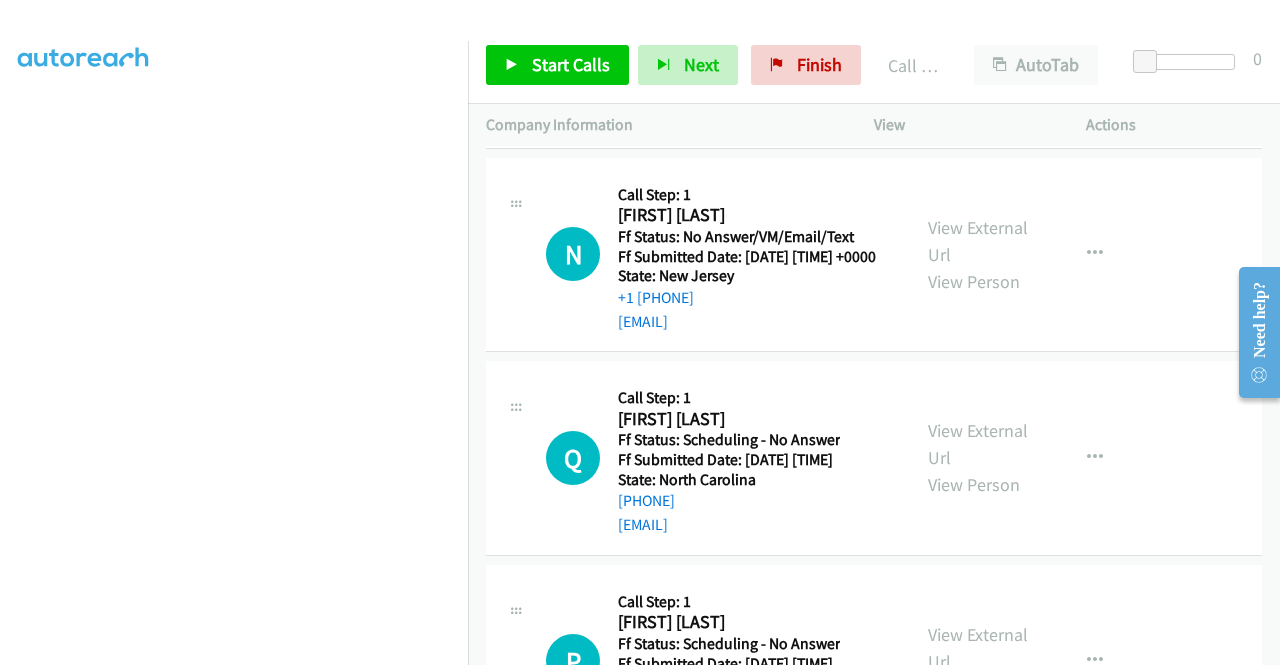 scroll, scrollTop: 7385, scrollLeft: 0, axis: vertical 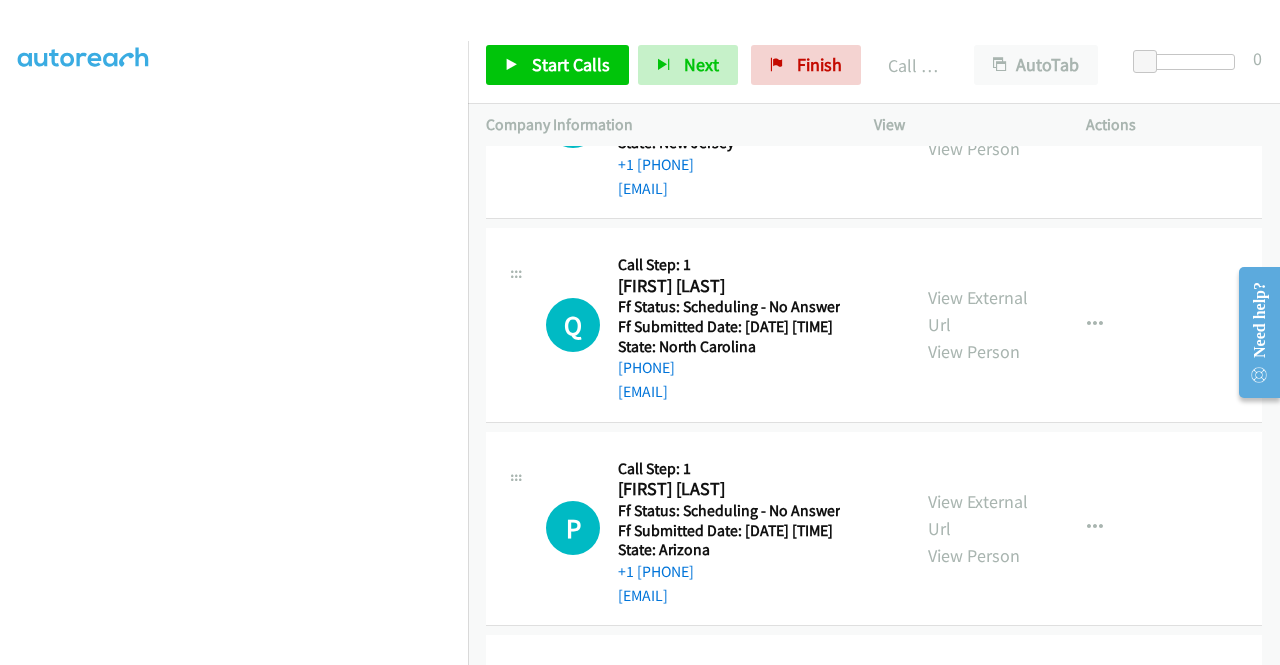 click on "[PHONE]" at bounding box center (747, -242) 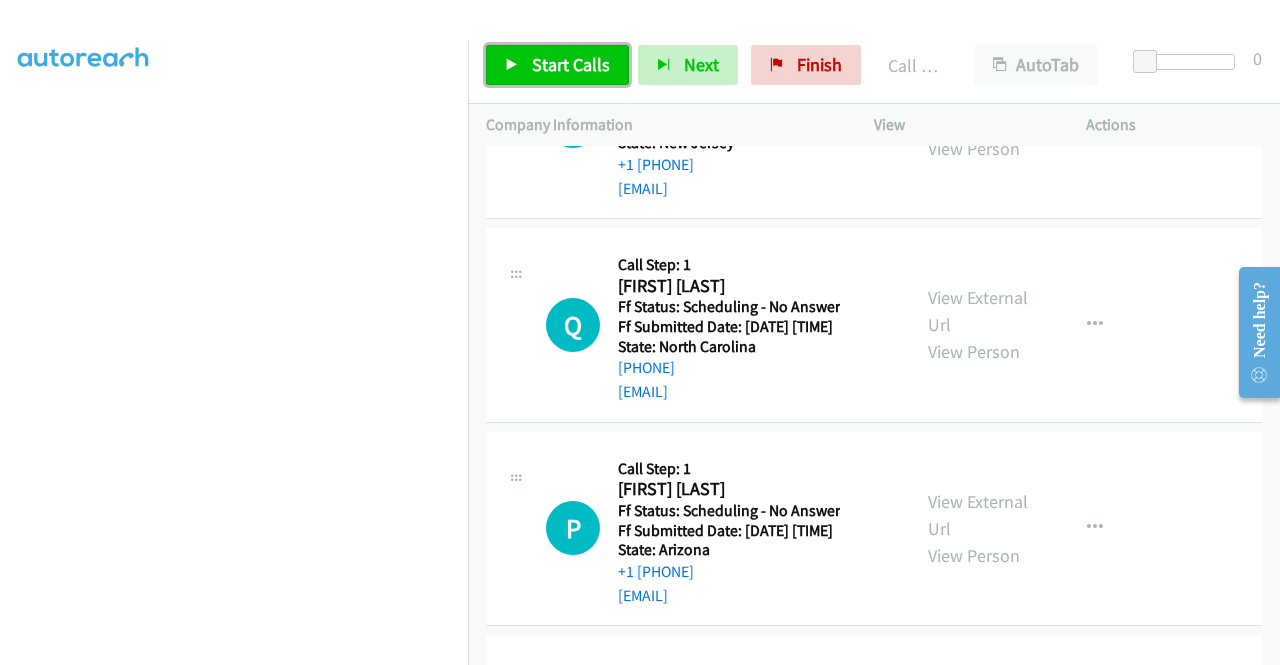click on "Start Calls" at bounding box center (571, 64) 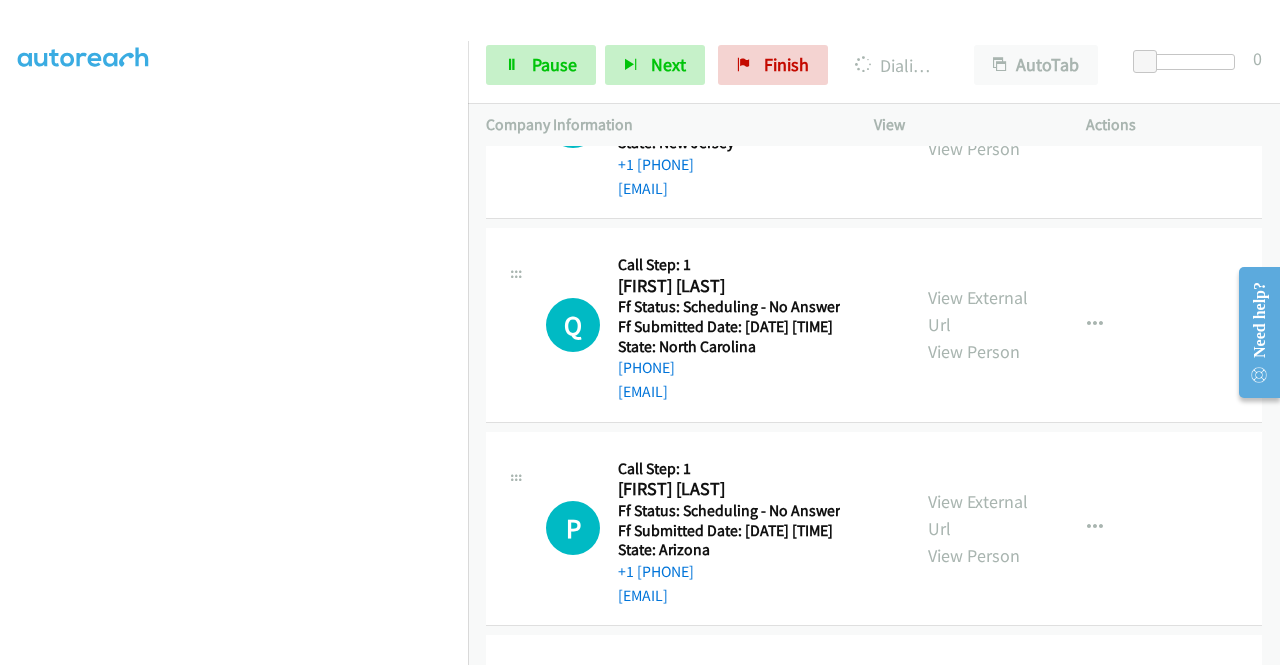 click on "View External Url" at bounding box center [978, -299] 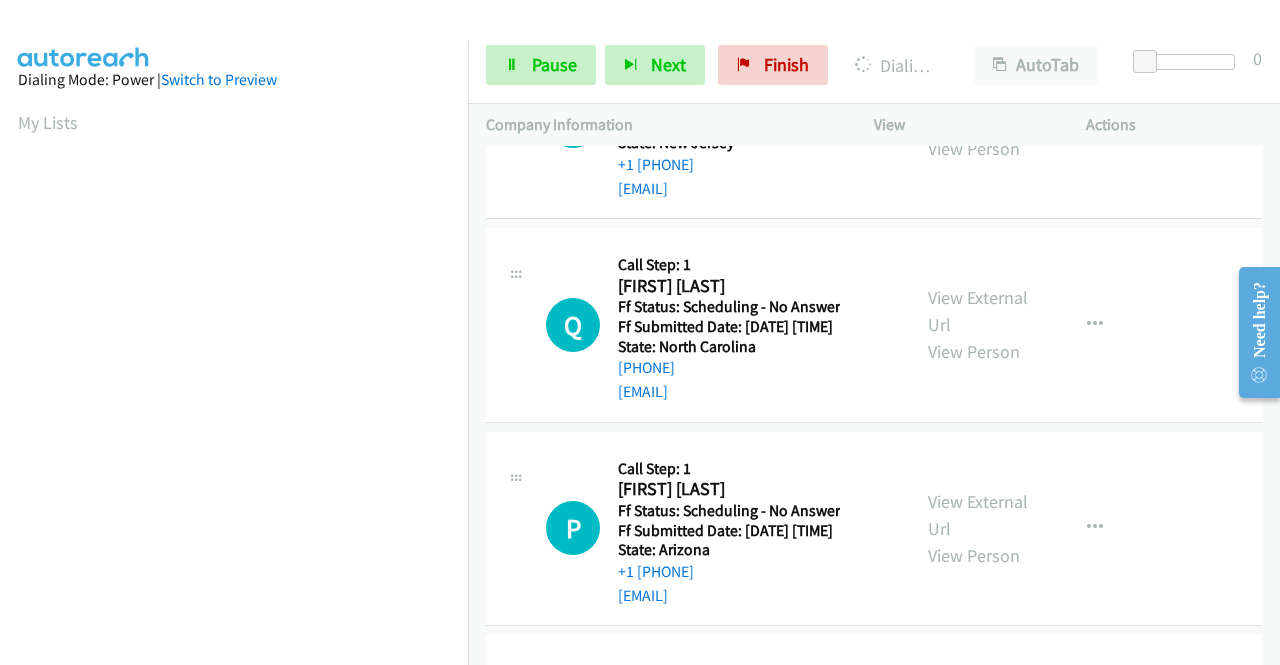 scroll, scrollTop: 420, scrollLeft: 0, axis: vertical 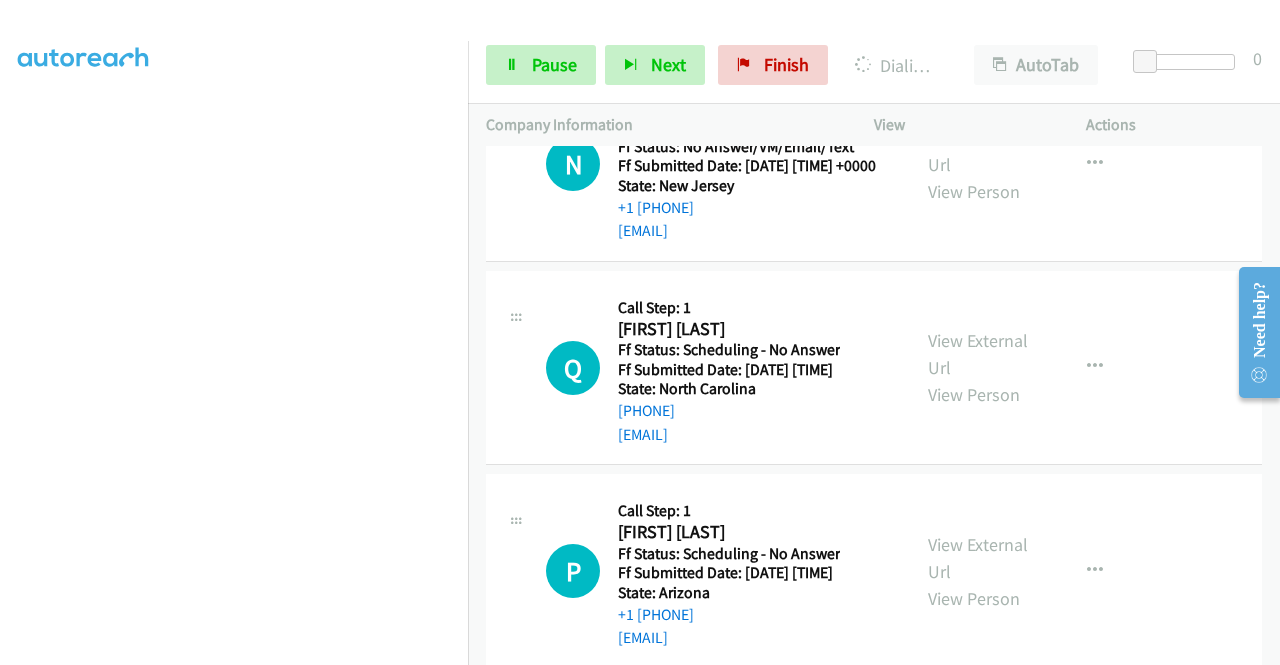 click on "View External Url" at bounding box center [978, -53] 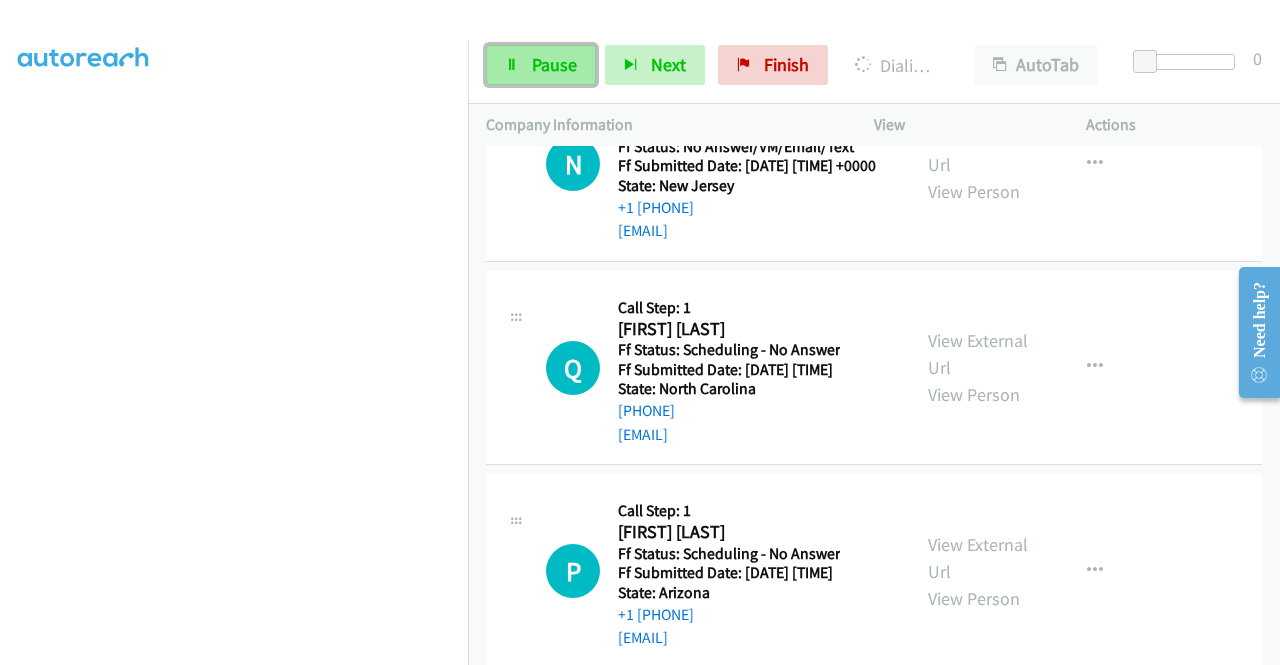 click on "Pause" at bounding box center [541, 65] 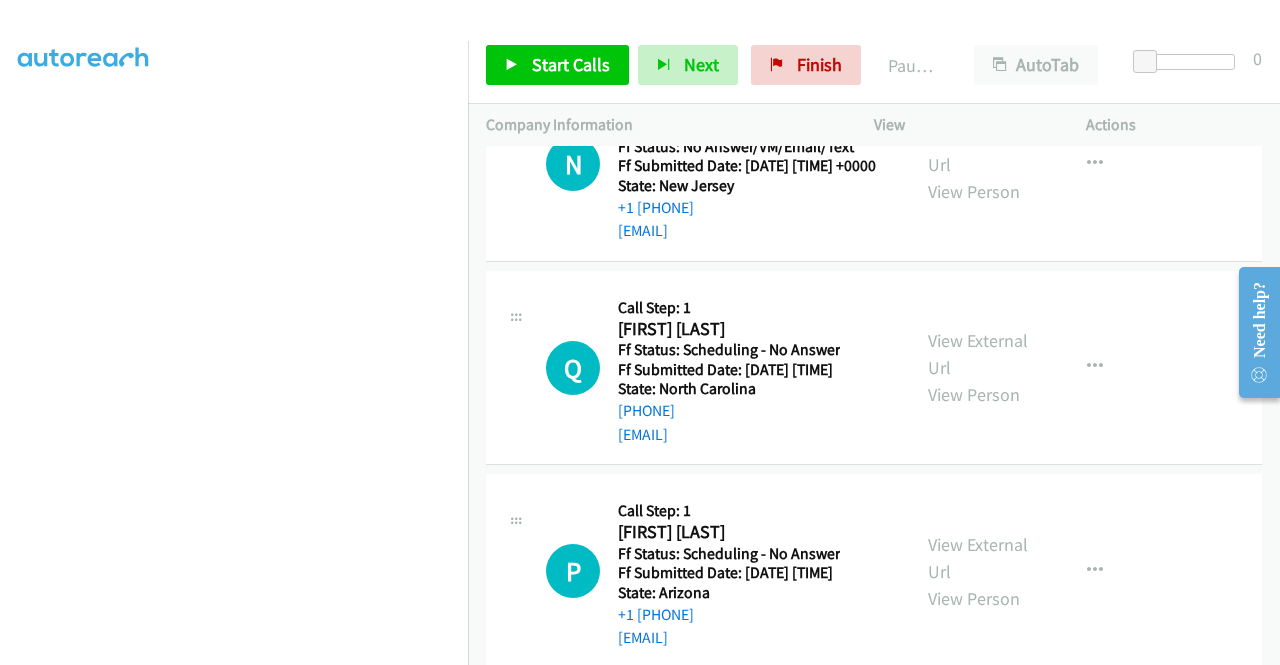 scroll, scrollTop: 0, scrollLeft: 0, axis: both 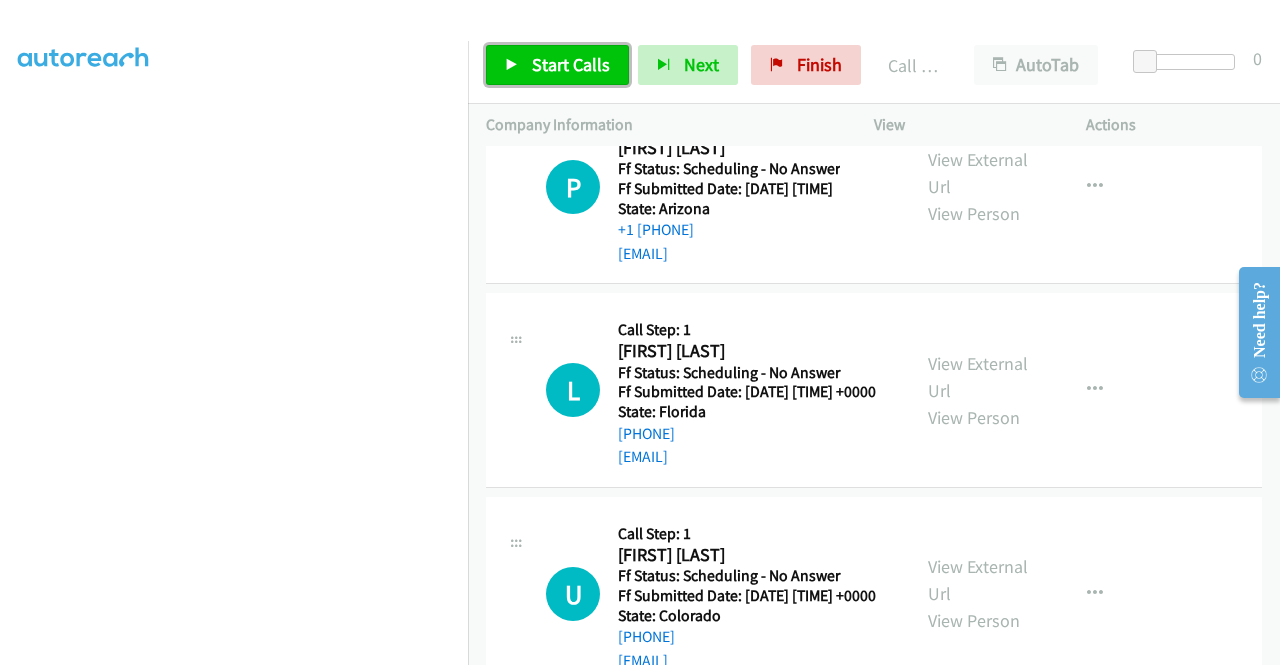 click on "Start Calls" at bounding box center (571, 64) 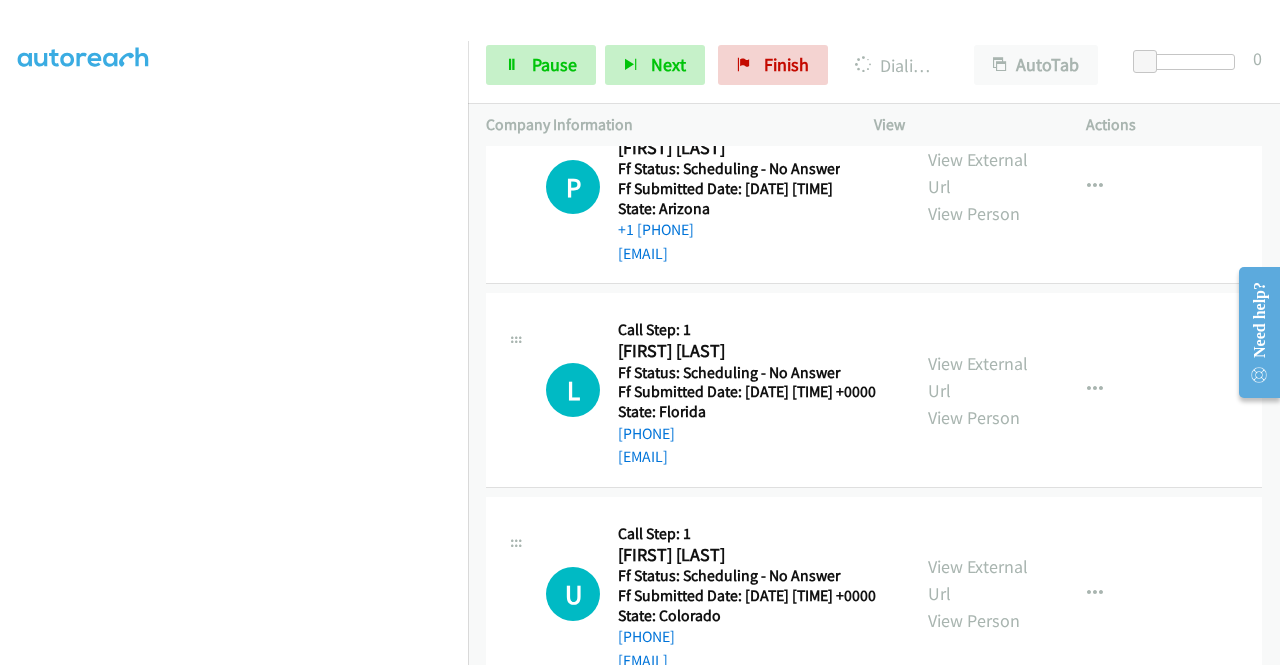 click on "View External Url
View Person" at bounding box center (980, -221) 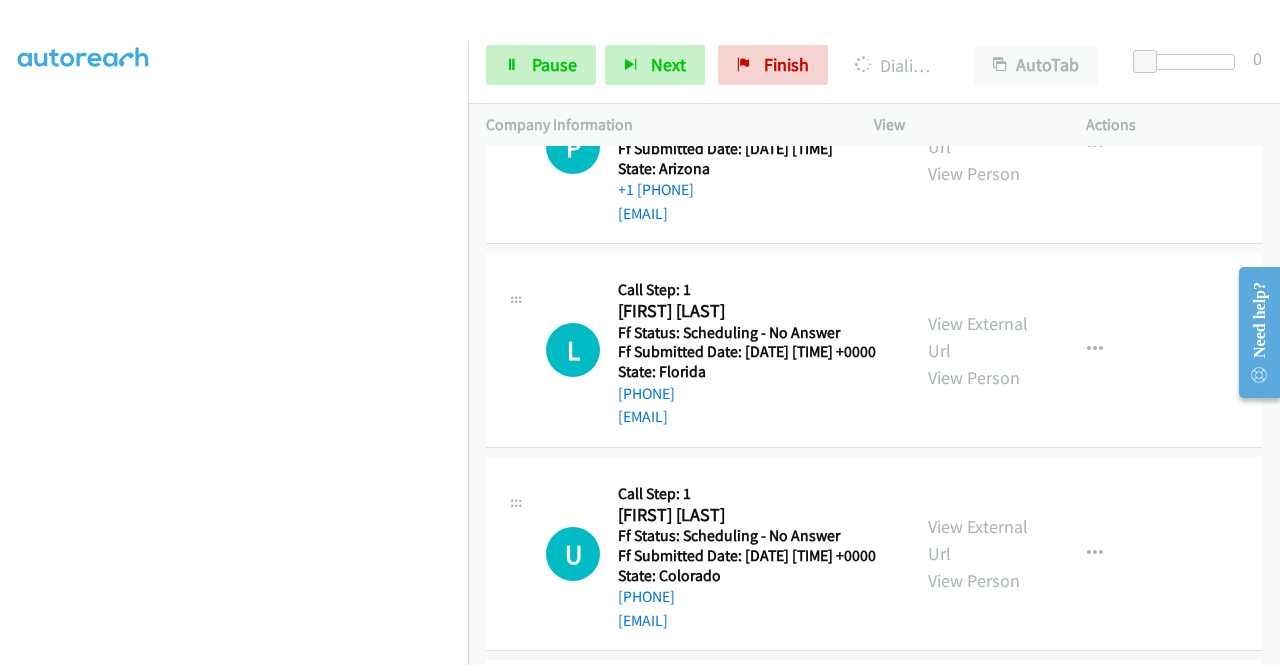 scroll, scrollTop: 7959, scrollLeft: 0, axis: vertical 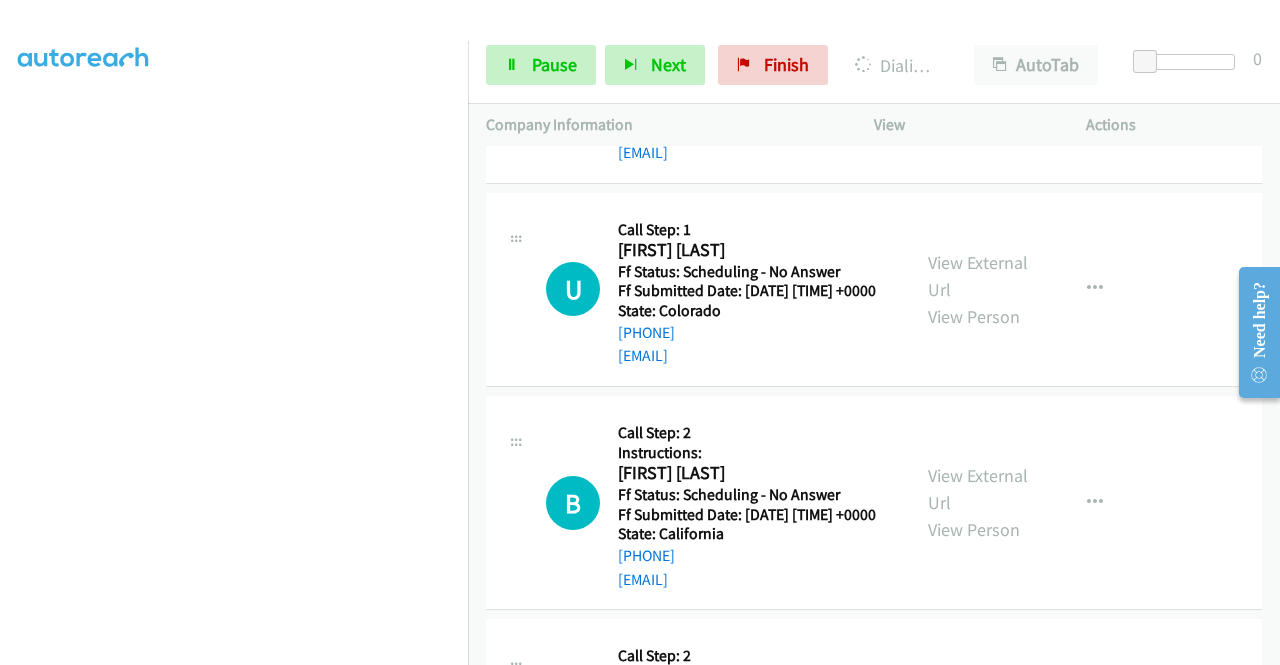 click on "View External Url" at bounding box center [978, -335] 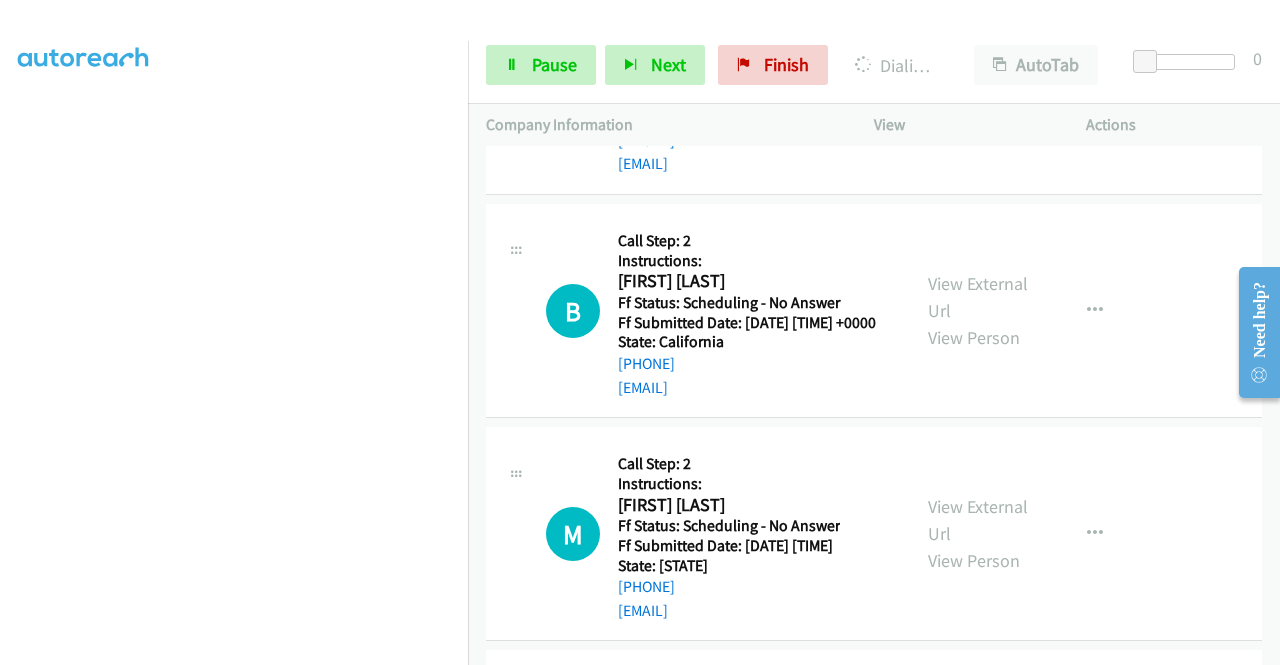 click on "Call Step: 2
Instructions:
[FIRST] [LAST]
America/Anchorage
Ff Status: Scheduling - No Answer
Ff Submitted Date: [DATE] [TIME] +0000
State: [STATE]
[PHONE]
[EMAIL]
Call was successful?
View External Url
View Person
View External Url
Email
Schedule/Manage Callback
Skip Call
Add to do not call list
Callback Scheduled" at bounding box center [874, 405] 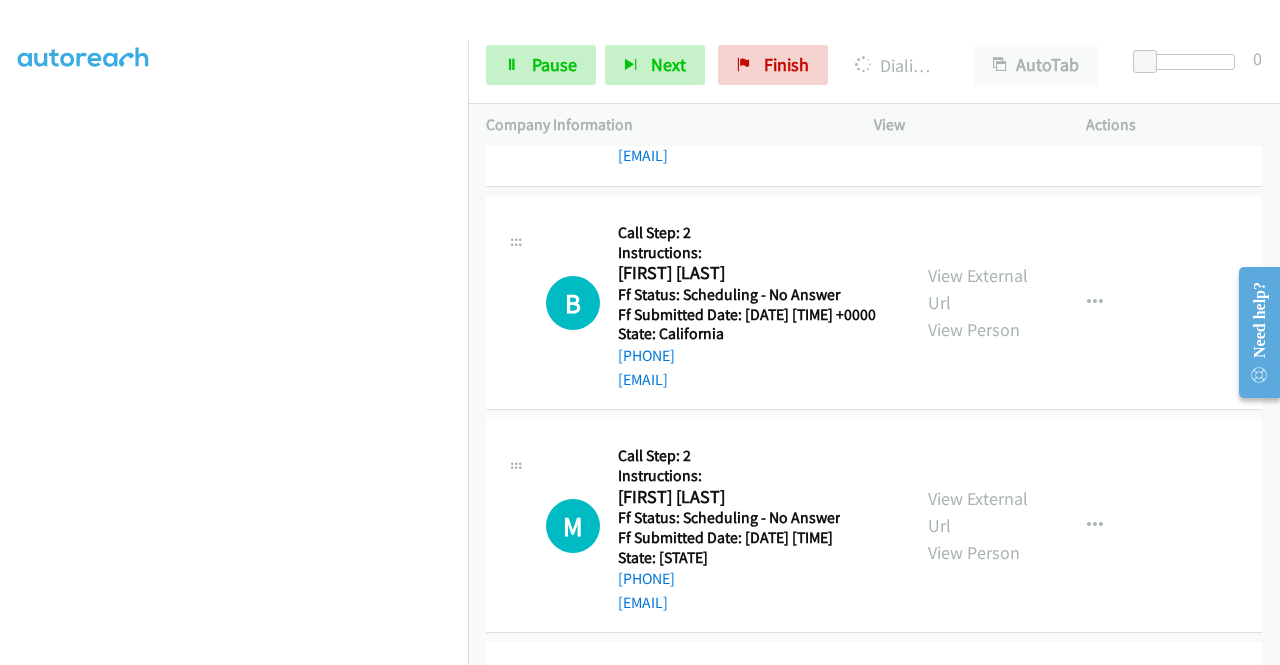 click on "Call Step: 2
Instructions:
[FIRST] [LAST]
America/Anchorage
Ff Status: Scheduling - No Answer
Ff Submitted Date: [DATE] [TIME] +0000
State: [STATE]
[PHONE]
[EMAIL]
Call was successful?
View External Url
View Person
View External Url
Email
Schedule/Manage Callback
Skip Call
Add to do not call list
Callback Scheduled" at bounding box center [874, 405] 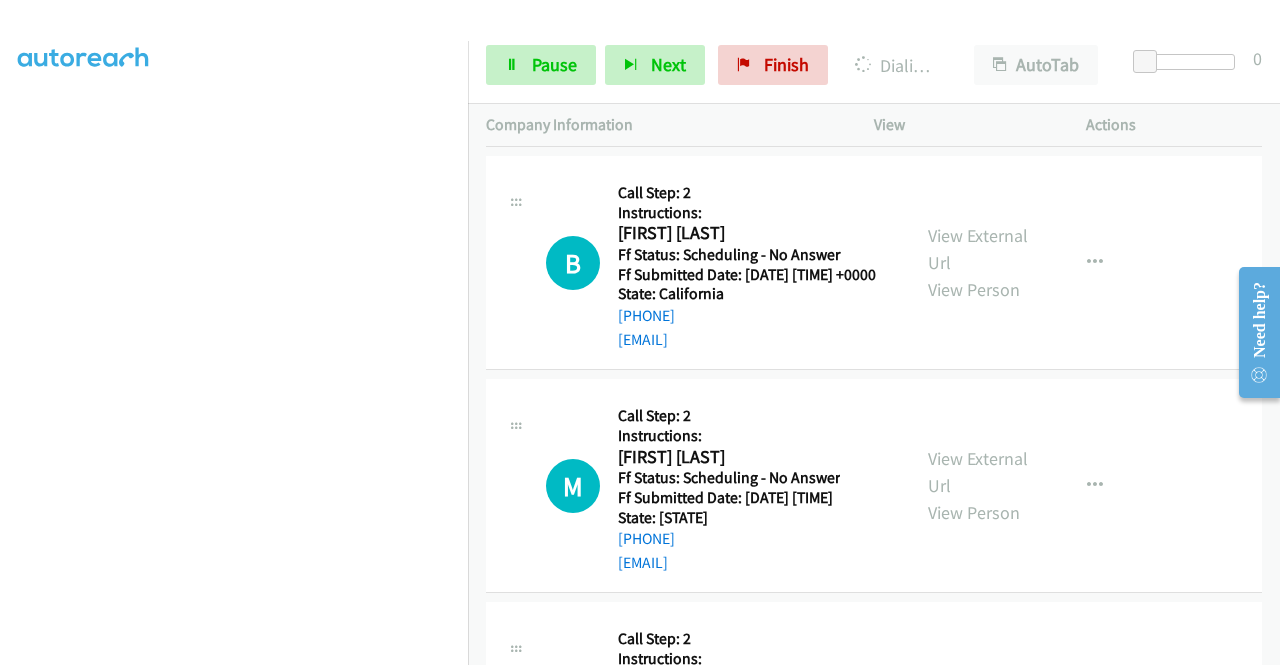 scroll, scrollTop: 8442, scrollLeft: 0, axis: vertical 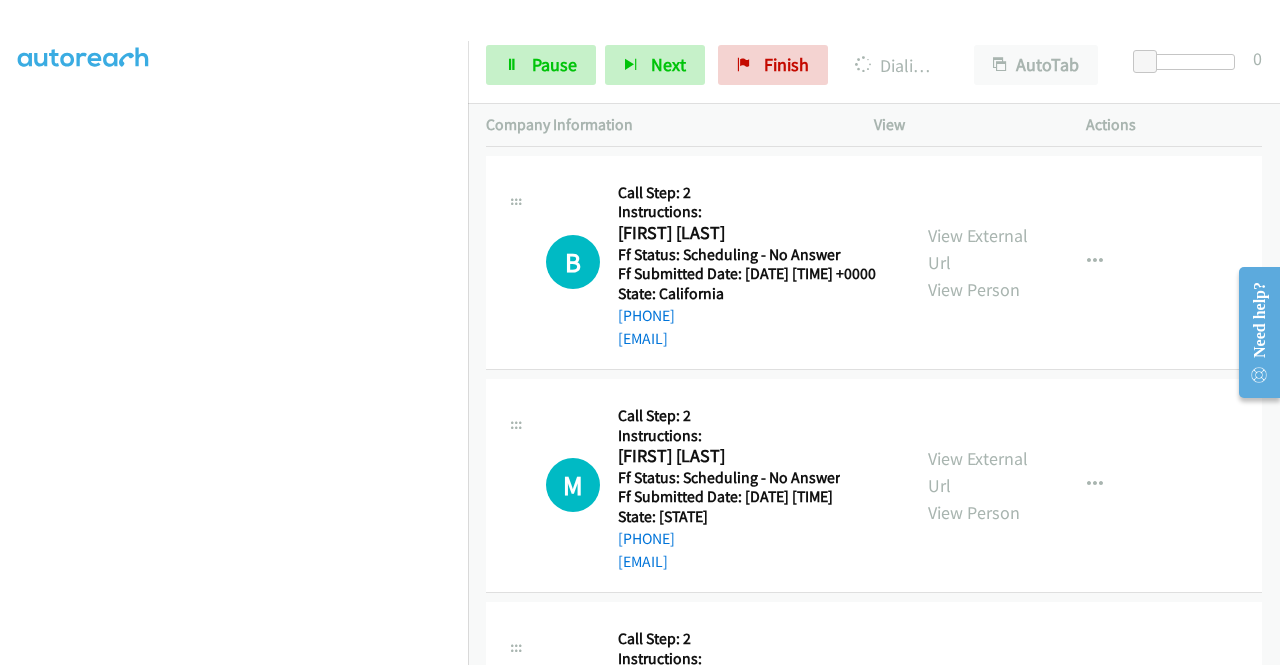 click on "View External Url" at bounding box center [978, -372] 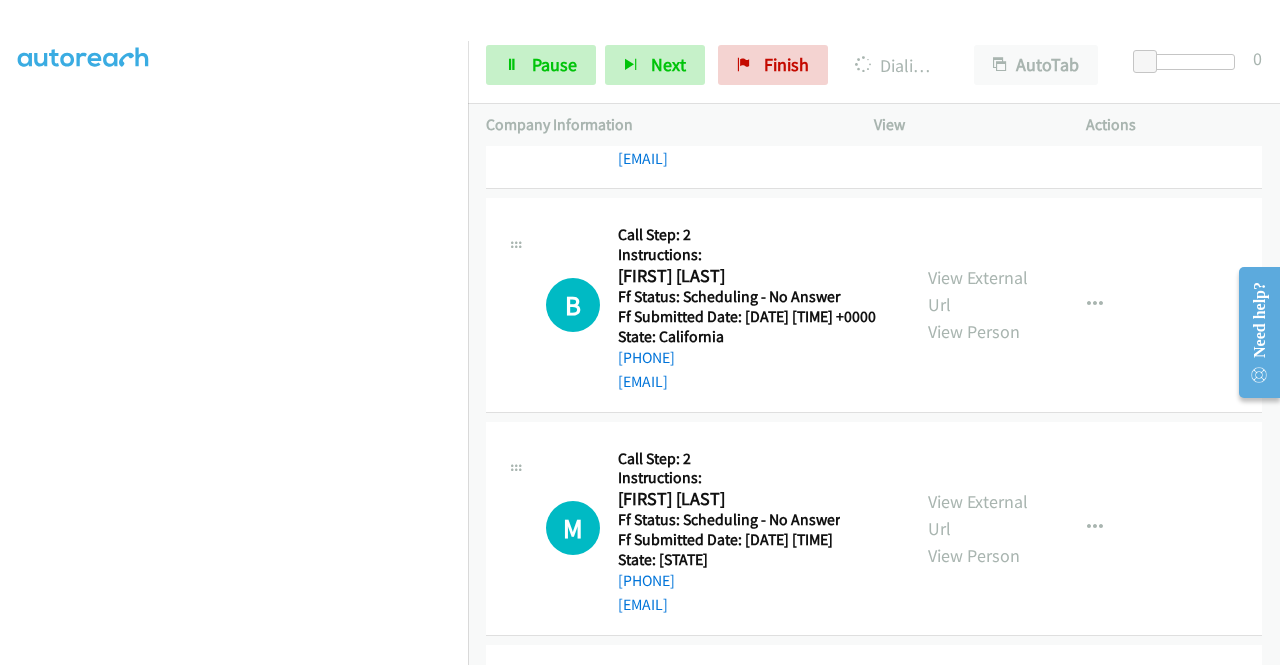 click on "View External Url" at bounding box center [978, -125] 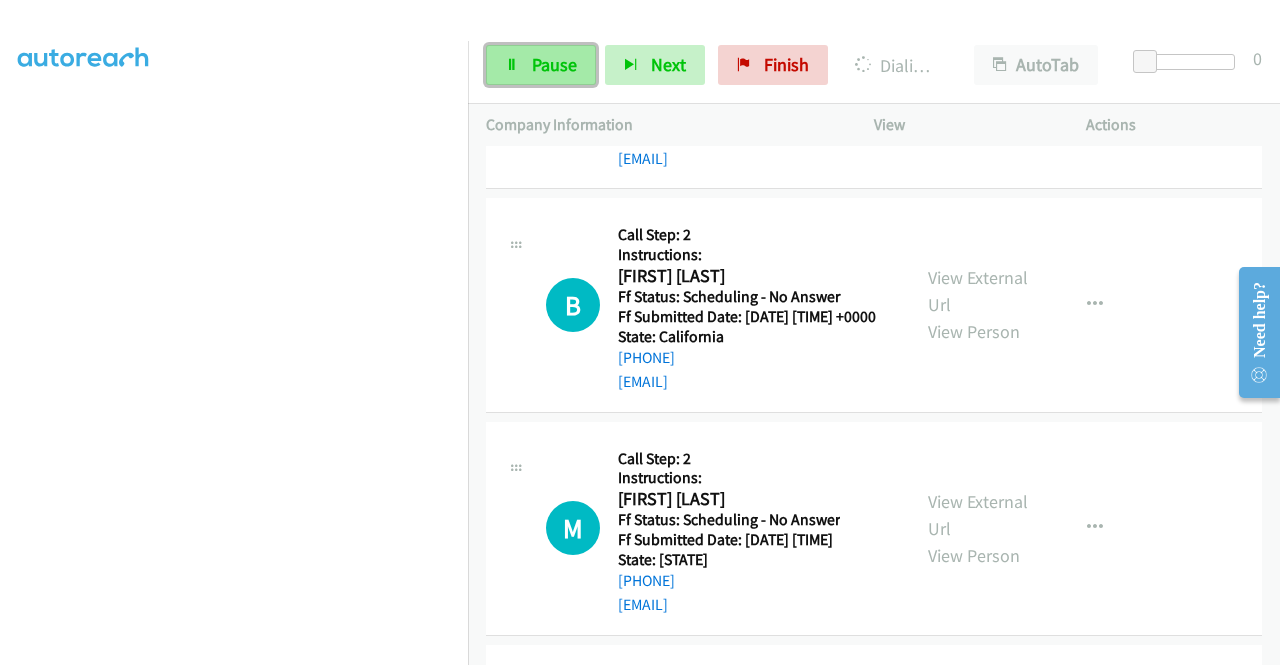 click at bounding box center [512, 66] 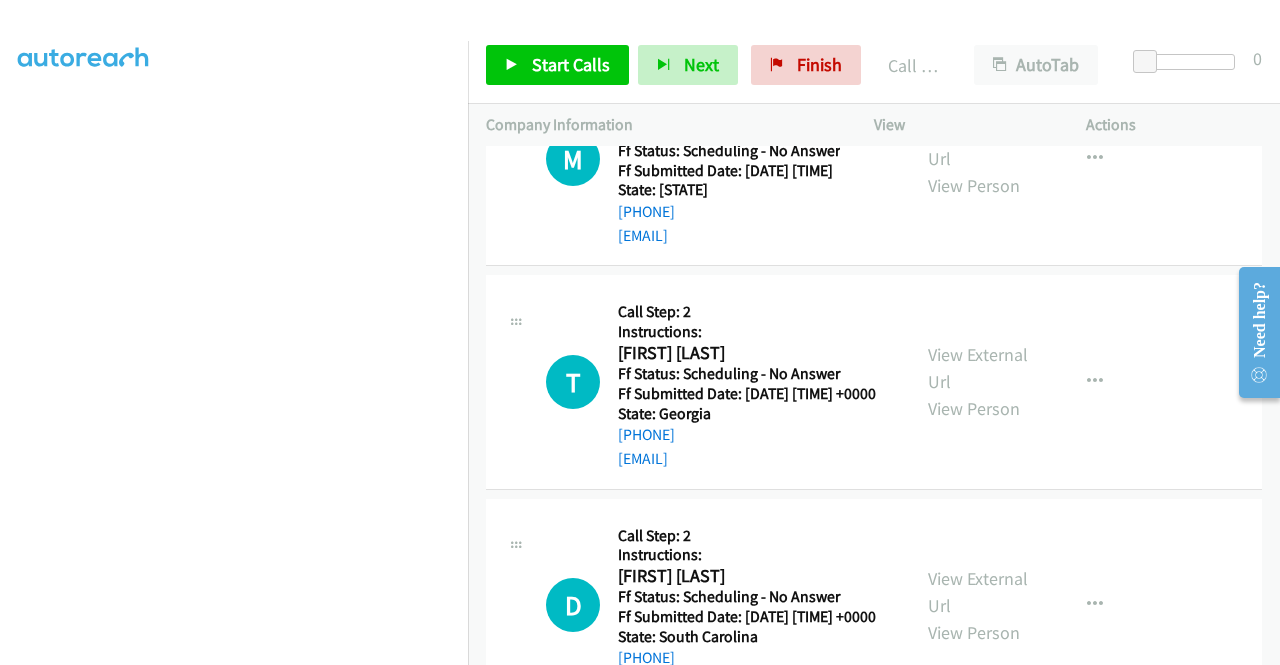 scroll, scrollTop: 8936, scrollLeft: 0, axis: vertical 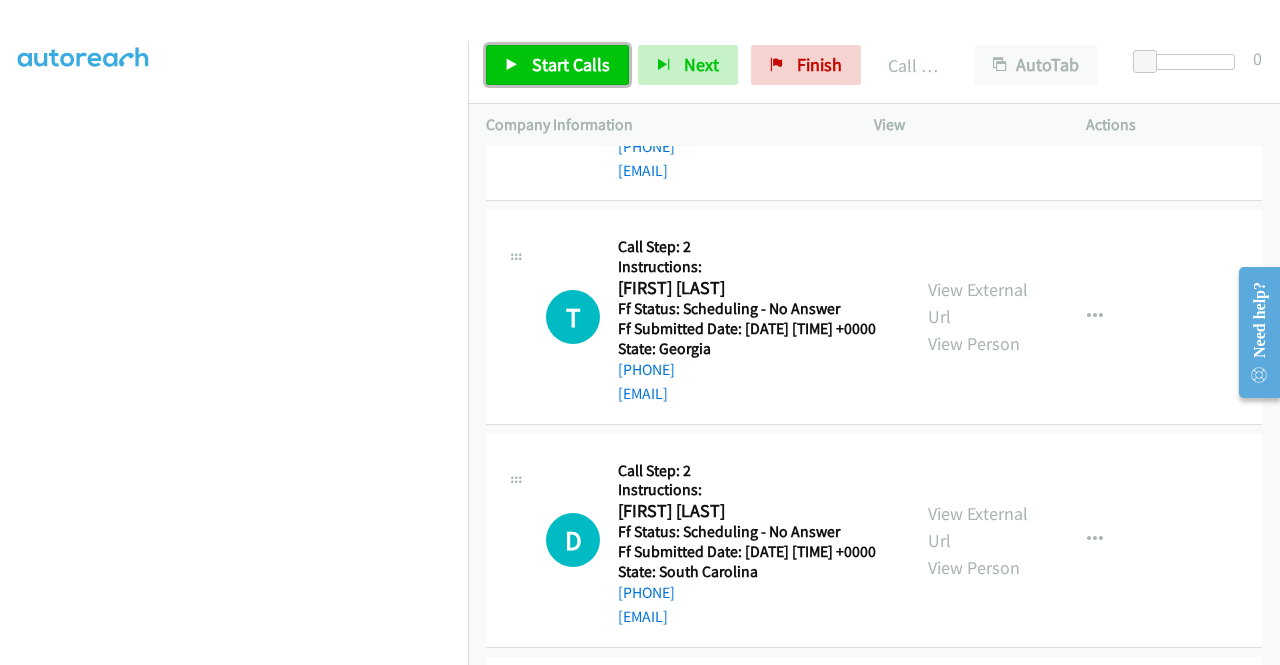 click on "Start Calls" at bounding box center (557, 65) 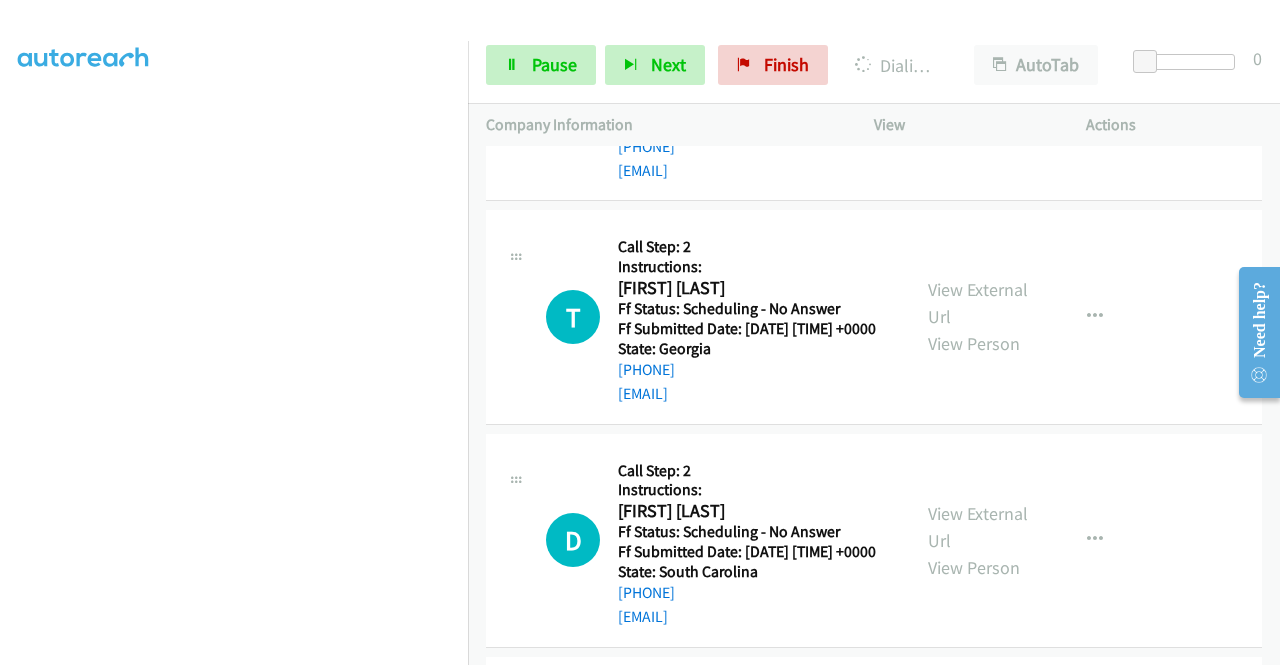 click on "View External Url" at bounding box center (978, -356) 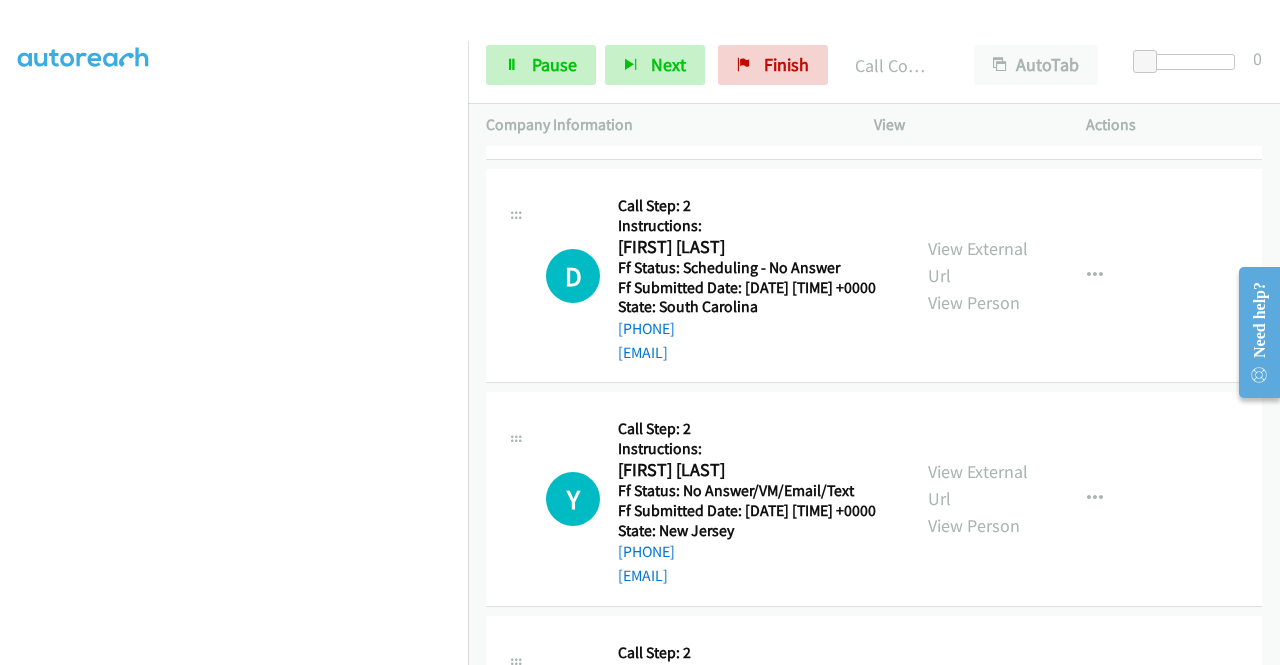 scroll, scrollTop: 9226, scrollLeft: 0, axis: vertical 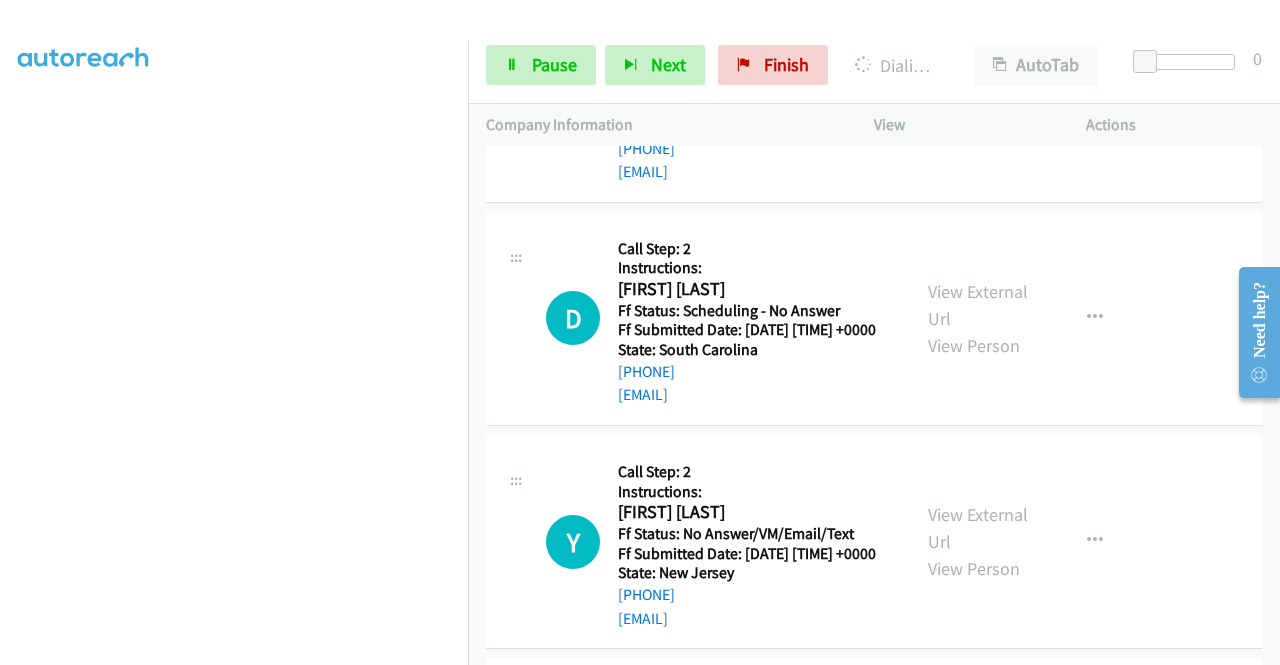 click on "View External Url" at bounding box center [978, -142] 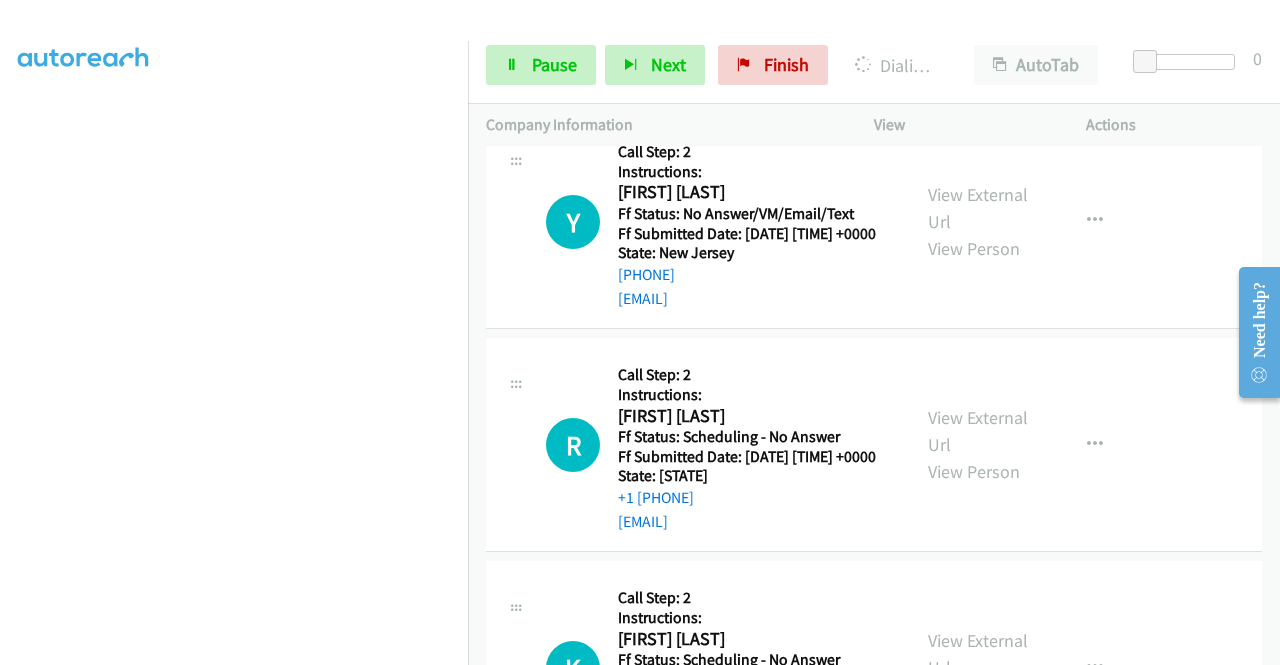 scroll, scrollTop: 9573, scrollLeft: 0, axis: vertical 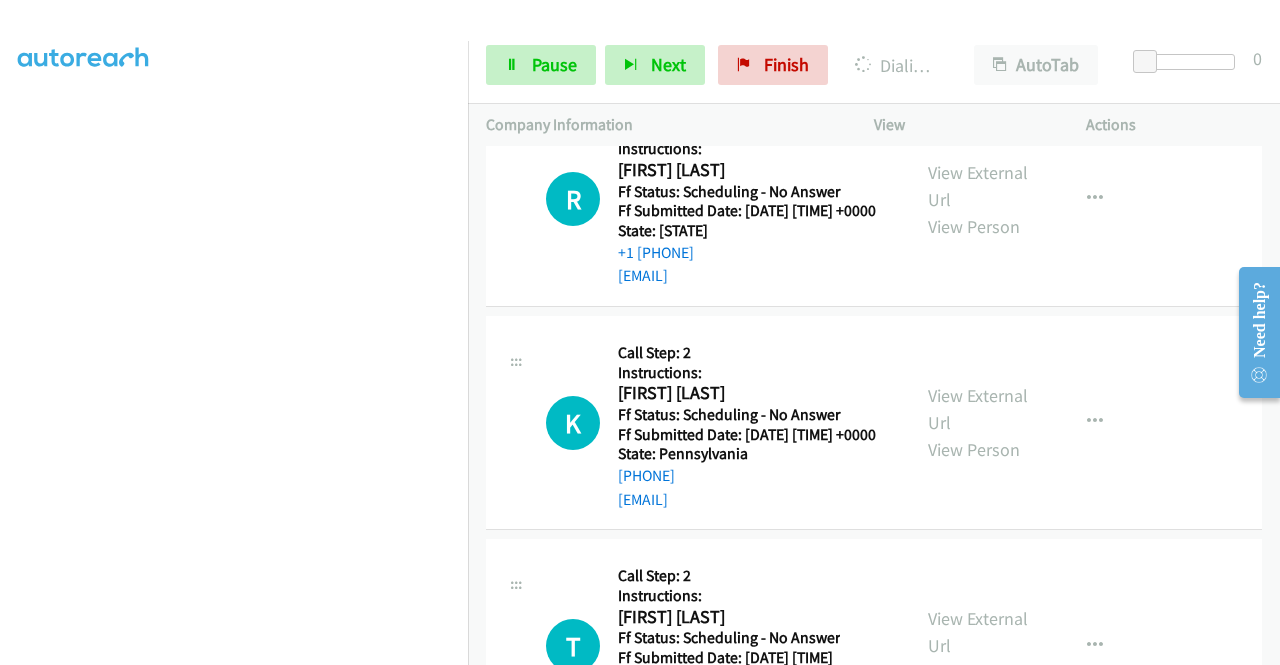 click on "View External Url" at bounding box center (978, -484) 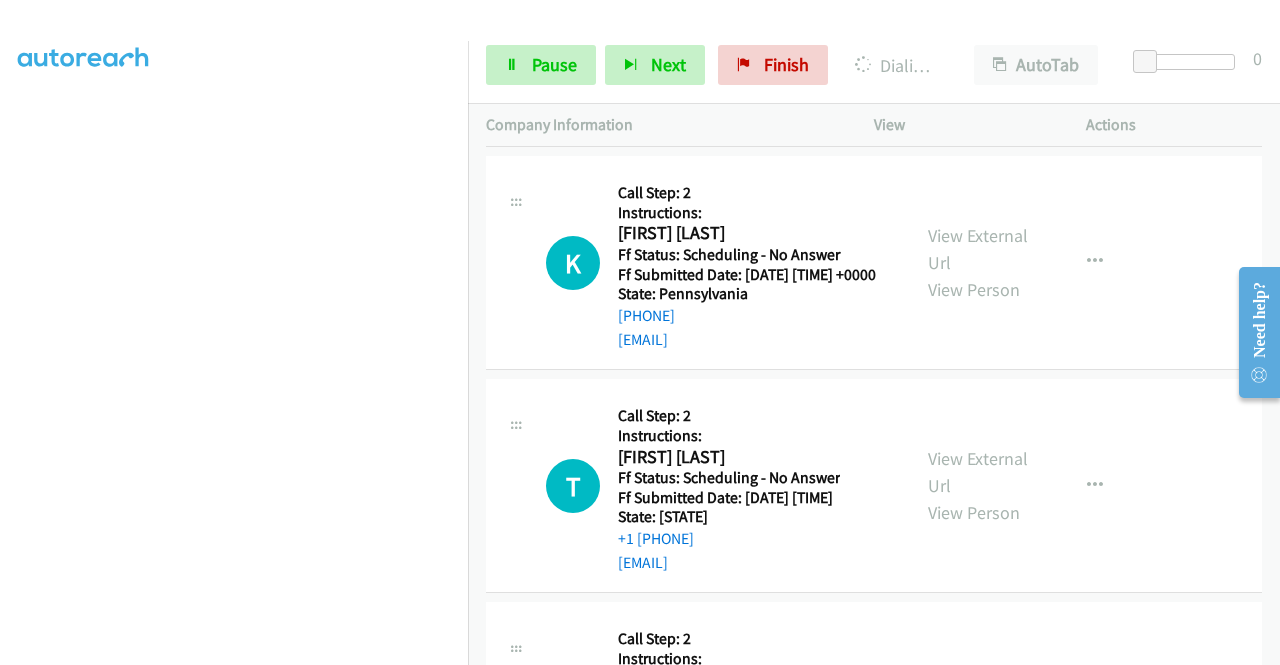scroll, scrollTop: 10034, scrollLeft: 0, axis: vertical 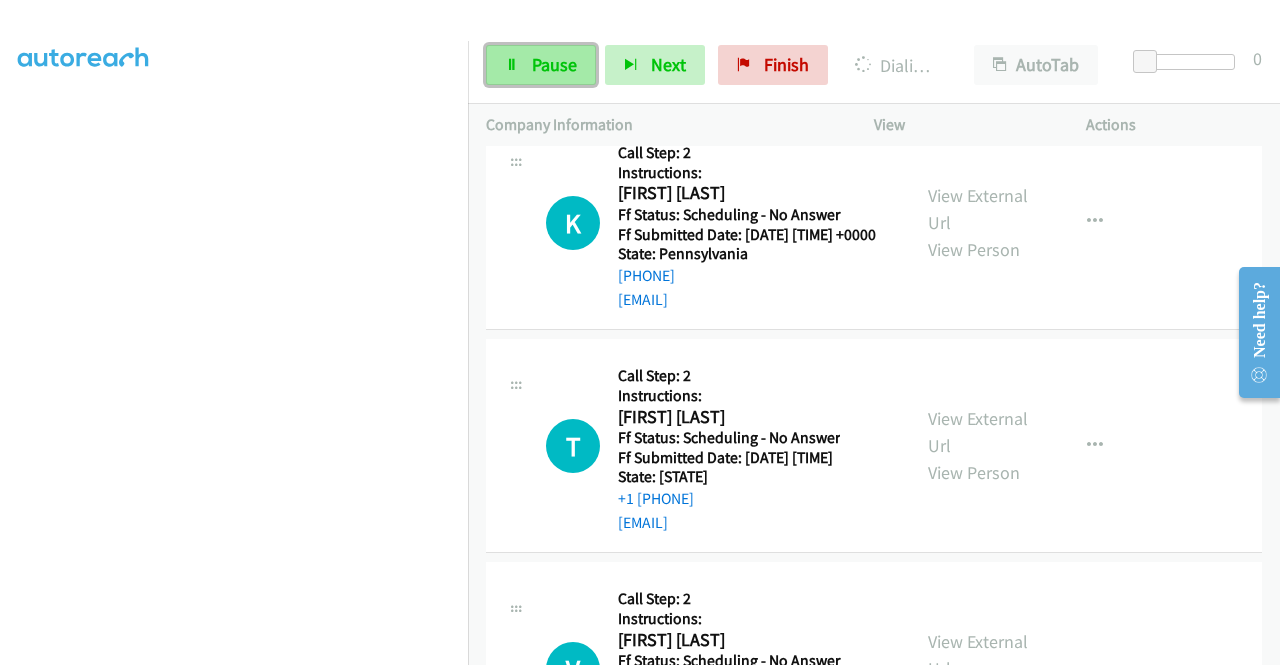 click on "Pause" at bounding box center [554, 64] 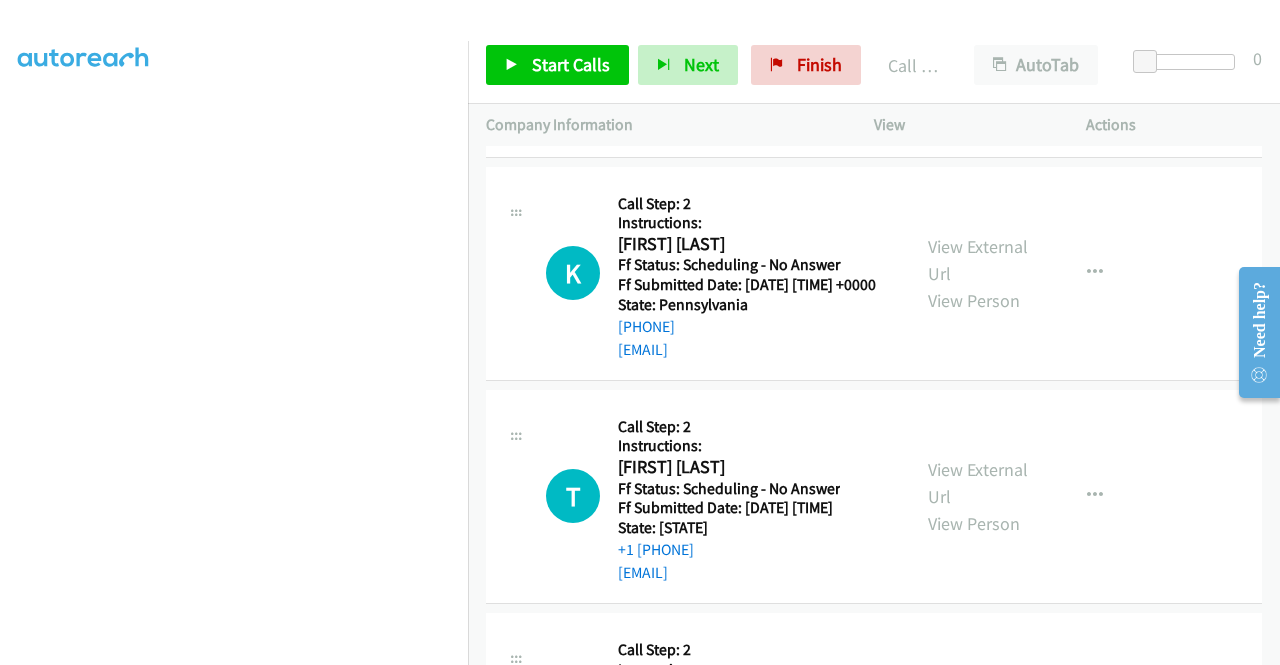 scroll, scrollTop: 10042, scrollLeft: 0, axis: vertical 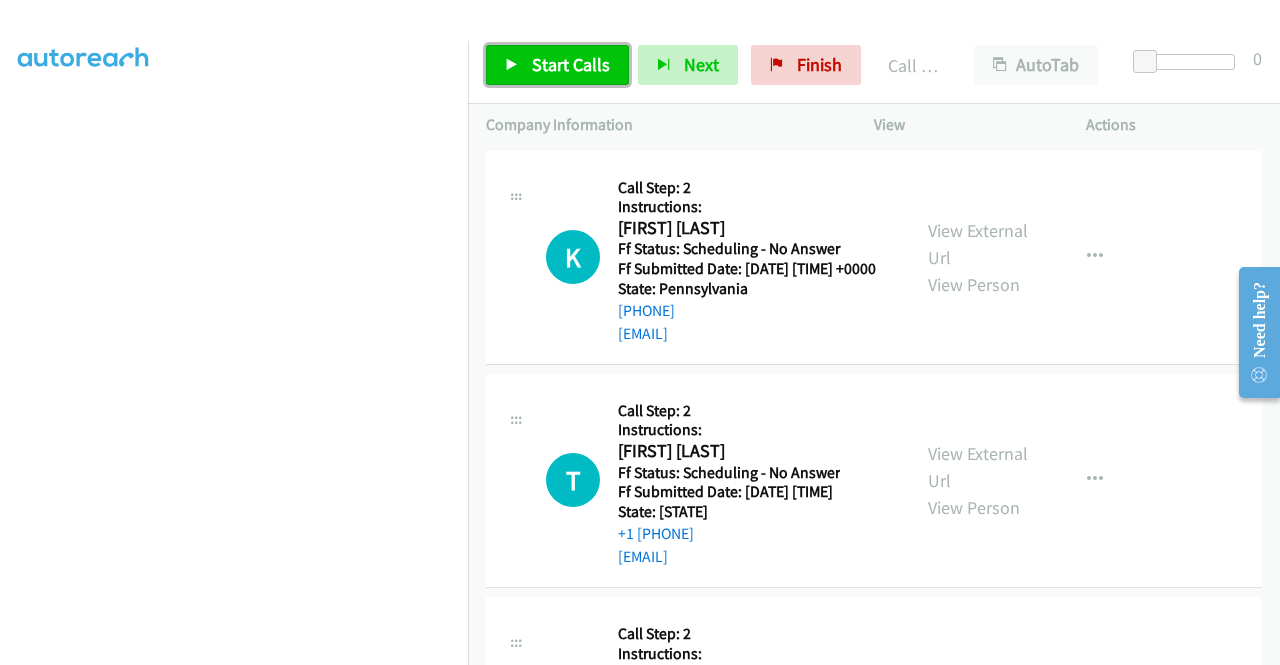 click on "Start Calls" at bounding box center (571, 64) 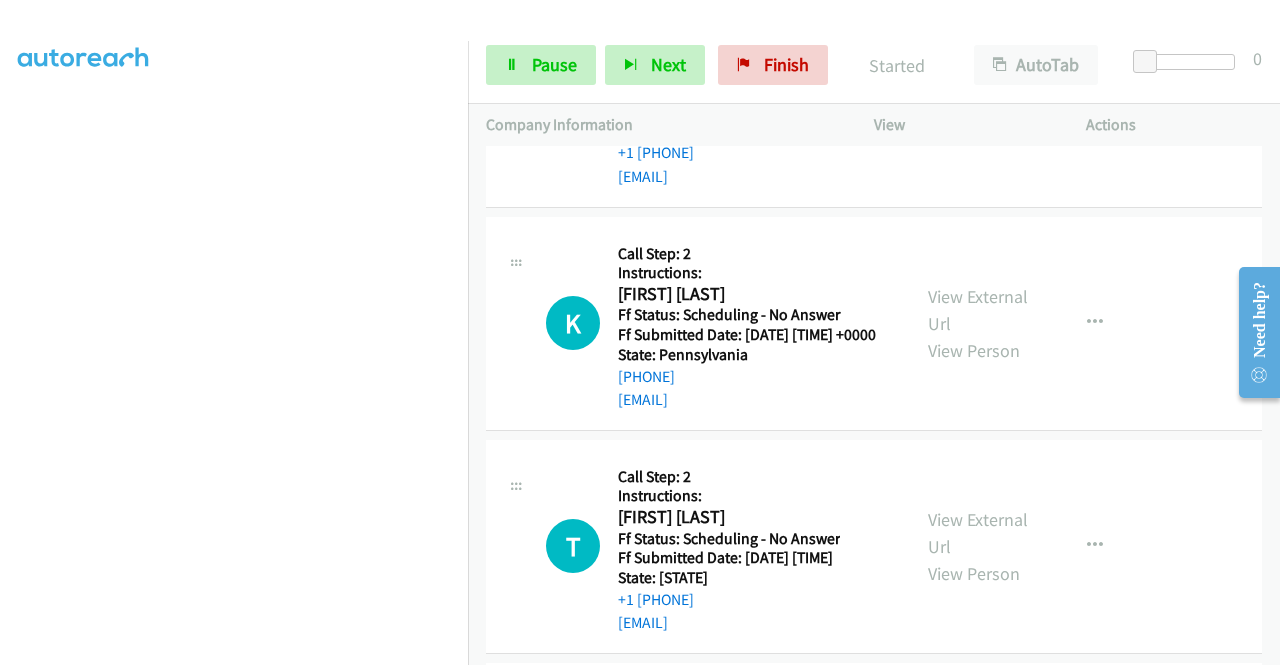 scroll, scrollTop: 10052, scrollLeft: 0, axis: vertical 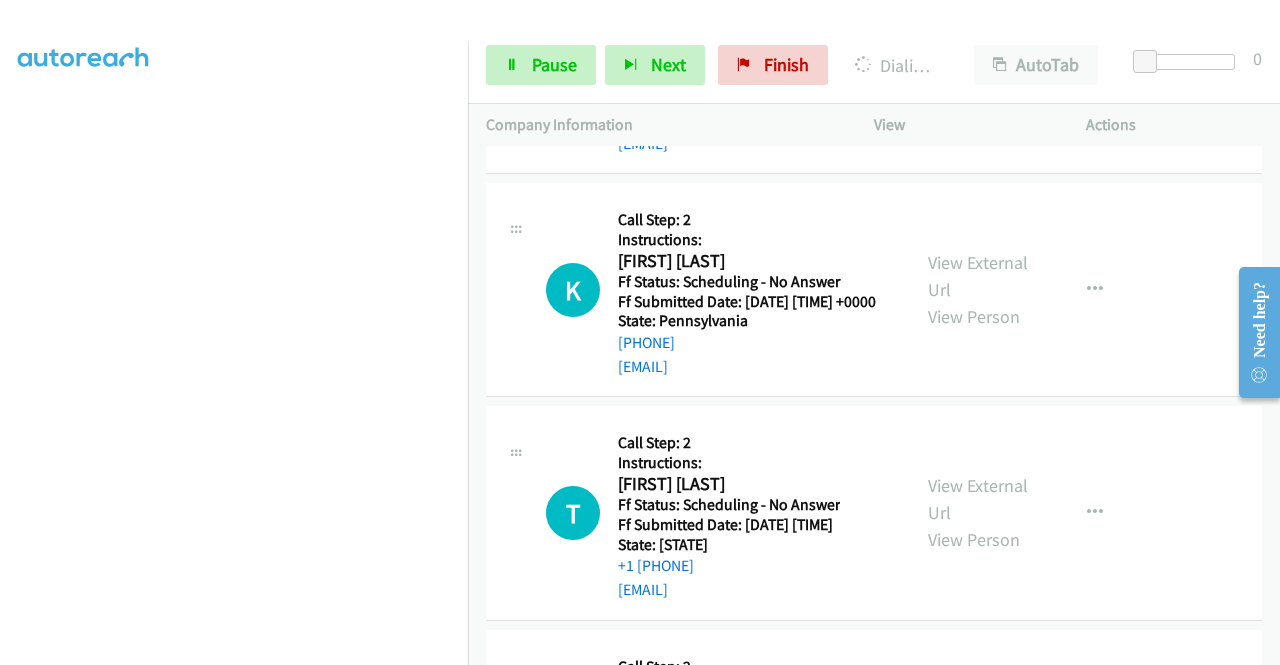 click on "View External Url" at bounding box center [978, -415] 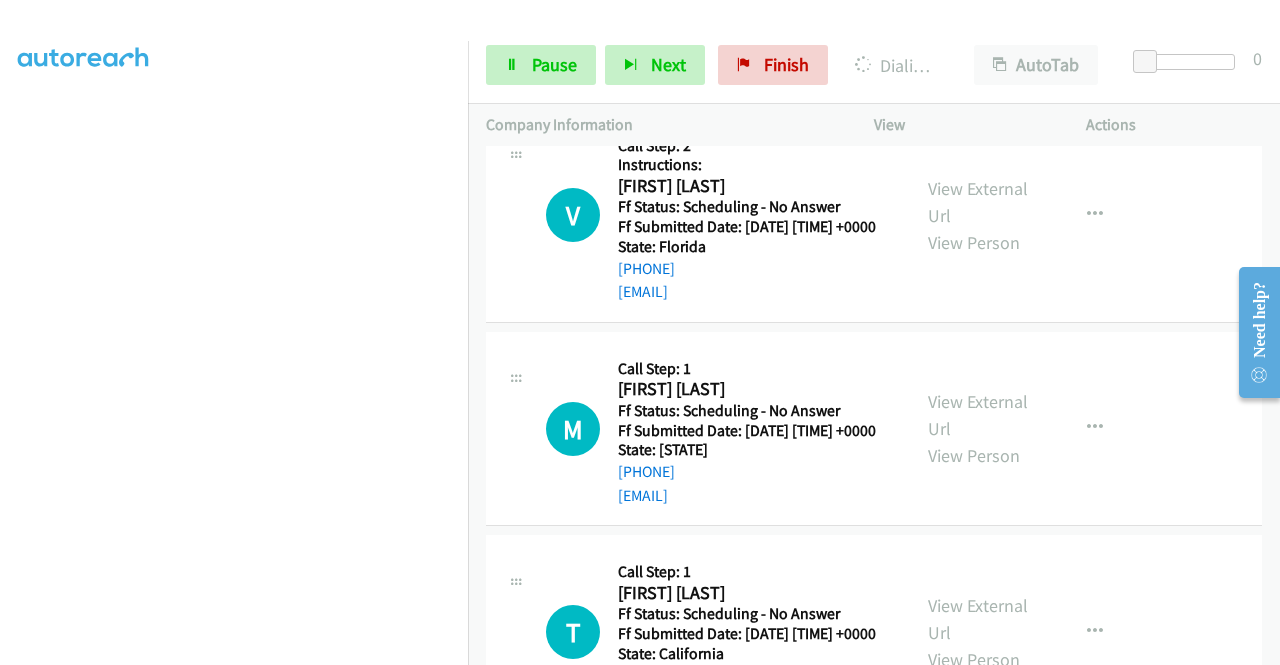 scroll, scrollTop: 10585, scrollLeft: 0, axis: vertical 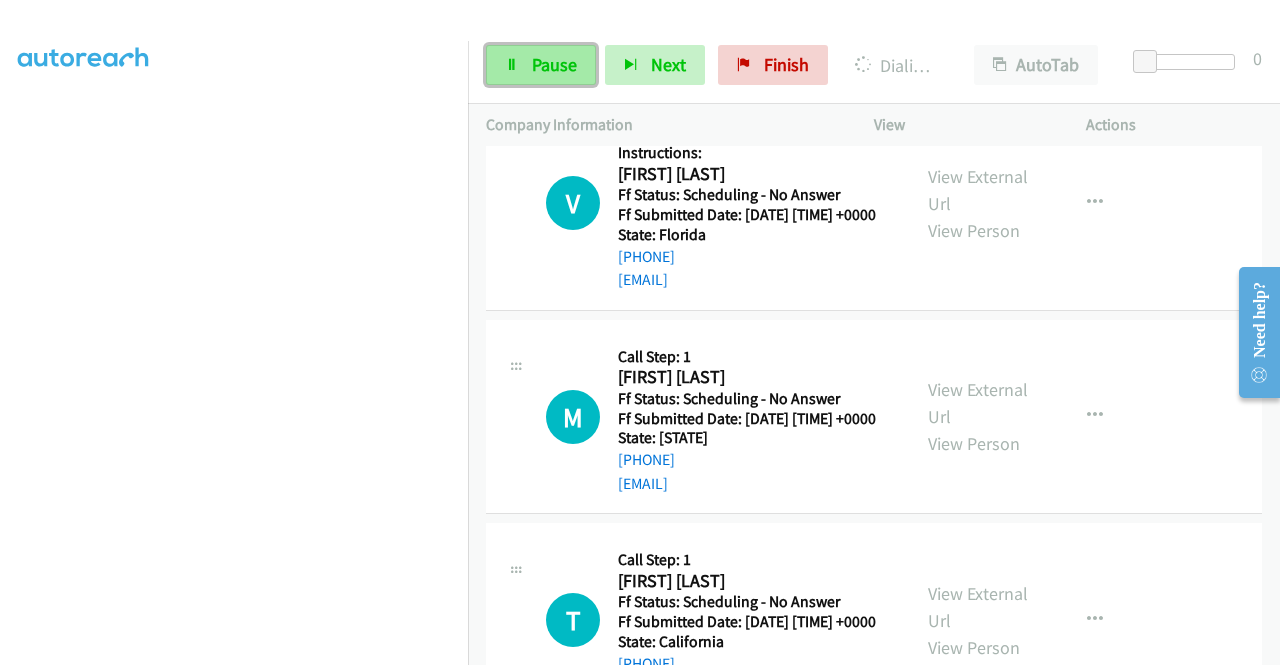 click on "Pause" at bounding box center [554, 64] 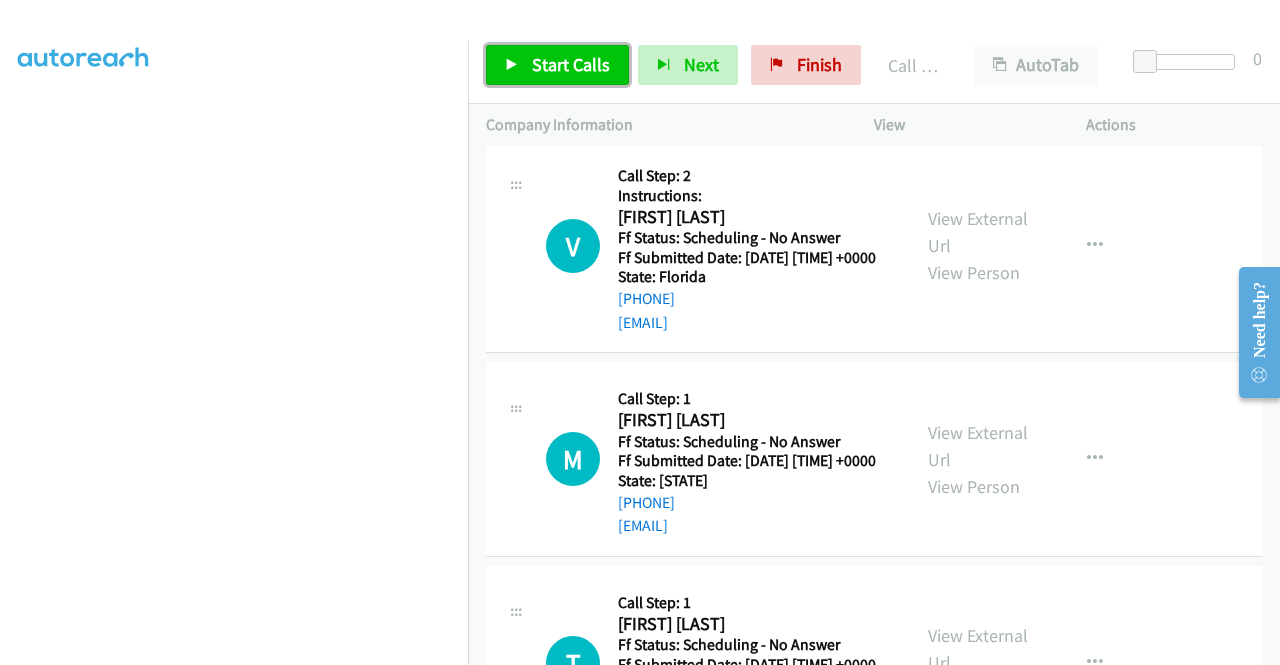 click on "Start Calls" at bounding box center [571, 64] 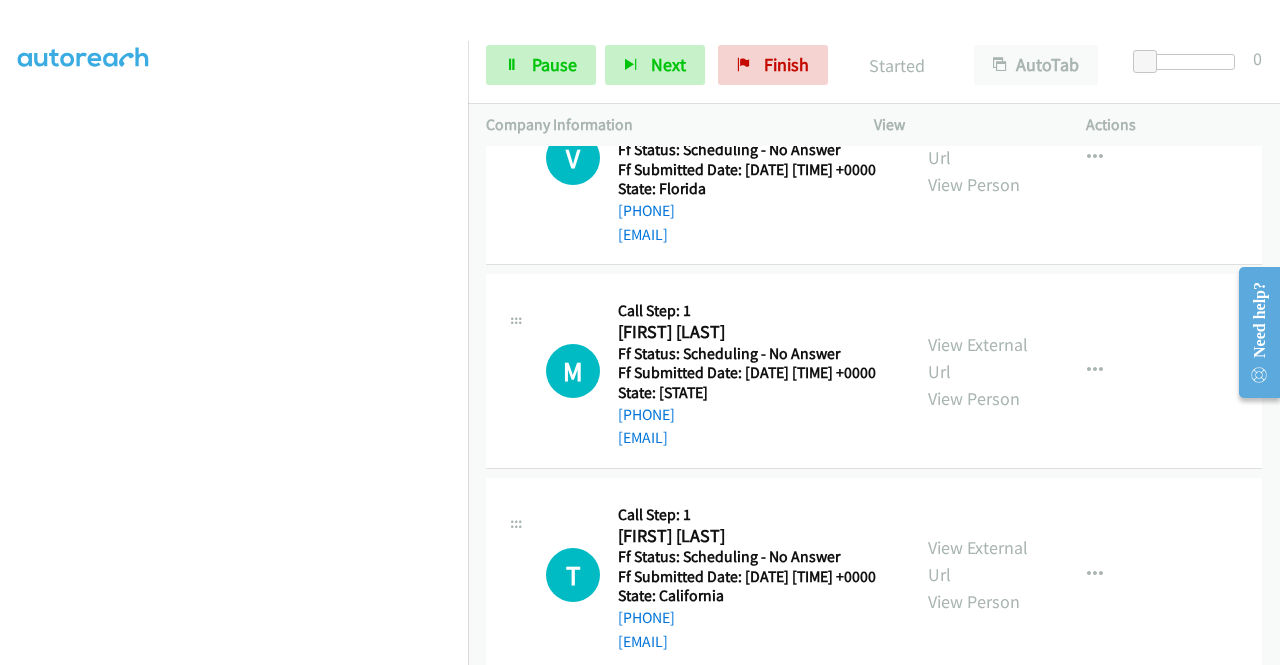scroll, scrollTop: 10634, scrollLeft: 0, axis: vertical 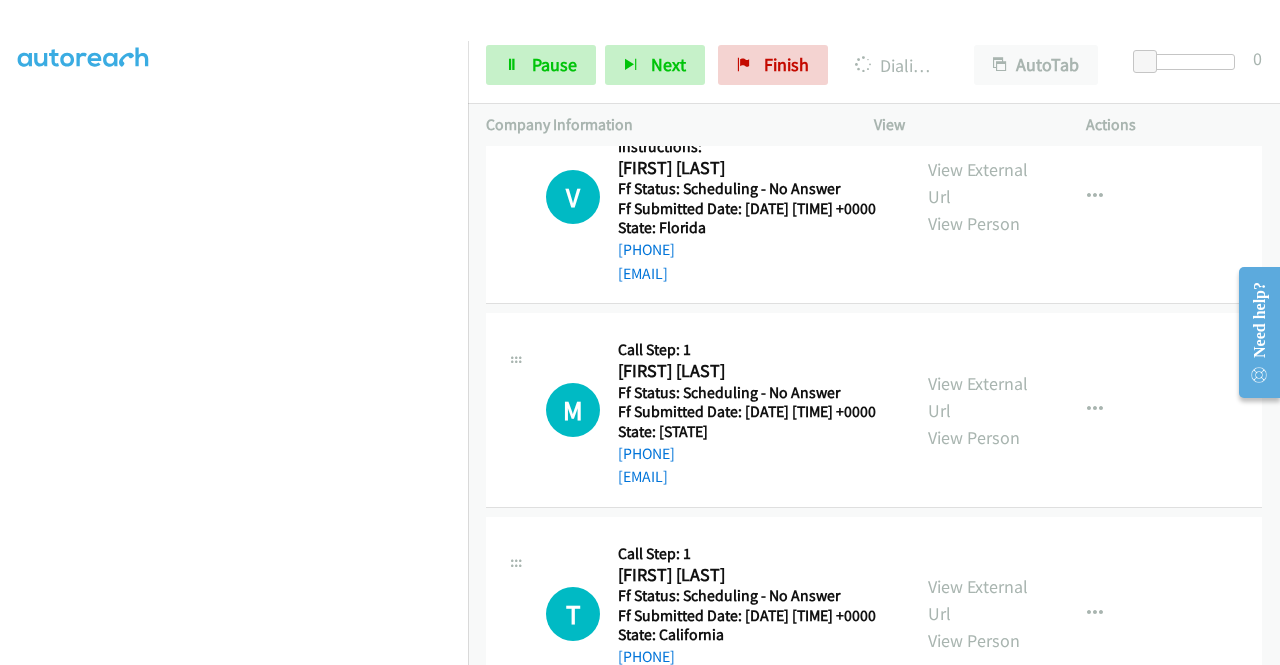 click on "View External Url" at bounding box center [978, -486] 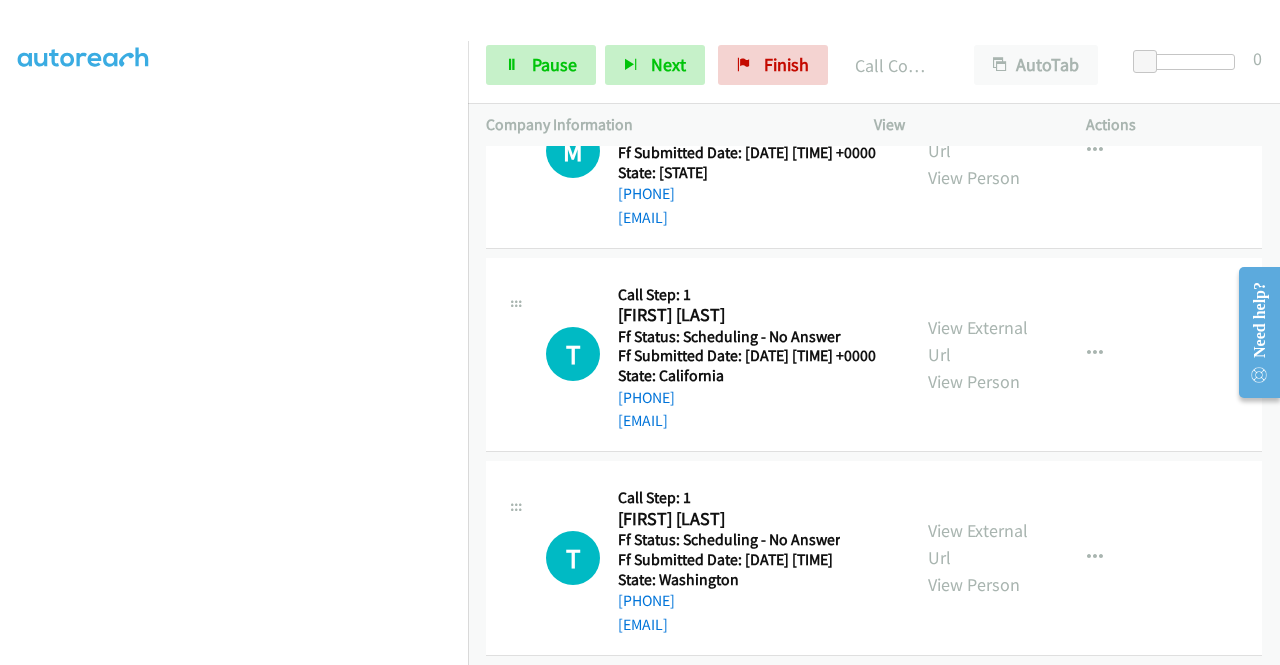 scroll, scrollTop: 10941, scrollLeft: 0, axis: vertical 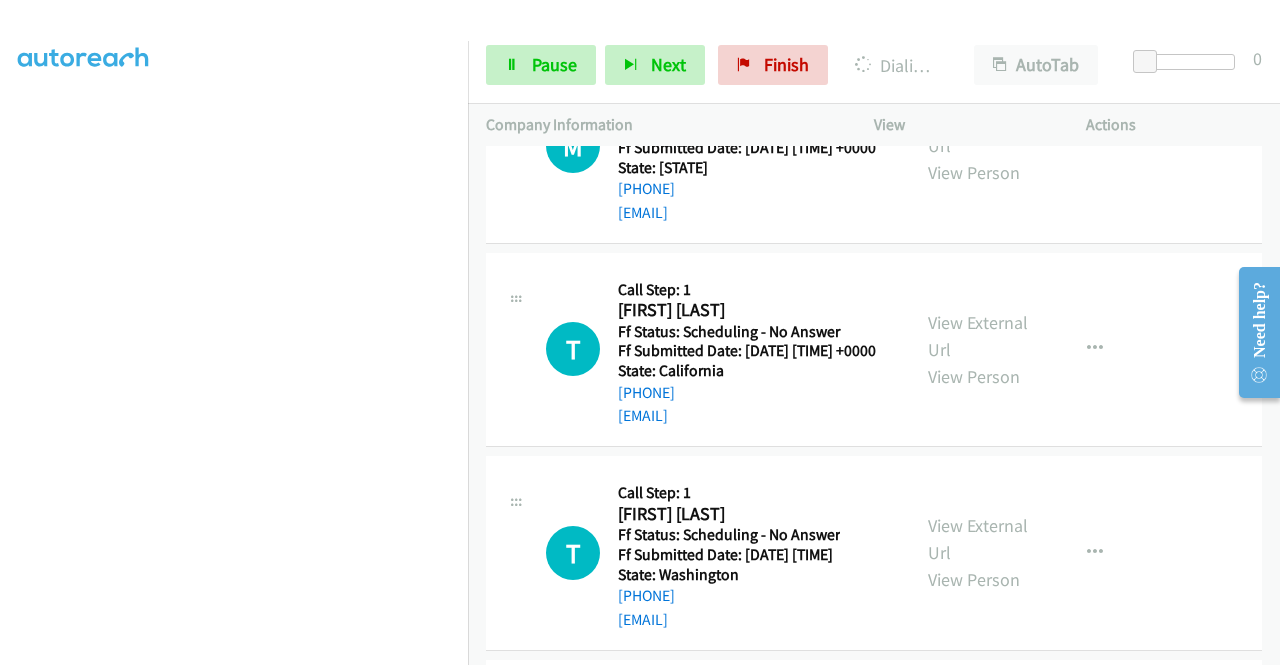 click on "View External Url" at bounding box center (978, -527) 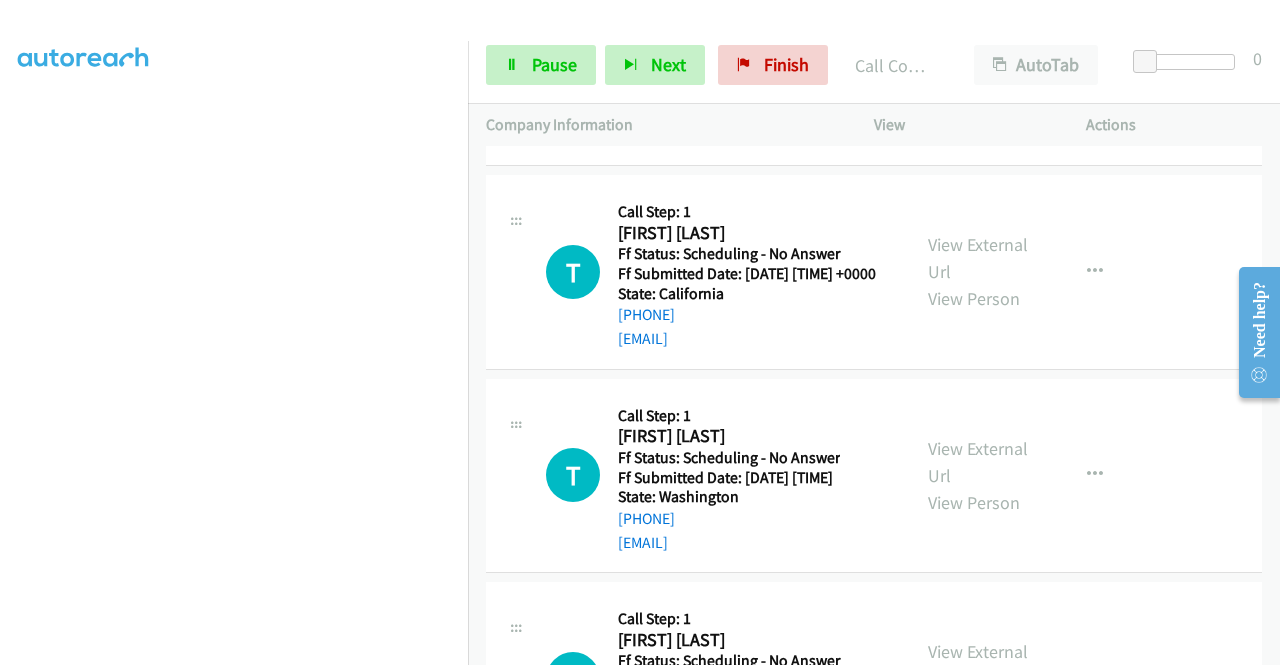 scroll, scrollTop: 11114, scrollLeft: 0, axis: vertical 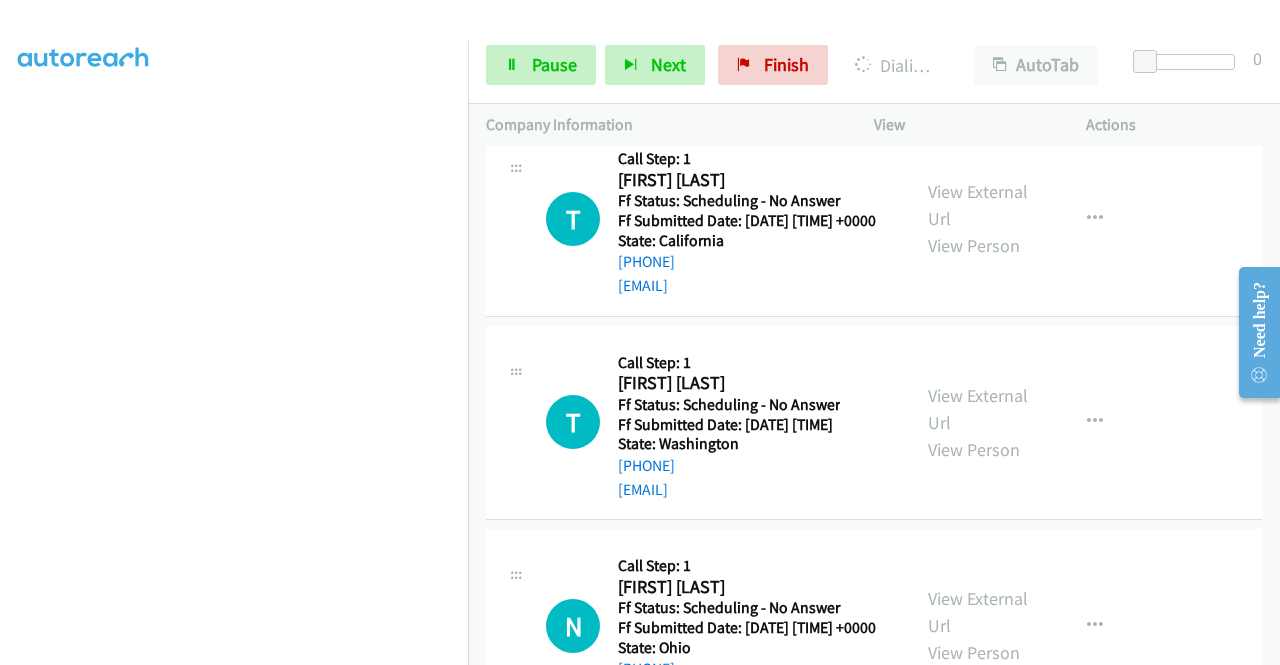 click on "View External Url" at bounding box center (978, -435) 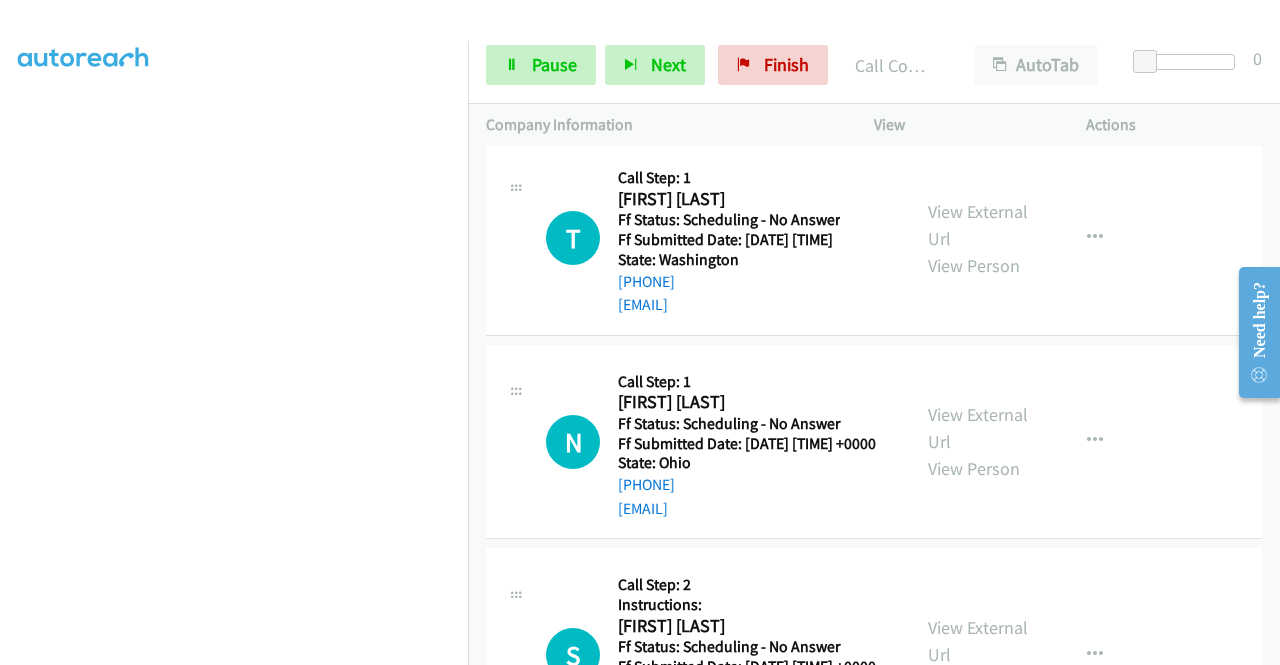 scroll, scrollTop: 11434, scrollLeft: 0, axis: vertical 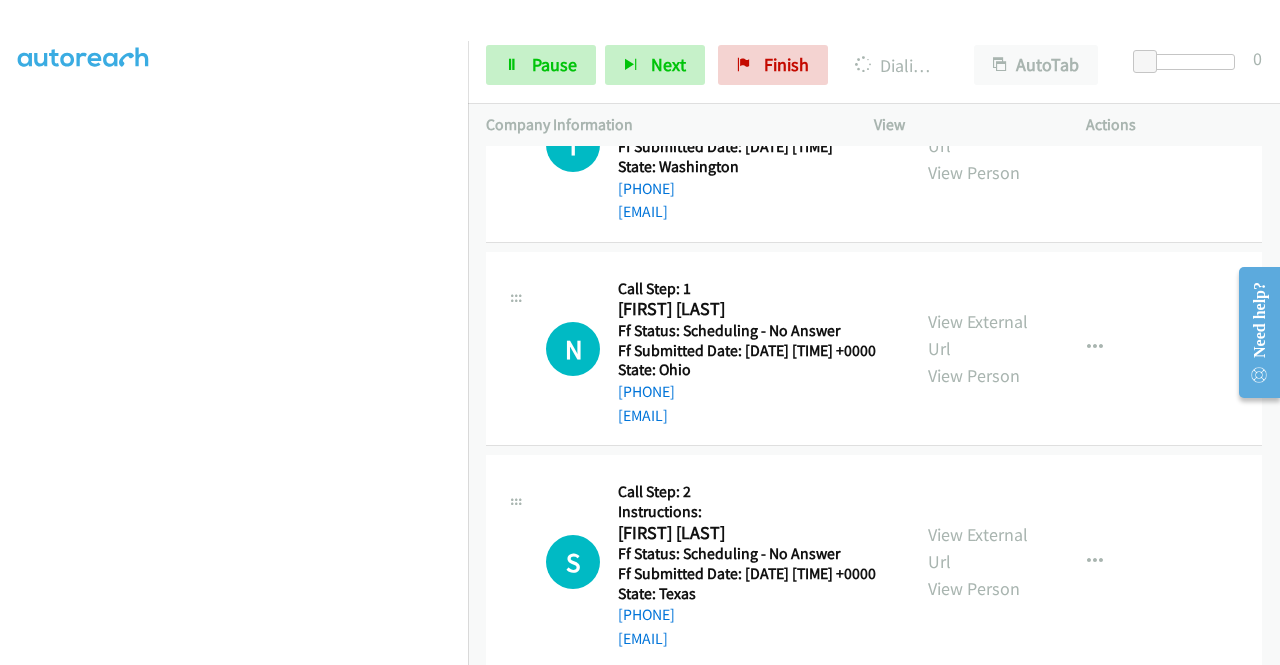 click on "View External Url" at bounding box center [978, -489] 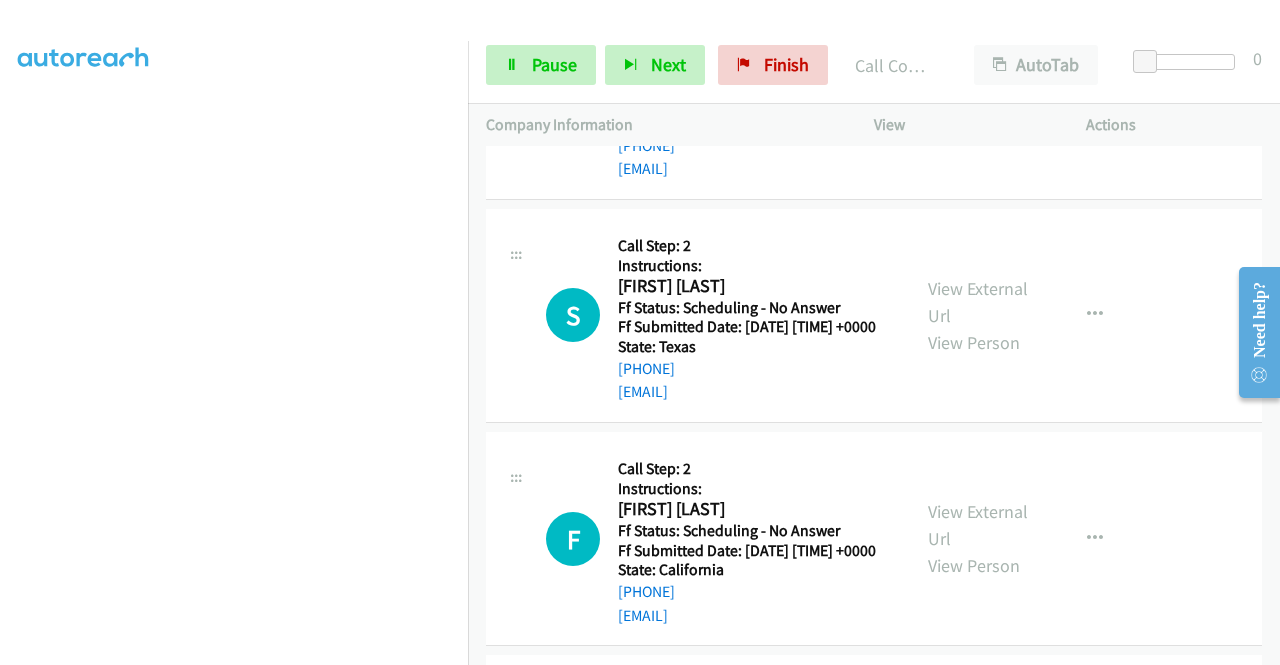 scroll, scrollTop: 11728, scrollLeft: 0, axis: vertical 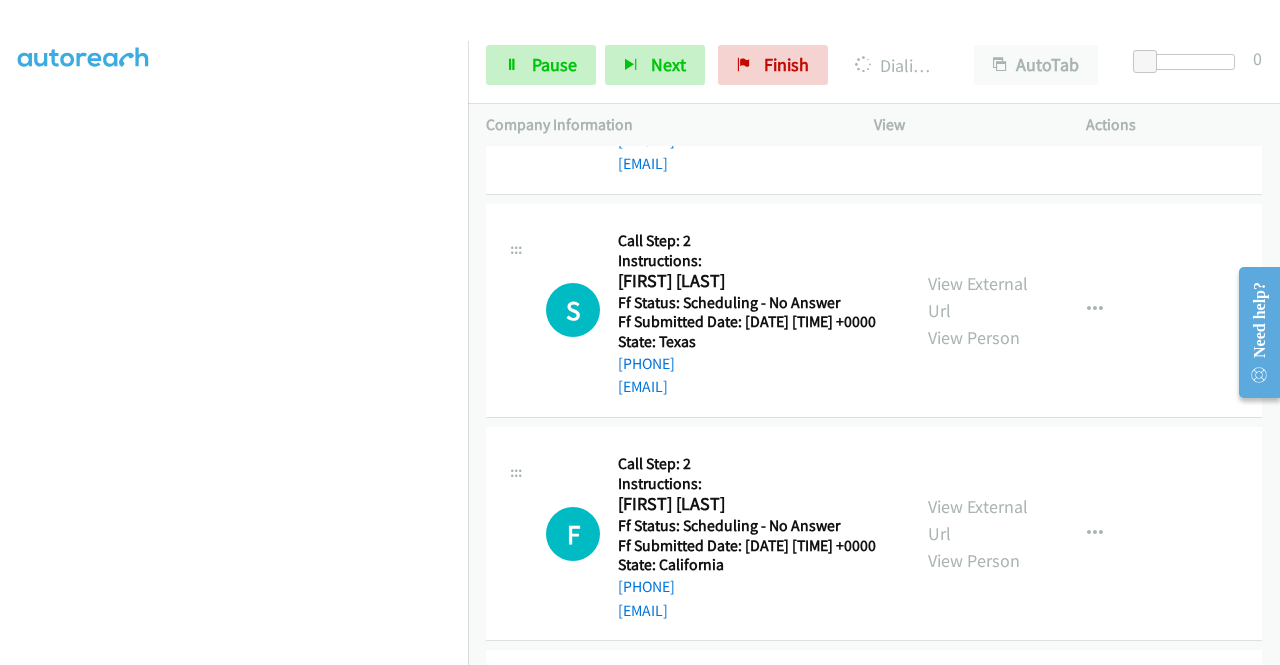 click on "View External Url
View Person" at bounding box center [980, -514] 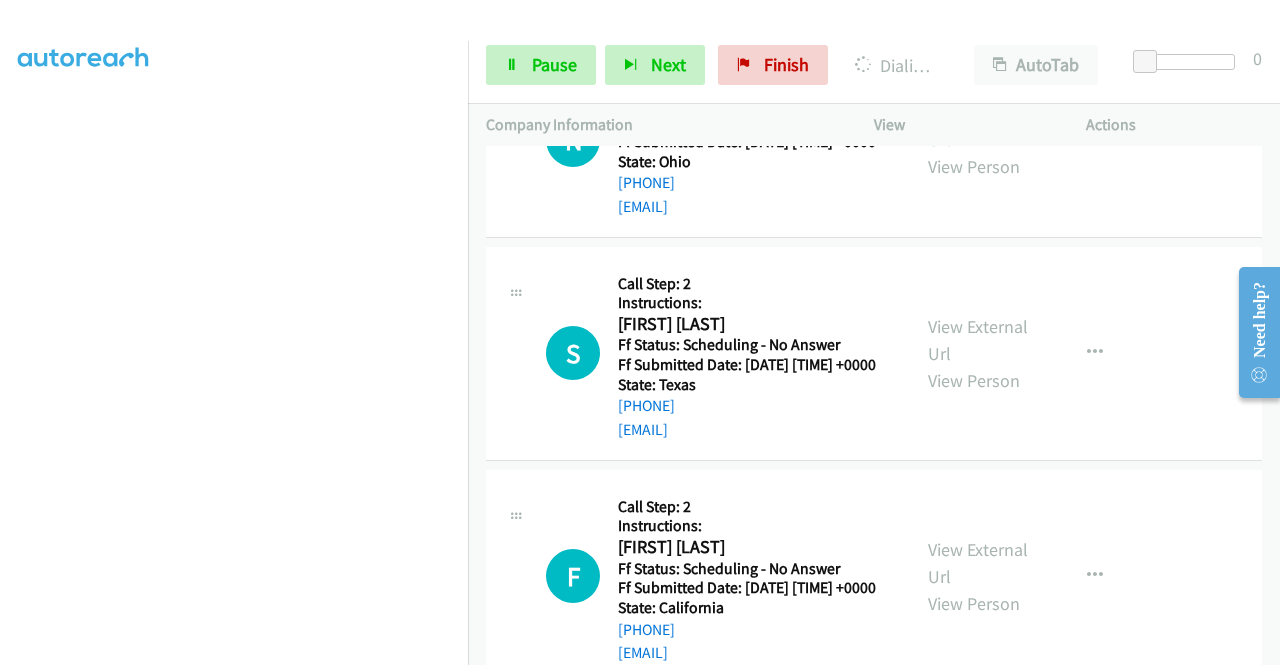 click on "View External Url
View Person" at bounding box center (980, -268) 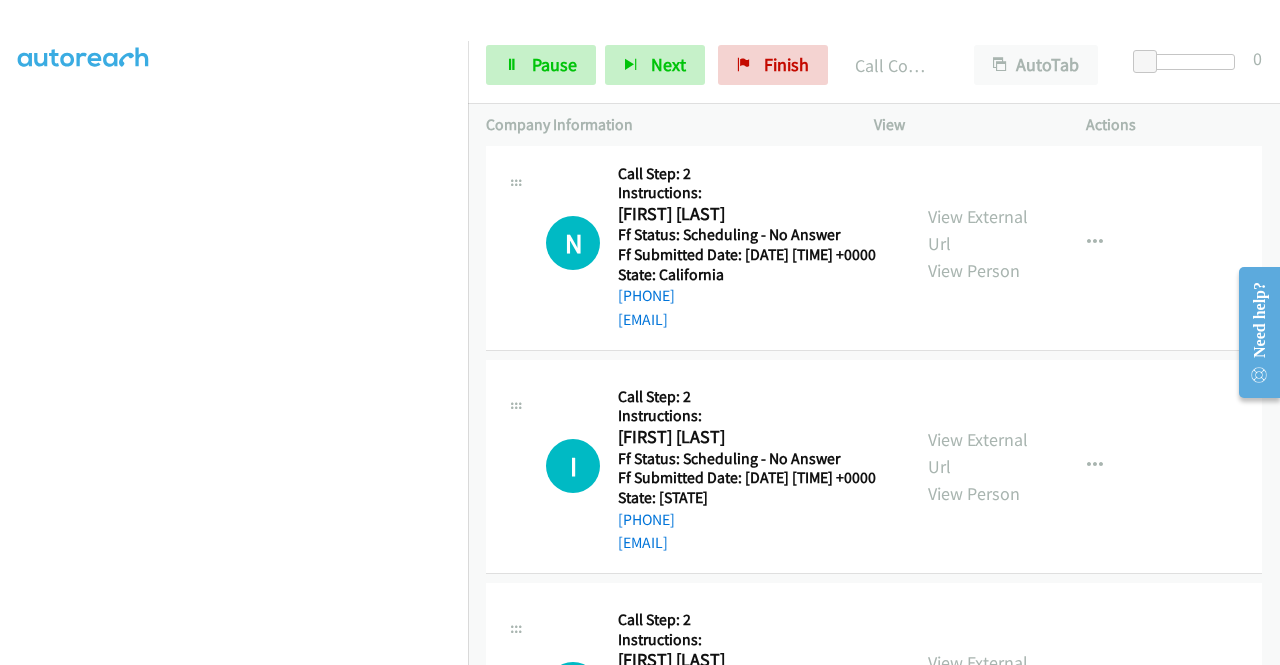 scroll, scrollTop: 12328, scrollLeft: 0, axis: vertical 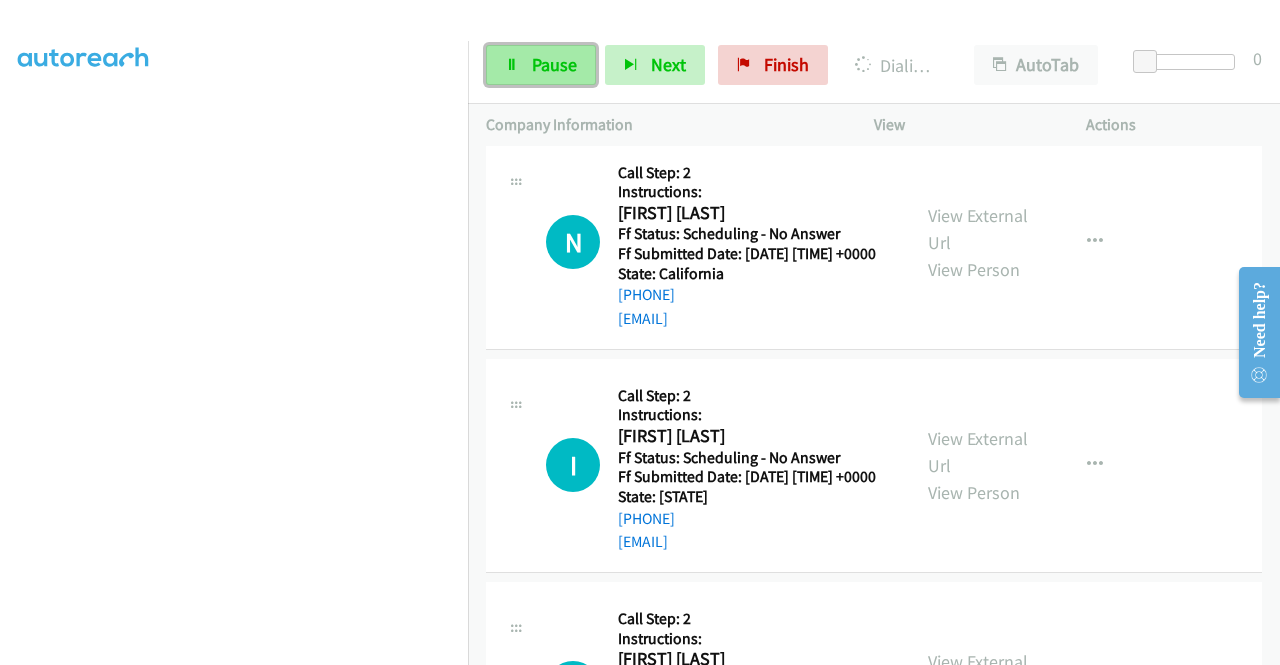 click on "Pause" at bounding box center (541, 65) 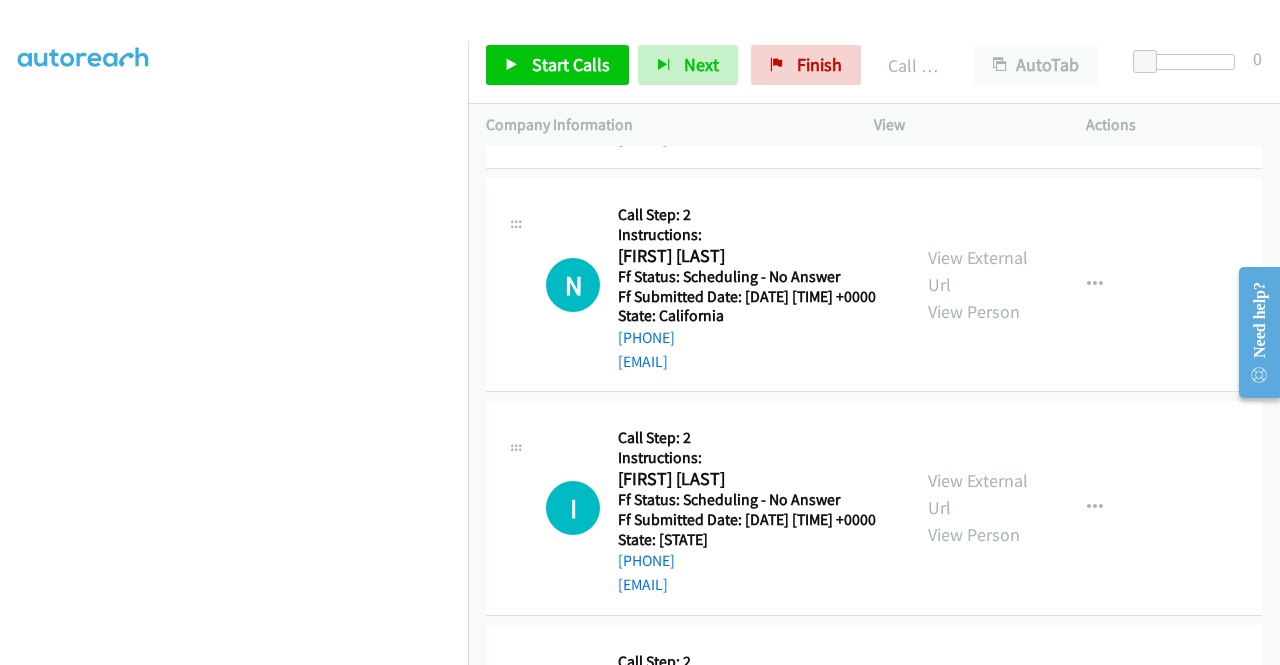 click on "View External Url" at bounding box center (978, -613) 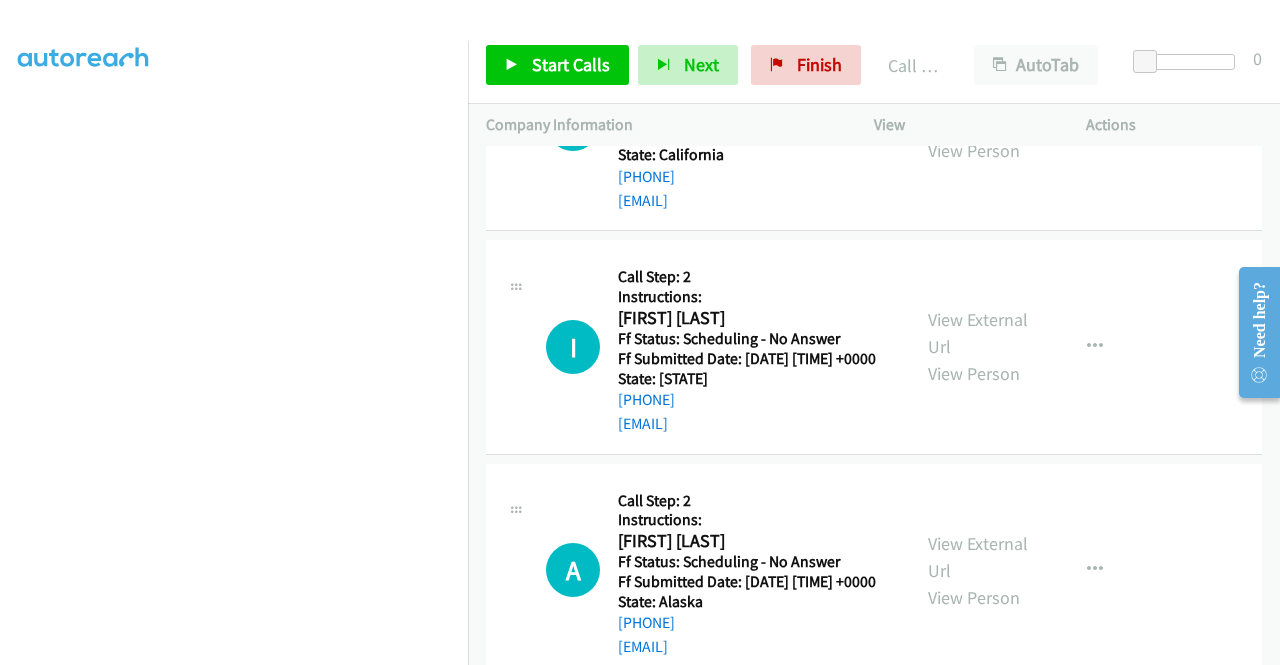 scroll, scrollTop: 12528, scrollLeft: 0, axis: vertical 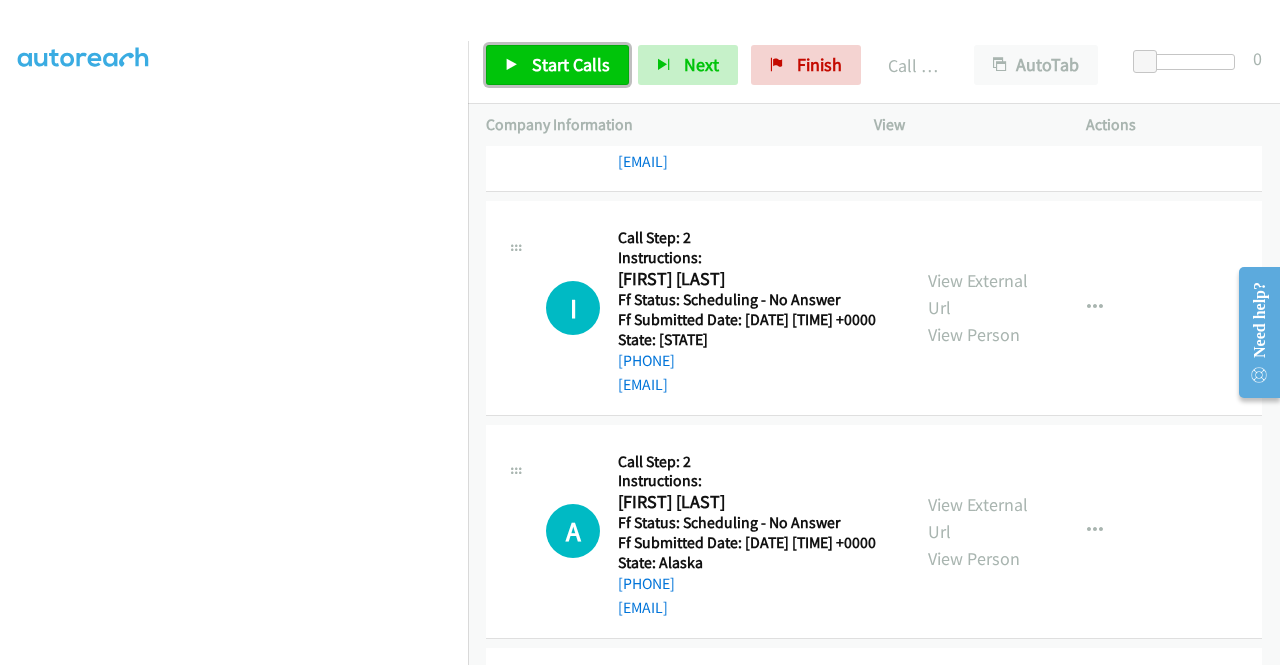click on "Start Calls" at bounding box center [571, 64] 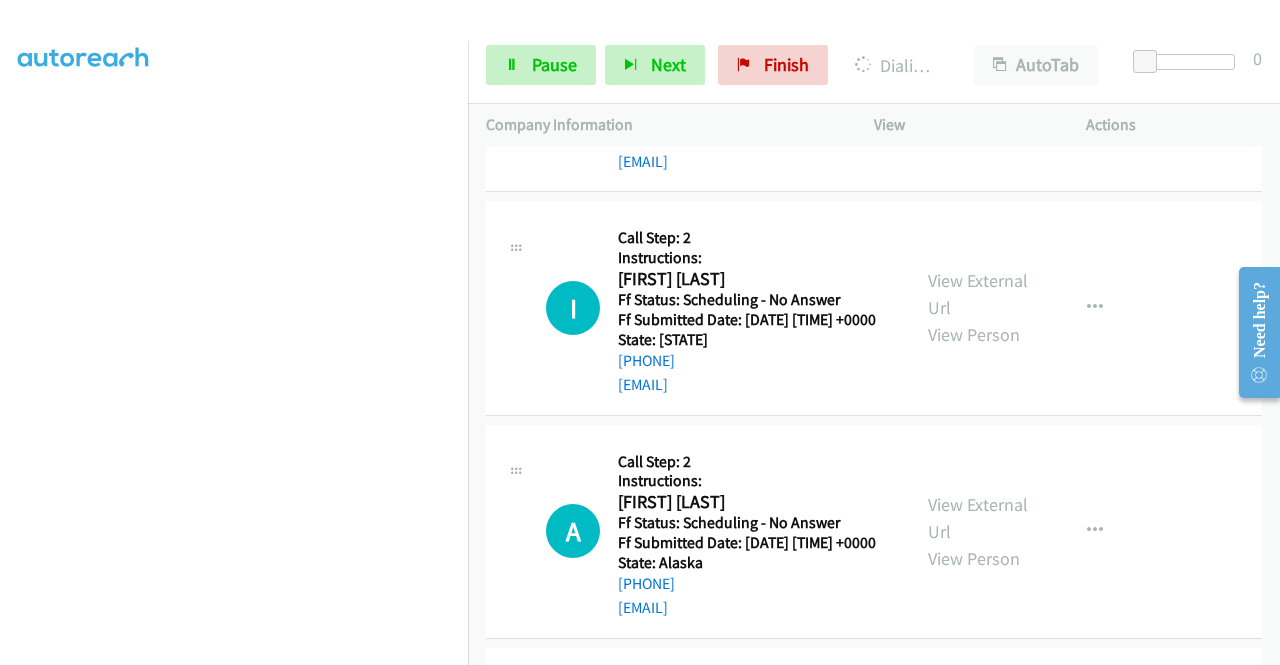 click on "View External Url" at bounding box center [978, -588] 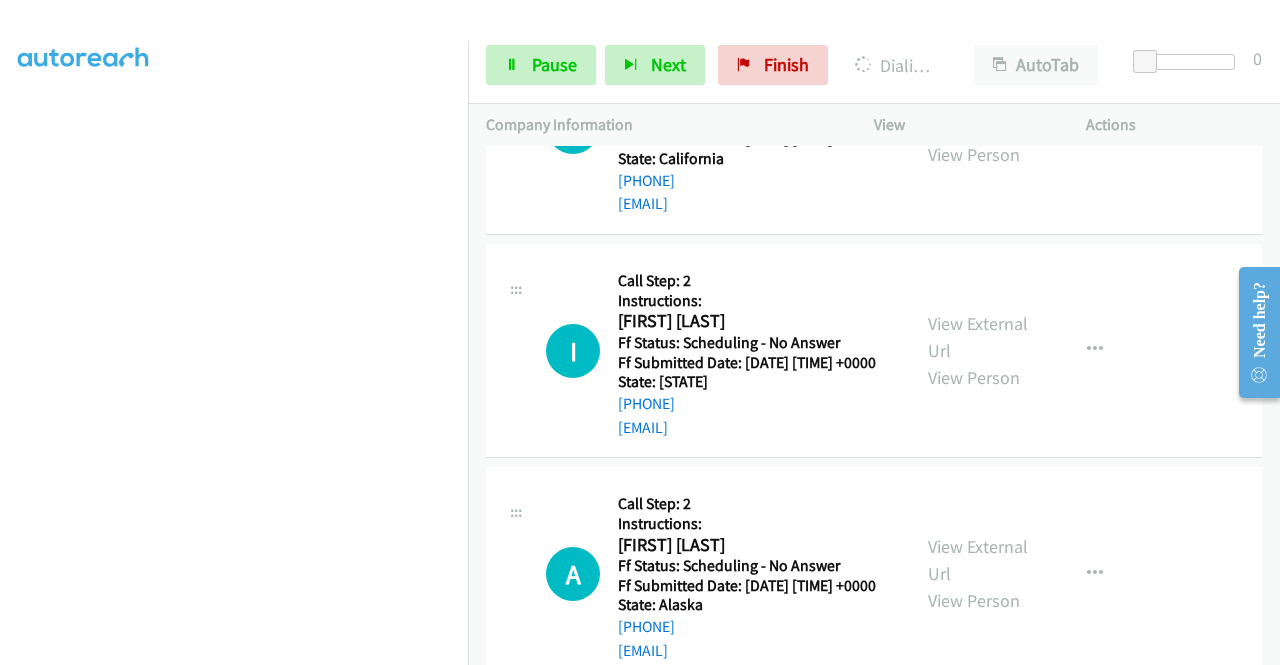 click on "View External Url" at bounding box center (978, -333) 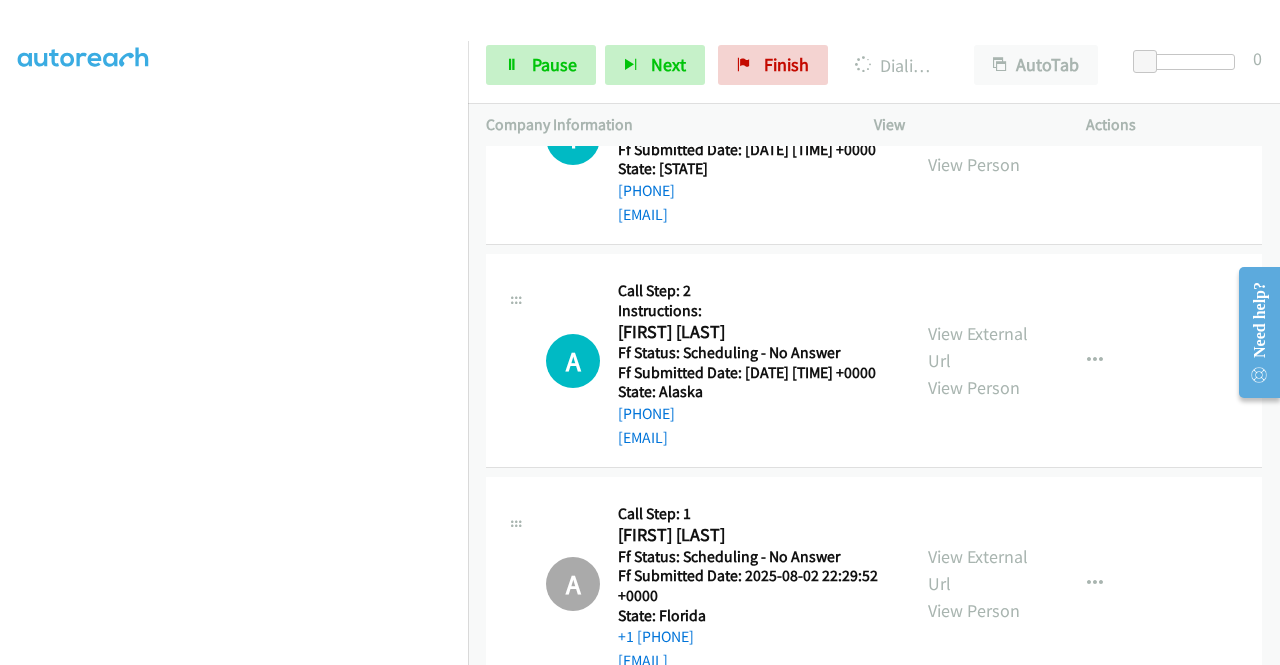 scroll, scrollTop: 12834, scrollLeft: 0, axis: vertical 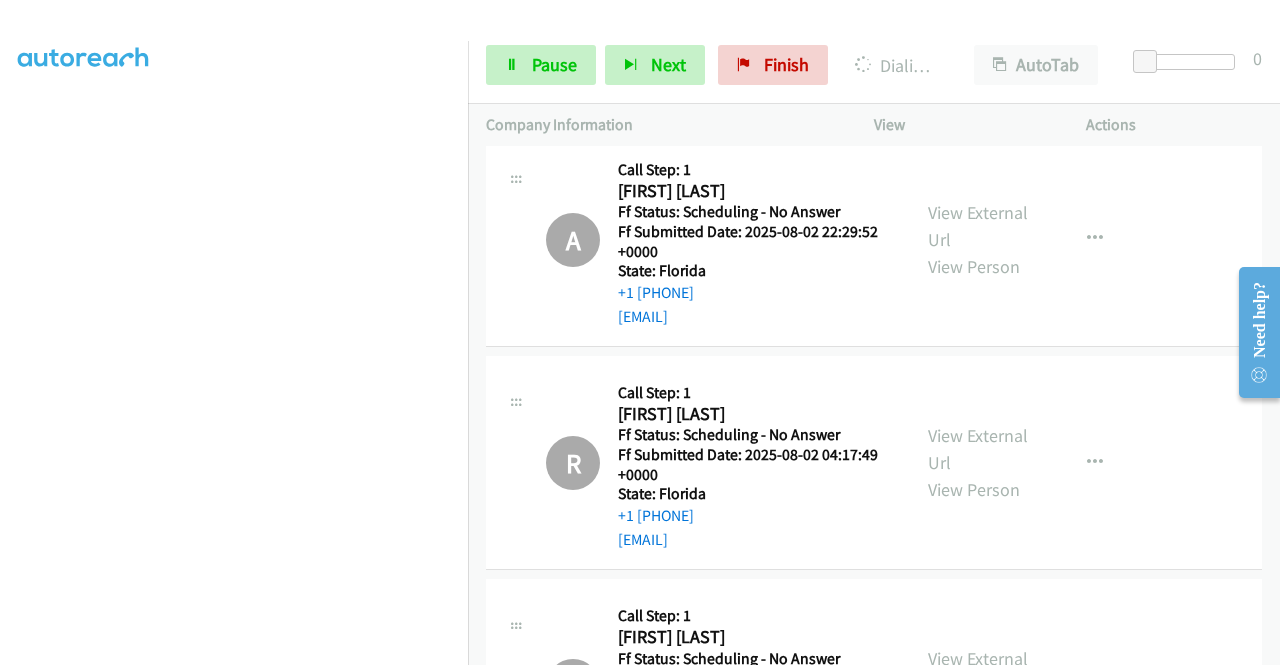 click on "View External Url
View Person" at bounding box center (980, -654) 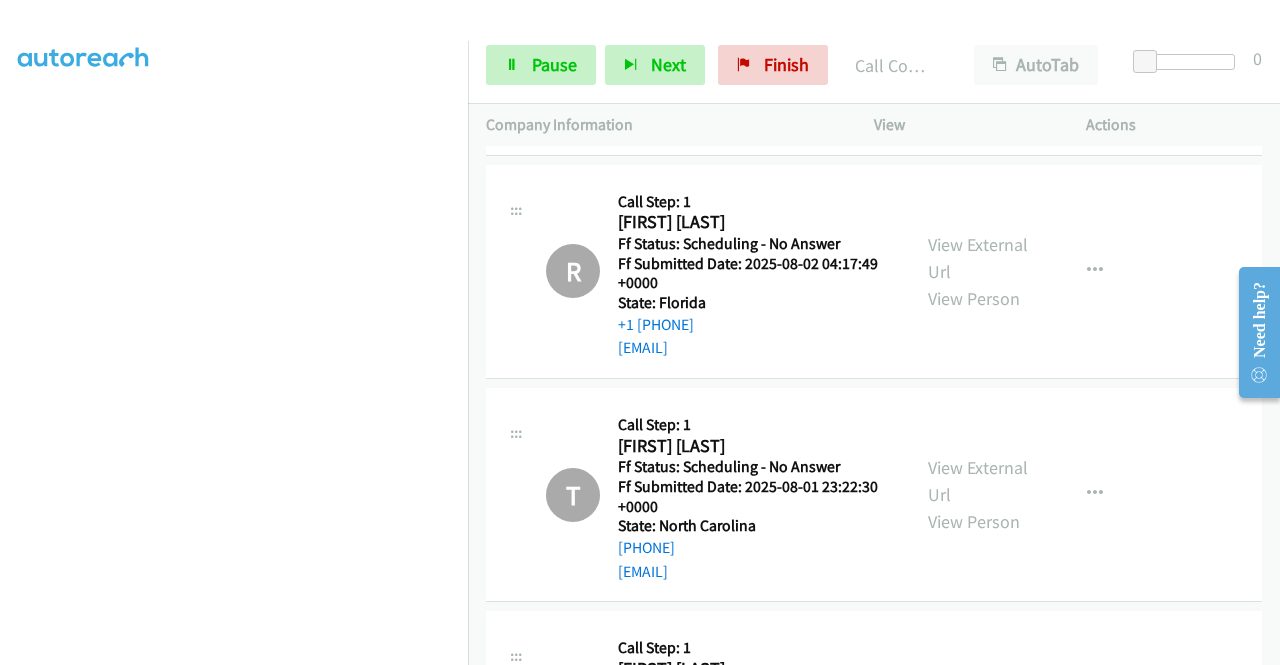 scroll, scrollTop: 13362, scrollLeft: 0, axis: vertical 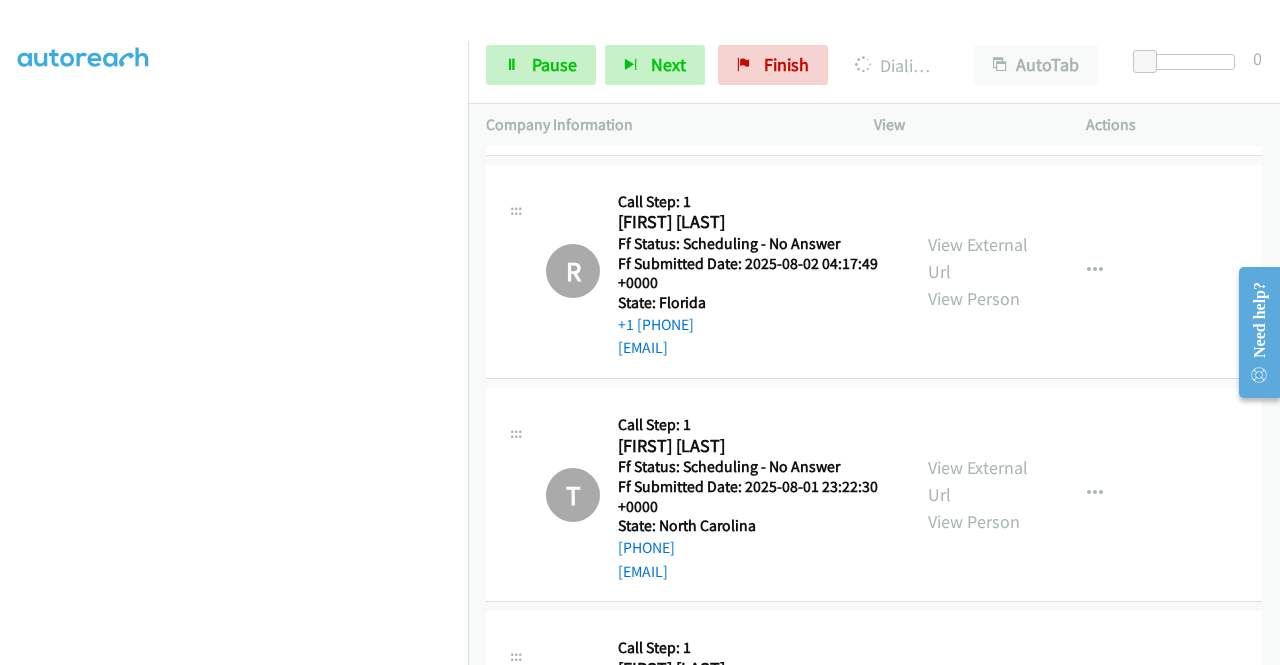 click on "View External Url" at bounding box center (978, -635) 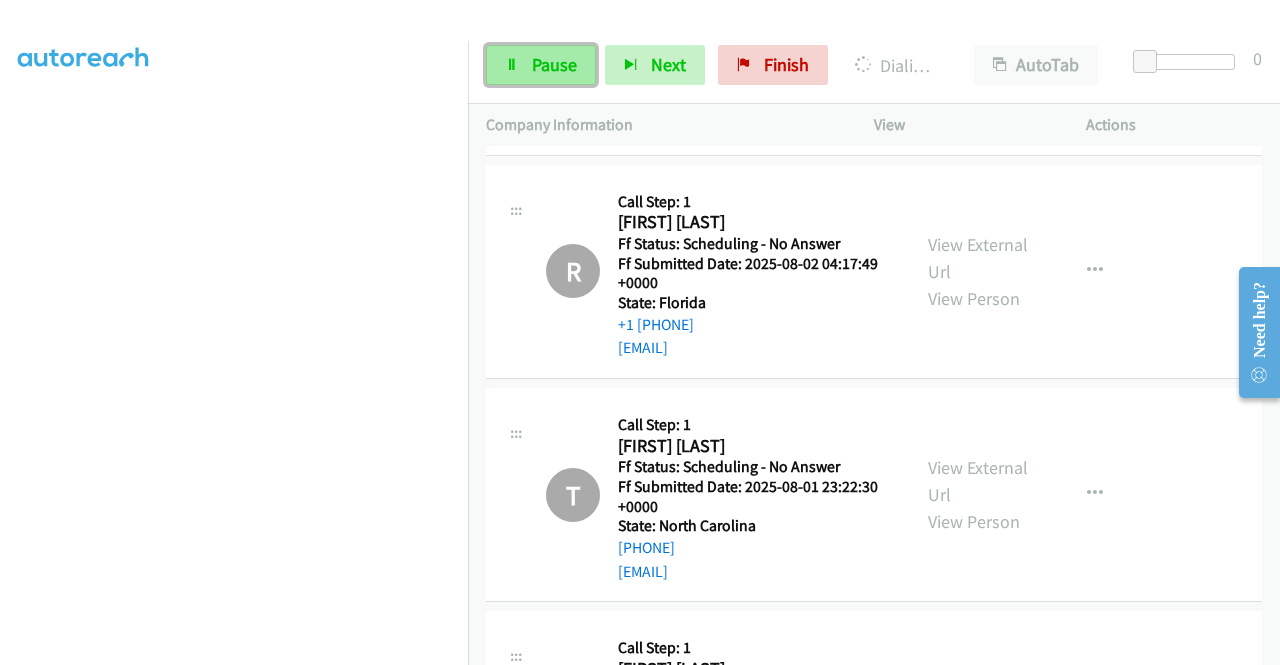 click on "Pause" at bounding box center (541, 65) 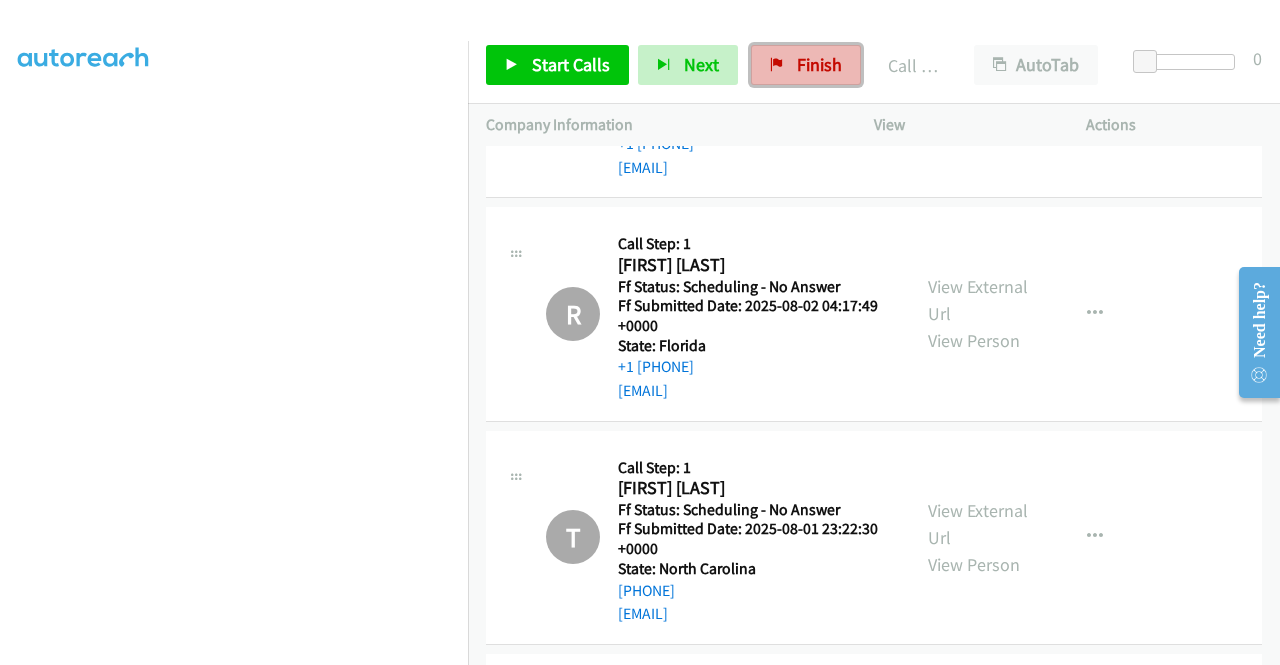click on "Finish" at bounding box center [806, 65] 